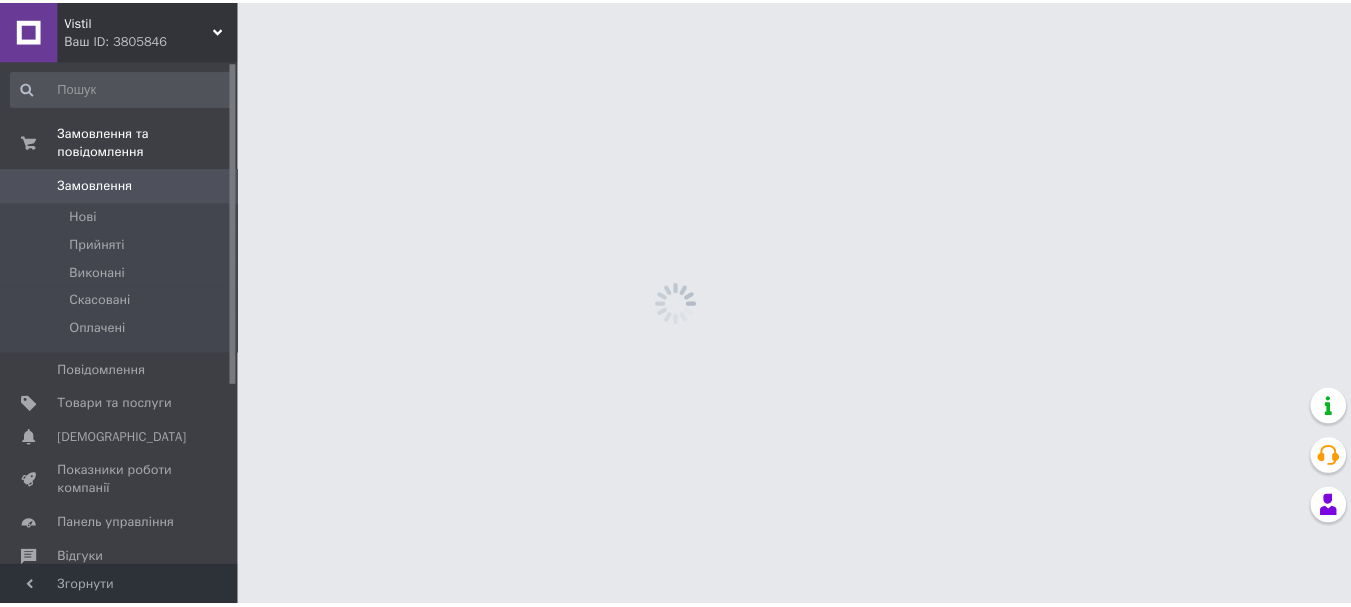 scroll, scrollTop: 0, scrollLeft: 0, axis: both 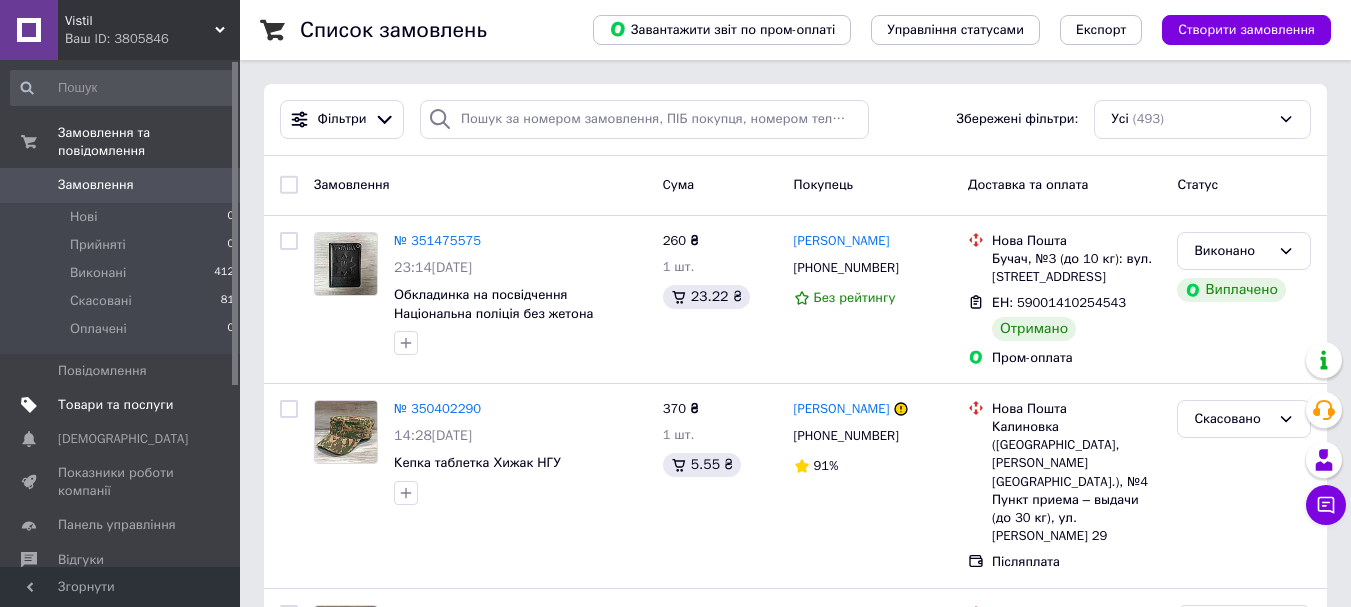 click on "Товари та послуги" at bounding box center (115, 405) 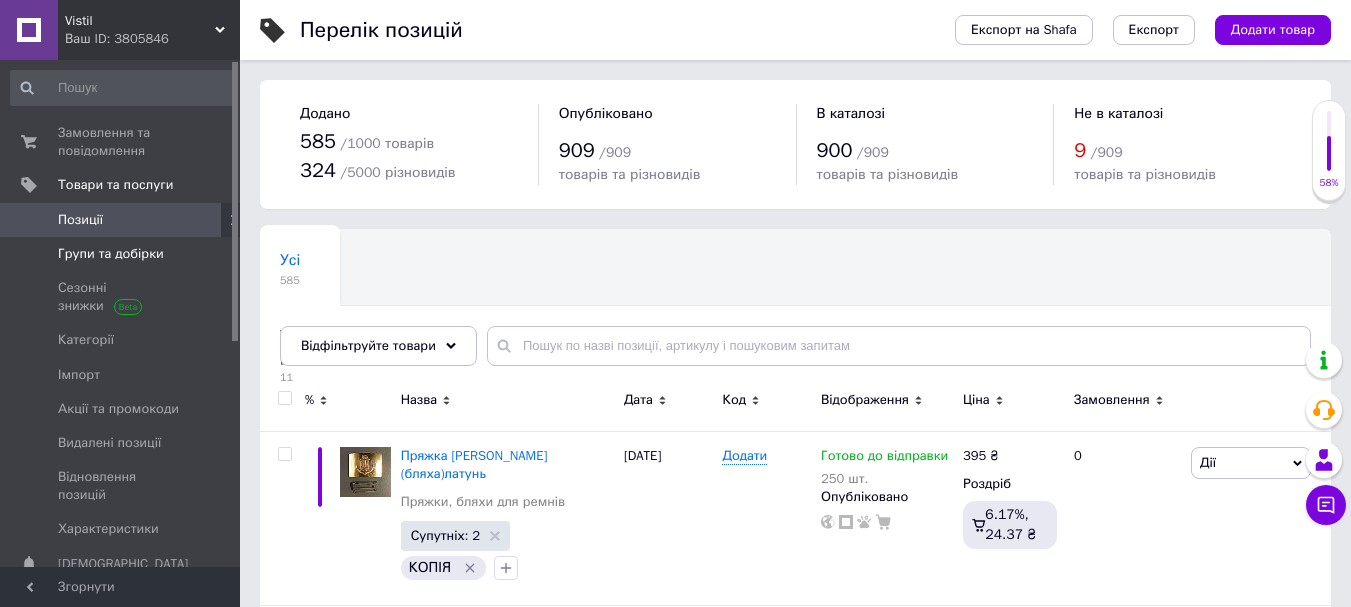 click on "Групи та добірки" at bounding box center [111, 254] 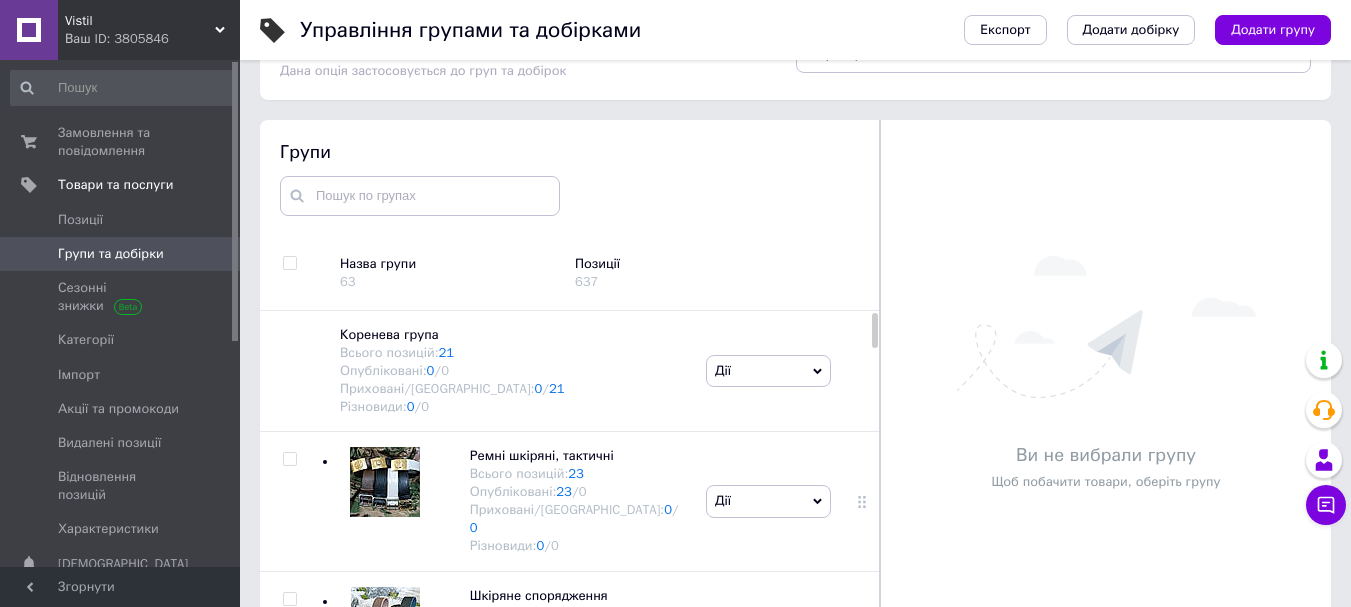 scroll, scrollTop: 113, scrollLeft: 0, axis: vertical 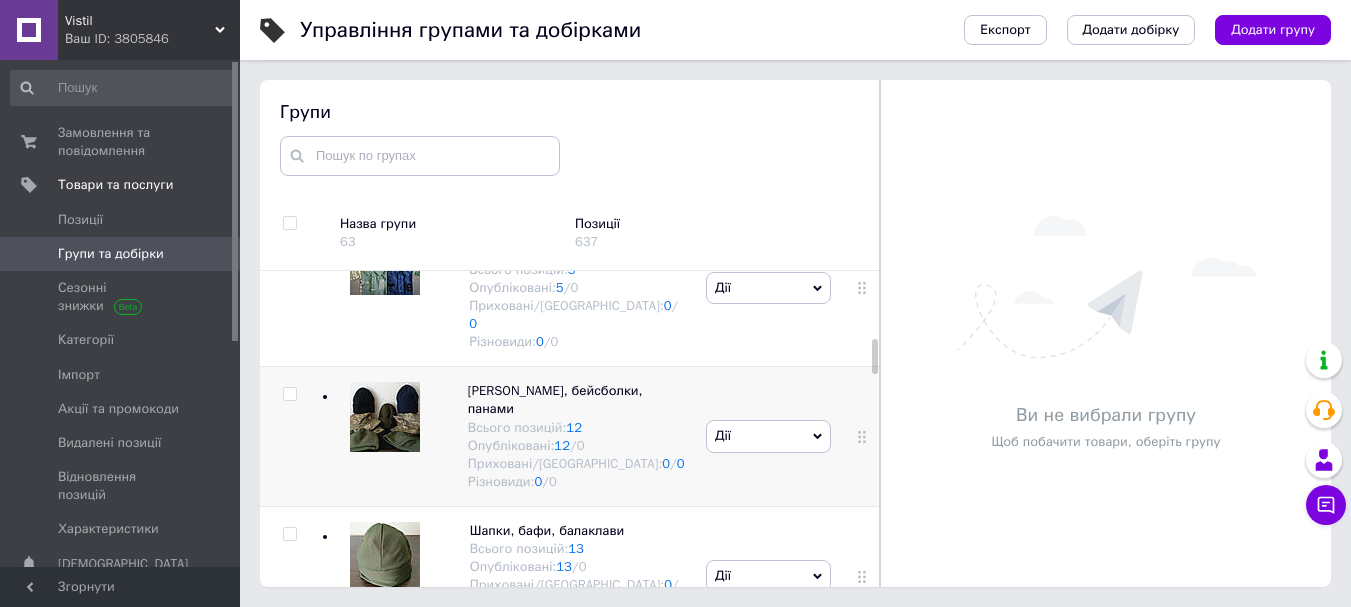 drag, startPoint x: 873, startPoint y: 288, endPoint x: 867, endPoint y: 354, distance: 66.27216 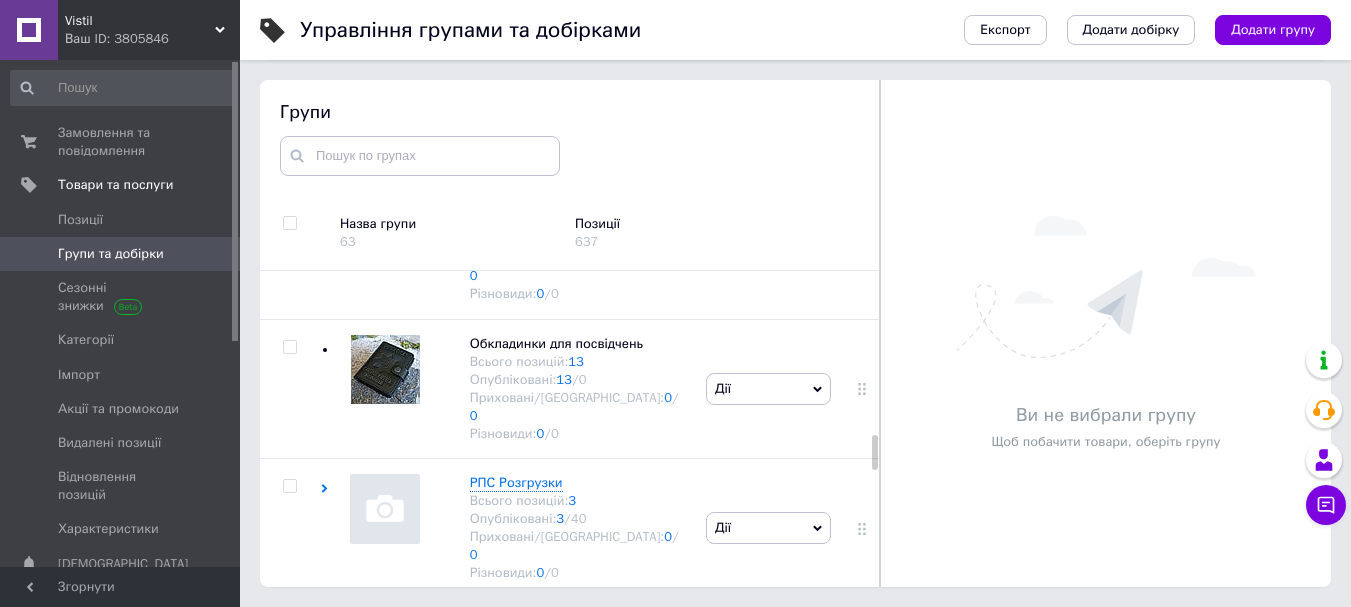 scroll, scrollTop: 1475, scrollLeft: 0, axis: vertical 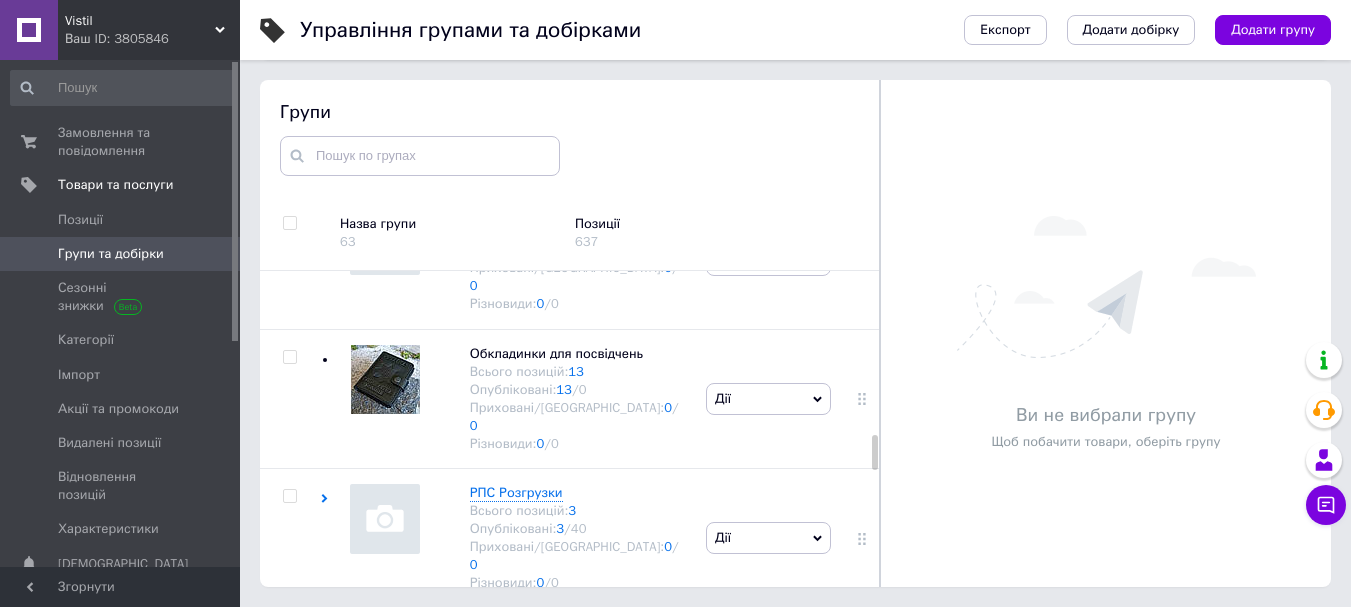 drag, startPoint x: 874, startPoint y: 365, endPoint x: 858, endPoint y: 461, distance: 97.3242 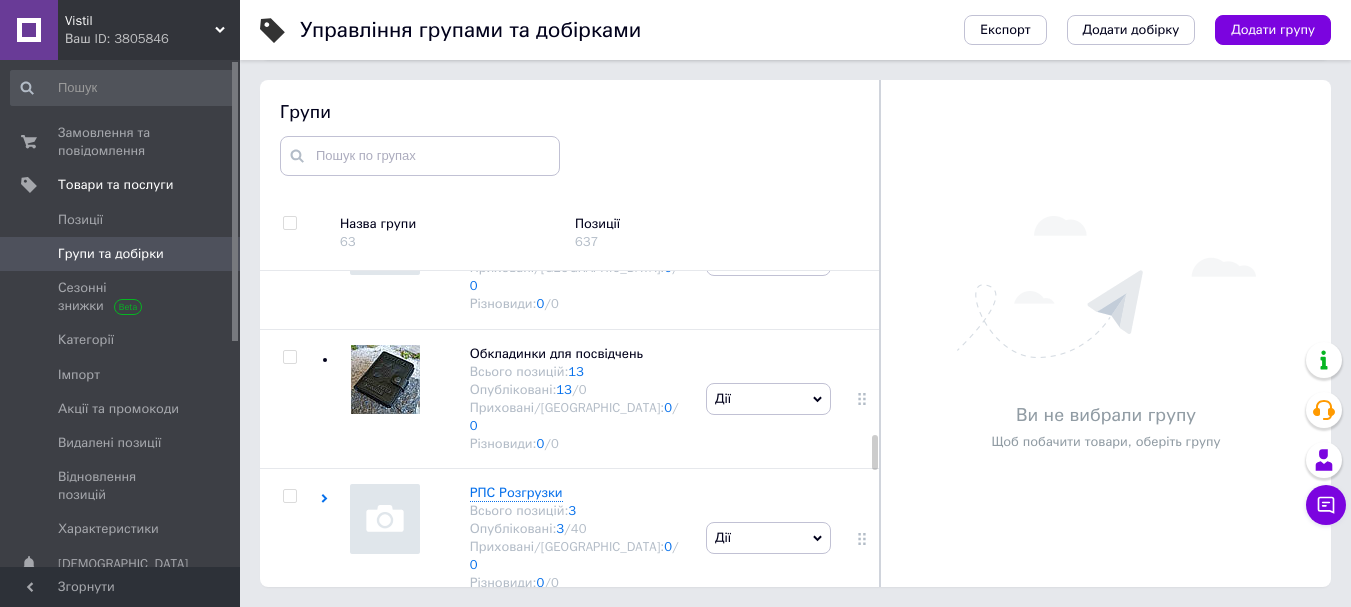 click on "76" at bounding box center [579, 669] 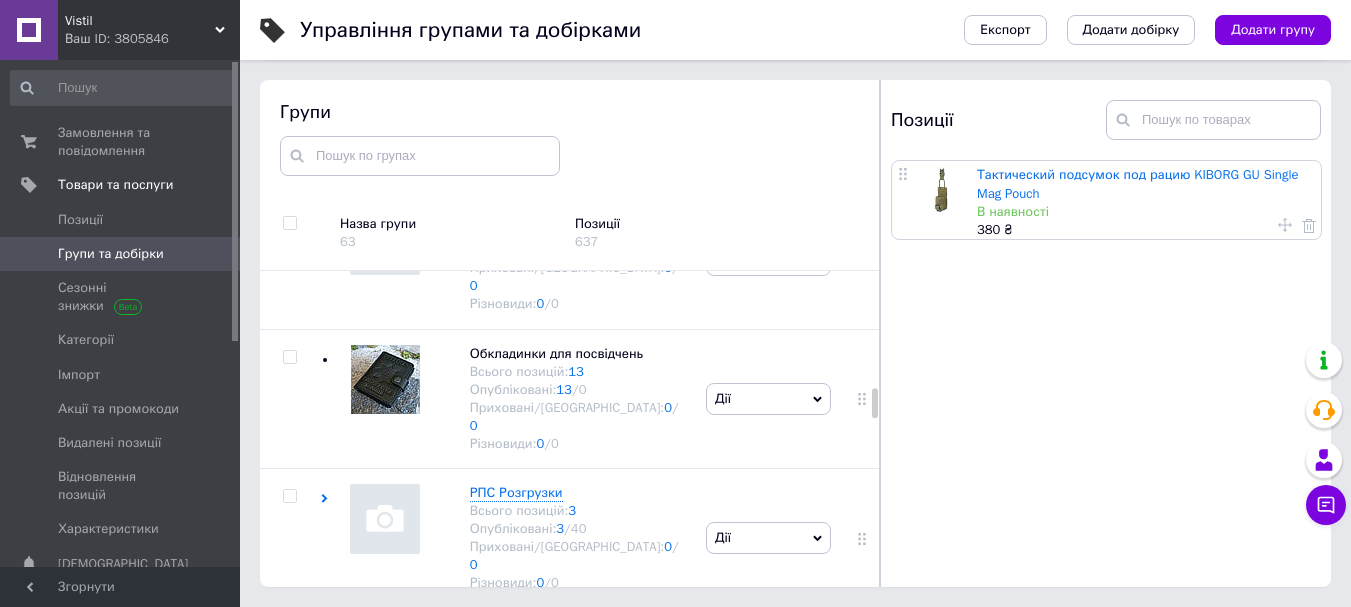 click on "23" at bounding box center (585, 807) 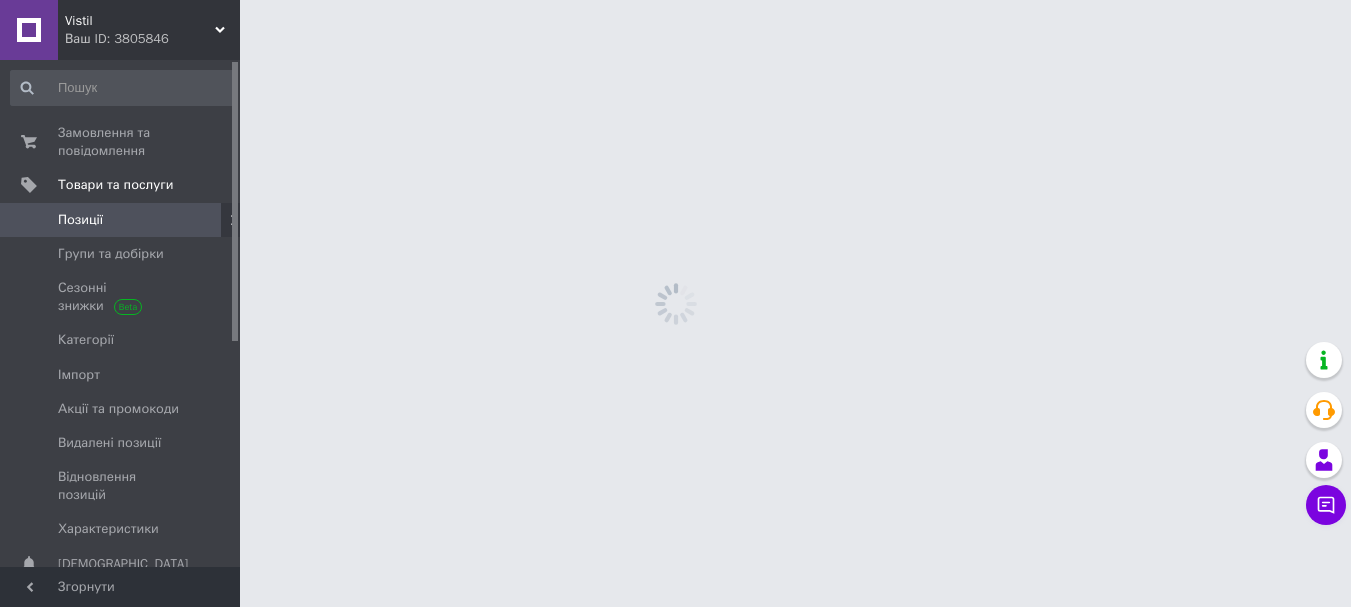 scroll, scrollTop: 0, scrollLeft: 0, axis: both 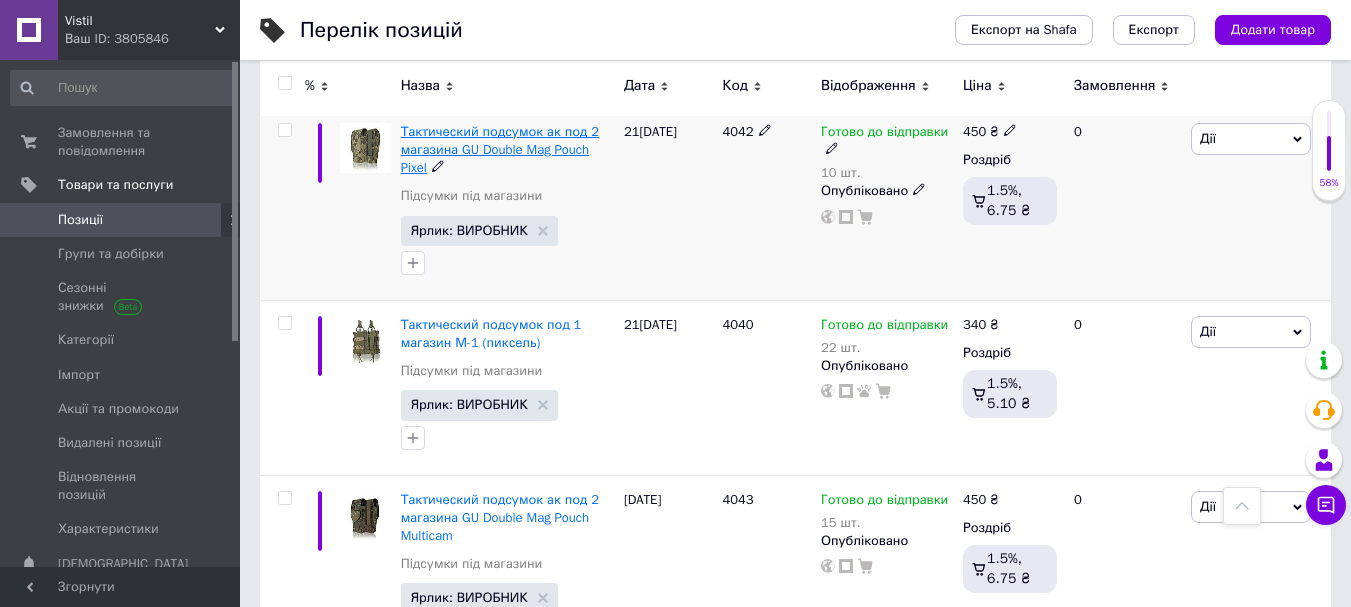 click on "Тактический подсумок ак под 2 магазина GU Double Mag Pouch Pixel" at bounding box center (500, 149) 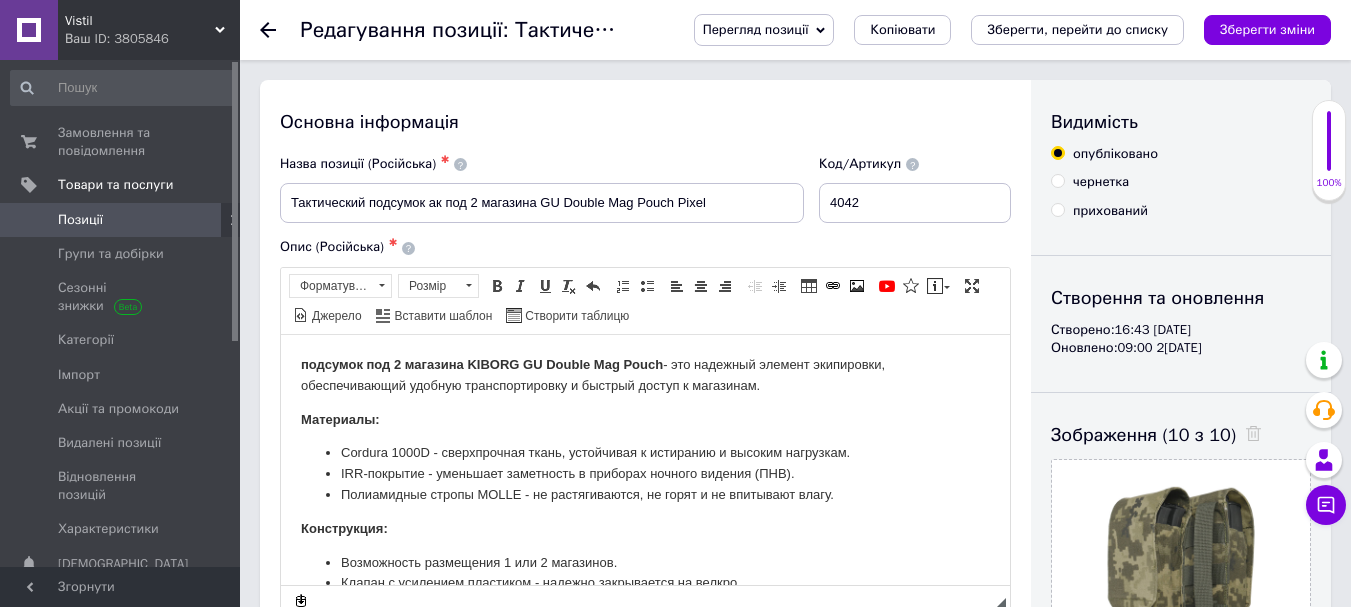 scroll, scrollTop: 0, scrollLeft: 0, axis: both 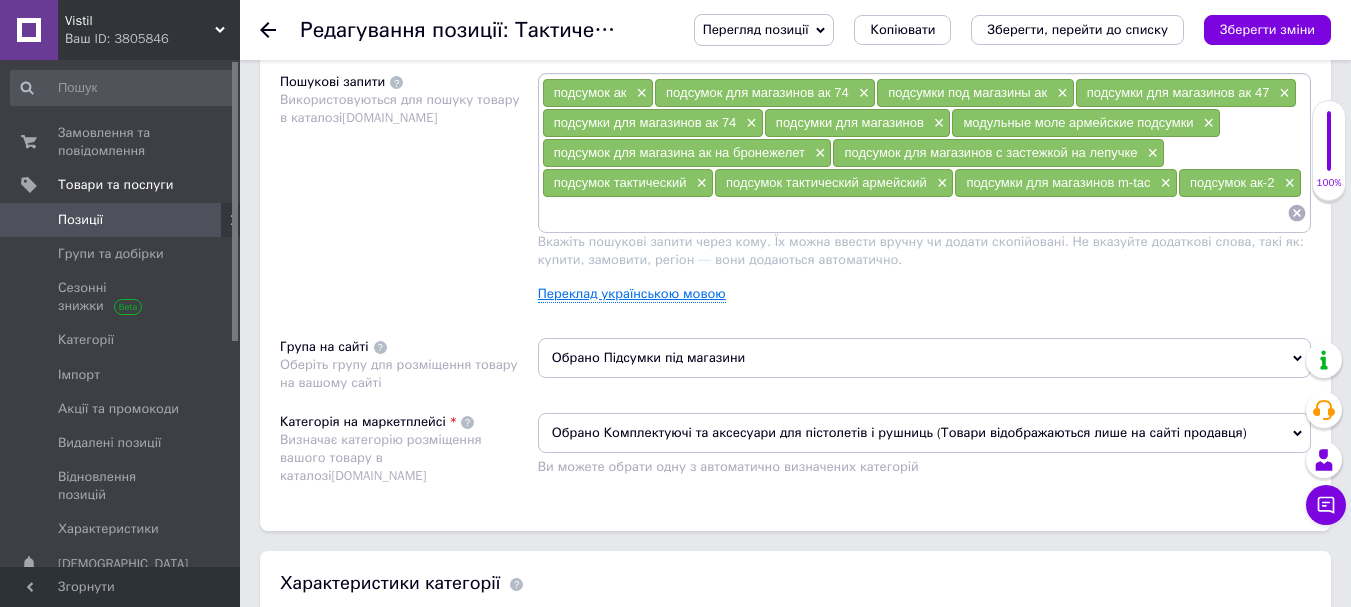 click on "Переклад українською мовою" at bounding box center (632, 294) 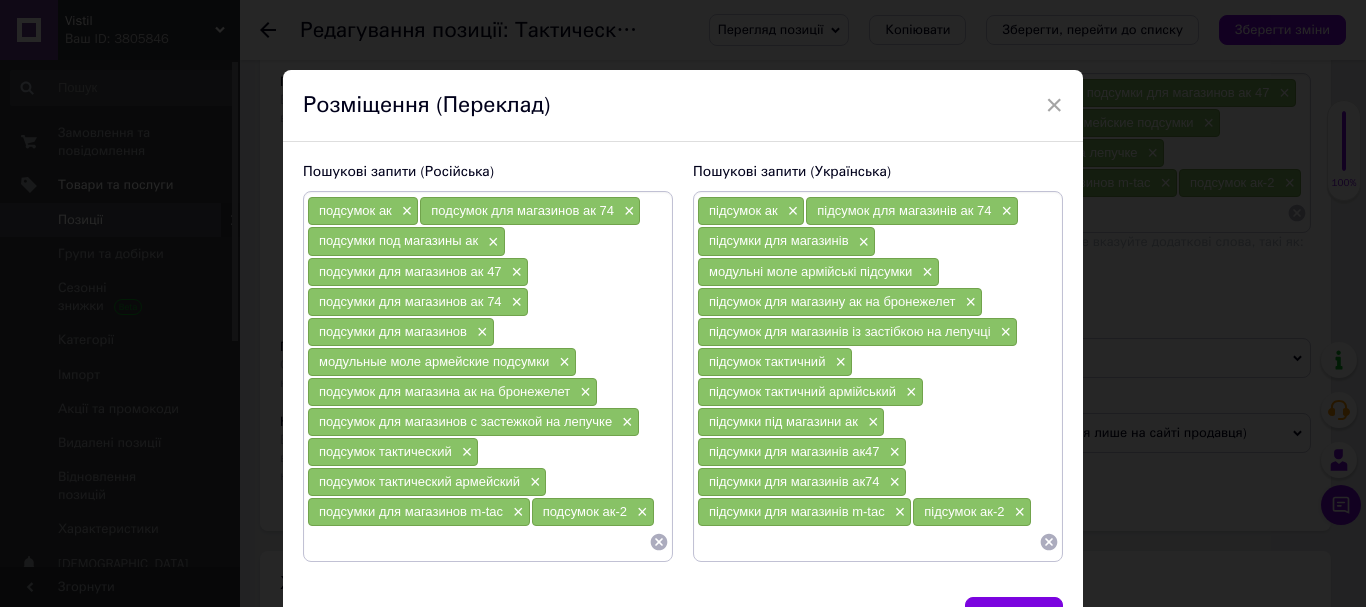 click on "× Розміщення (Переклад) Пошукові запити (Російська) подсумок ак × подсумок для магазинов ак 74 × подсумки под магазины ак × подсумки для магазинов ак 47 × подсумки для магазинов ак 74 × подсумки для магазинов × модульные моле армейские подсумки × подсумок для магазина ак на бронежелет × подсумок для магазинов с застежкой на лепучке × подсумок тактический × подсумок тактический армейский × подсумки для магазинов m-tac × подсумок ак-2 × Пошукові запити (Українська) підсумок ак × підсумок для магазинів ак 74 × підсумки для магазинів × × × × підсумок тактичний × × × ×" at bounding box center [683, 303] 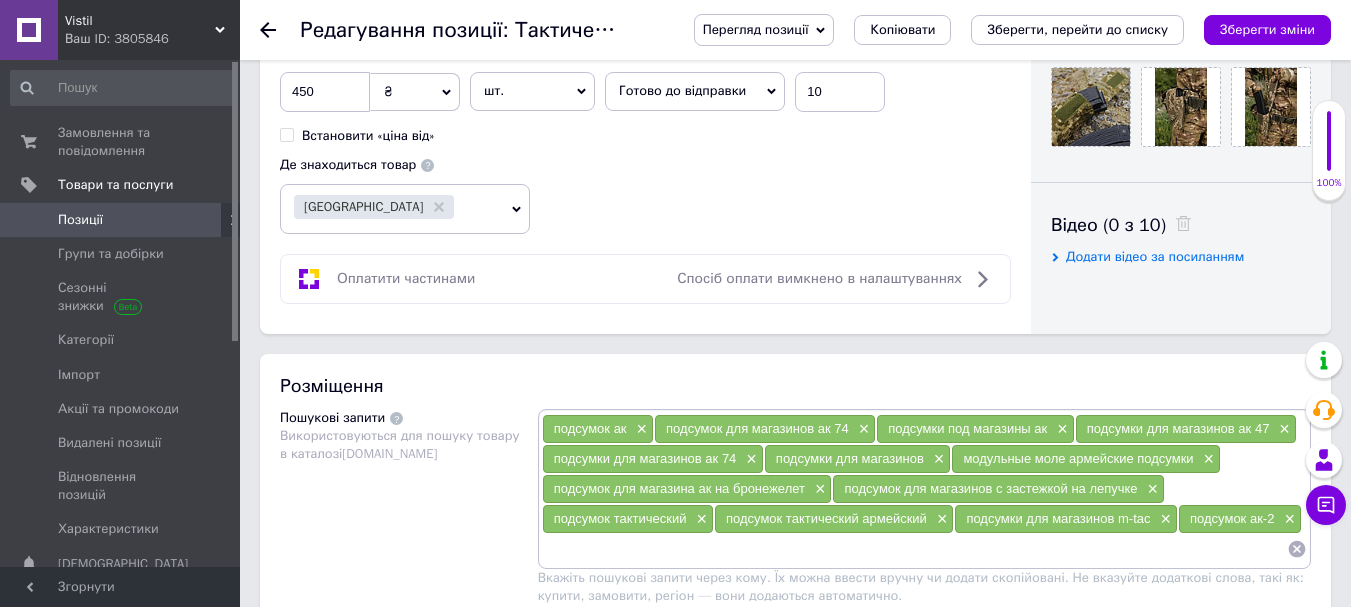 scroll, scrollTop: 798, scrollLeft: 0, axis: vertical 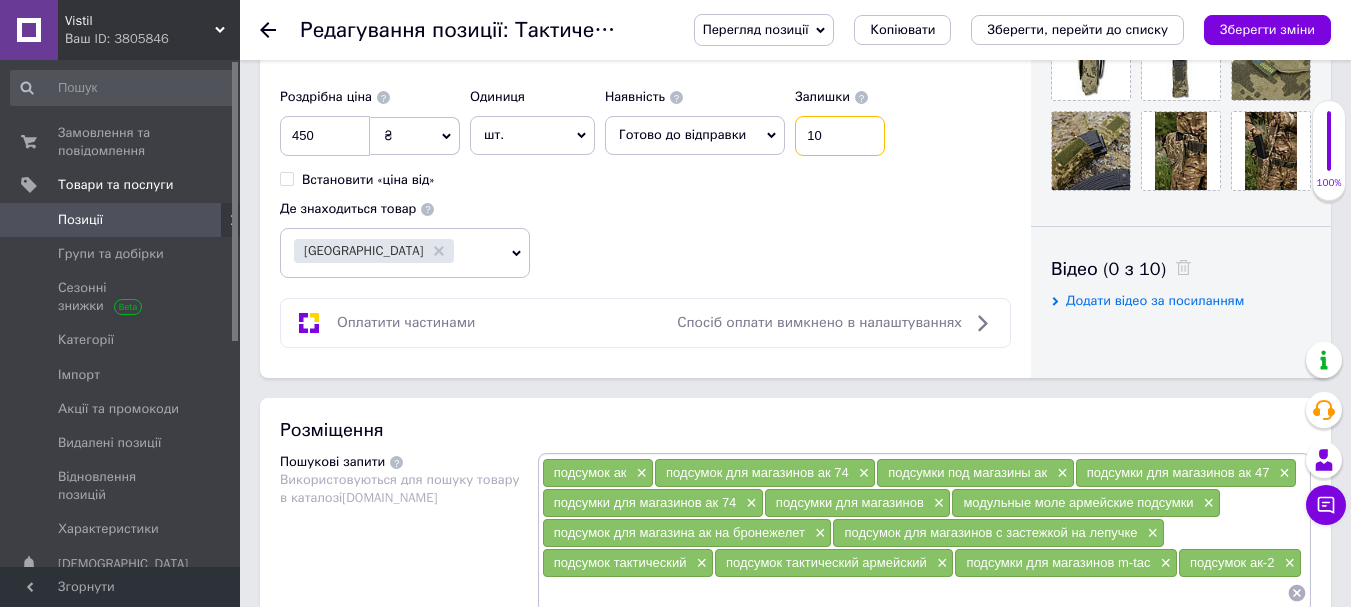 click on "10" at bounding box center (840, 136) 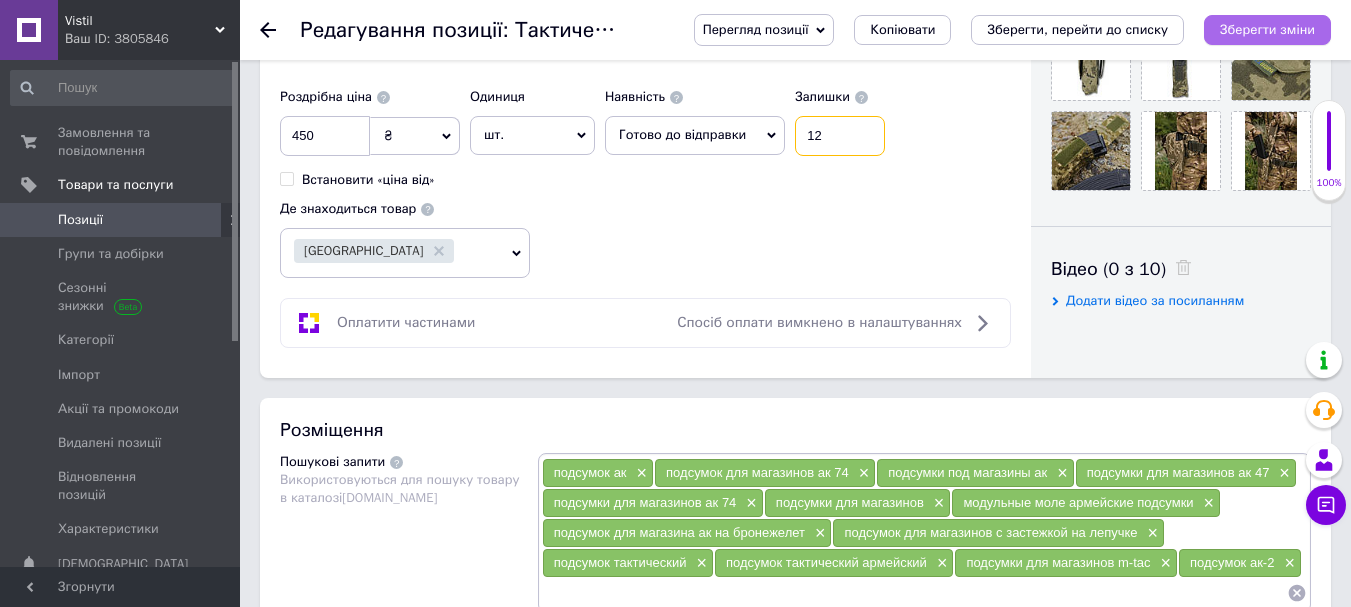 type on "12" 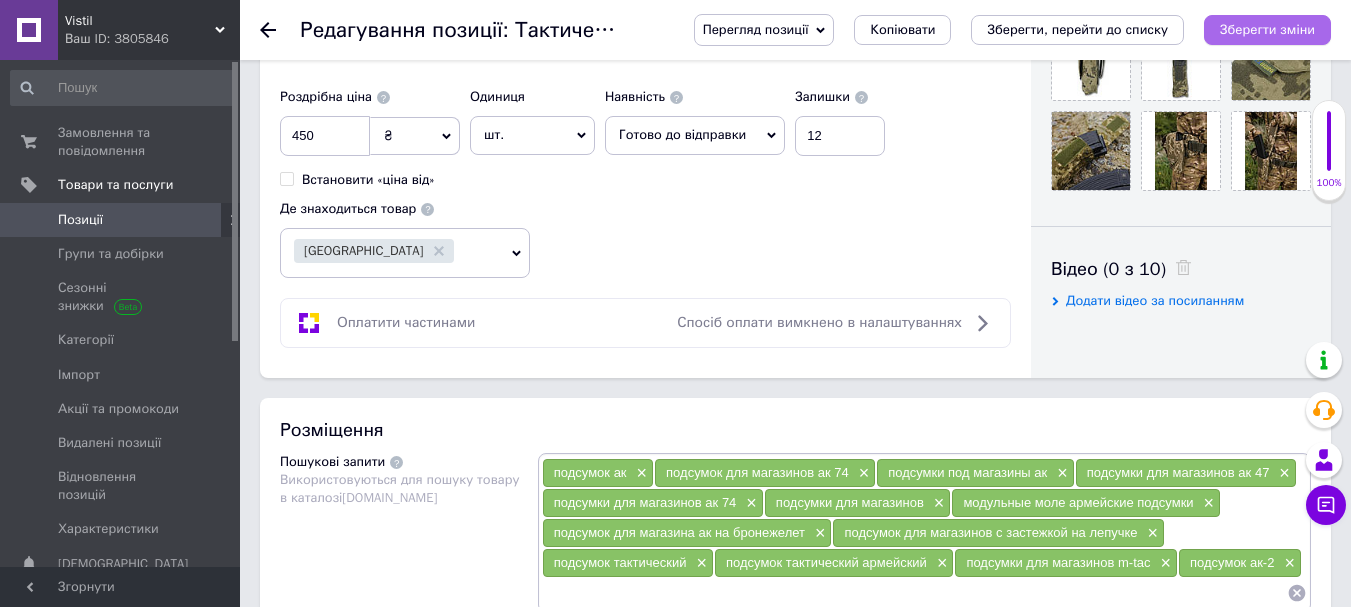 click on "Зберегти зміни" at bounding box center (1267, 29) 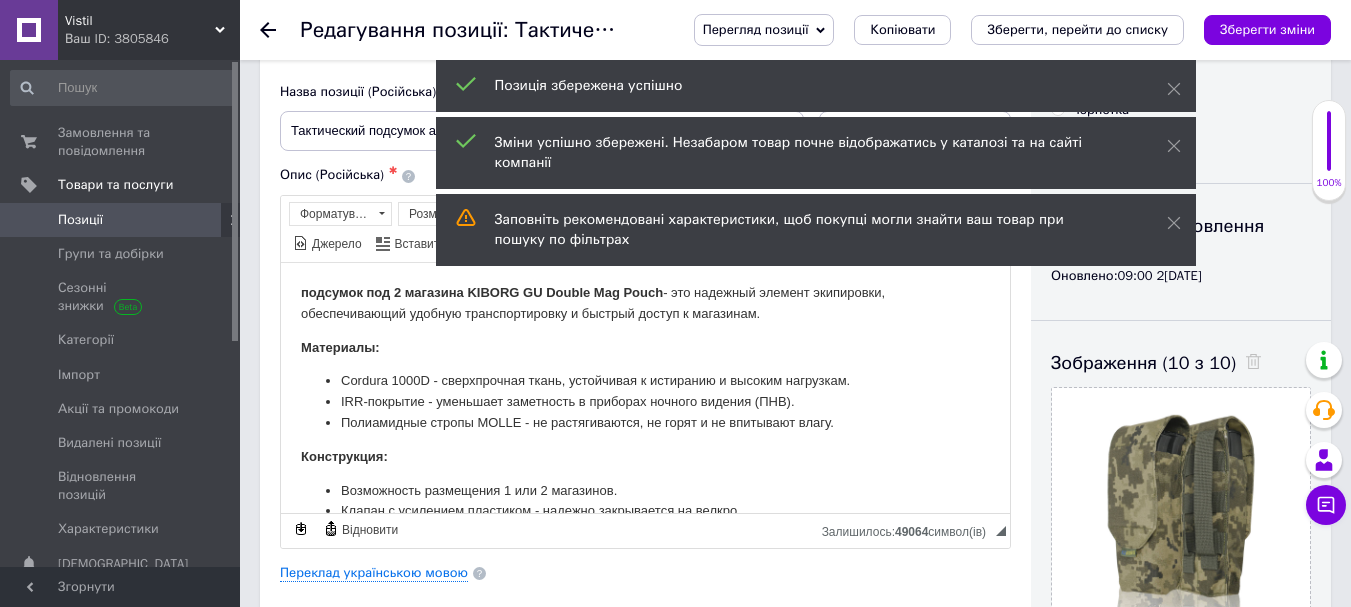 scroll, scrollTop: 0, scrollLeft: 0, axis: both 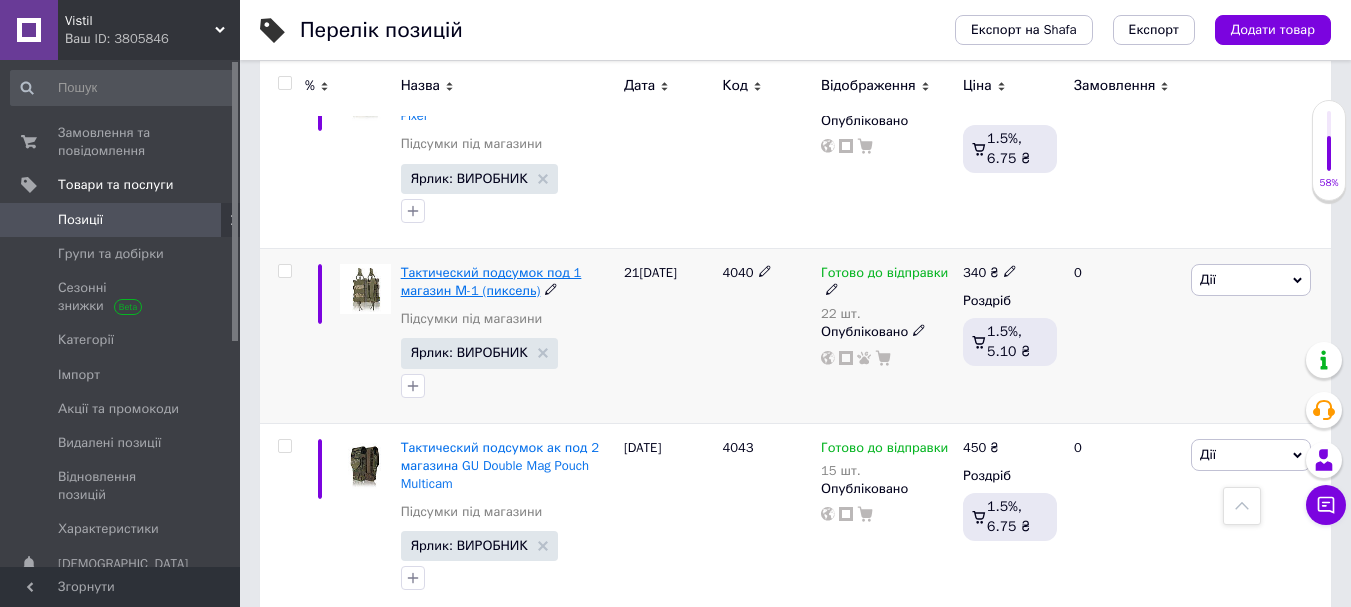 click on "Тактический подсумок под 1 магазин М-1 (пиксель)" at bounding box center [491, 281] 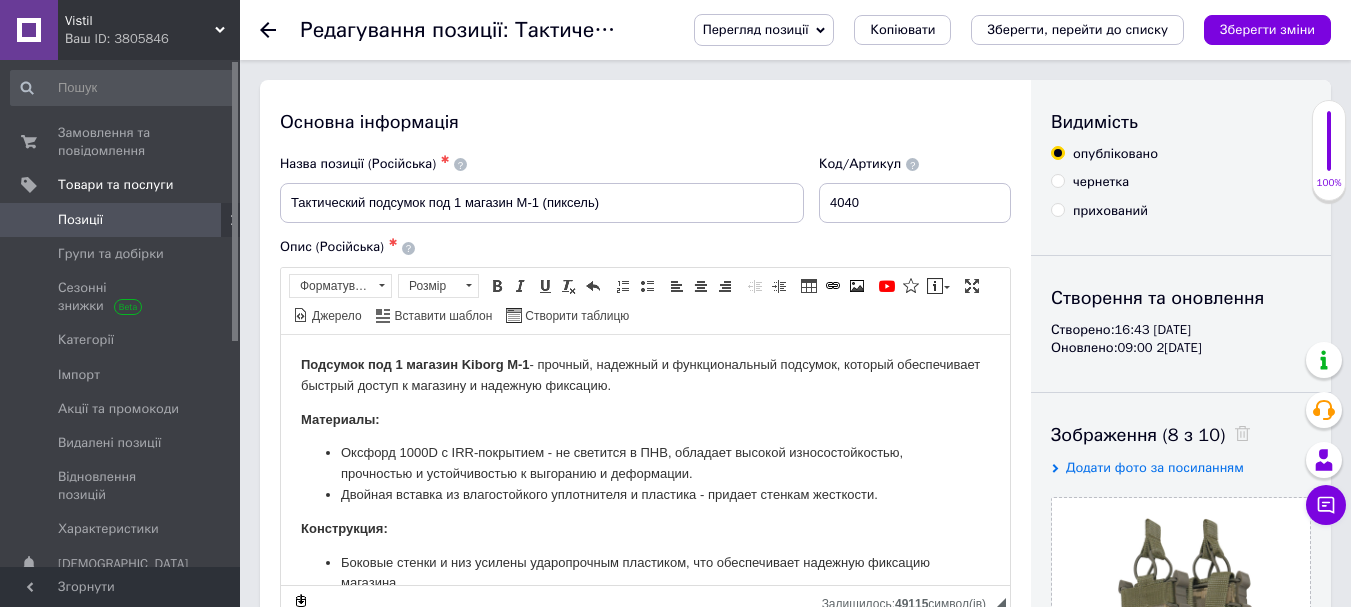 scroll, scrollTop: 0, scrollLeft: 0, axis: both 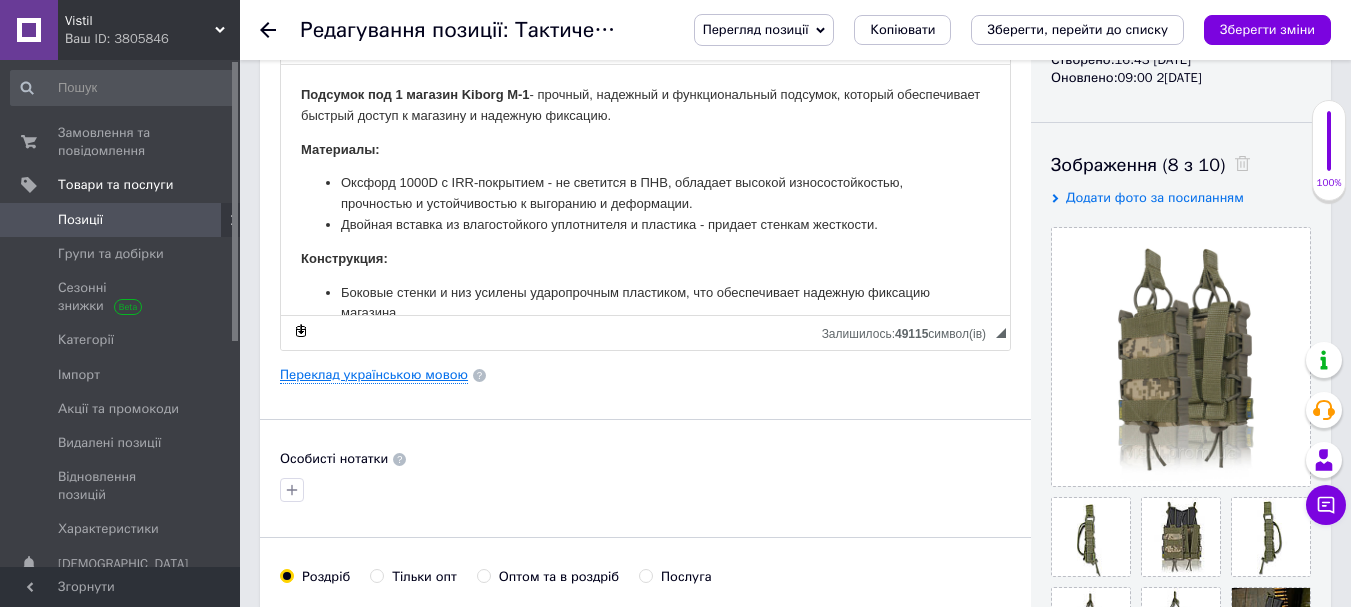 click on "Переклад українською мовою" at bounding box center [374, 375] 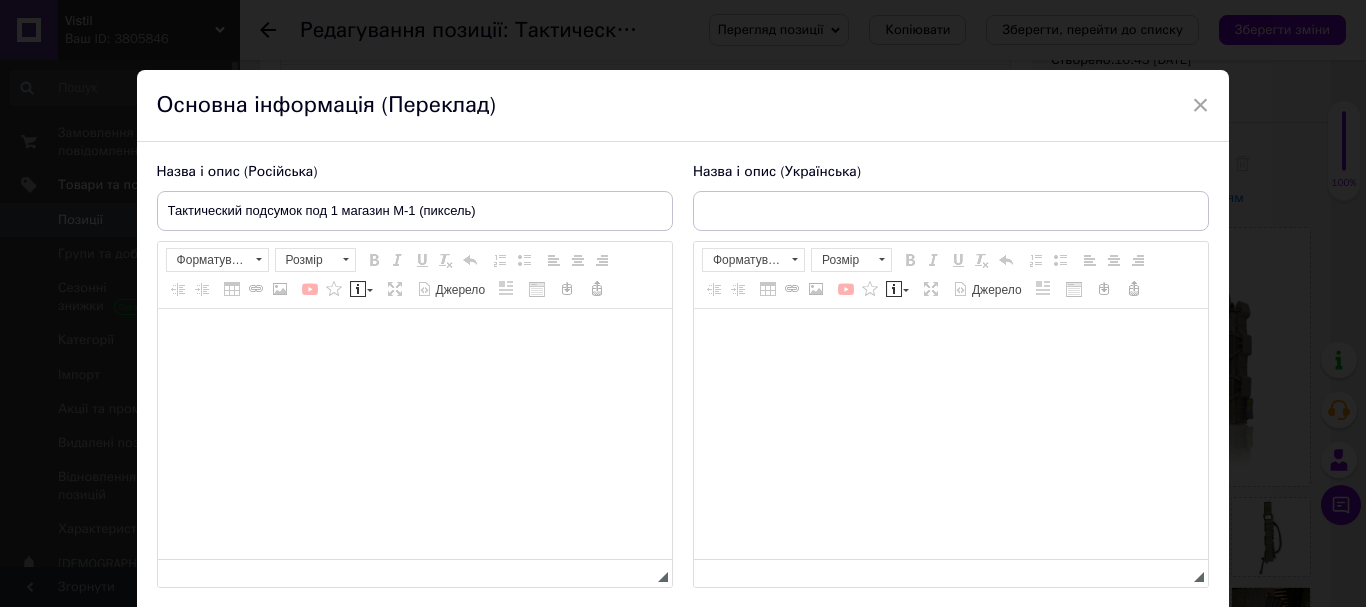 type on "Тактичний підсумок под 1 магазин М-1(піксель)" 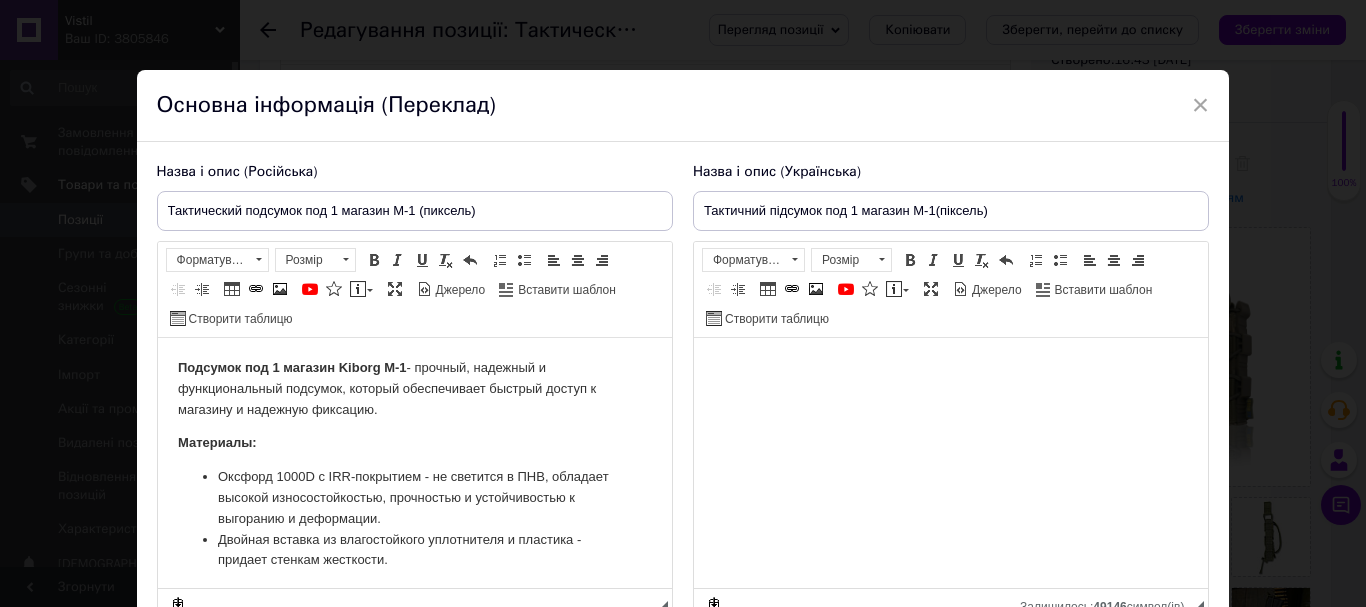 scroll, scrollTop: 0, scrollLeft: 0, axis: both 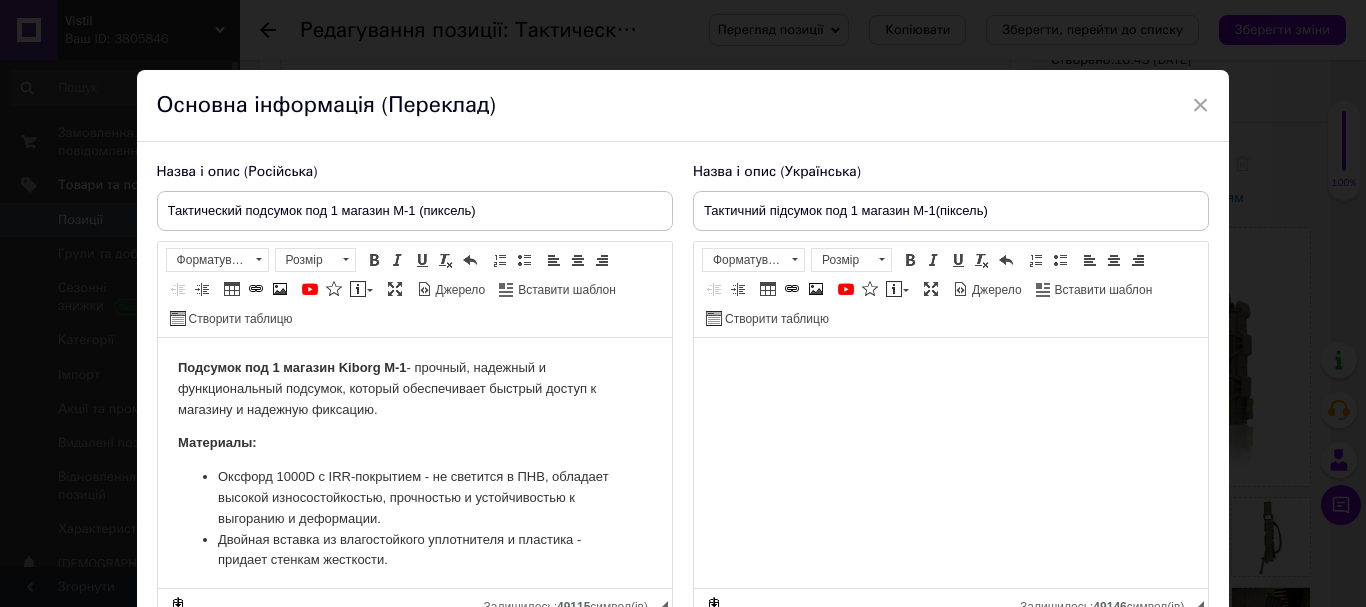 click on "× Основна інформація (Переклад) Назва і опис (Російська) Тактический подсумок под 1 магазин М-1 (пиксель) Подсумок под 1 магазин Kiborg М-1  - прочный, надежный и функциональный подсумок, который обеспечивает быстрый доступ к магазину и надежную фиксацию.
Материалы:
Оксфорд 1000D с IRR-покрытием - не светится в ПНВ, обладает высокой износостойкостью, прочностью и устойчивостью к выгоранию и деформации.
Двойная вставка из влагостойкого уплотнителя и пластика - придает стенкам жесткости.
Конструкция:
Фиксация магазина:
Форматування Форматування" at bounding box center [683, 303] 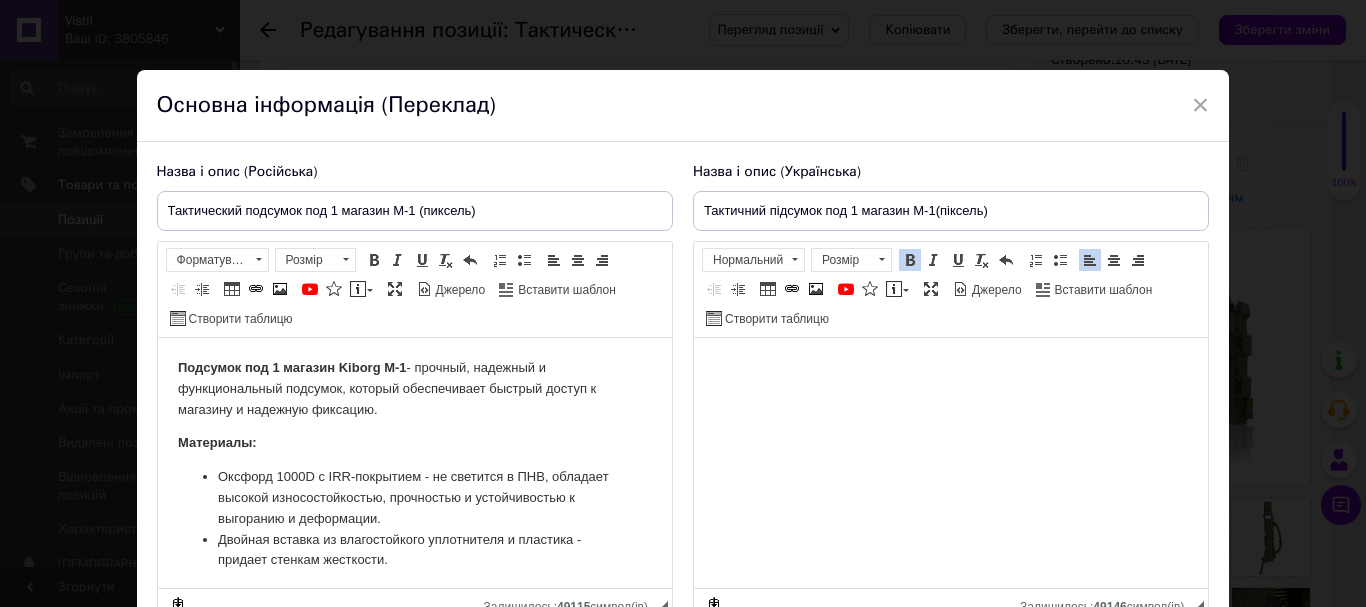 click on "Подсумок под 1 магазин Kiborg М-1" at bounding box center [291, 367] 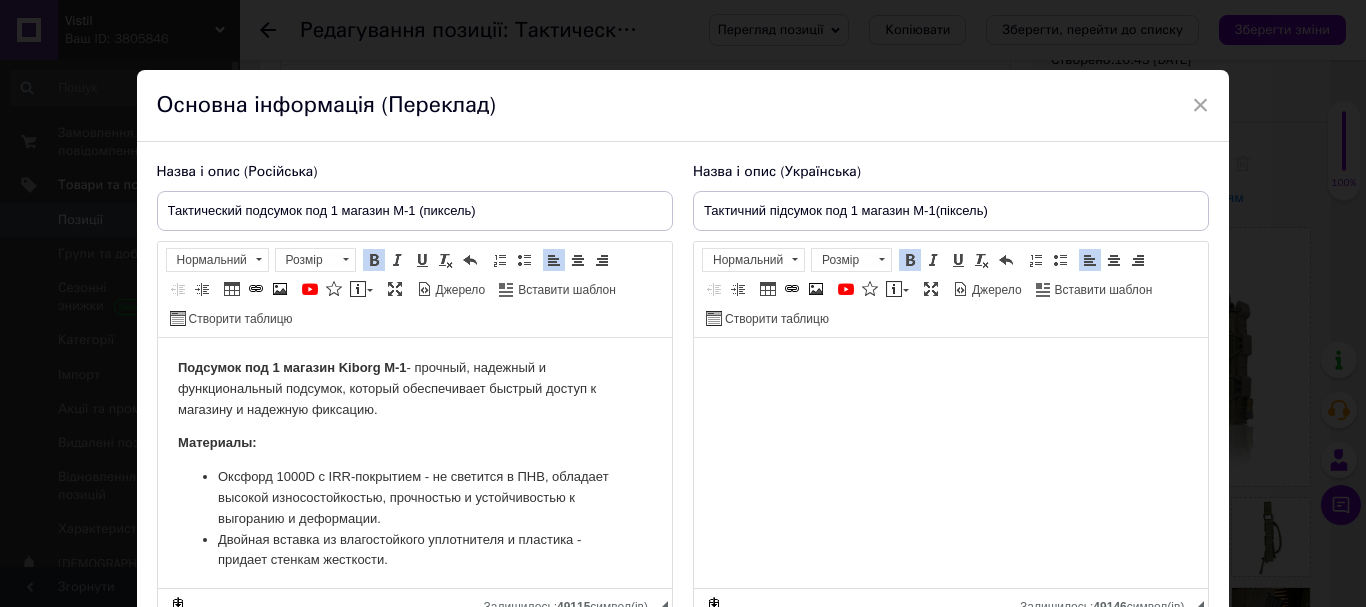 click on "Подсумок под 1 магазин Kiborg М-1" at bounding box center (291, 367) 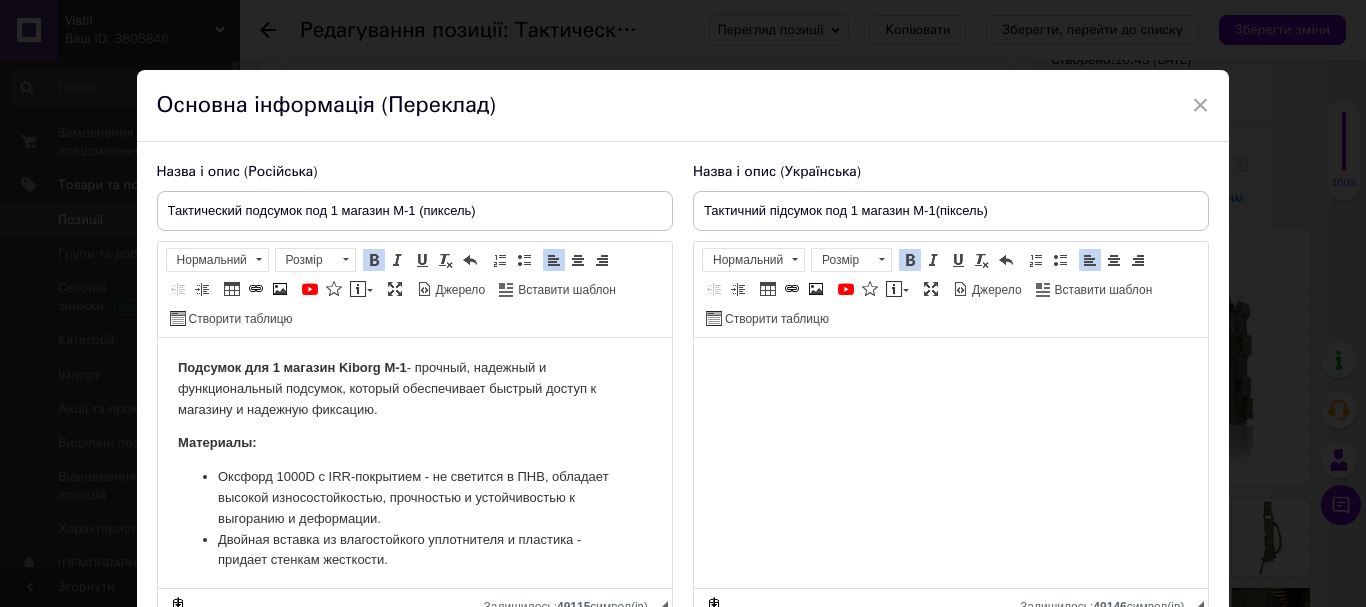 click on "Подсумок для 1 магазин Kiborg М-1" at bounding box center (291, 367) 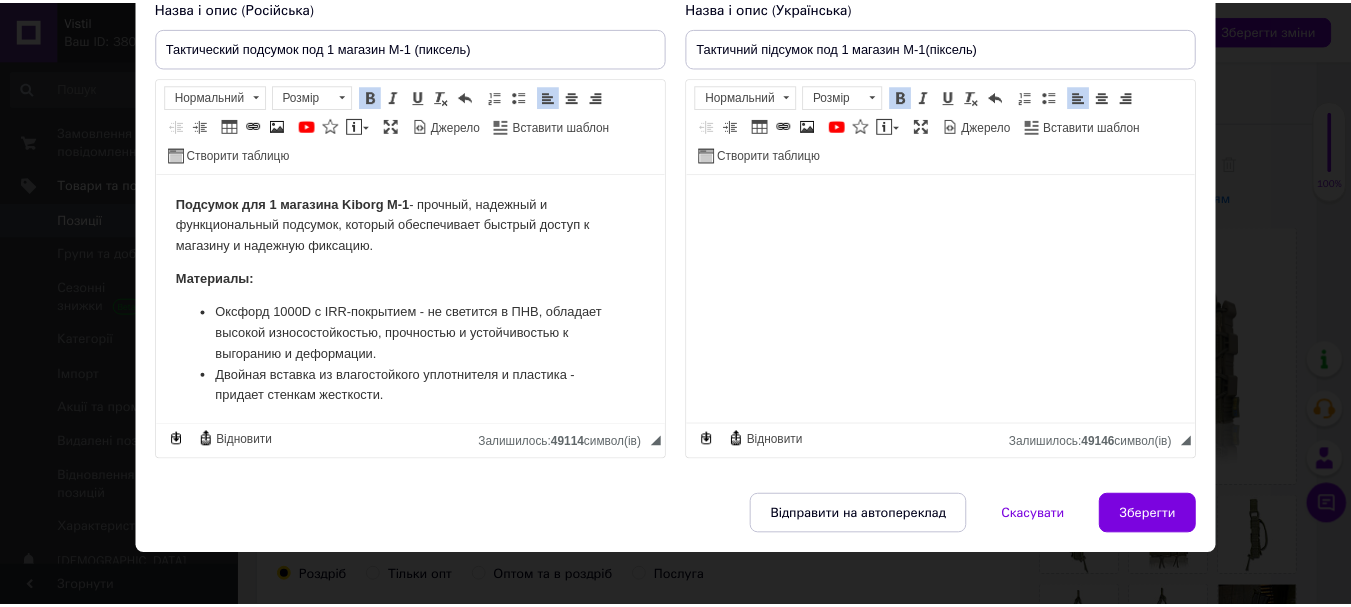 scroll, scrollTop: 165, scrollLeft: 0, axis: vertical 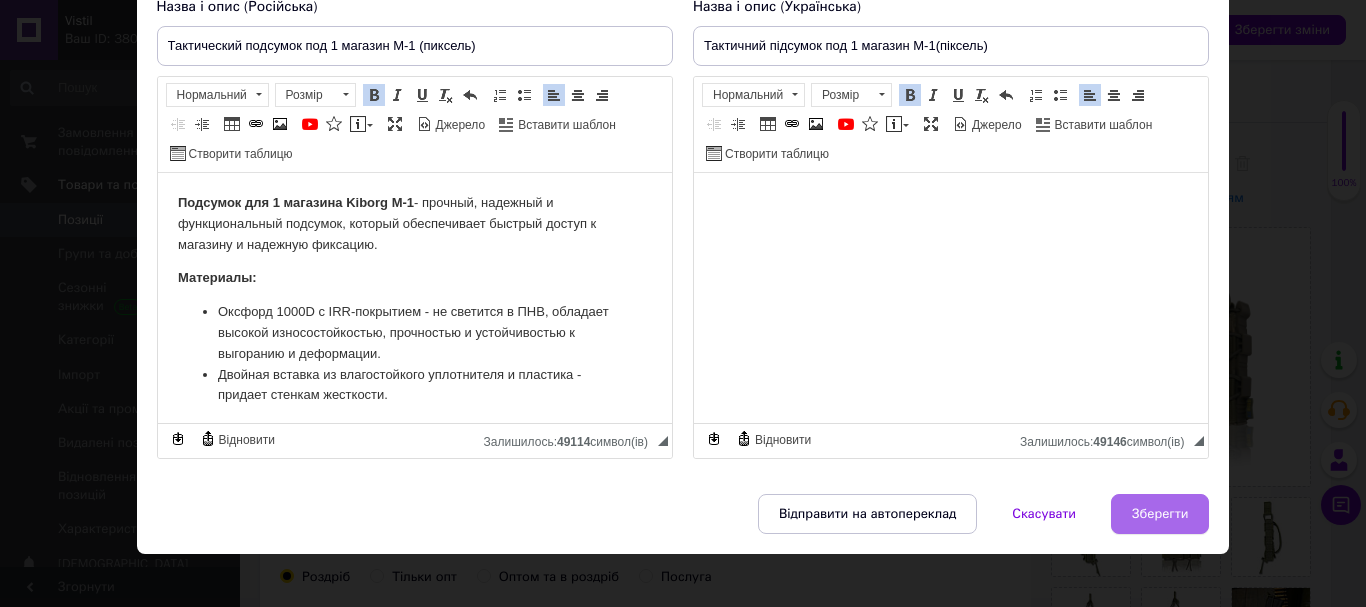 click on "Зберегти" at bounding box center [1160, 514] 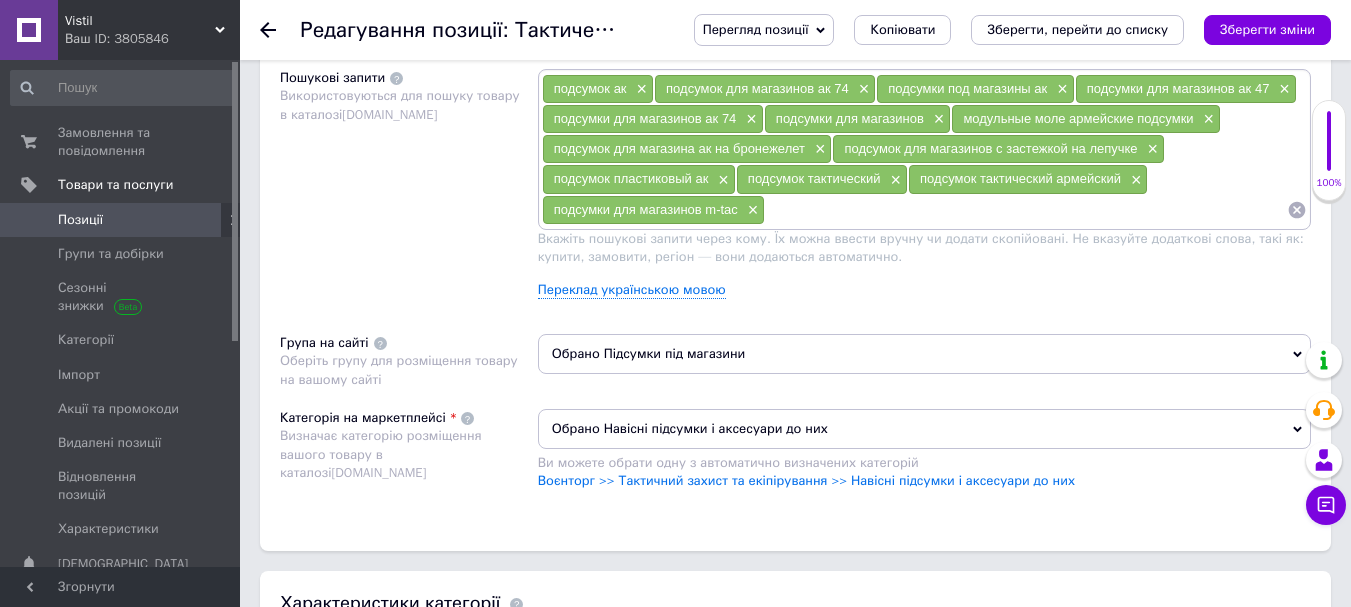 scroll, scrollTop: 1212, scrollLeft: 0, axis: vertical 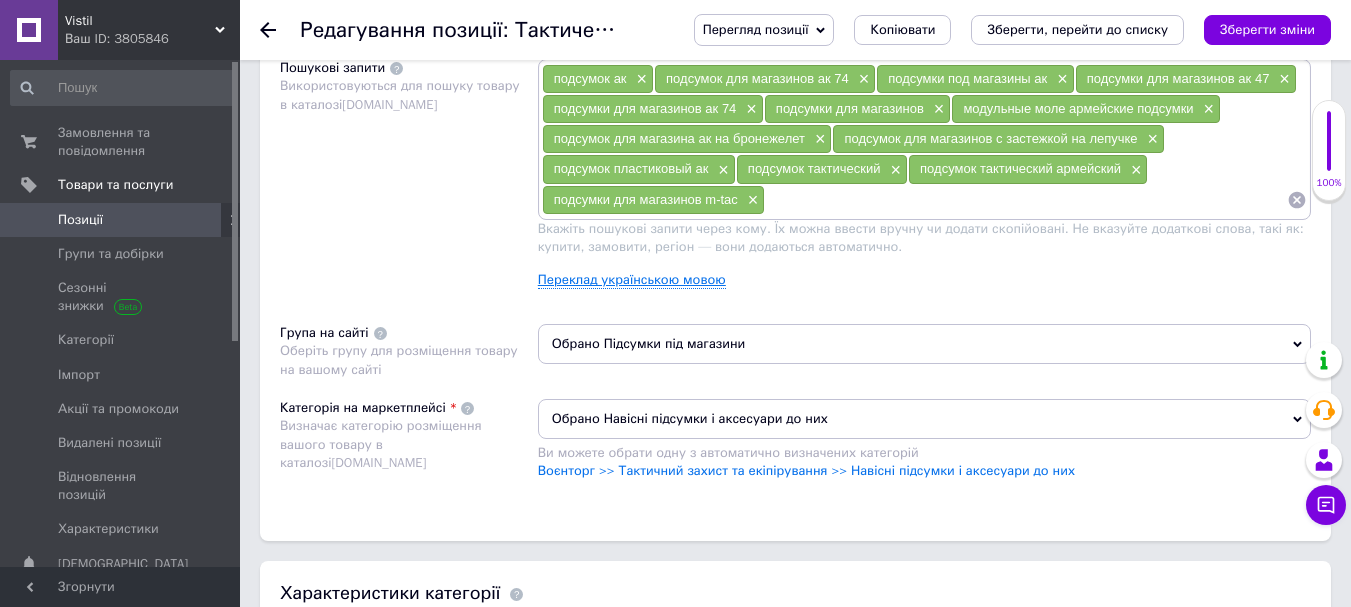 click on "Переклад українською мовою" at bounding box center [632, 280] 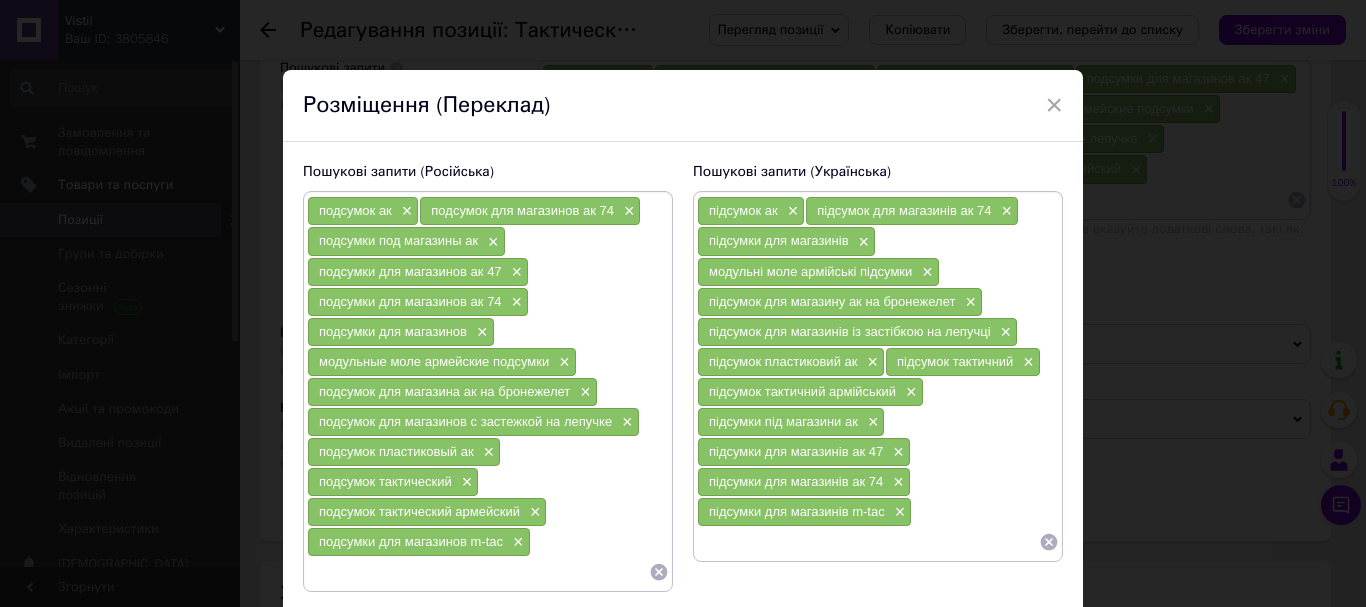 click on "× Розміщення (Переклад) Пошукові запити (Російська) подсумок ак × подсумок для магазинов ак 74 × подсумки под магазины ак × подсумки для магазинов ак 47 × подсумки для магазинов ак 74 × подсумки для магазинов × модульные моле армейские подсумки × подсумок для магазина ак на бронежелет × подсумок для магазинов с застежкой на лепучке × подсумок пластиковый ак × подсумок тактический × подсумок тактический армейский × подсумки для магазинов m-tac × Пошукові запити (Українська) підсумок ак × підсумок для магазинів ак 74 × підсумки для магазинів × × × × × × × × × × ×" at bounding box center [683, 303] 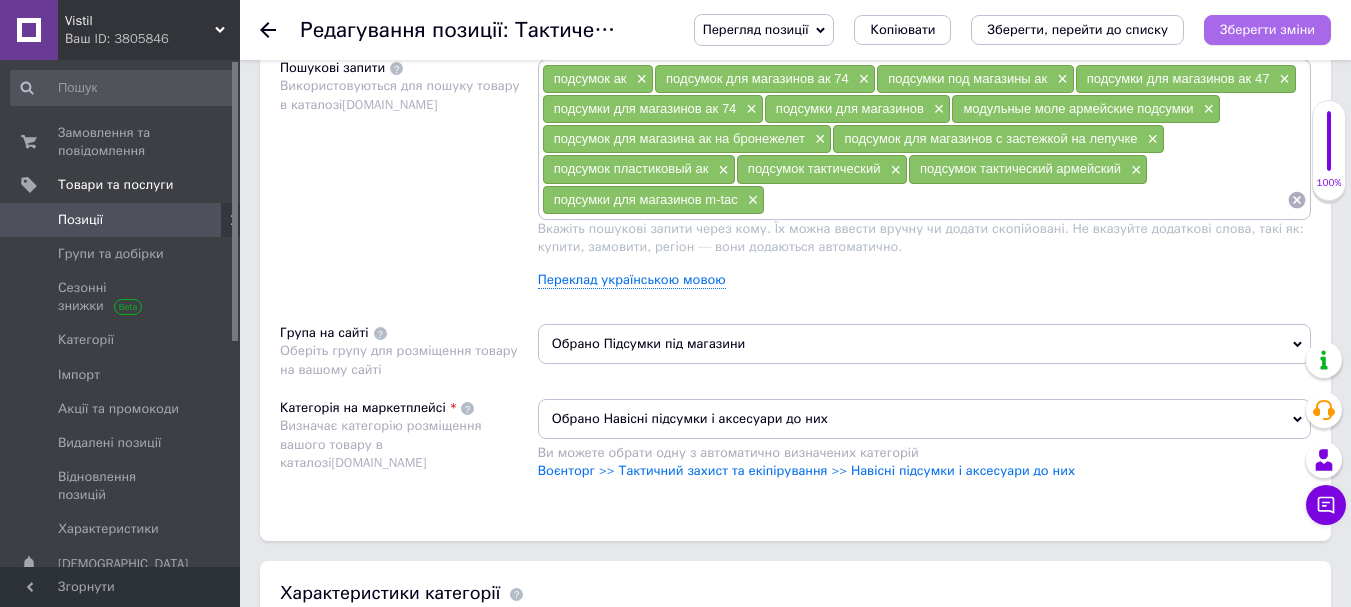 click on "Зберегти зміни" at bounding box center [1267, 29] 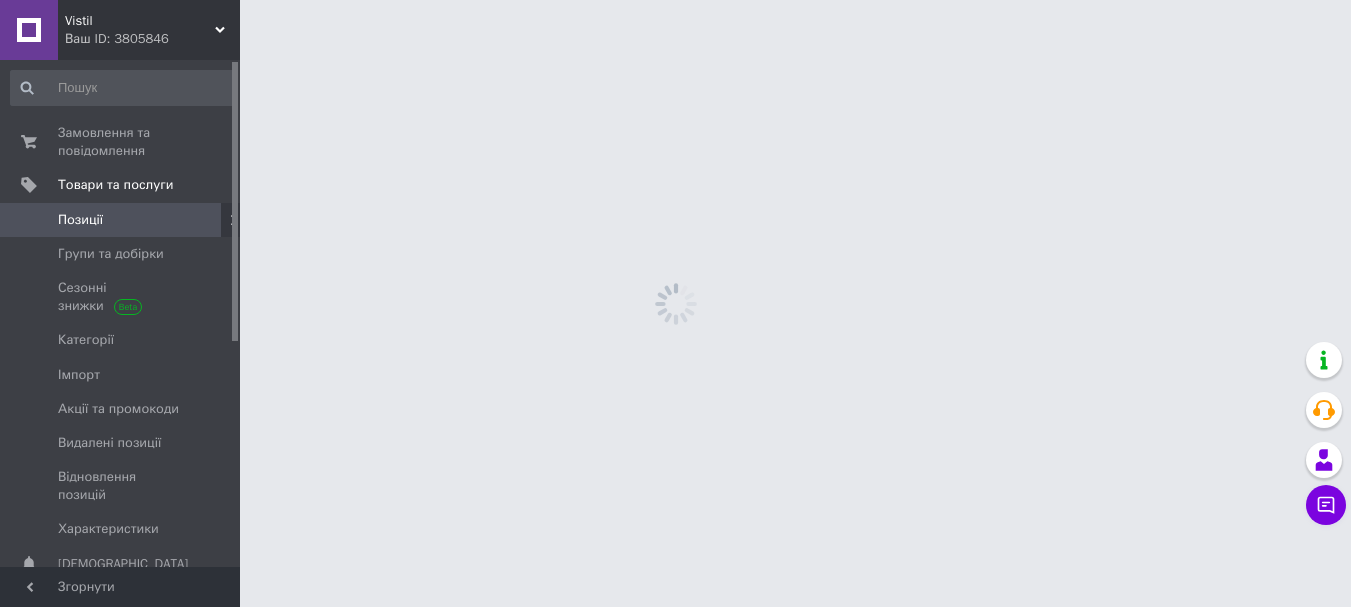 scroll, scrollTop: 0, scrollLeft: 0, axis: both 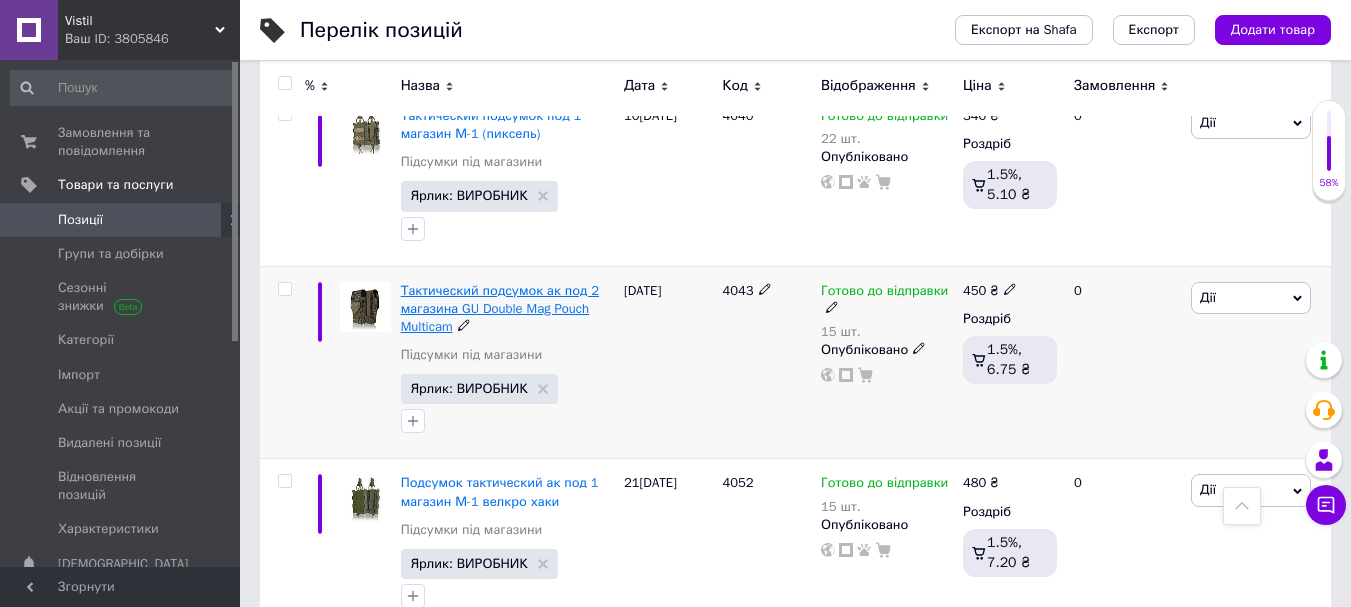 click on "Тактический подсумок ак под 2 магазина GU Double Mag Pouch Multicam" at bounding box center [500, 308] 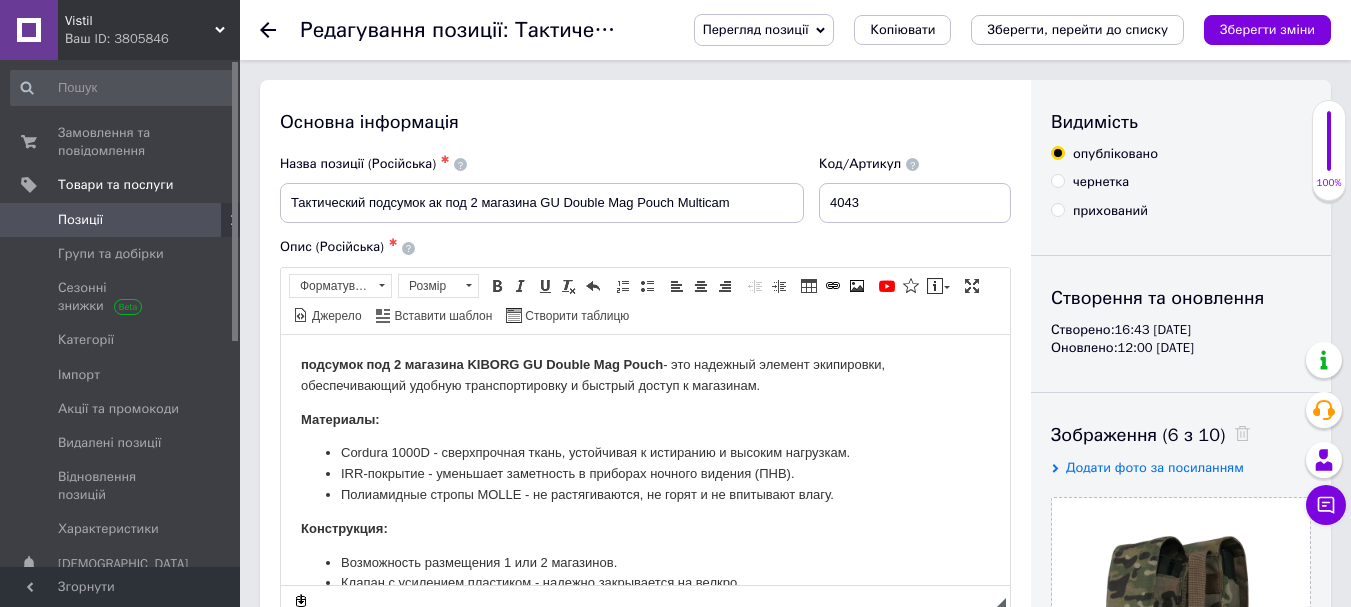 scroll, scrollTop: 0, scrollLeft: 0, axis: both 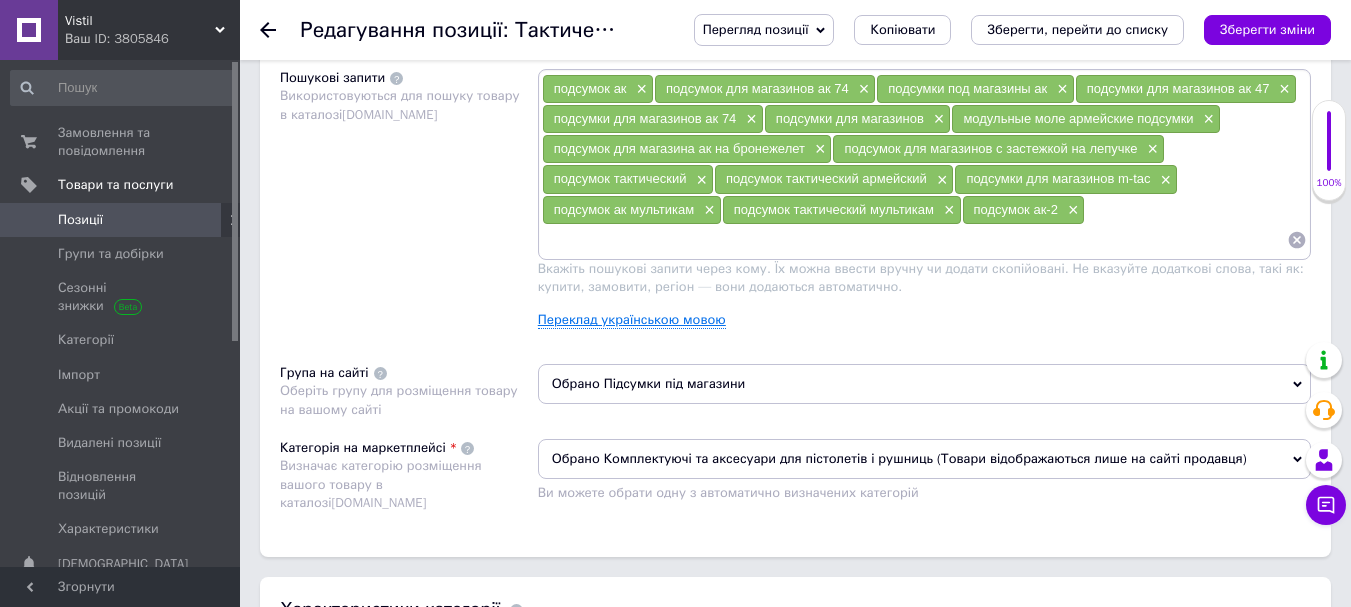 click on "Переклад українською мовою" at bounding box center (632, 320) 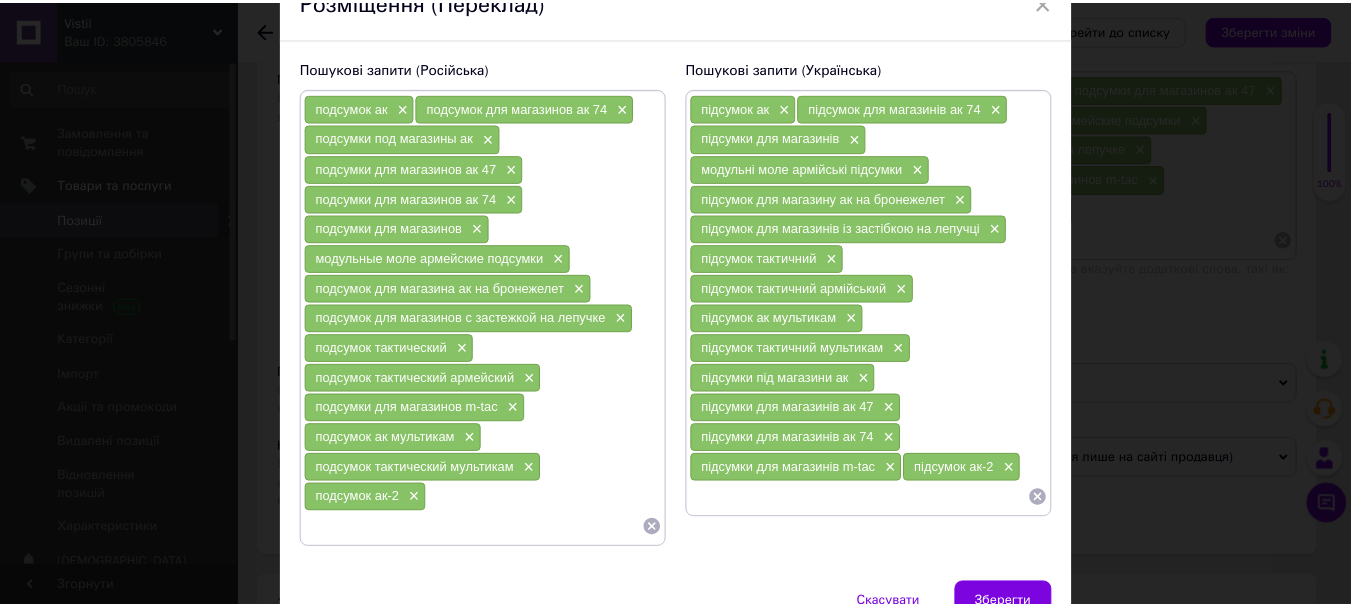 scroll, scrollTop: 107, scrollLeft: 0, axis: vertical 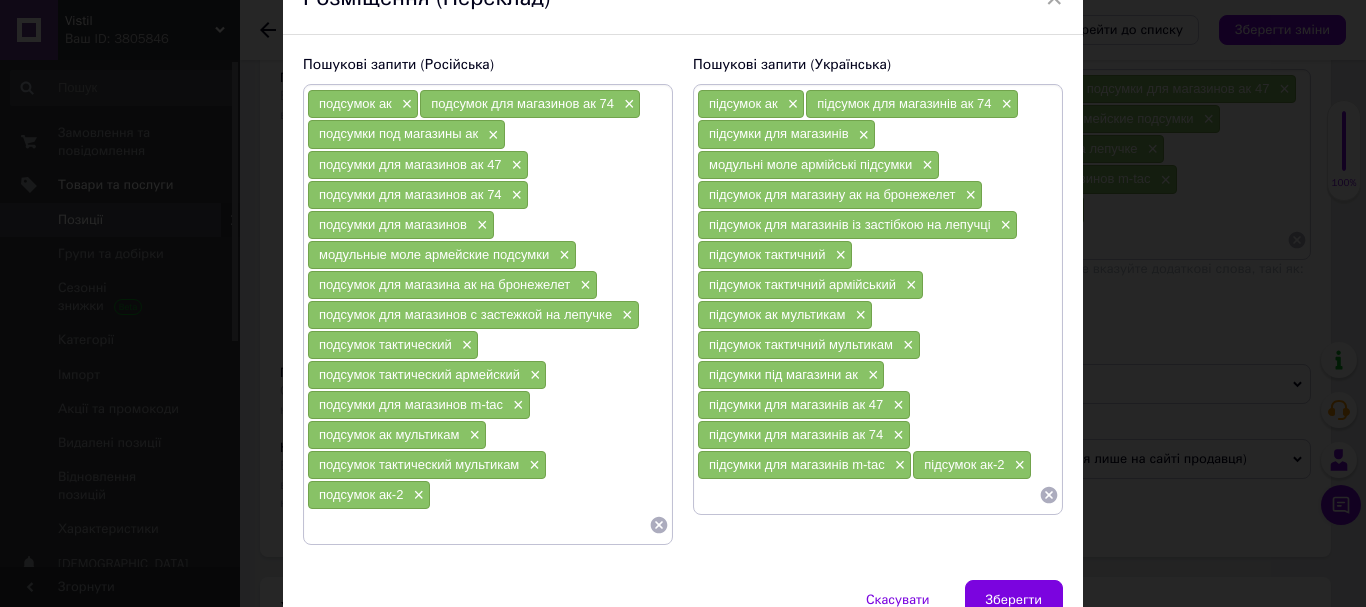 click on "× Розміщення (Переклад) Пошукові запити (Російська) подсумок ак × подсумок для магазинов ак 74 × подсумки под магазины ак × подсумки для магазинов ак 47 × подсумки для магазинов ак 74 × подсумки для магазинов × модульные моле армейские подсумки × подсумок для магазина ак на бронежелет × подсумок для магазинов с застежкой на лепучке × подсумок тактический × подсумок тактический армейский × подсумки для магазинов m-tac × подсумок ак мультикам × подсумок тактический мультикам × подсумок ак-2 × Пошукові запити (Українська) підсумок ак × підсумок для магазинів ак 74" at bounding box center [683, 303] 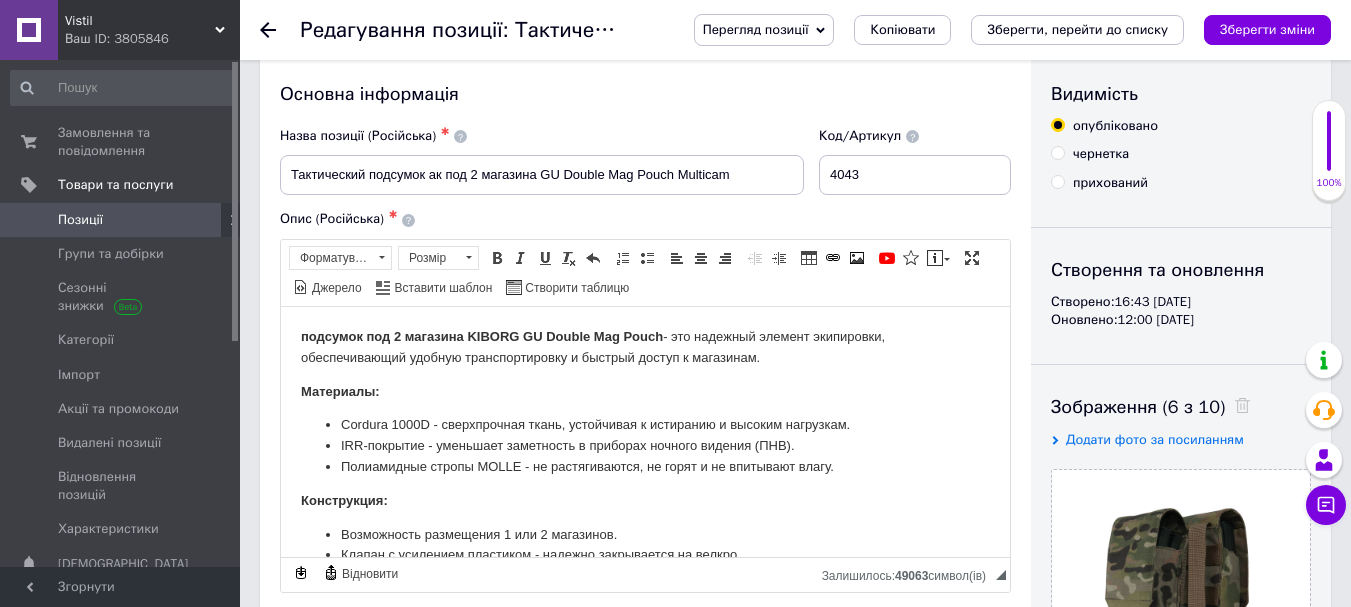 scroll, scrollTop: 0, scrollLeft: 0, axis: both 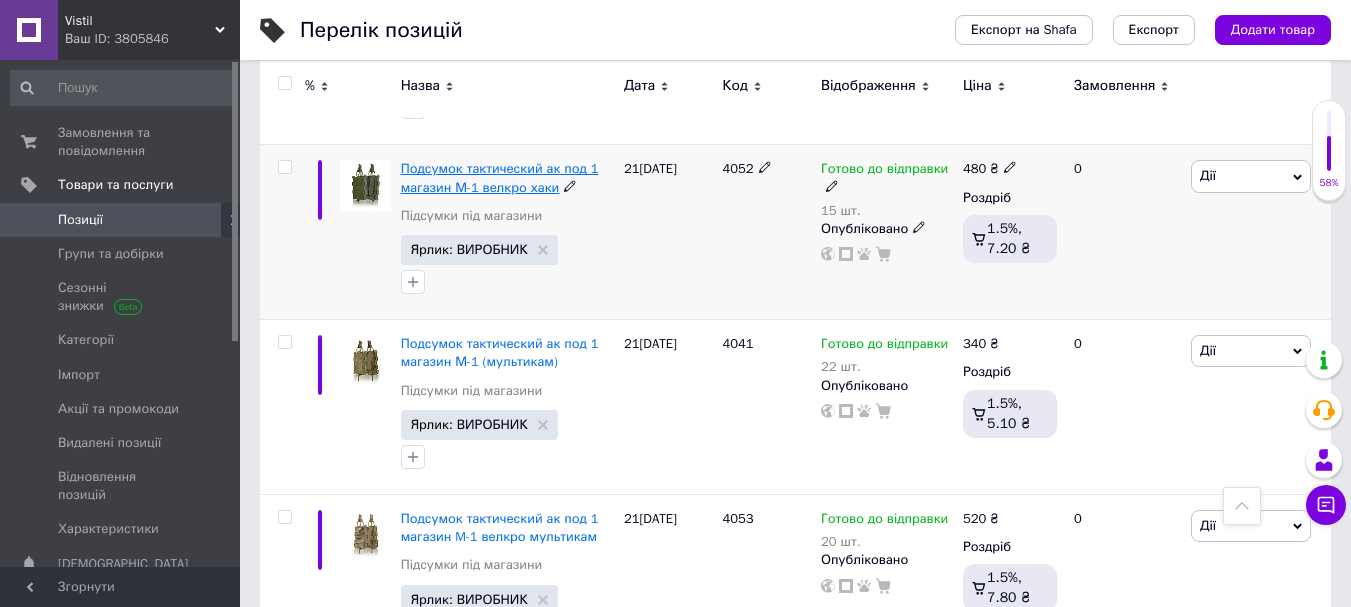 click on "Подсумок тактический ак под 1 магазин  М-1 велкро хаки" at bounding box center [500, 177] 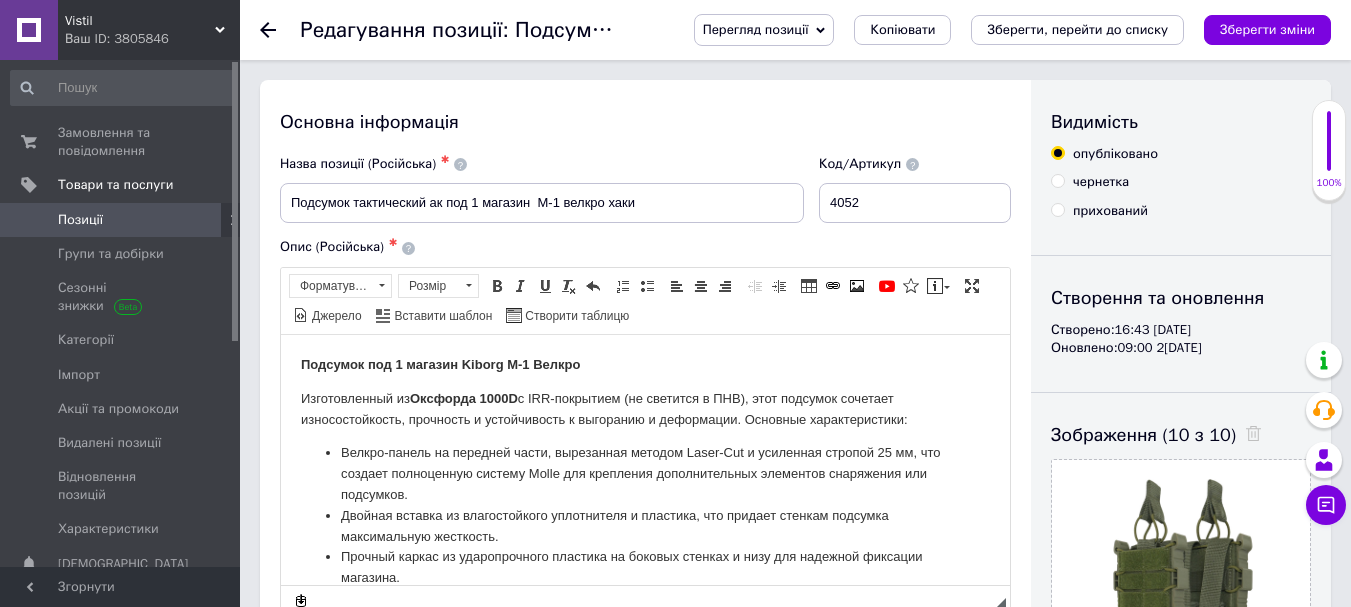 scroll, scrollTop: 0, scrollLeft: 0, axis: both 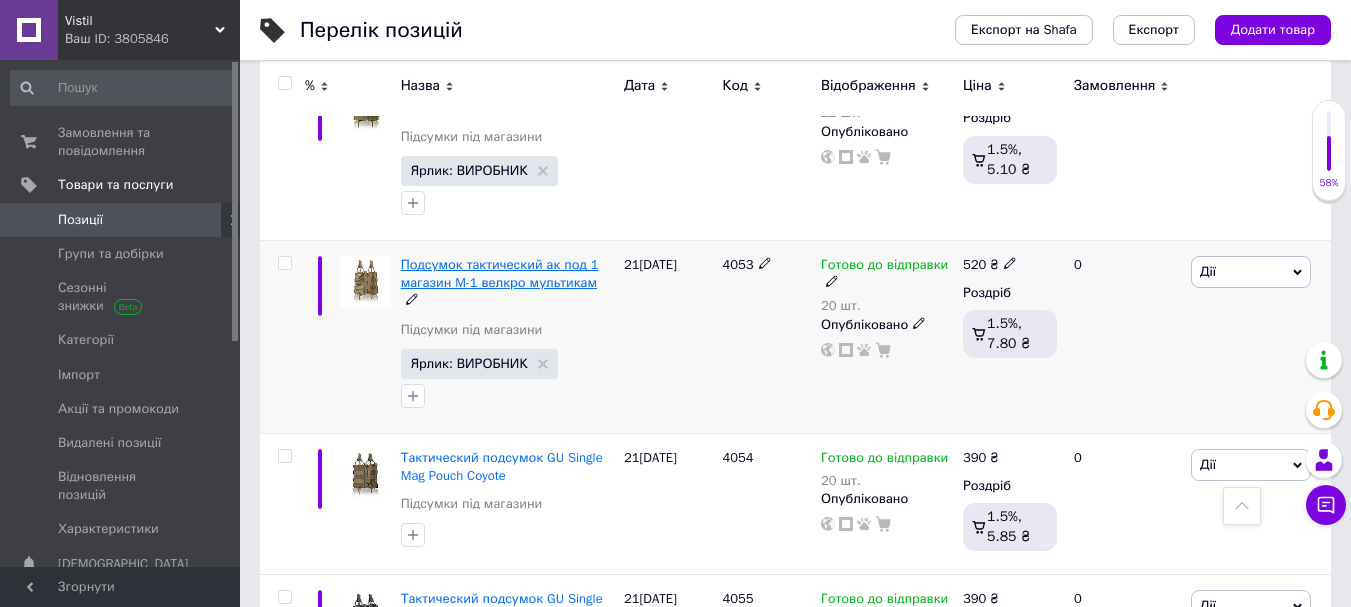 click on "Подсумок тактический ак под 1 магазин M-1 велкро мультикам" at bounding box center [500, 273] 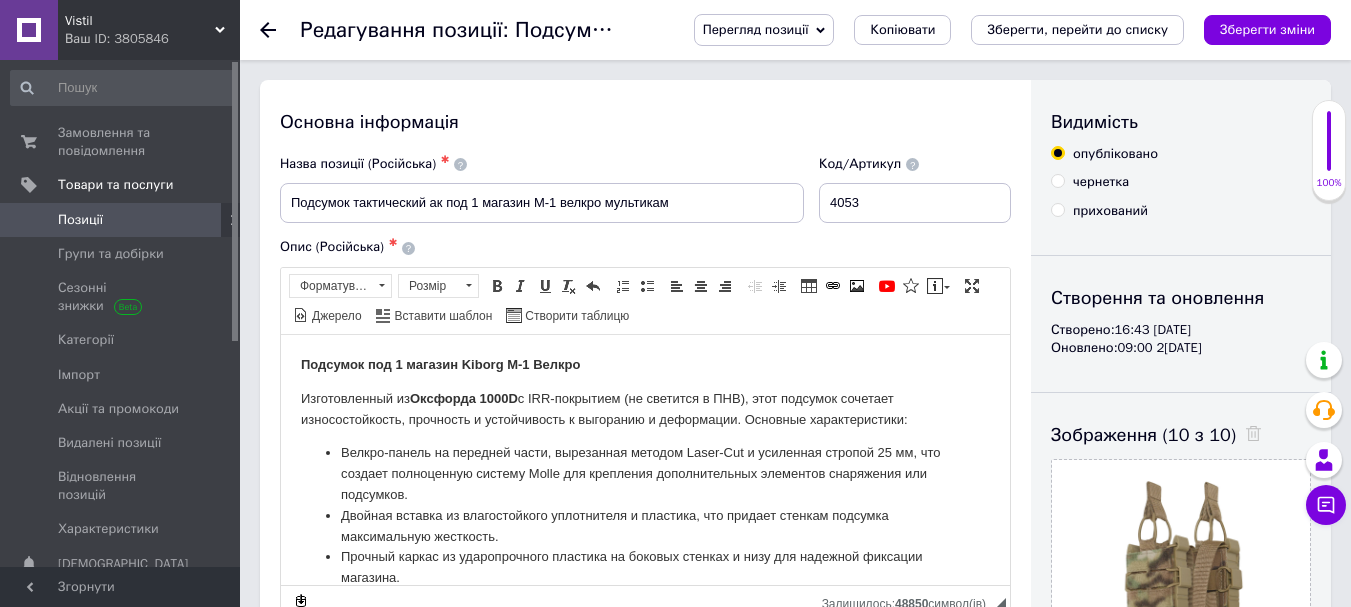 scroll, scrollTop: 0, scrollLeft: 0, axis: both 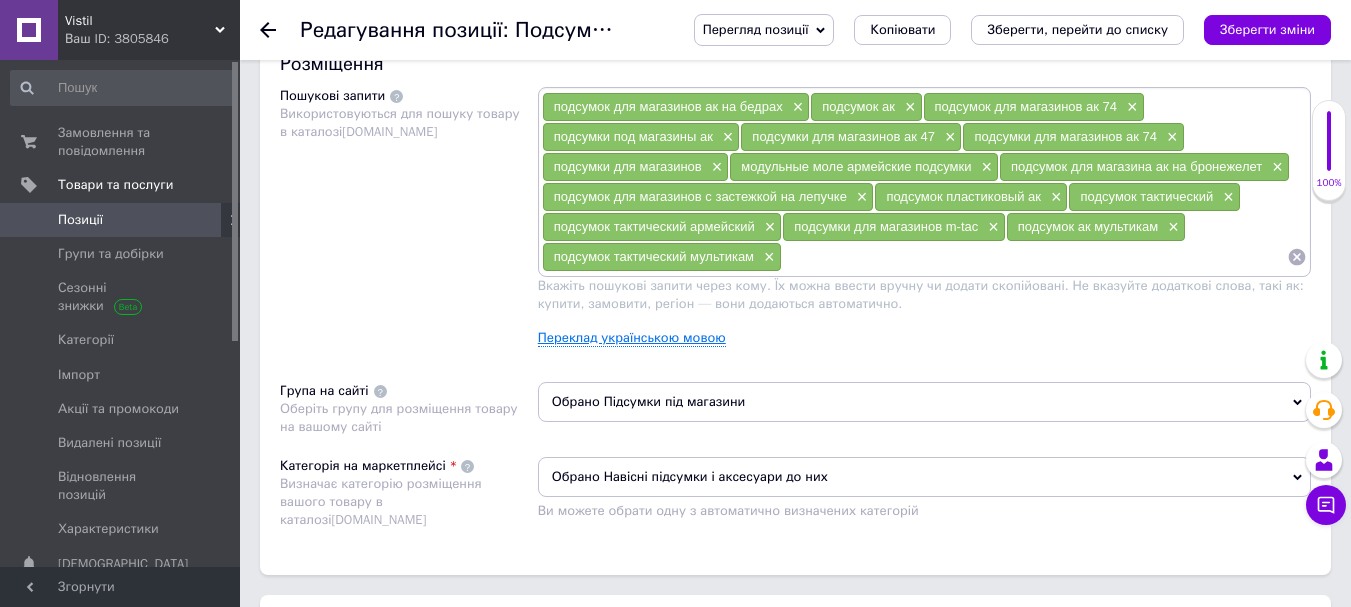 click on "Переклад українською мовою" at bounding box center (632, 338) 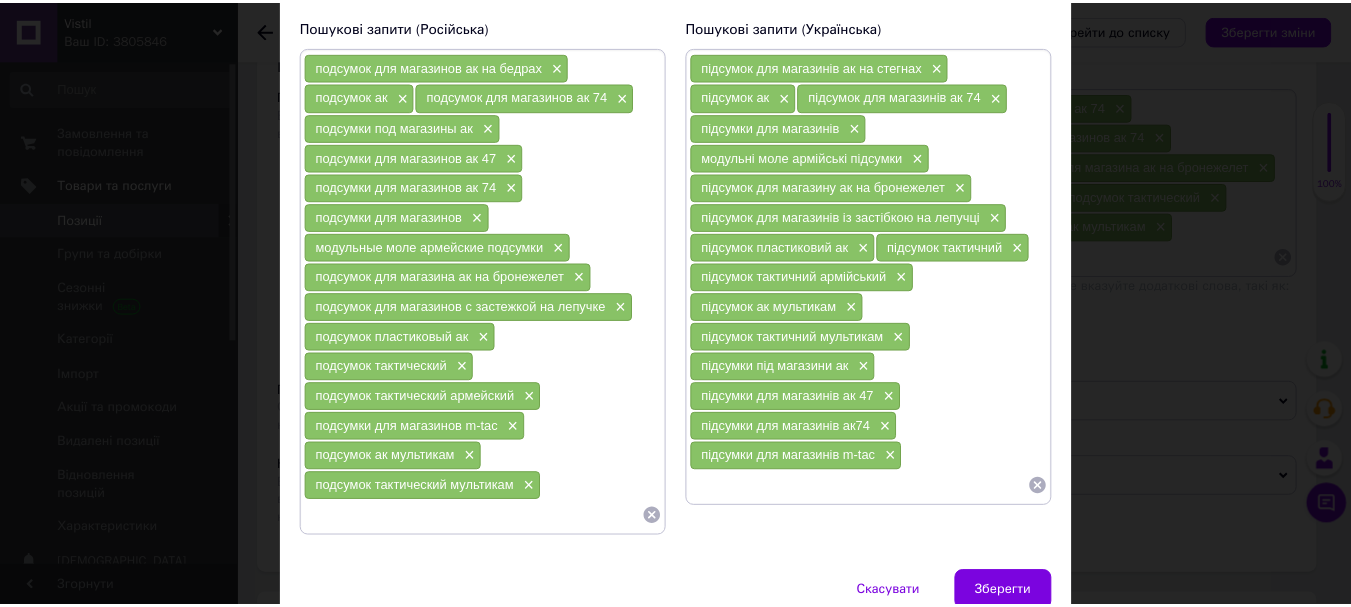 scroll, scrollTop: 147, scrollLeft: 0, axis: vertical 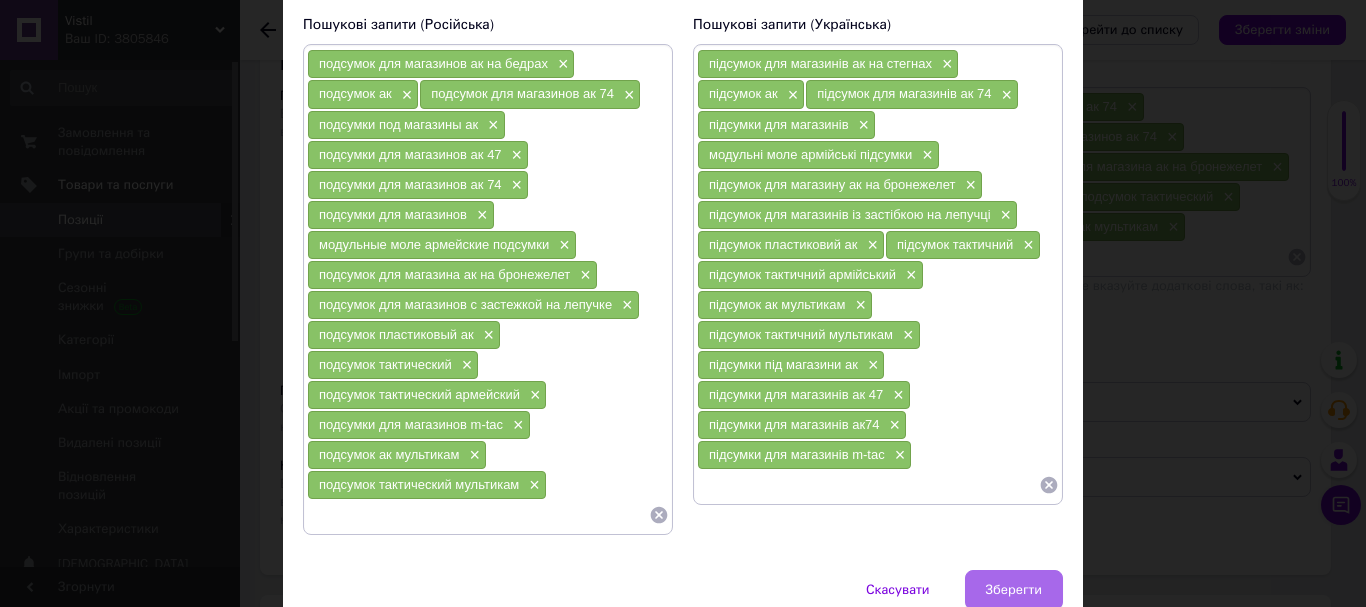 drag, startPoint x: 1216, startPoint y: 229, endPoint x: 1036, endPoint y: 589, distance: 402.49225 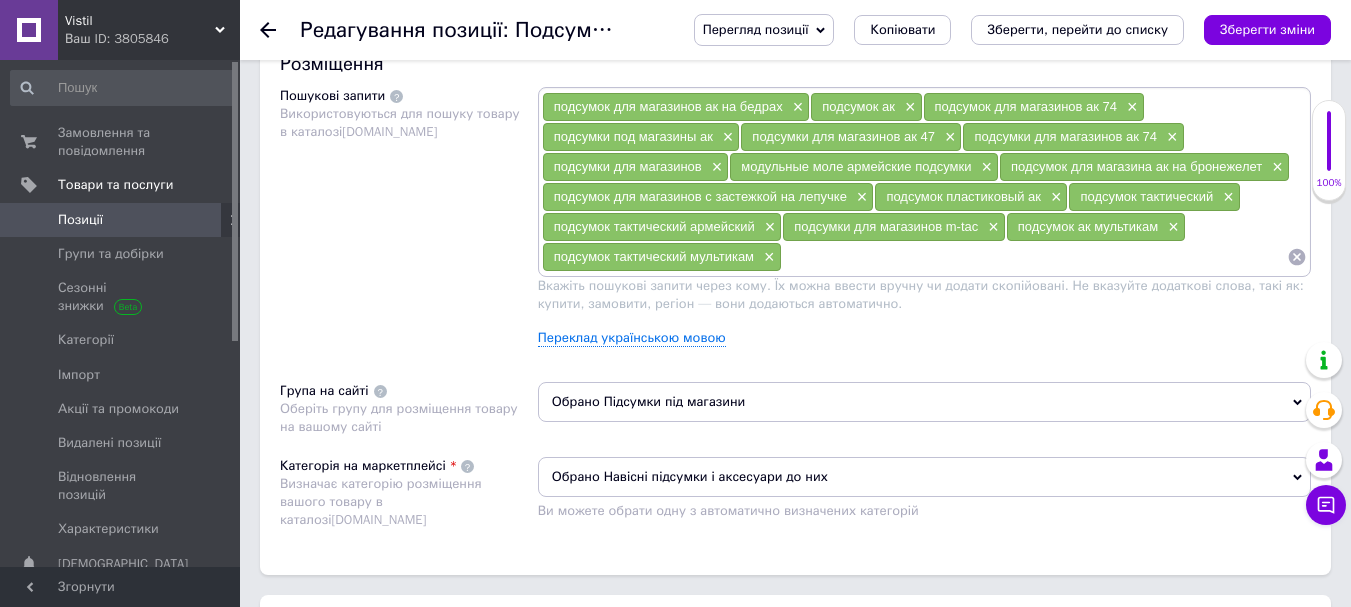 scroll, scrollTop: 0, scrollLeft: 0, axis: both 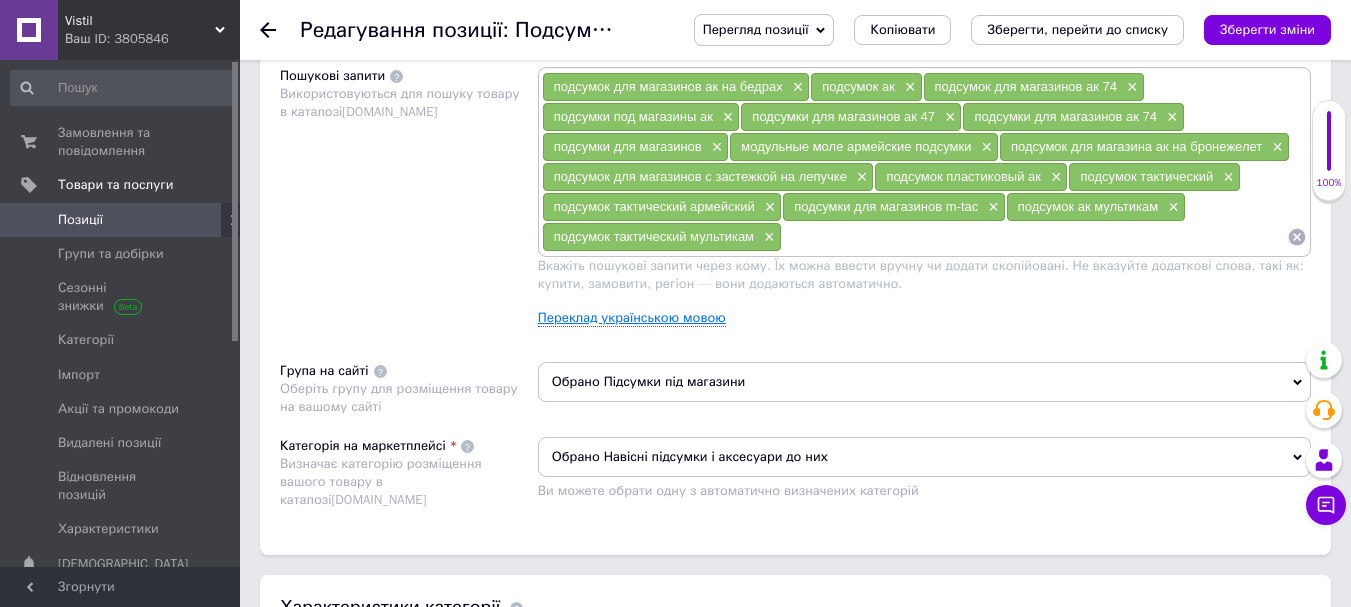 click on "Переклад українською мовою" at bounding box center (632, 318) 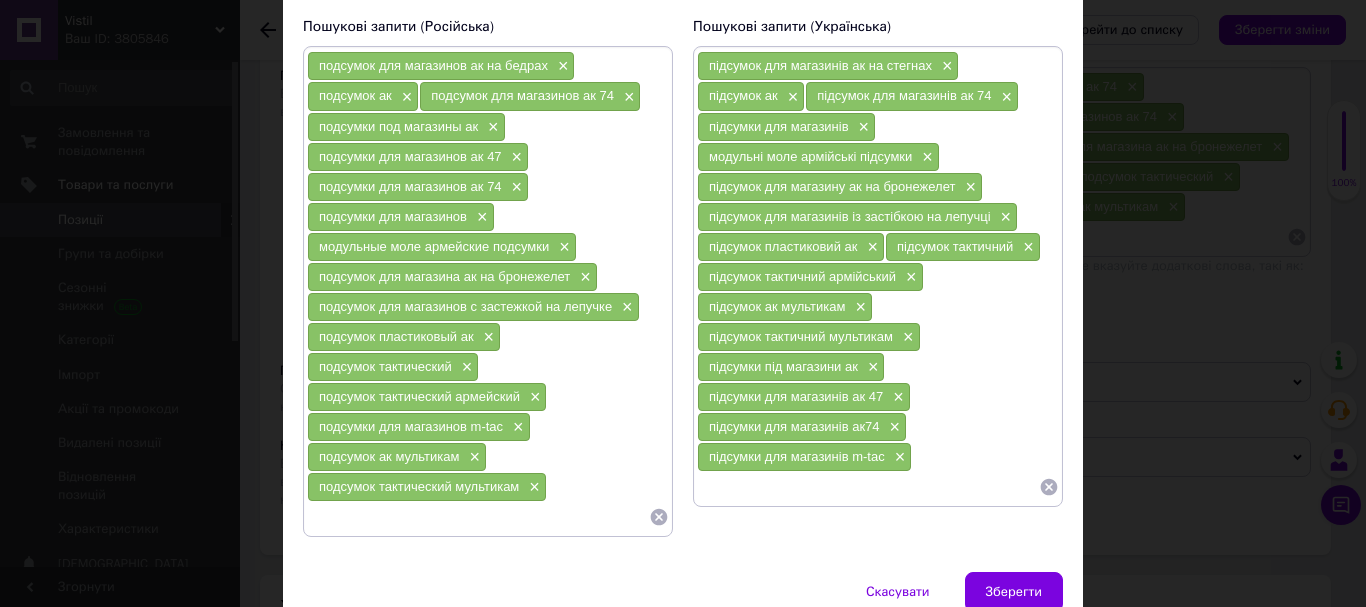 scroll, scrollTop: 152, scrollLeft: 0, axis: vertical 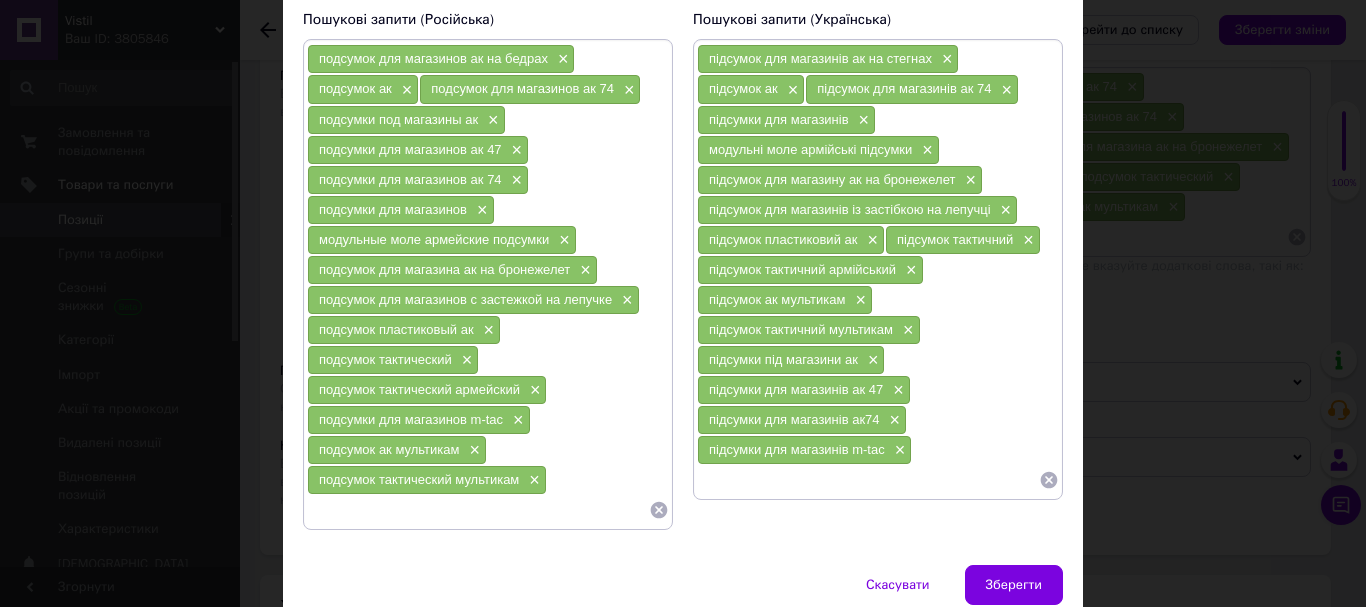 click at bounding box center [868, 480] 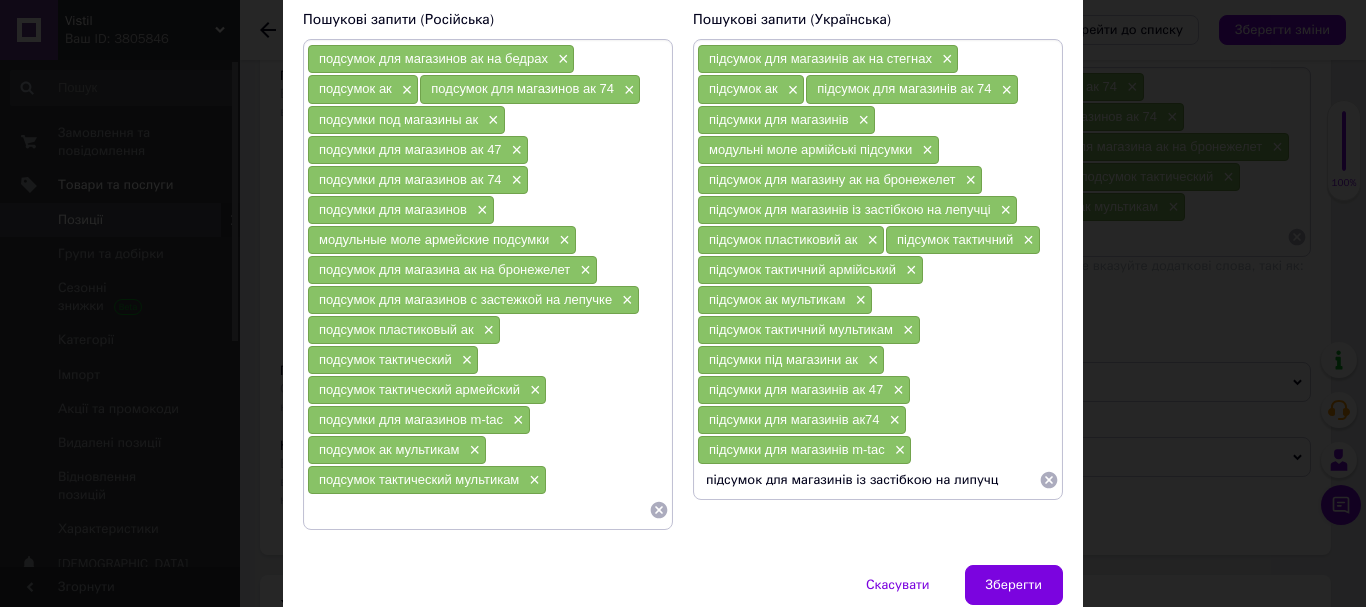 type on "підсумок для магазинів із застібкою на липучці" 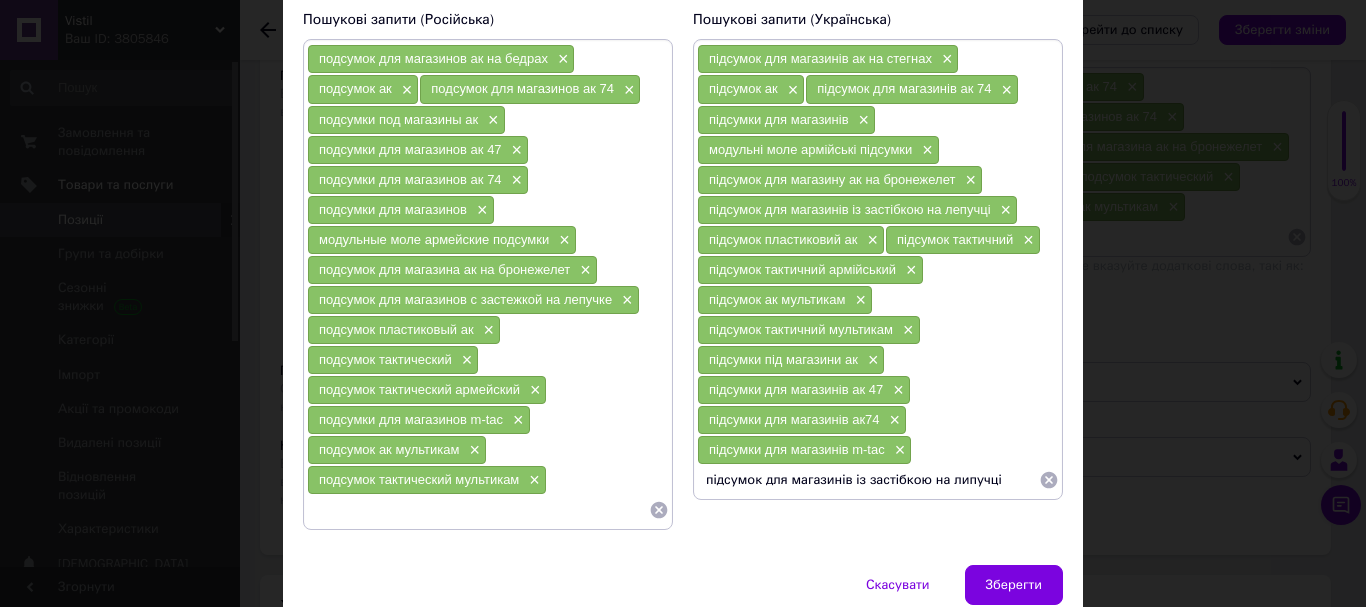 type 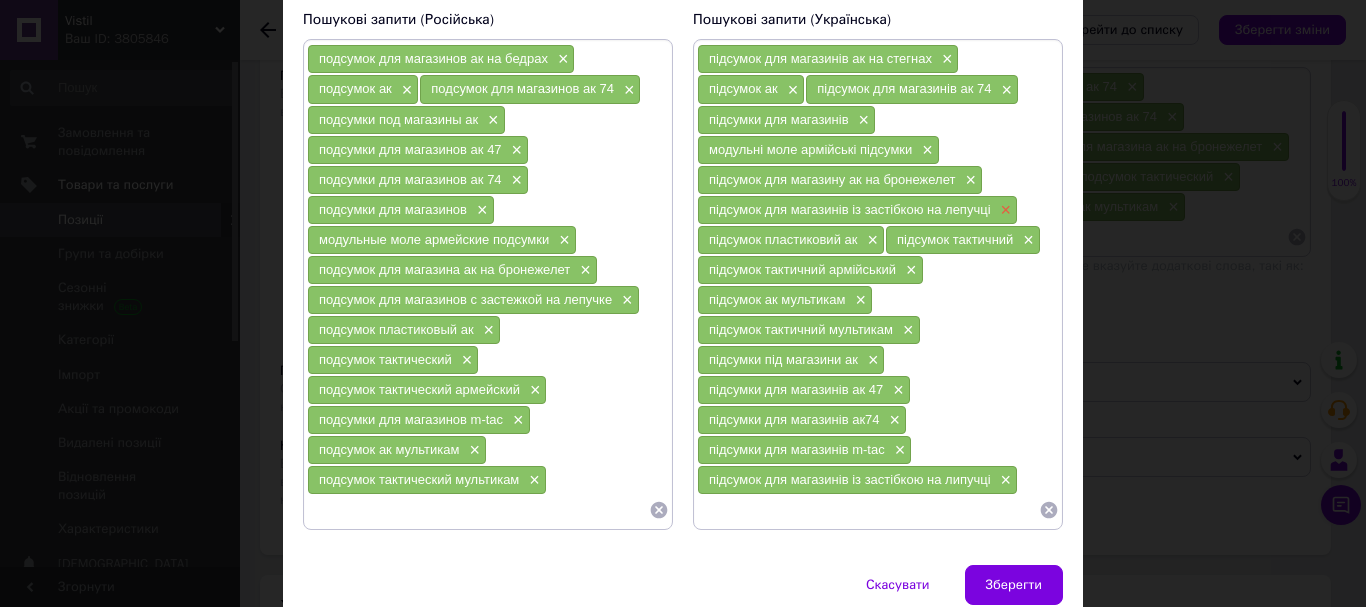 click on "×" at bounding box center [1004, 210] 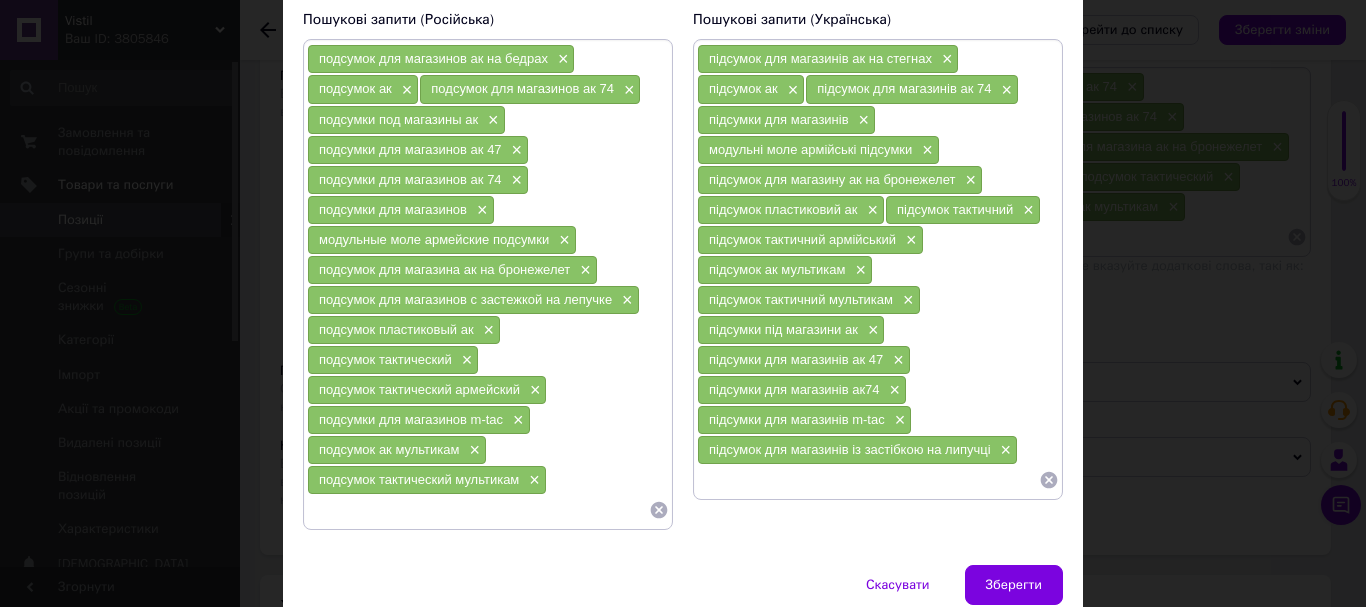 click at bounding box center [478, 510] 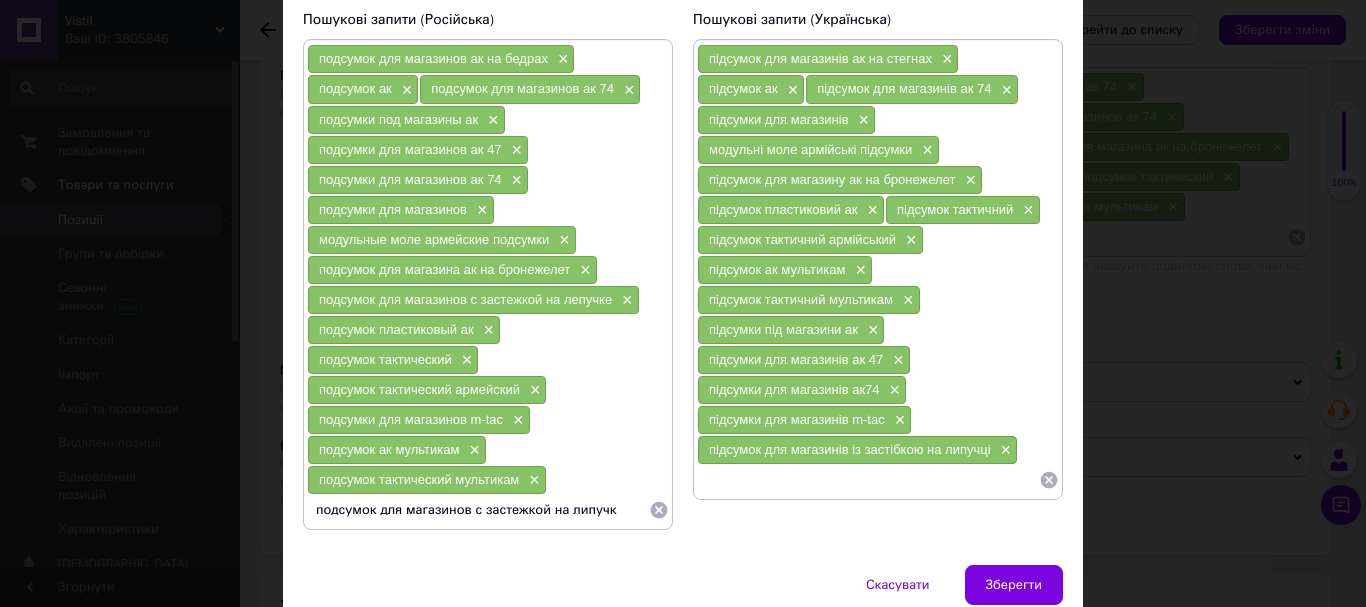 type on "подсумок для магазинов с застежкой на липучке" 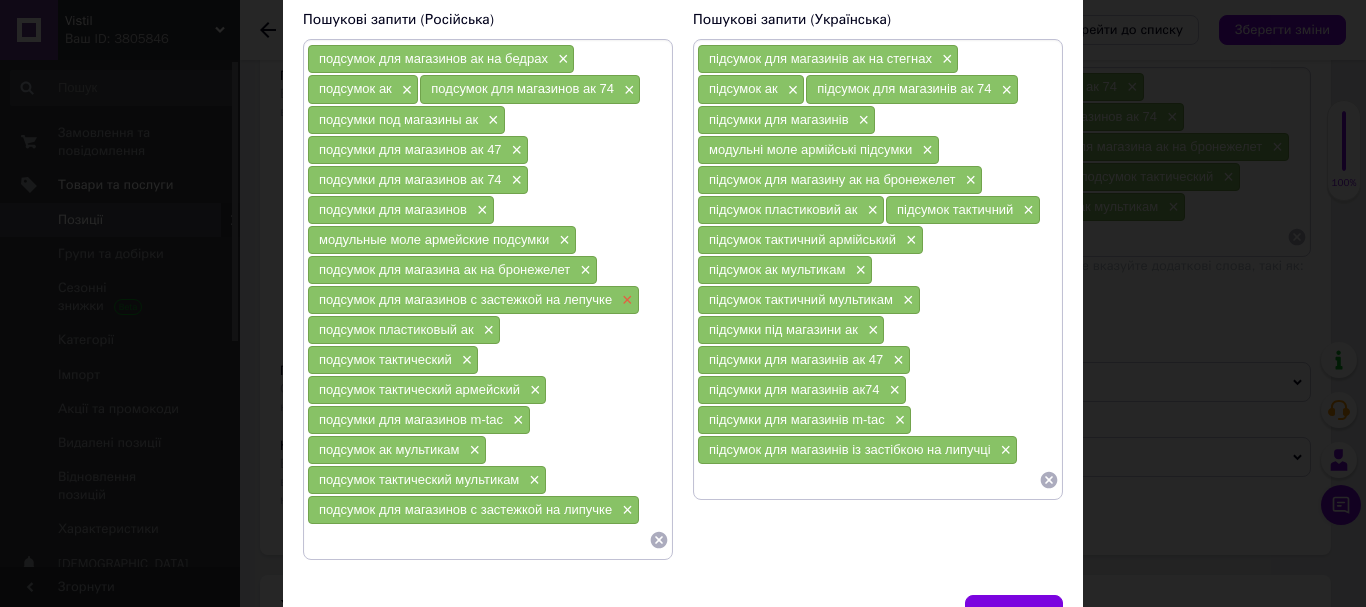 click on "×" at bounding box center [625, 300] 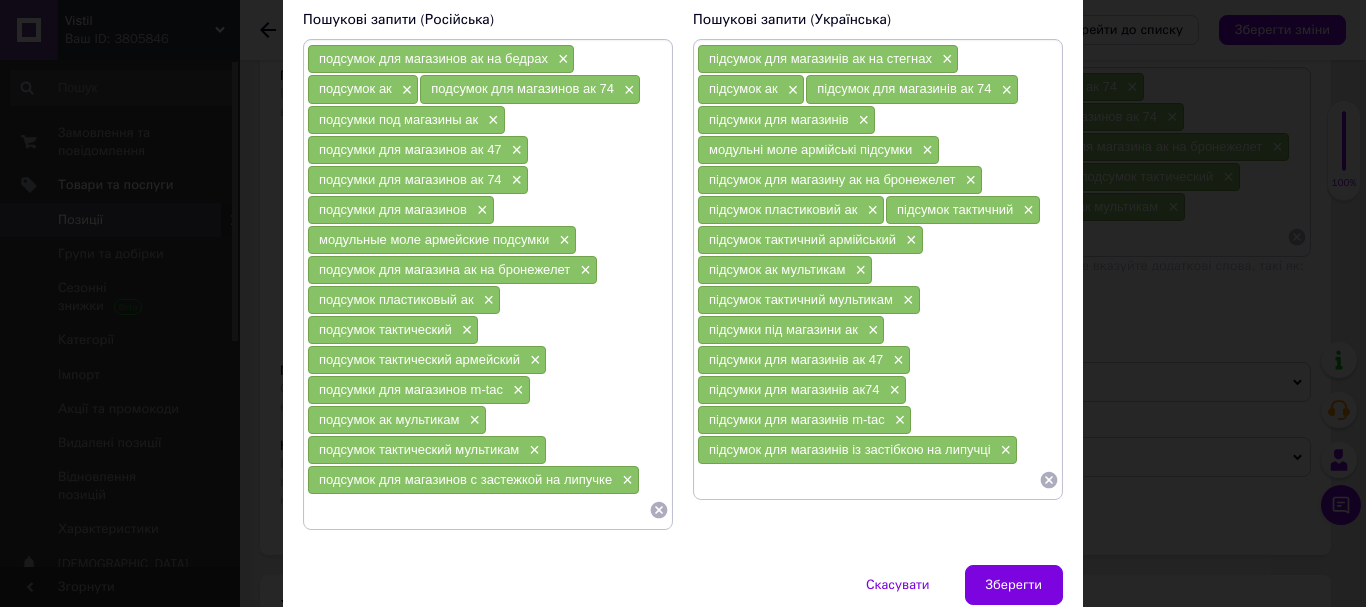 click at bounding box center (868, 480) 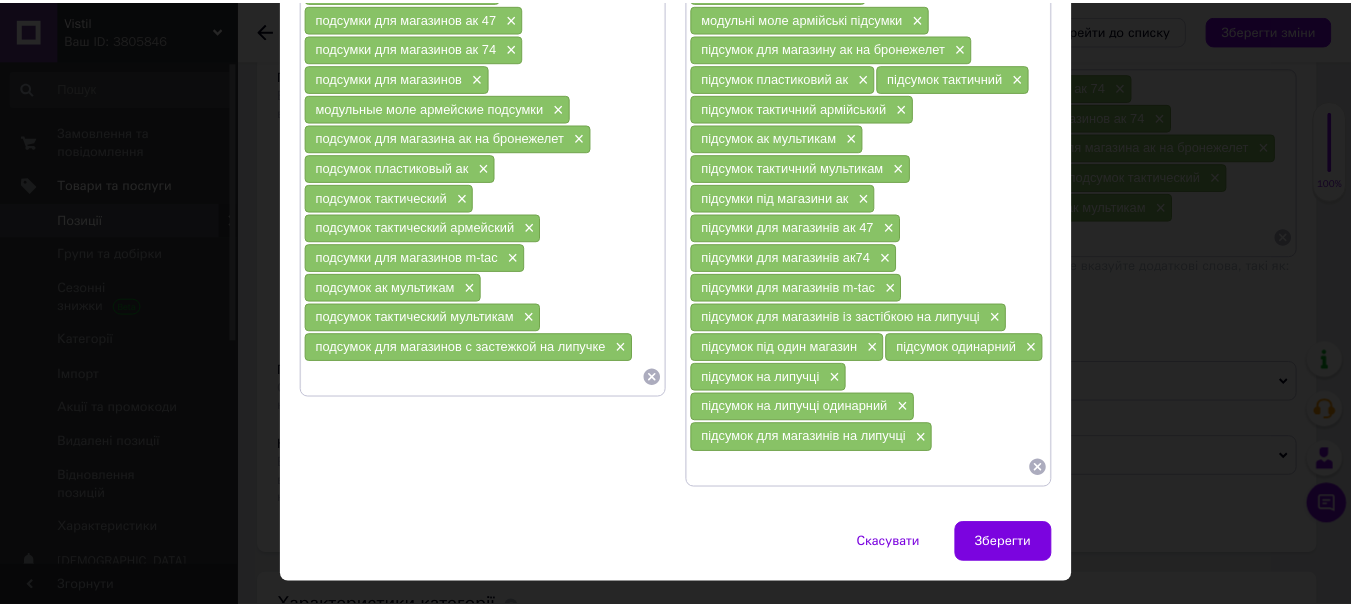 scroll, scrollTop: 287, scrollLeft: 0, axis: vertical 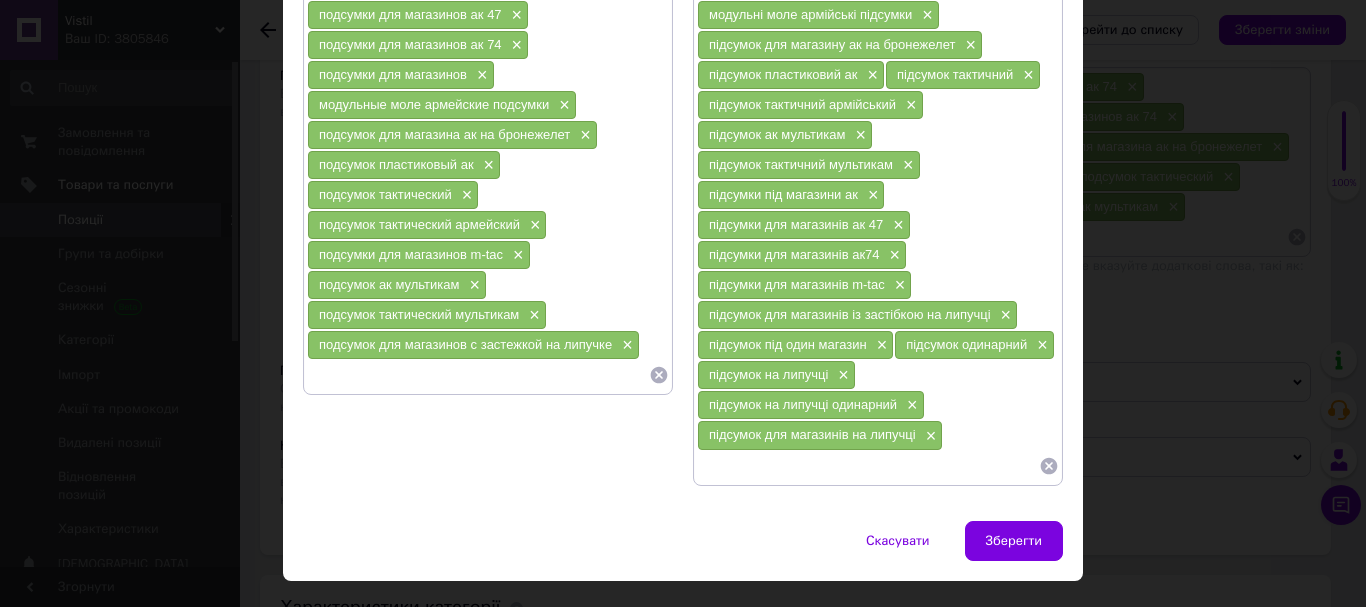 click at bounding box center [478, 375] 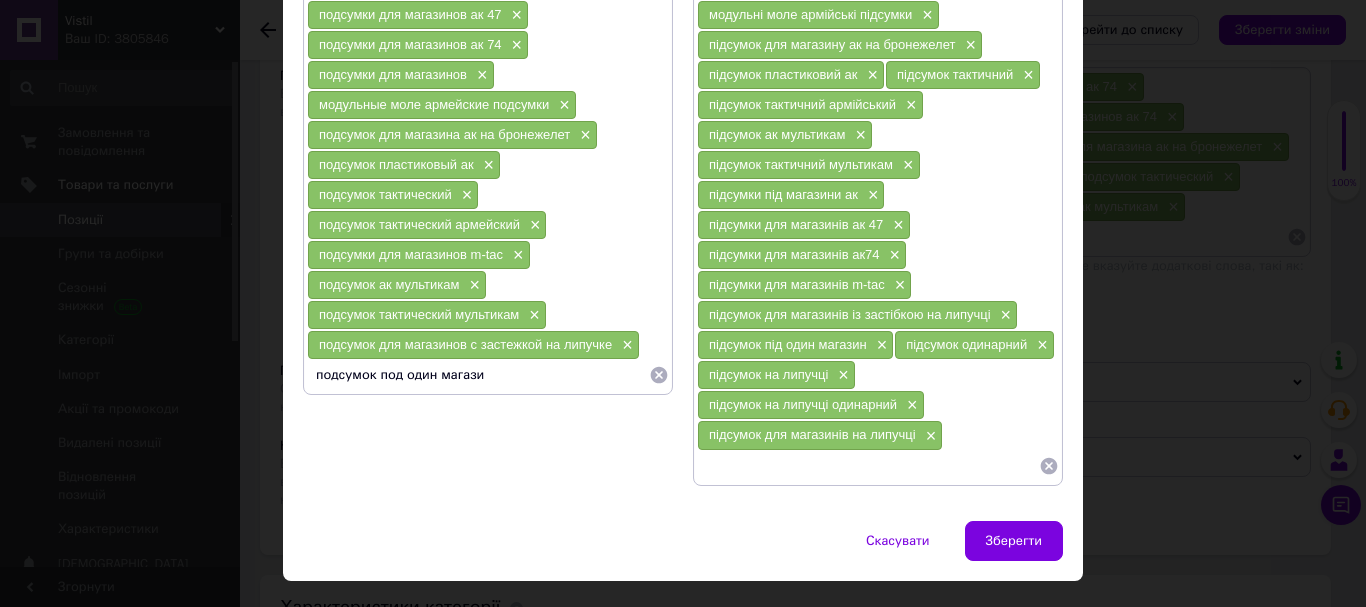 type on "подсумок под один магазин" 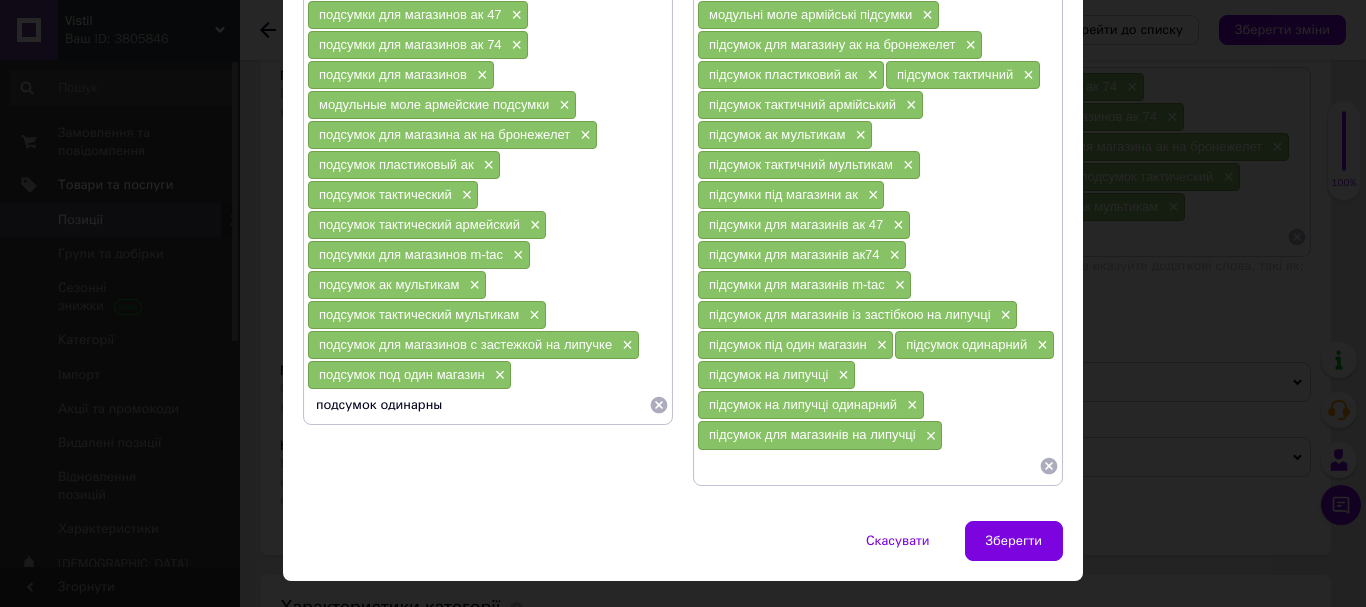type on "подсумок одинарный" 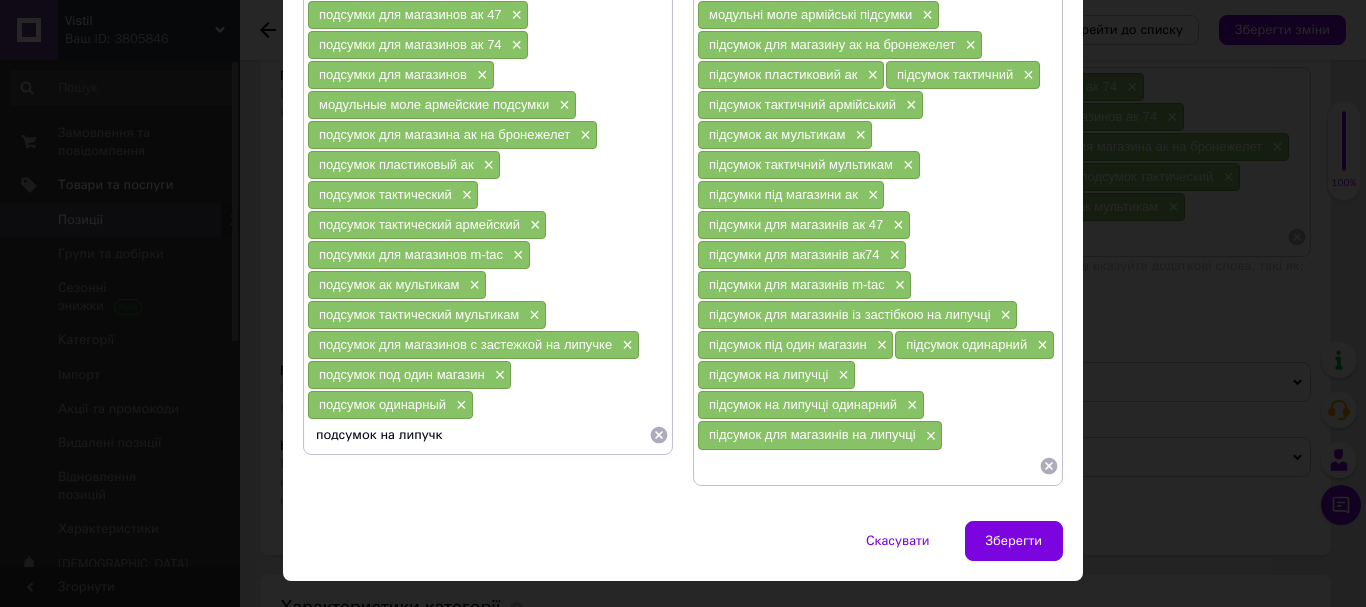 type on "подсумок на липучке" 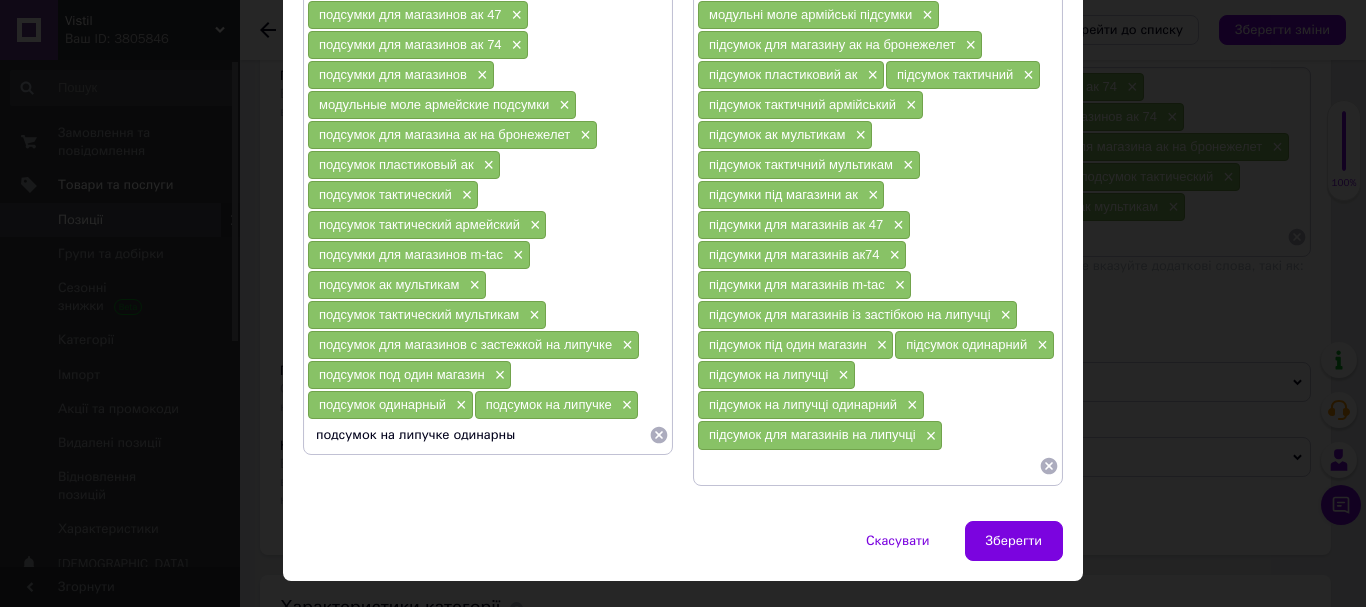 type on "подсумок на липучке одинарный" 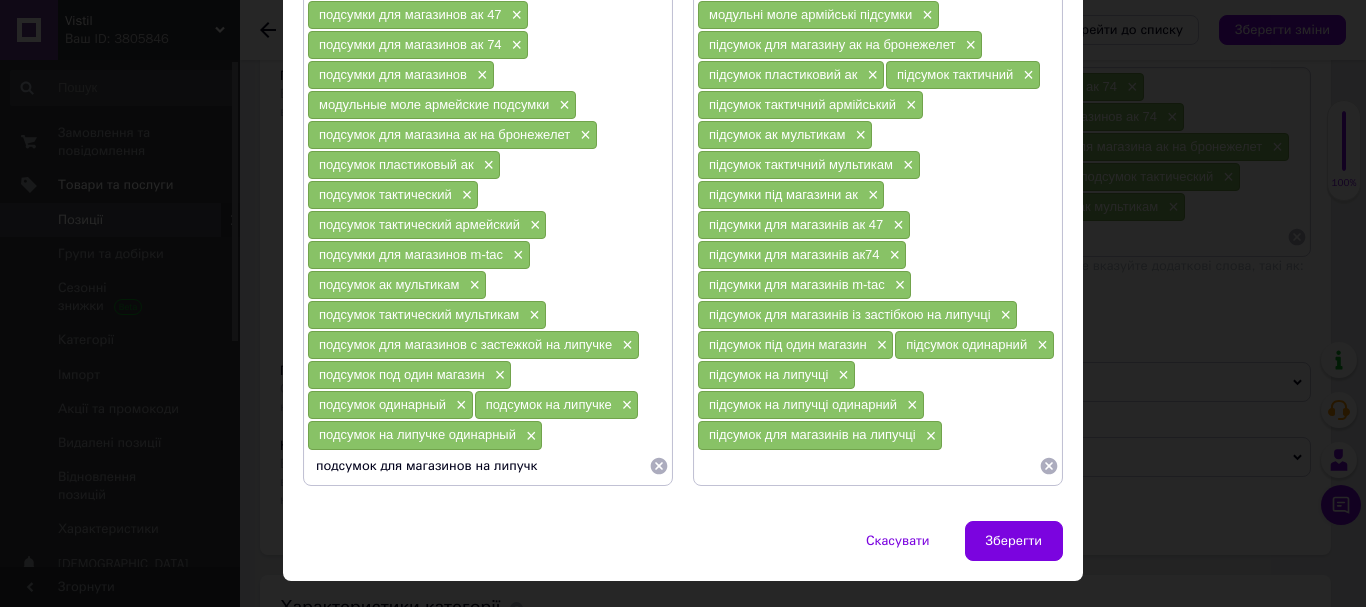 type on "подсумок для магазинов на липучке" 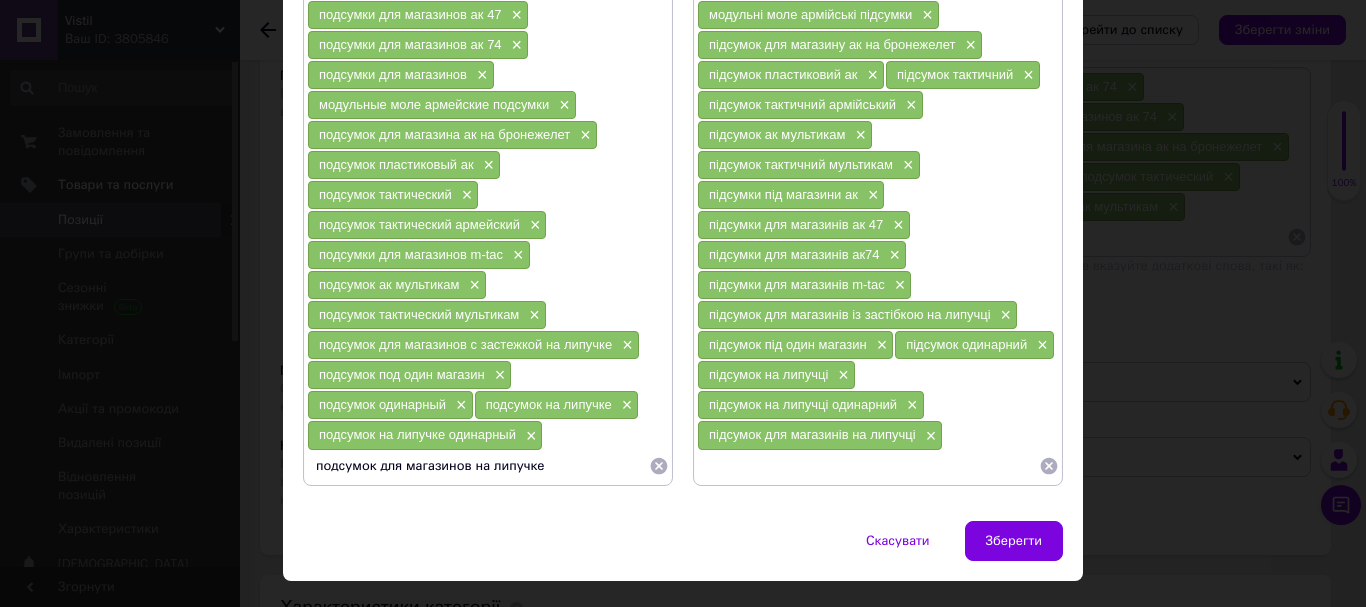 type 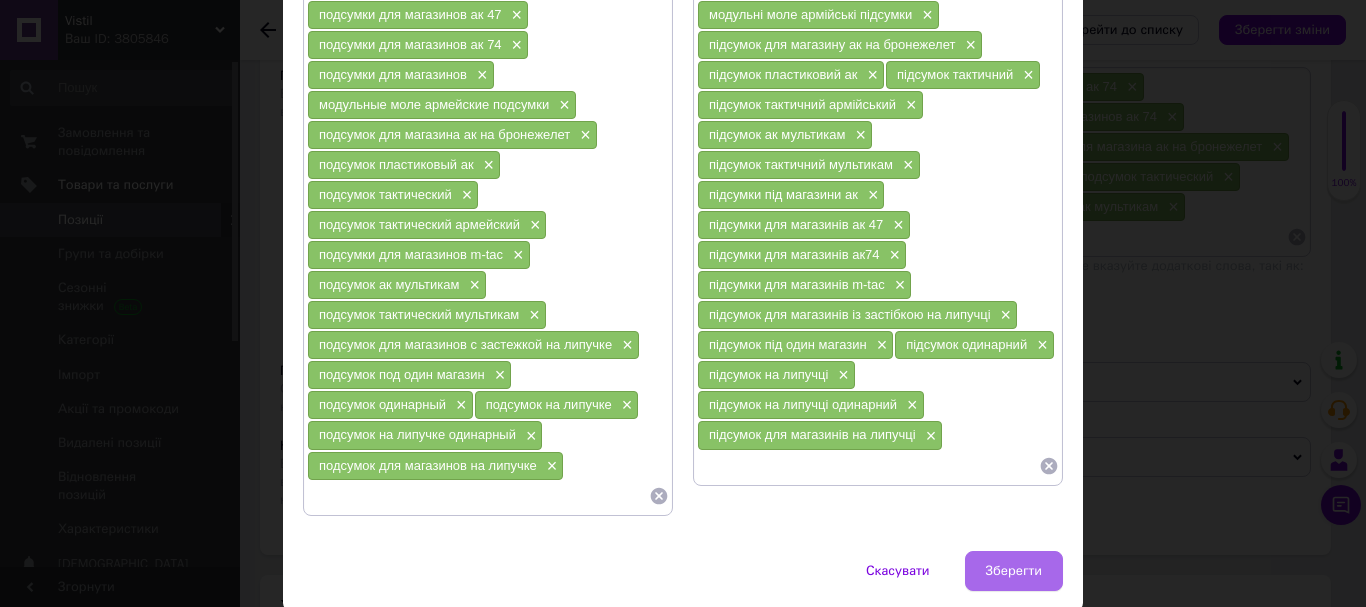 click on "Зберегти" at bounding box center [1014, 571] 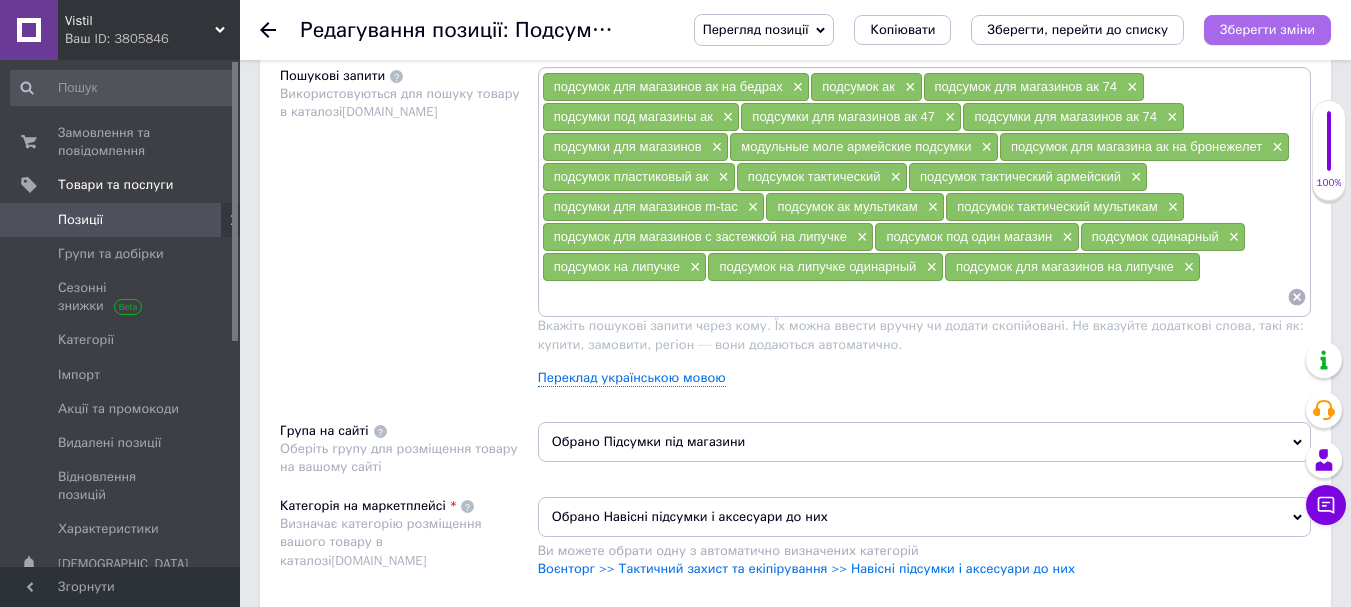 click on "Зберегти зміни" at bounding box center [1267, 29] 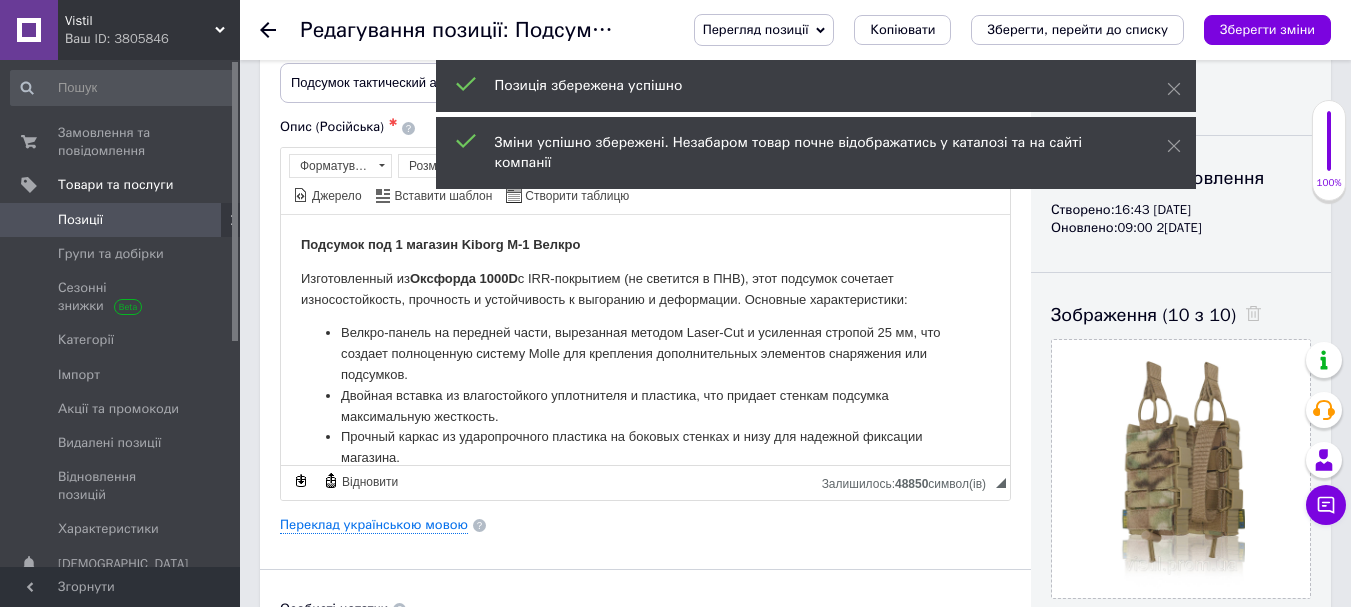 scroll, scrollTop: 0, scrollLeft: 0, axis: both 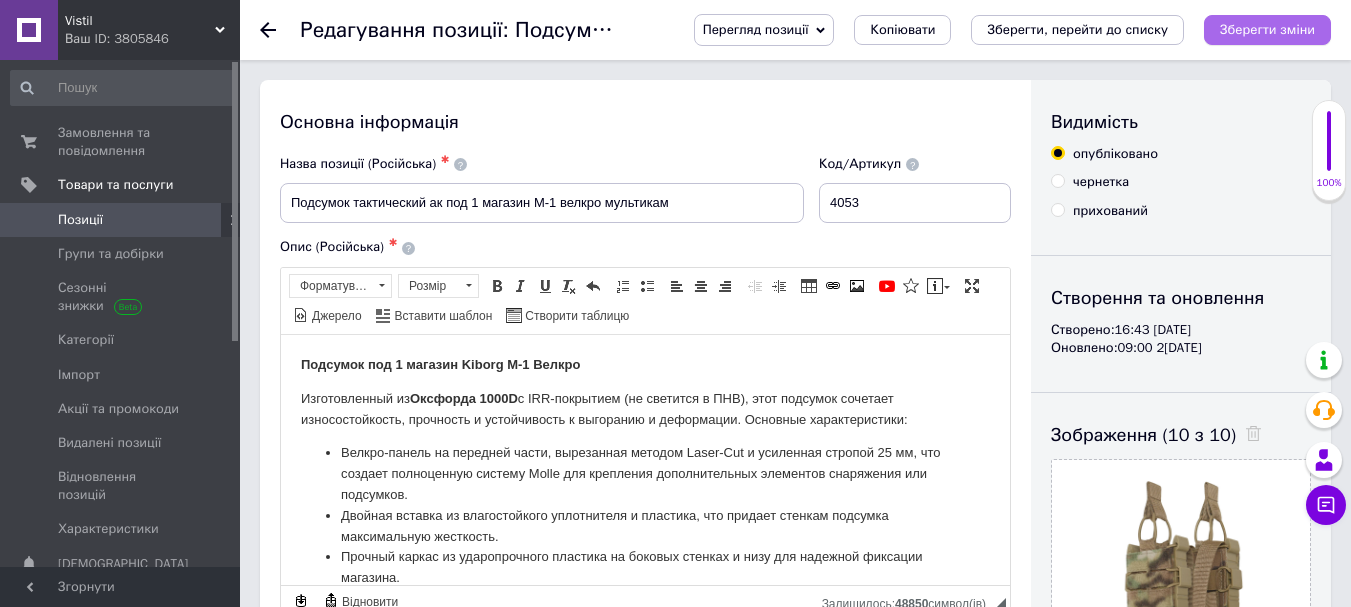 click on "Зберегти зміни" at bounding box center [1267, 29] 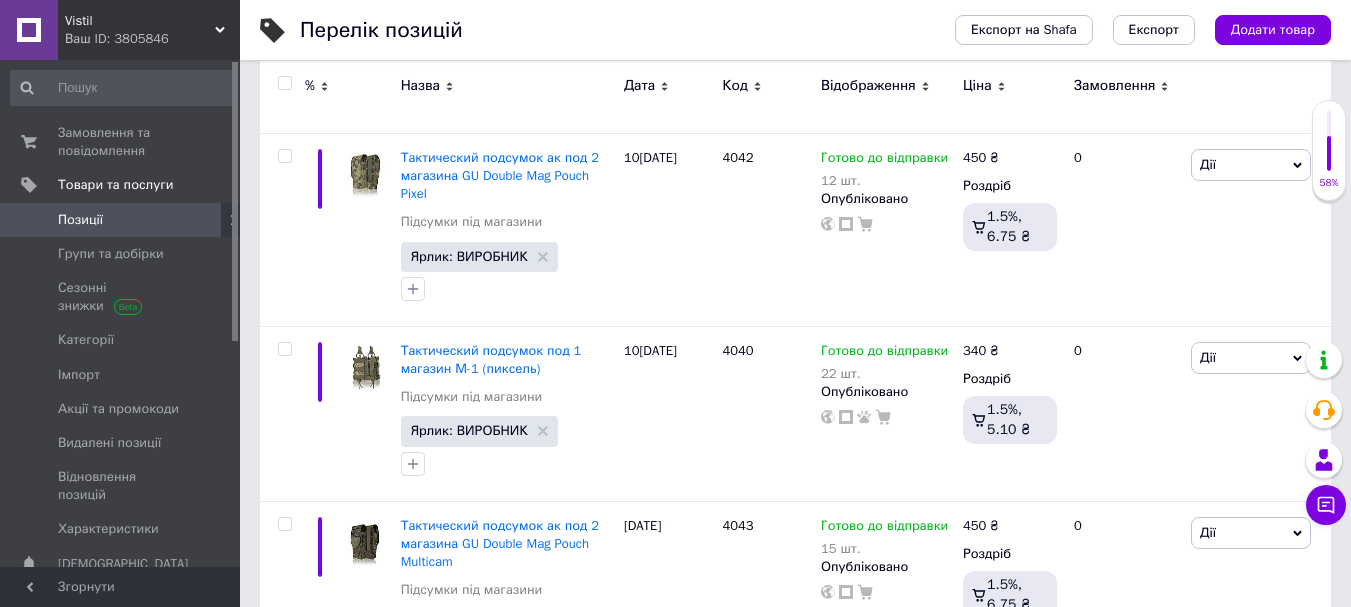 scroll, scrollTop: 359, scrollLeft: 0, axis: vertical 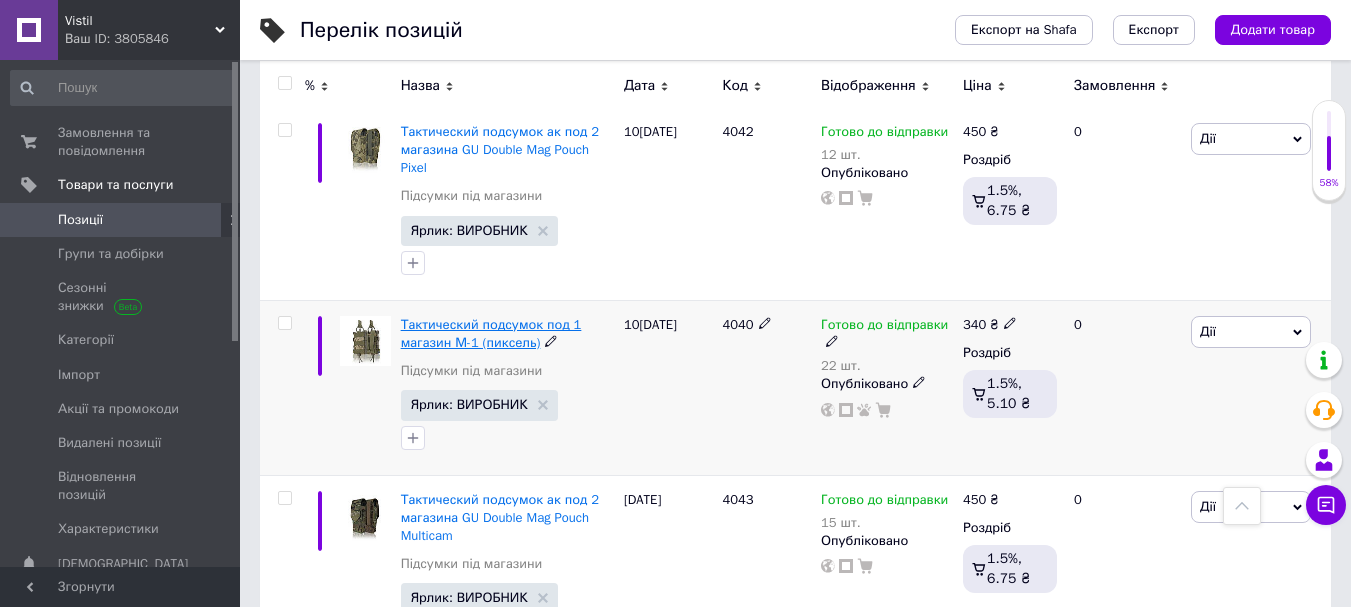 click on "Тактический подсумок под 1 магазин М-1 (пиксель)" at bounding box center (491, 333) 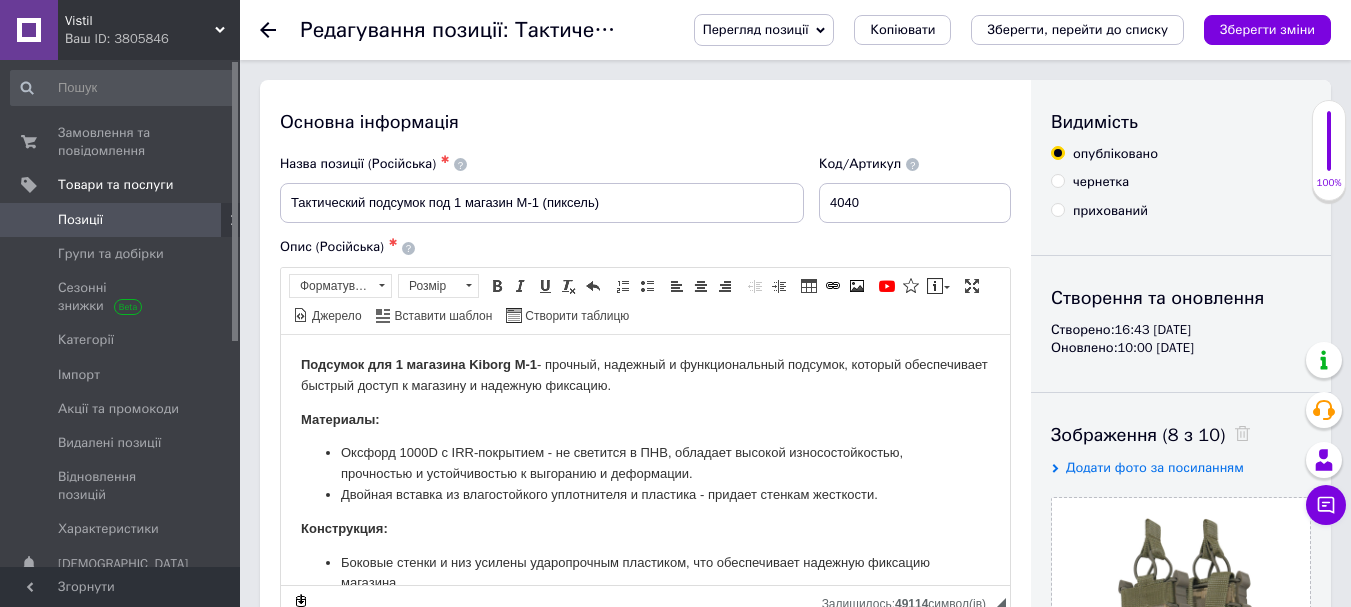 scroll, scrollTop: 0, scrollLeft: 0, axis: both 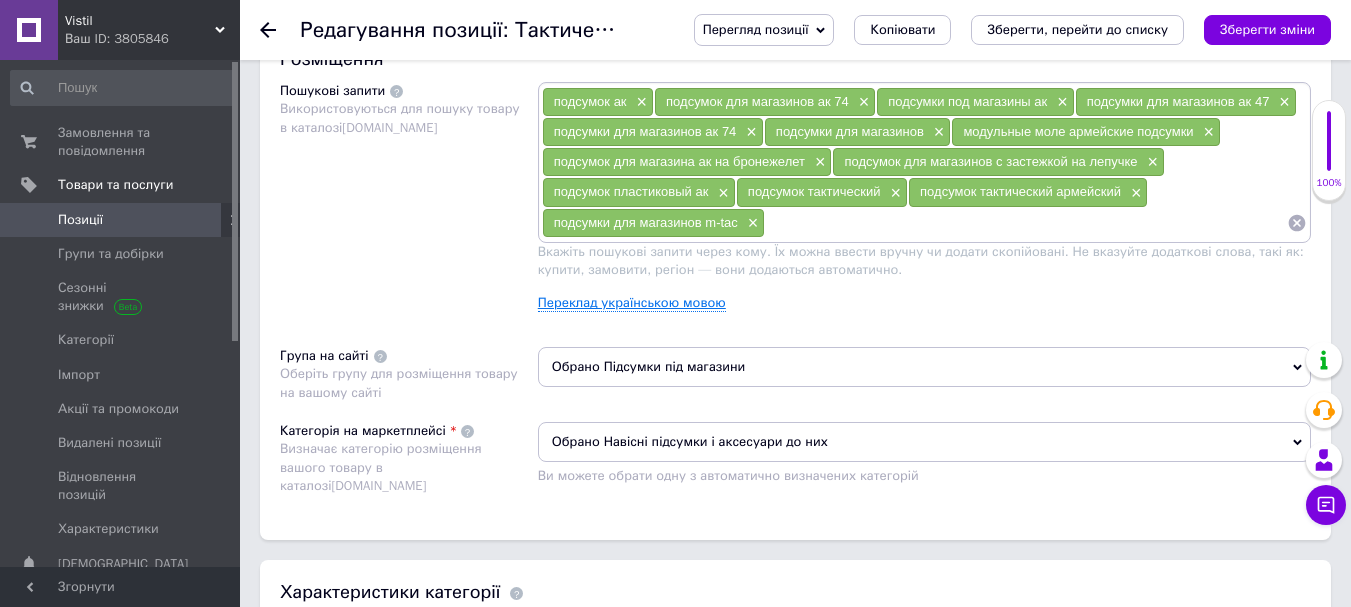 click on "Переклад українською мовою" at bounding box center [632, 303] 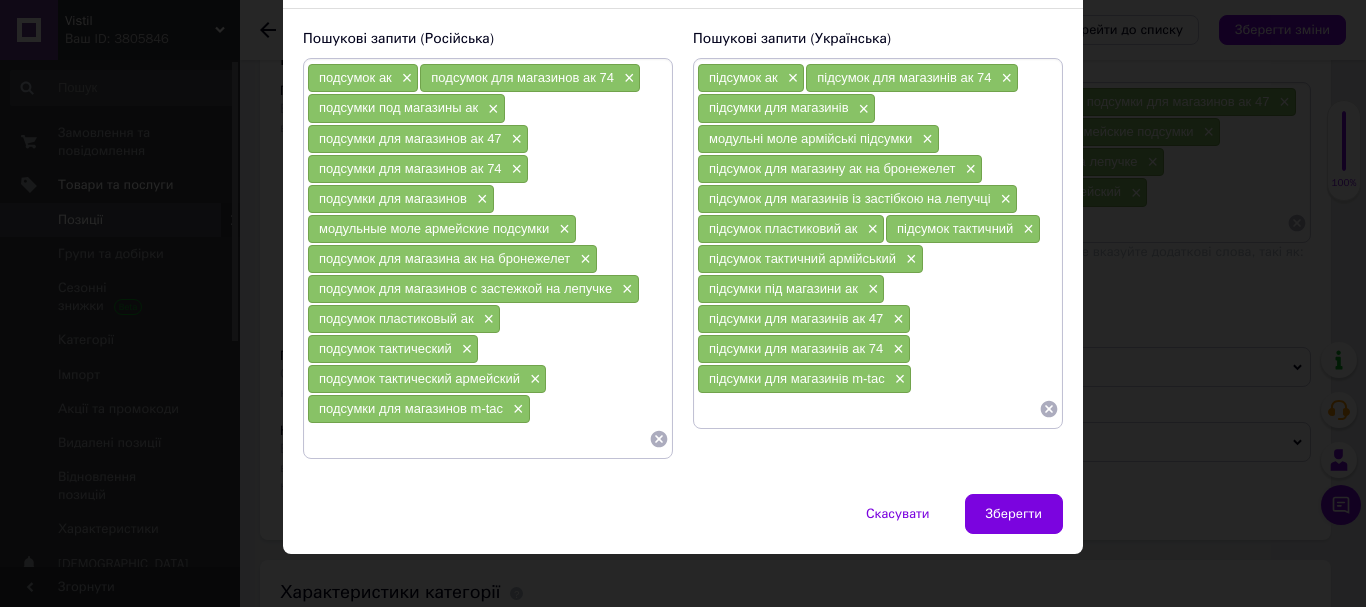 scroll, scrollTop: 151, scrollLeft: 0, axis: vertical 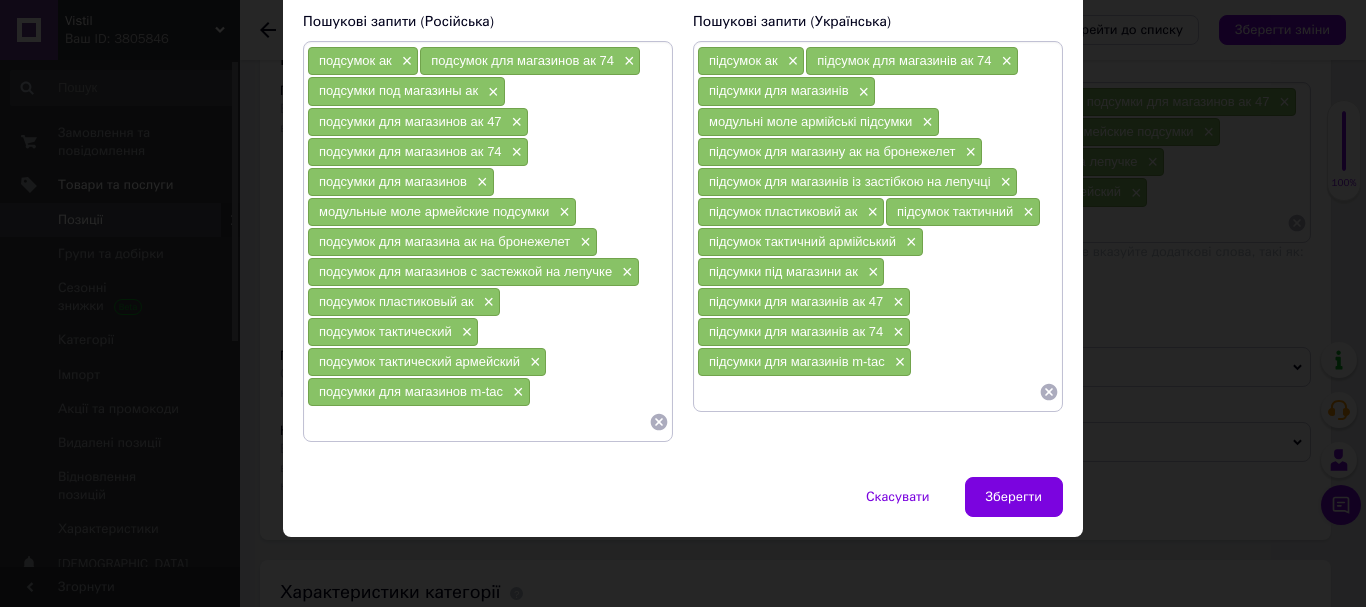 click at bounding box center [868, 392] 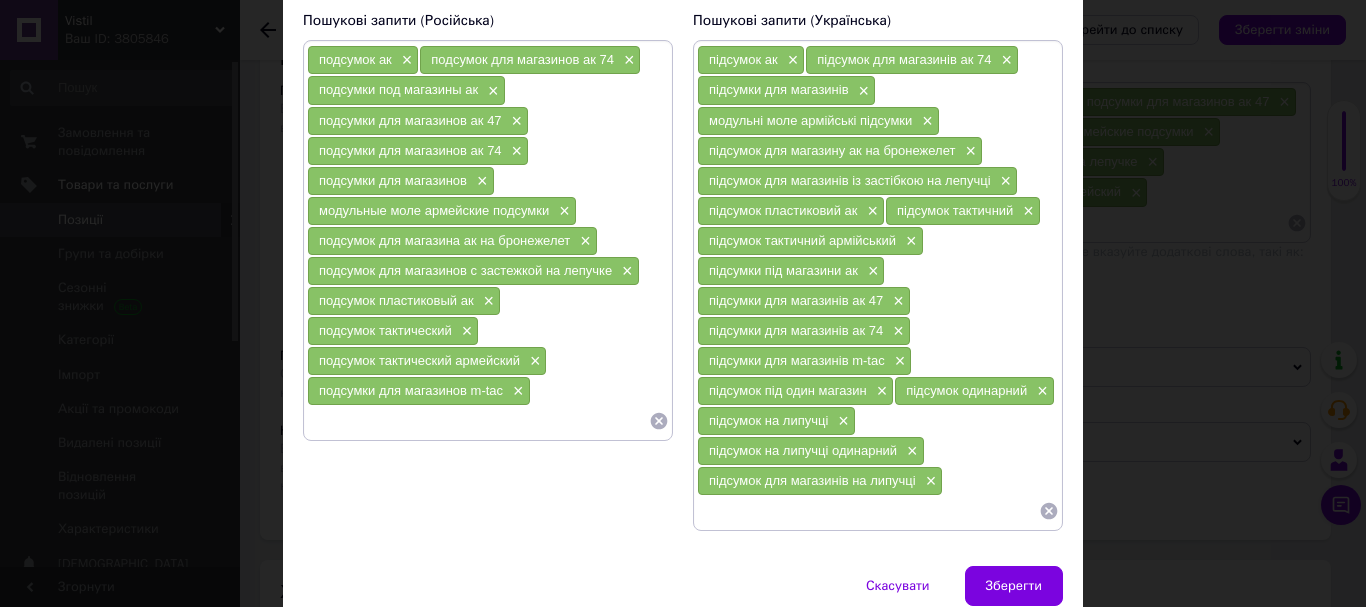 click at bounding box center (478, 421) 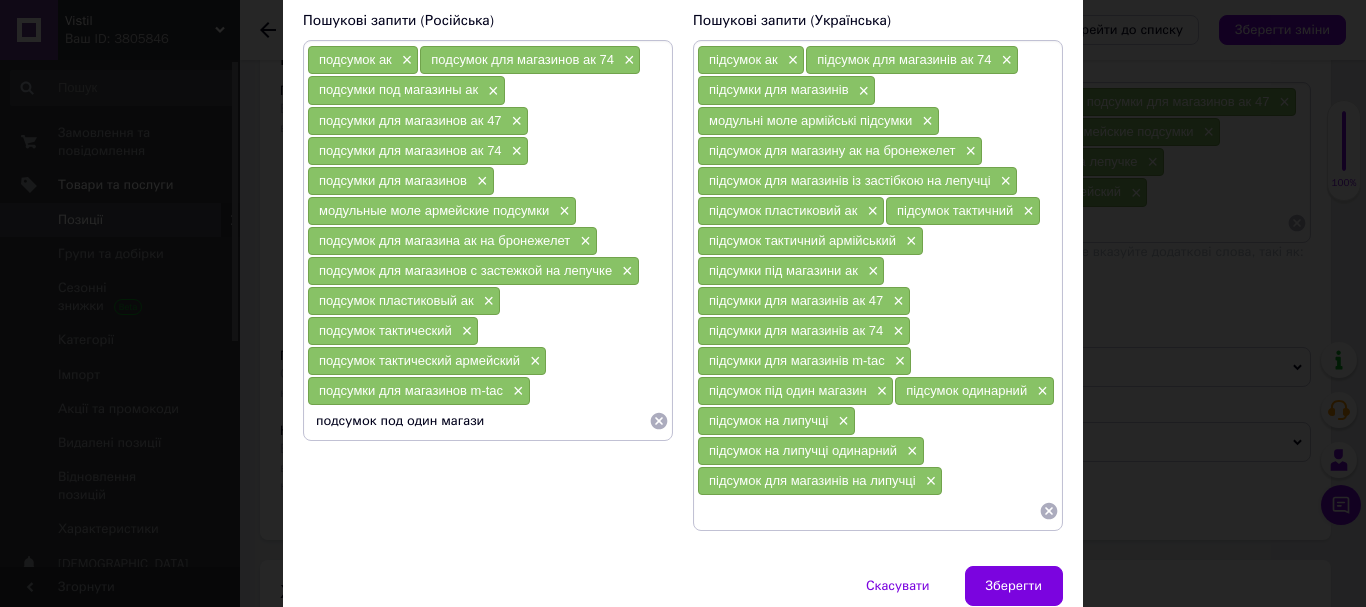 type on "подсумок под один магазин" 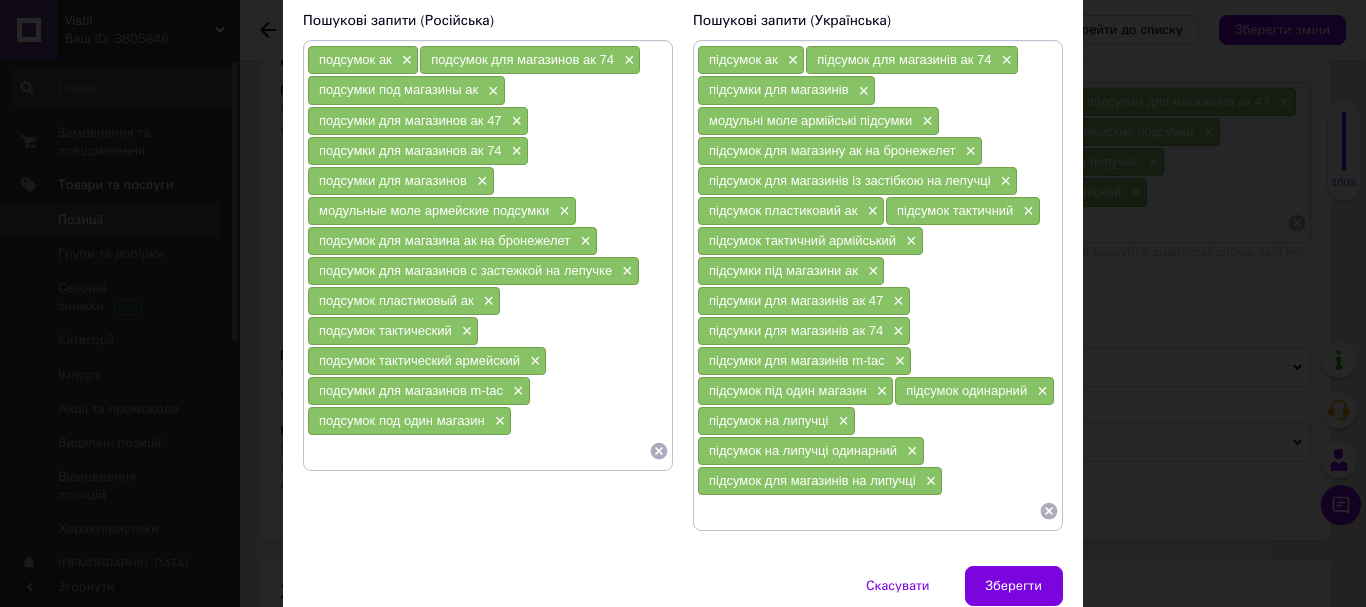 click on "подсумок под один магазин" at bounding box center [402, 420] 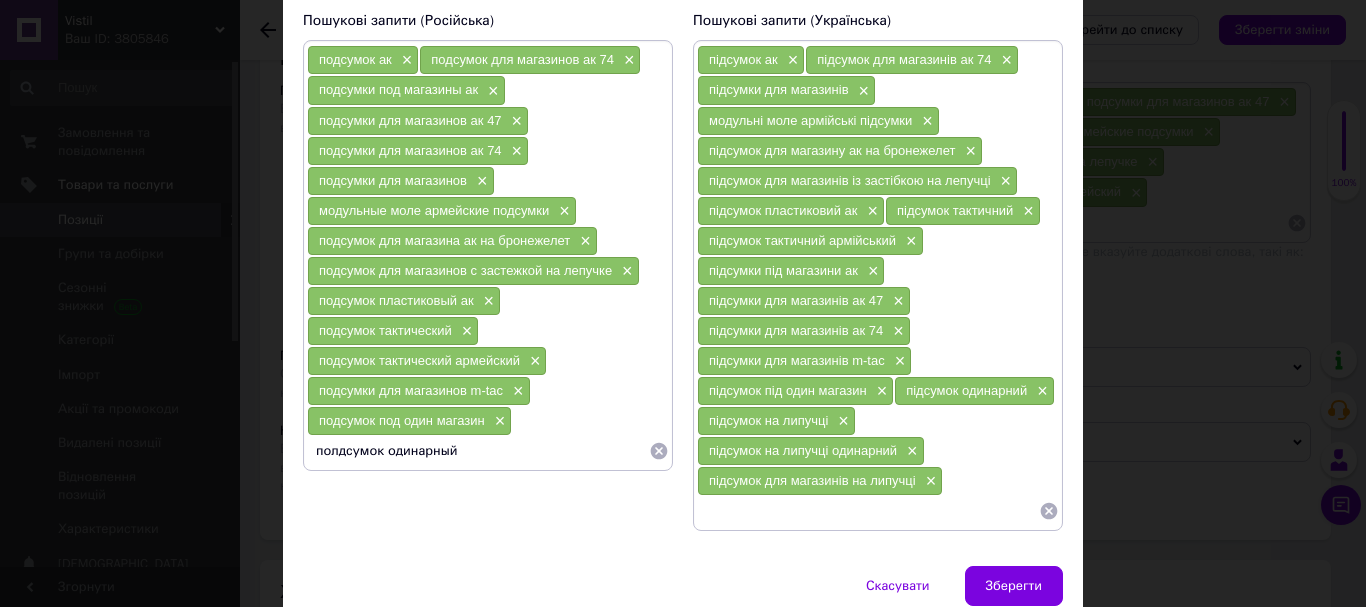 click on "полдсумок одинарный" at bounding box center [478, 451] 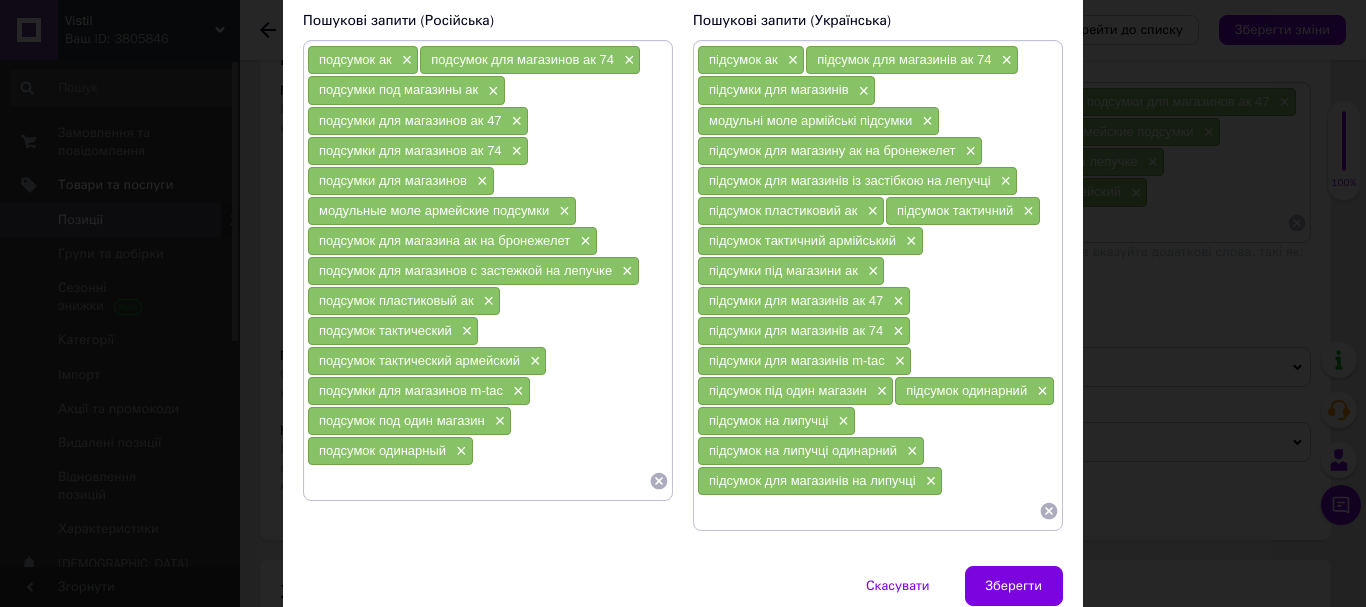 click at bounding box center [478, 481] 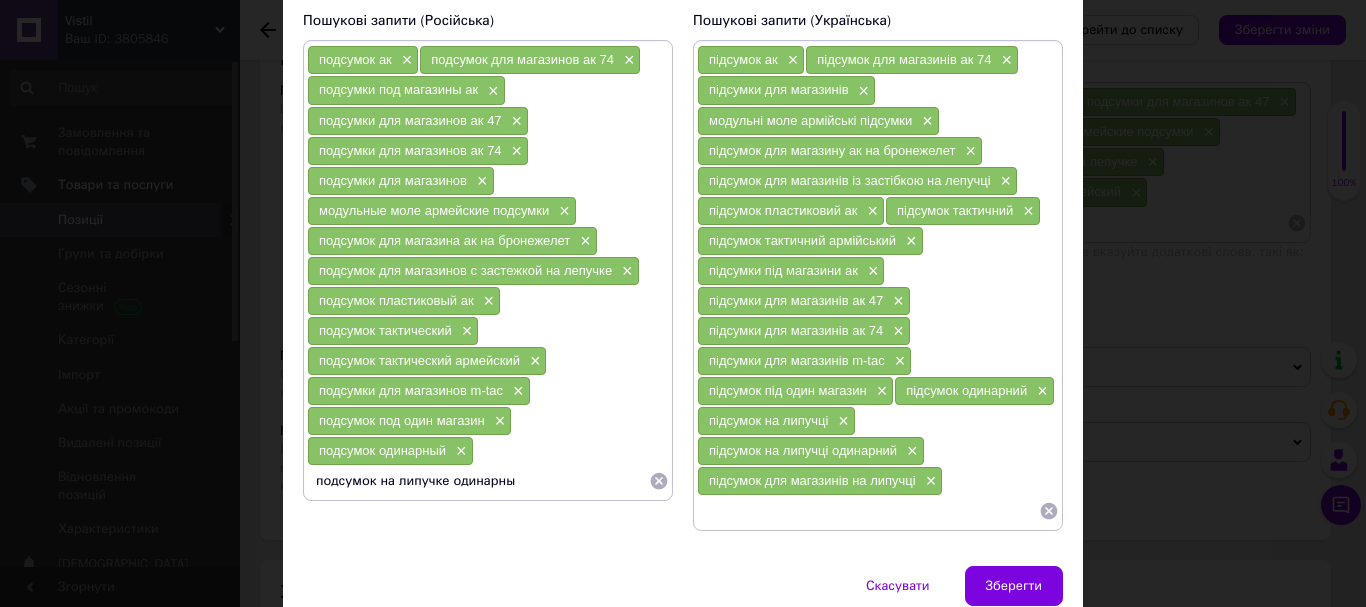 type on "подсумок на липучке одинарный" 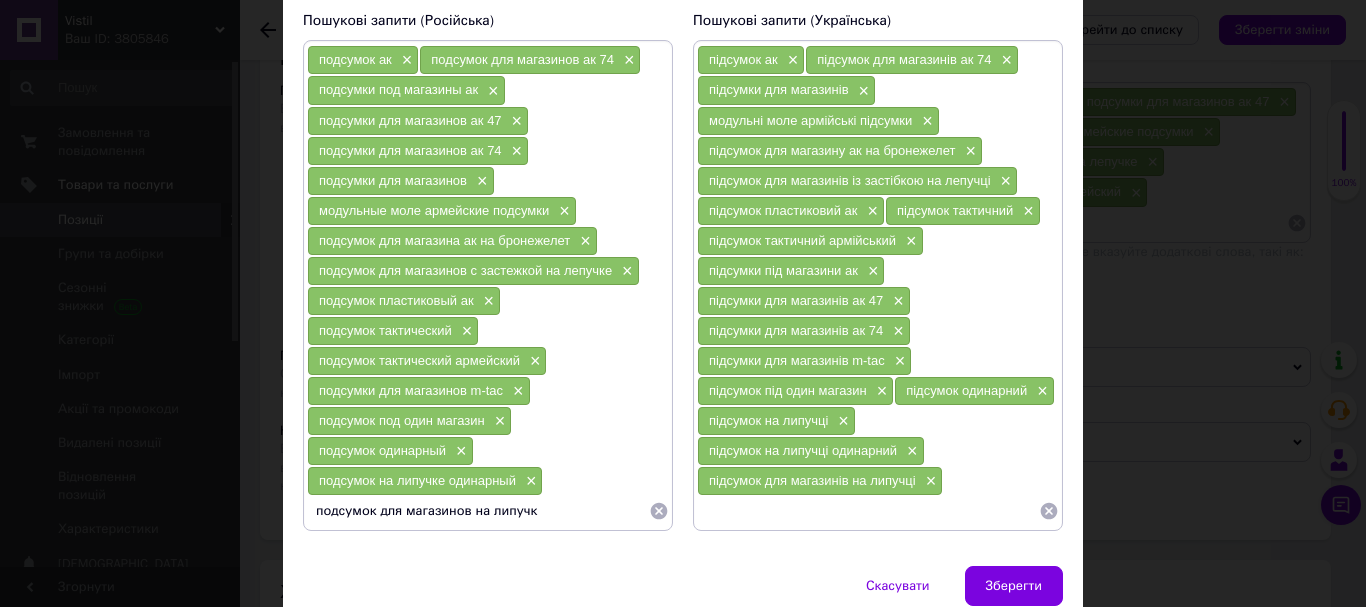 type on "подсумок для магазинов на липучке" 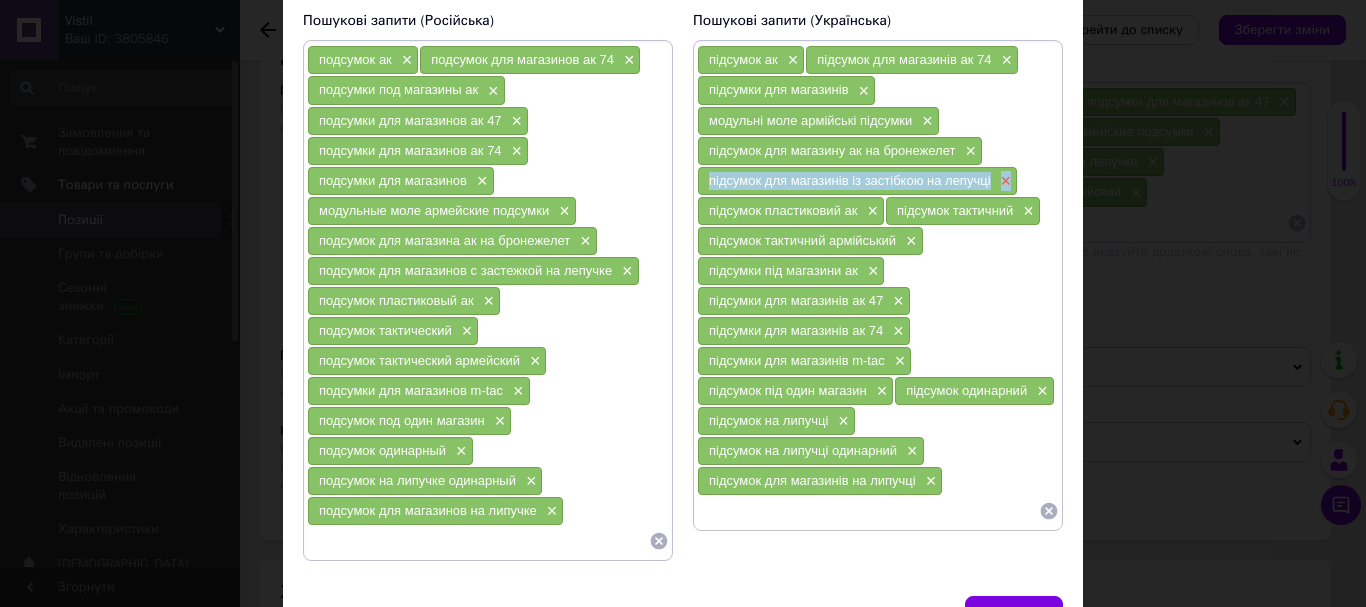 drag, startPoint x: 705, startPoint y: 177, endPoint x: 1007, endPoint y: 179, distance: 302.00662 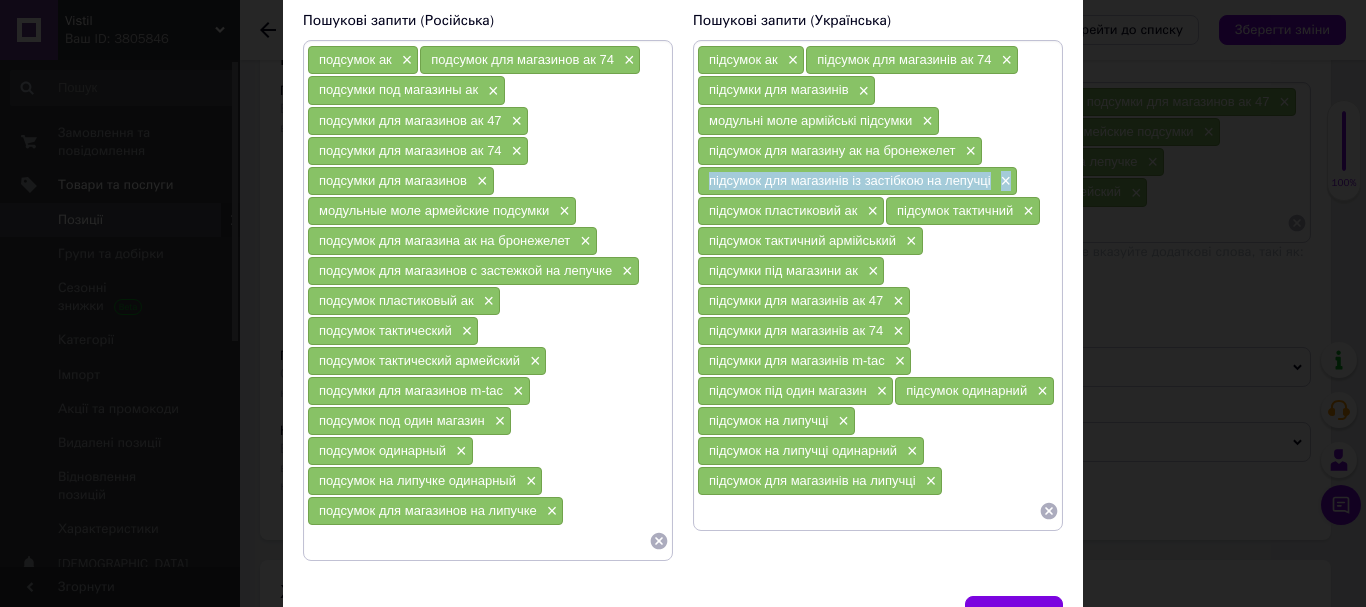copy on "підсумок для магазинів із застібкою на лепучці ×" 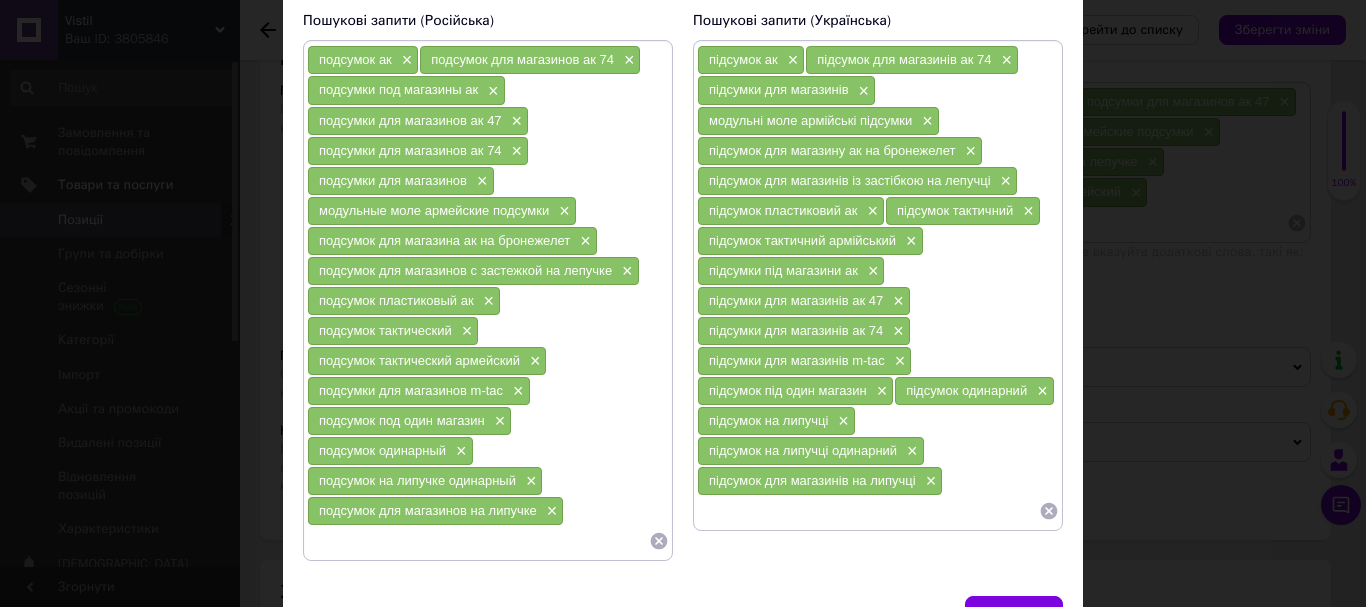 click at bounding box center (868, 511) 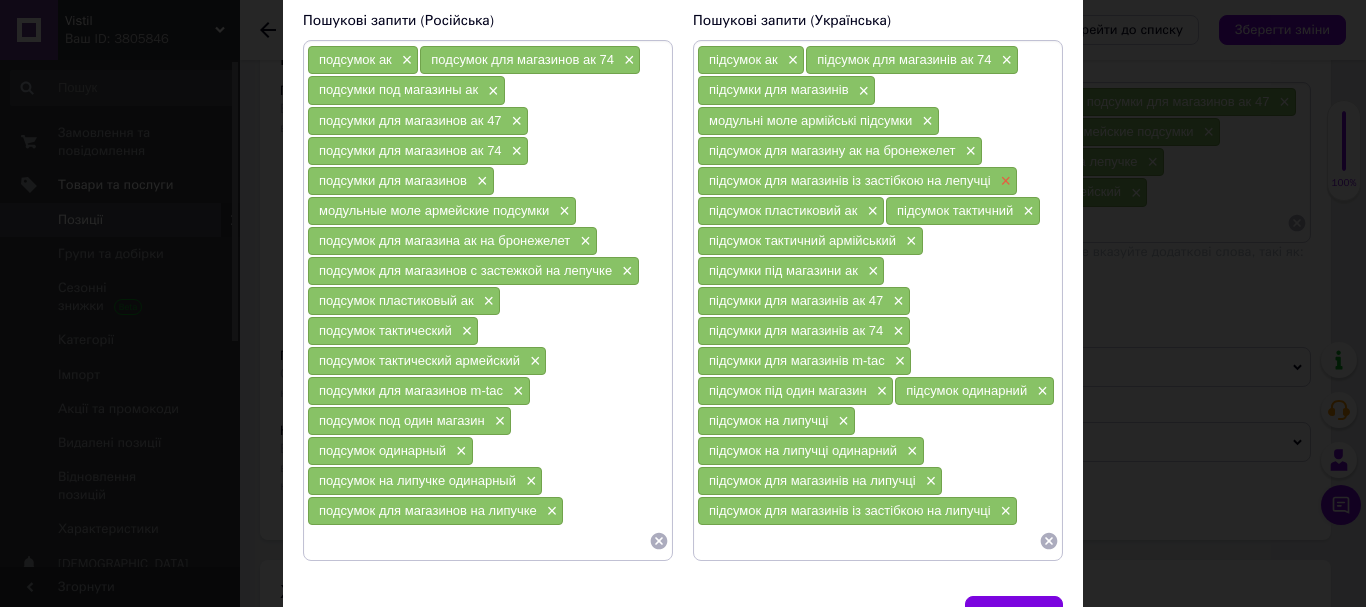 click on "×" at bounding box center (1004, 181) 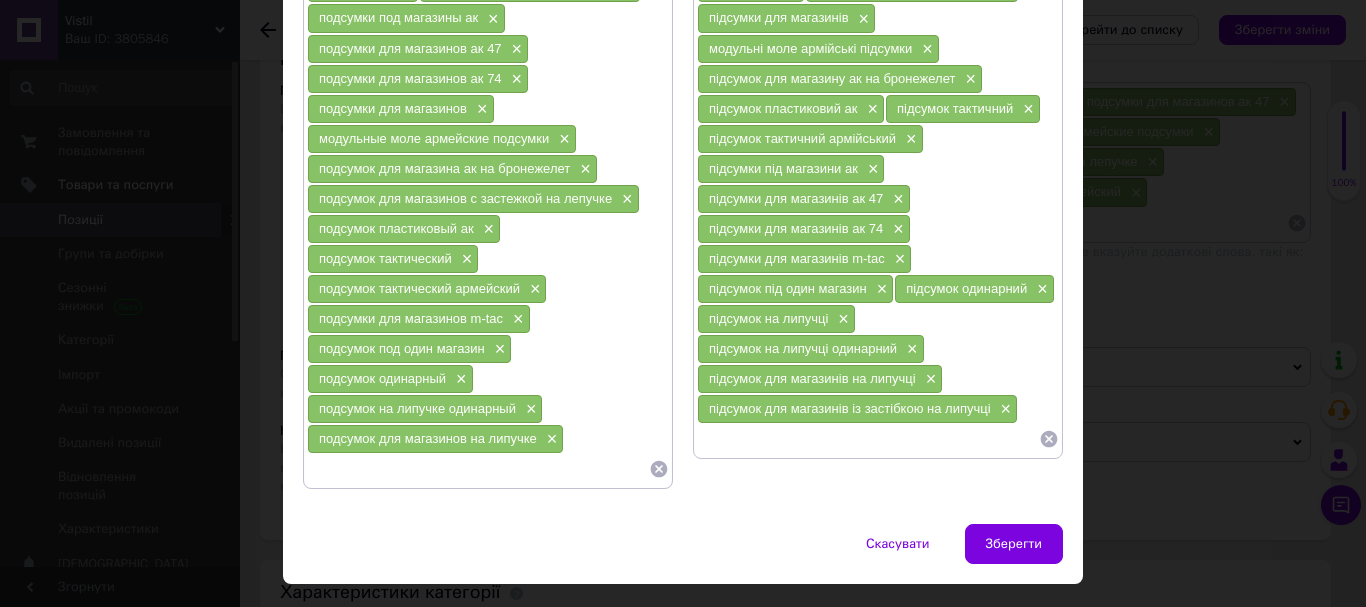 scroll, scrollTop: 228, scrollLeft: 0, axis: vertical 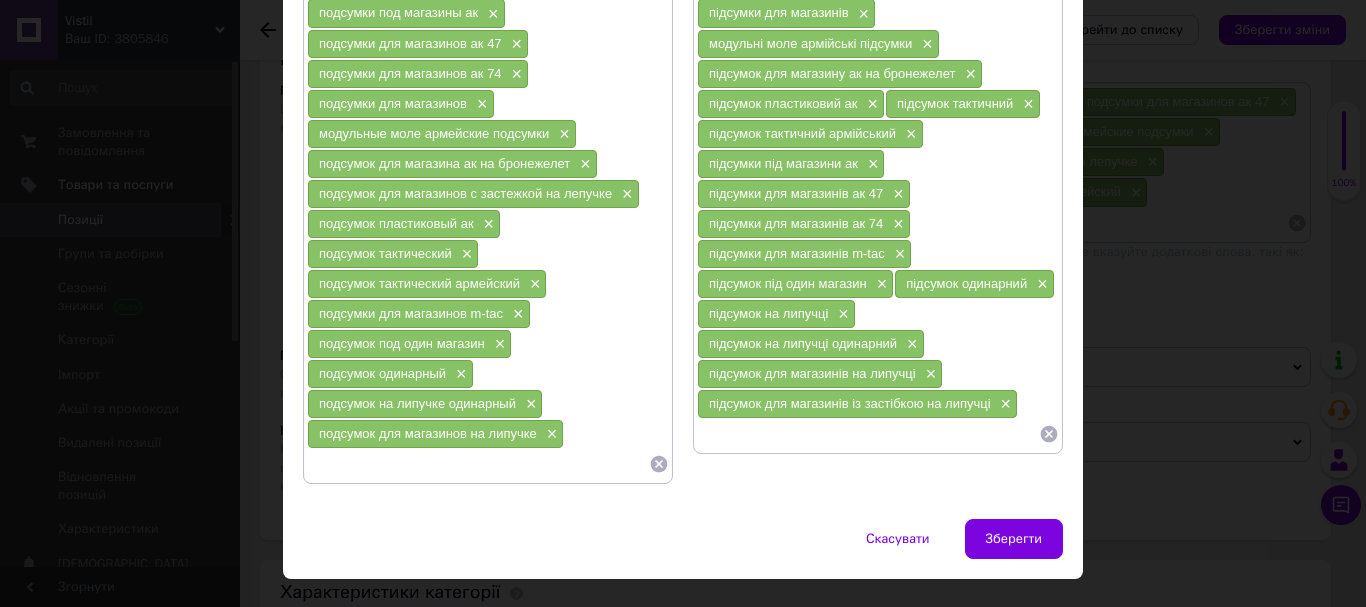 click at bounding box center (478, 464) 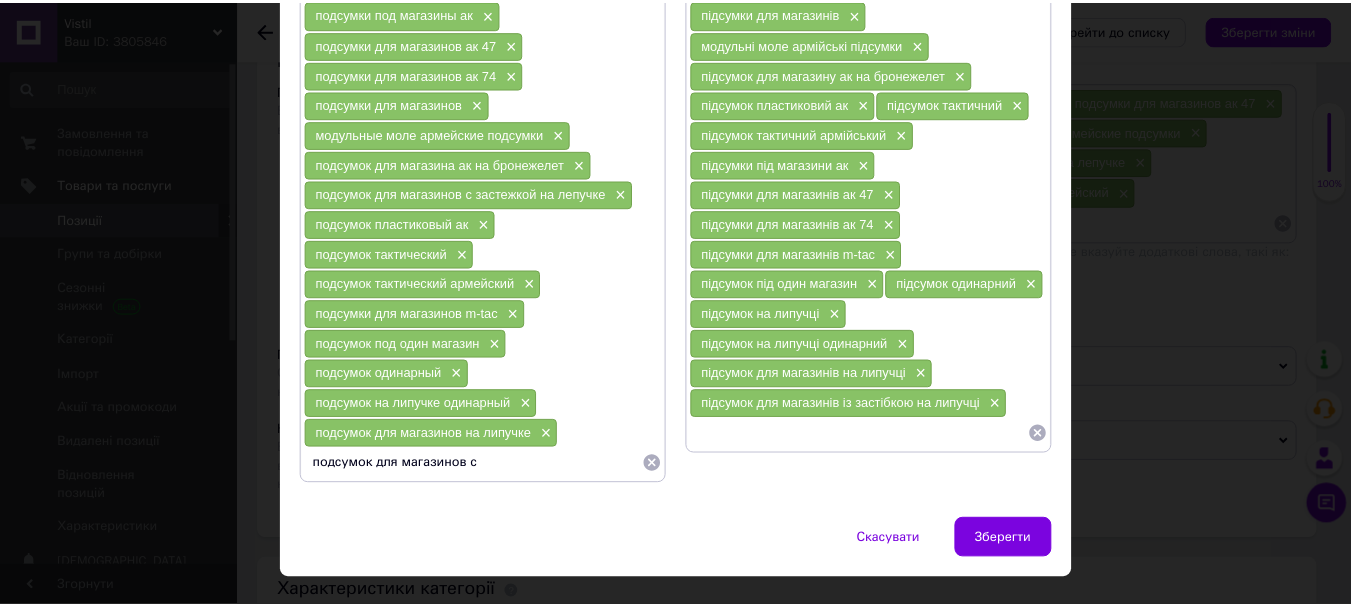 scroll, scrollTop: 211, scrollLeft: 0, axis: vertical 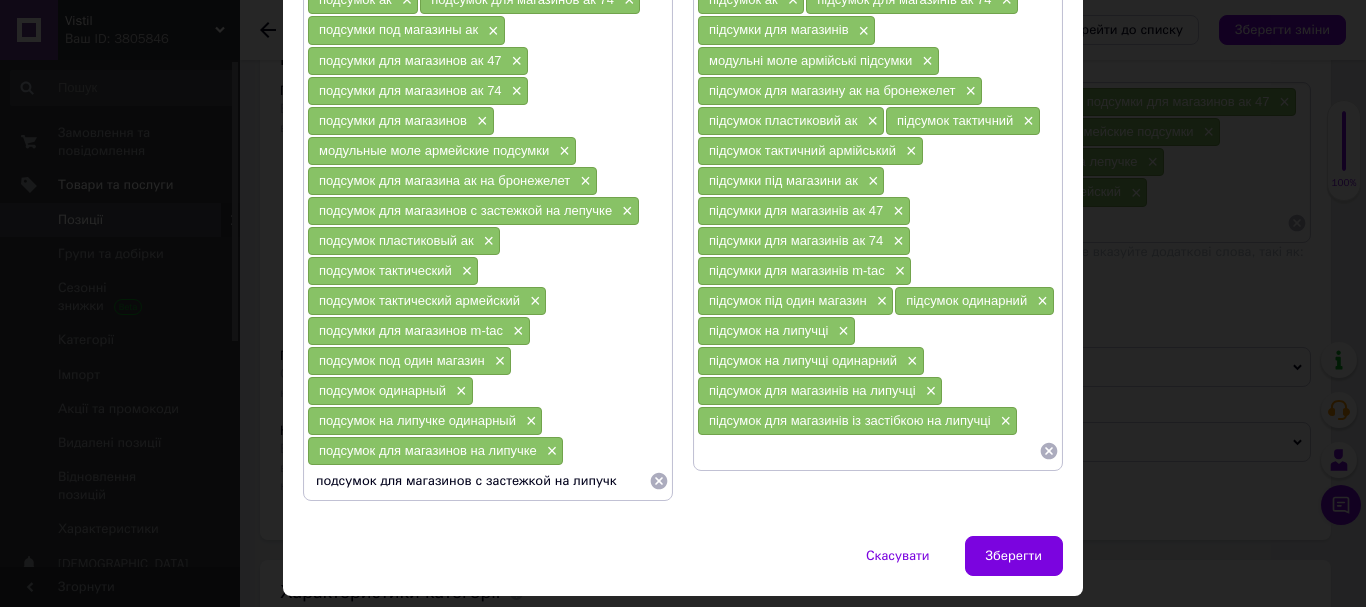type on "подсумок для магазинов с застежкой на липучке" 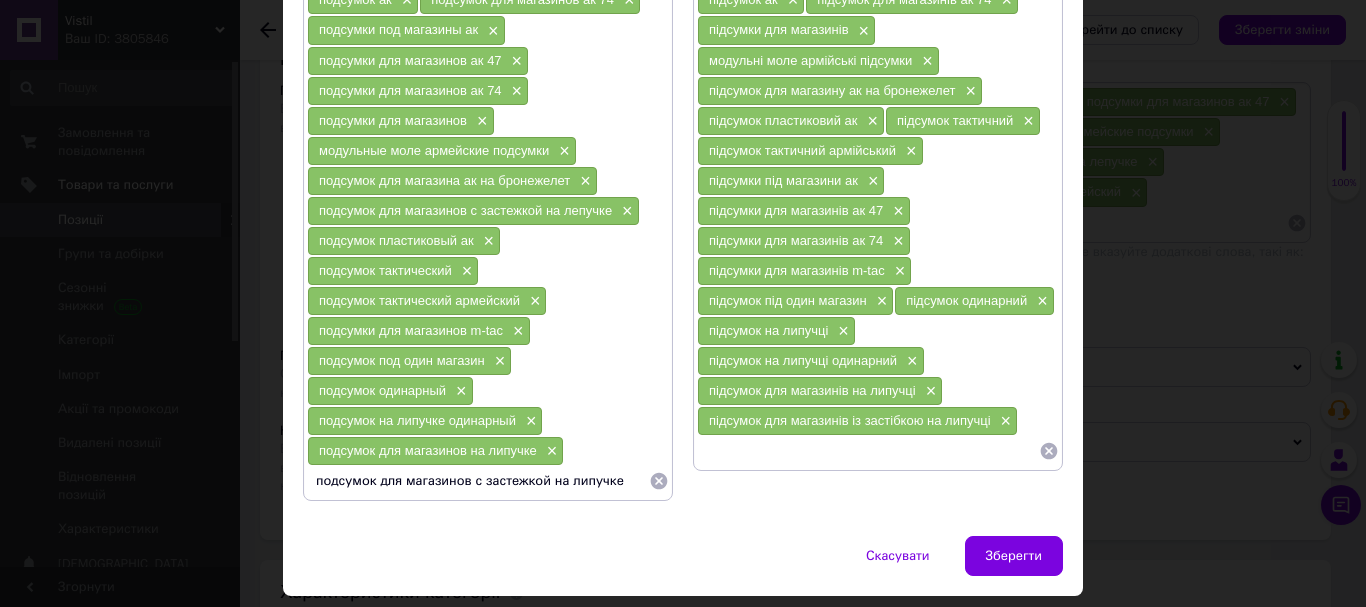 type 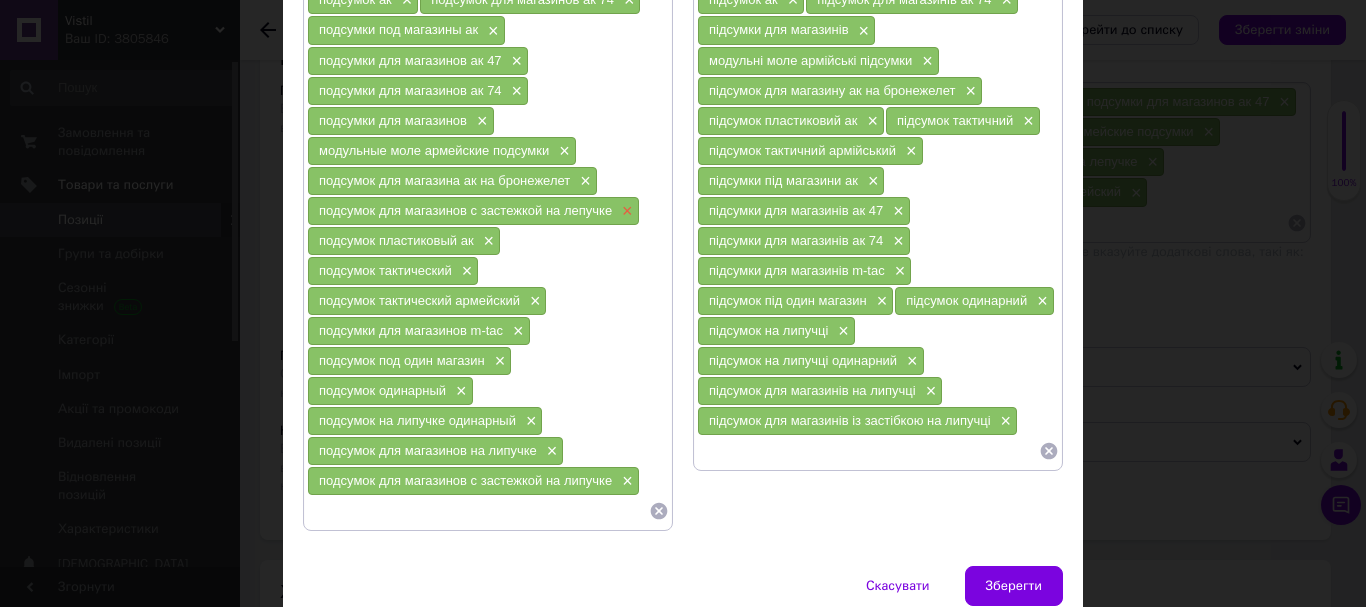 click on "×" at bounding box center (625, 211) 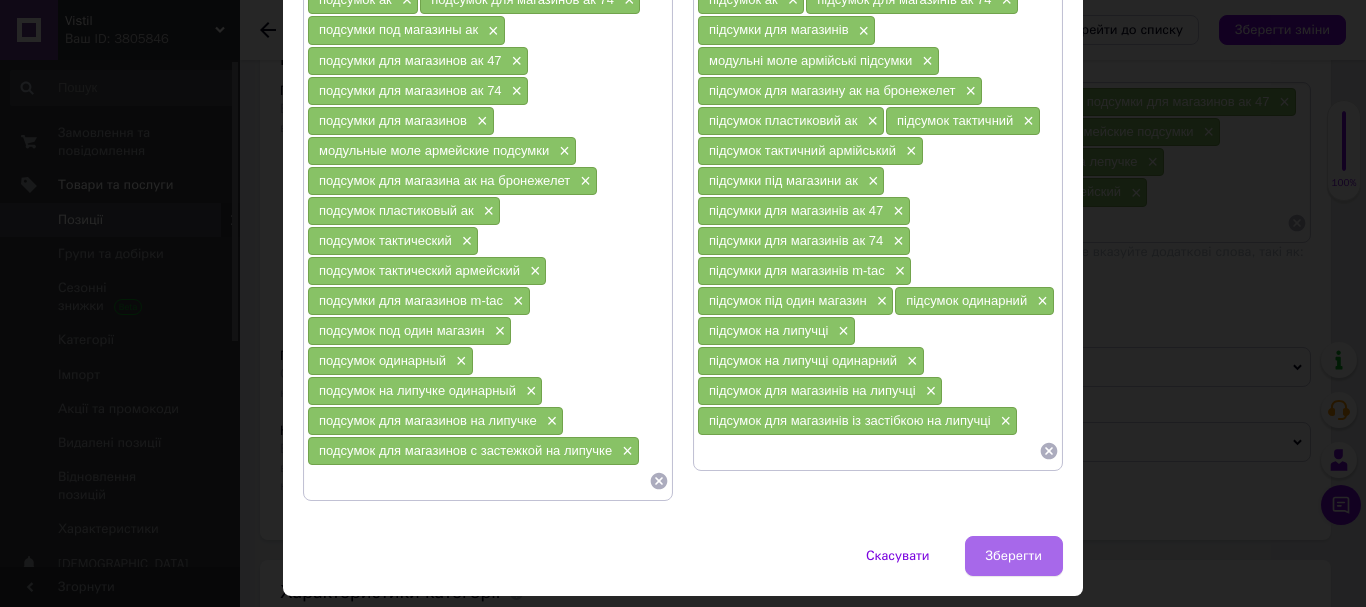 click on "Зберегти" at bounding box center (1014, 556) 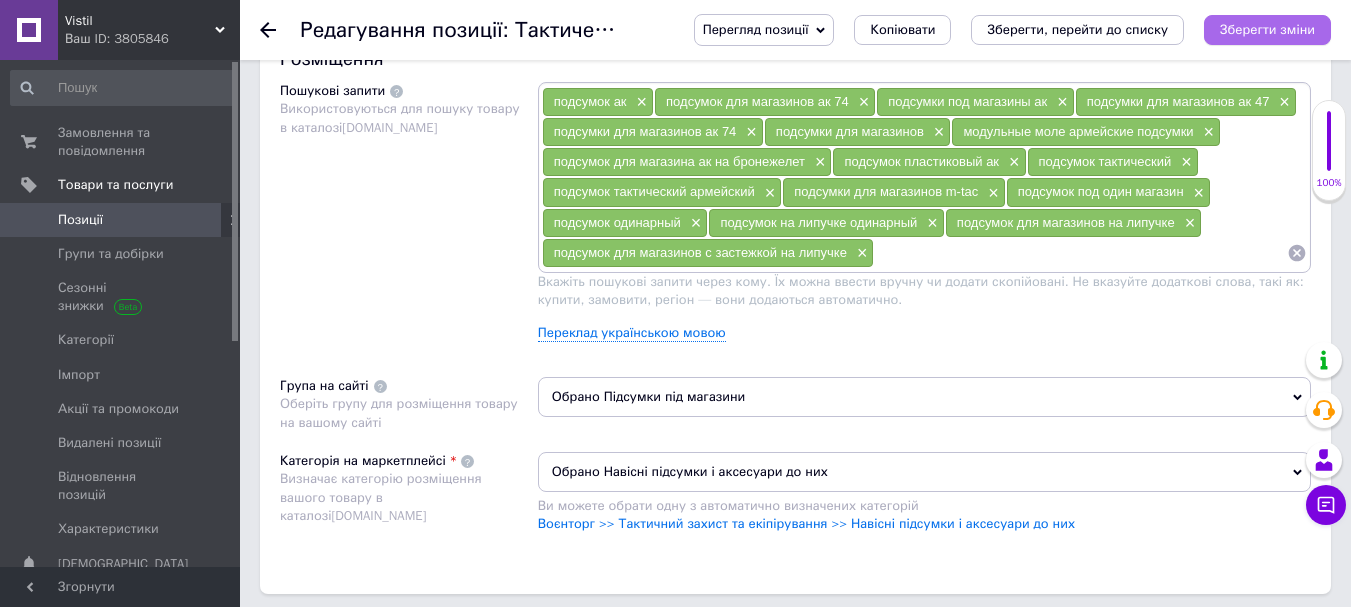 click on "Зберегти зміни" at bounding box center (1267, 29) 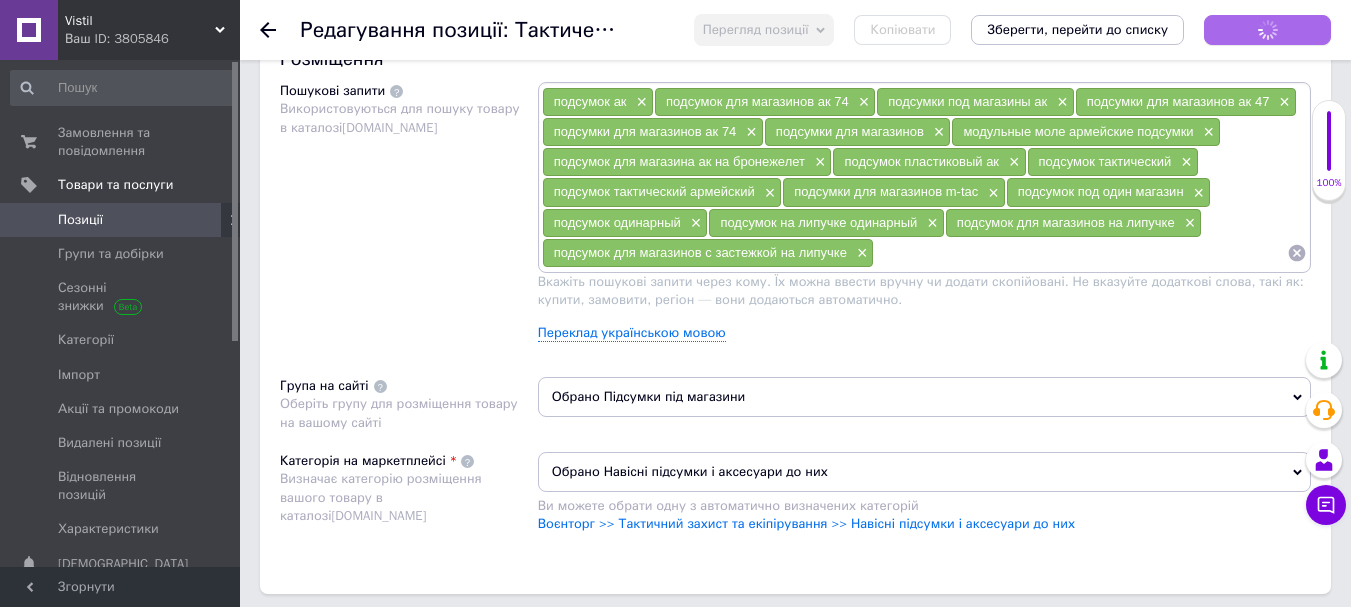 click on "Зберегти зміни" at bounding box center [1267, 30] 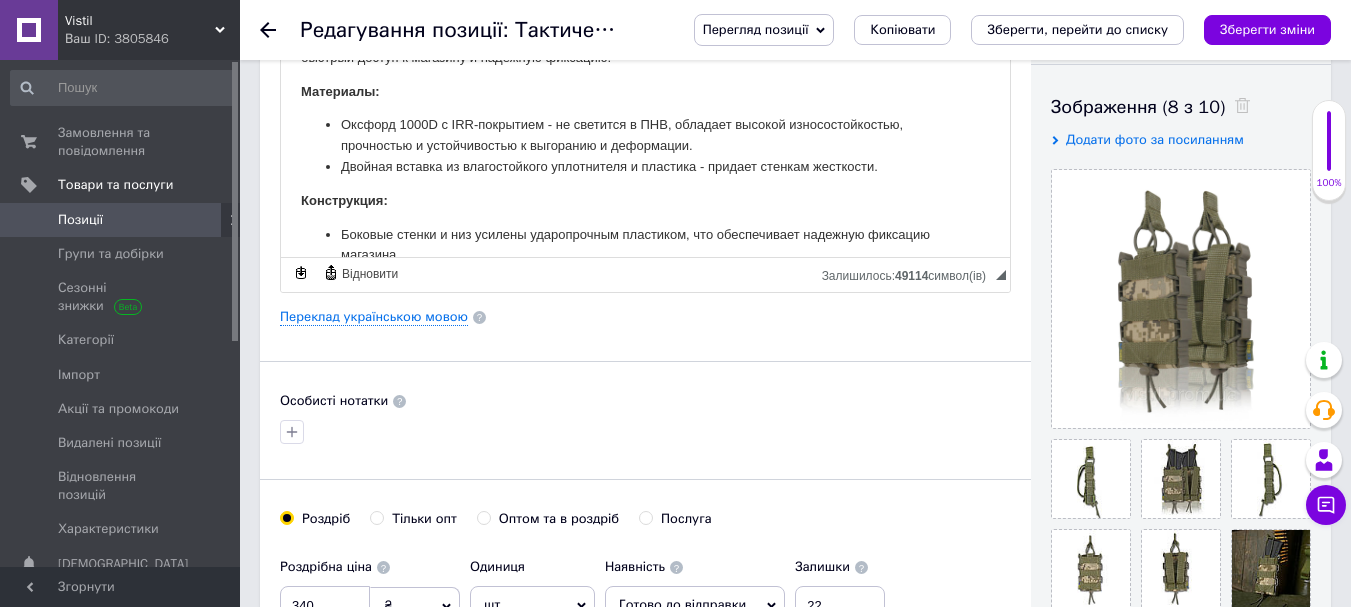 scroll, scrollTop: 0, scrollLeft: 0, axis: both 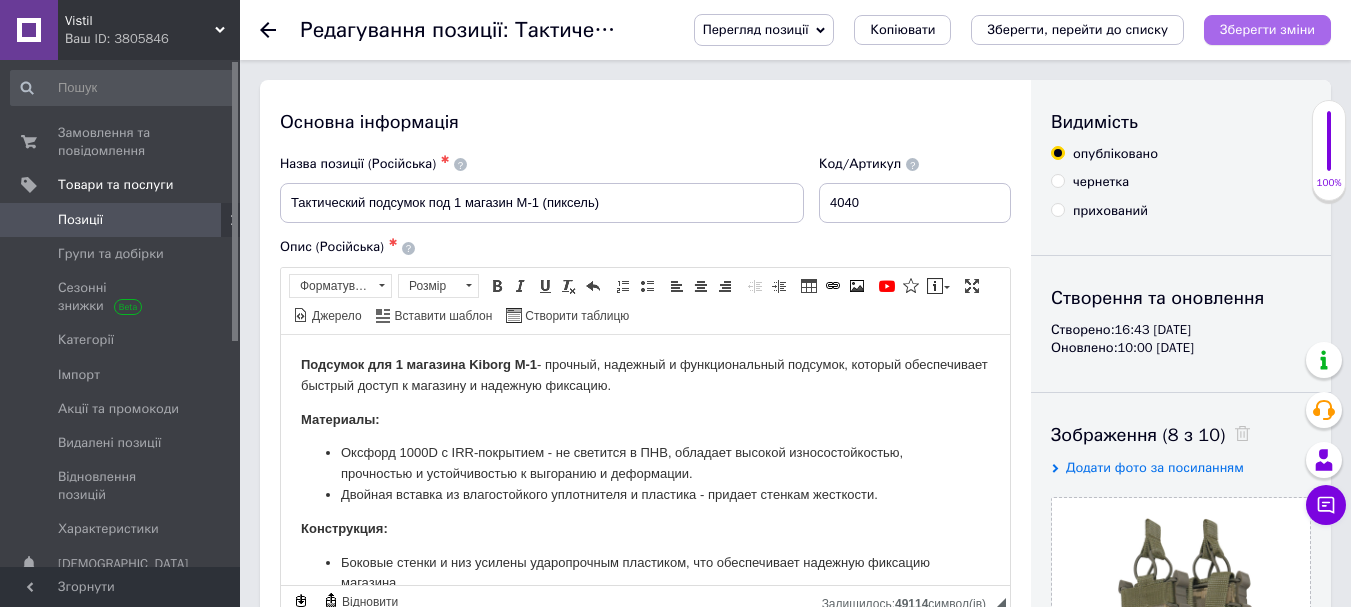 click on "Зберегти зміни" at bounding box center (1267, 29) 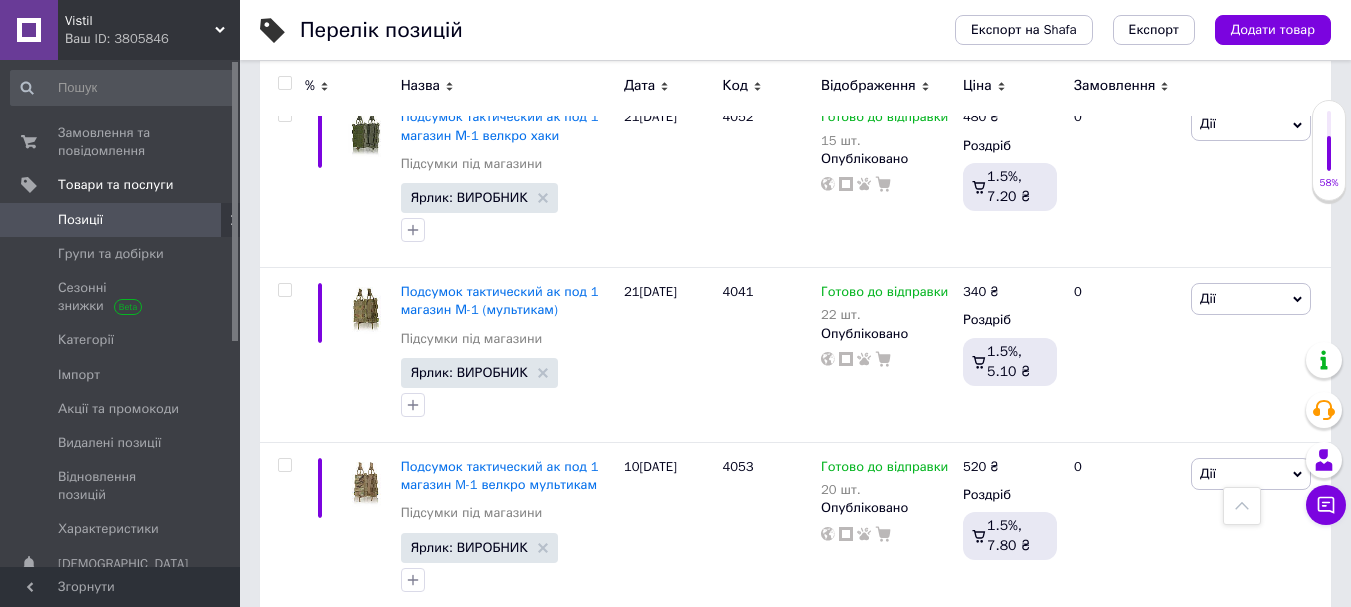 scroll, scrollTop: 941, scrollLeft: 0, axis: vertical 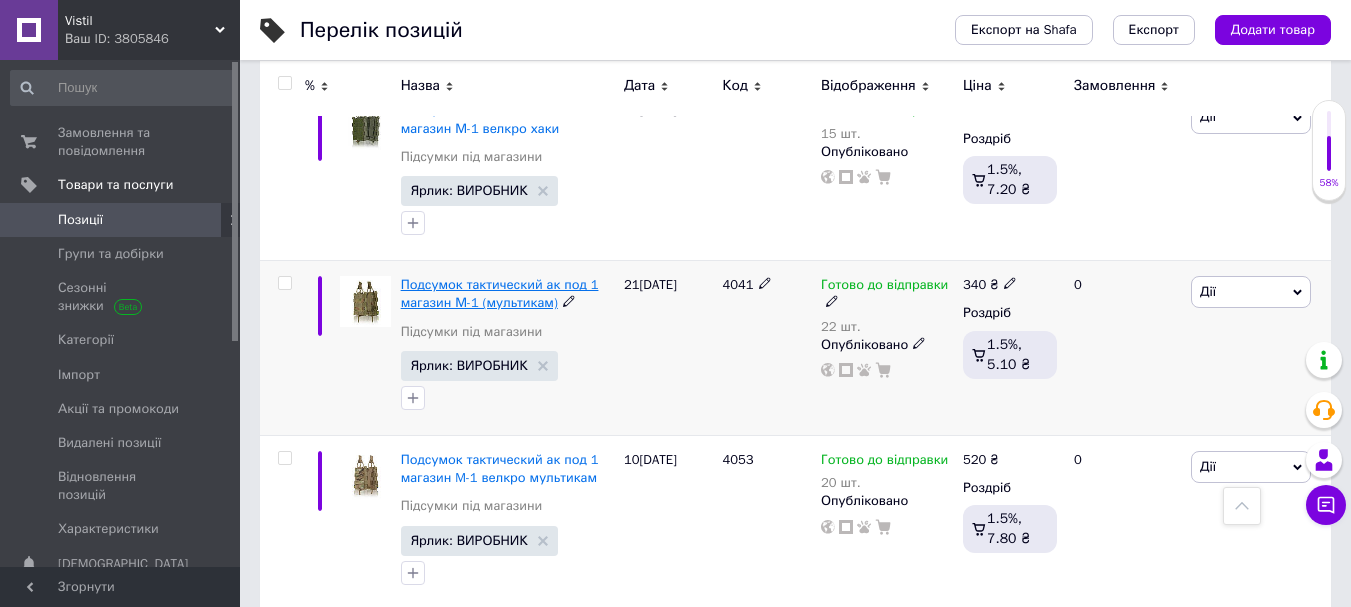 click on "Подсумок тактический ак под 1 магазин М-1 (мультикам)" at bounding box center (500, 293) 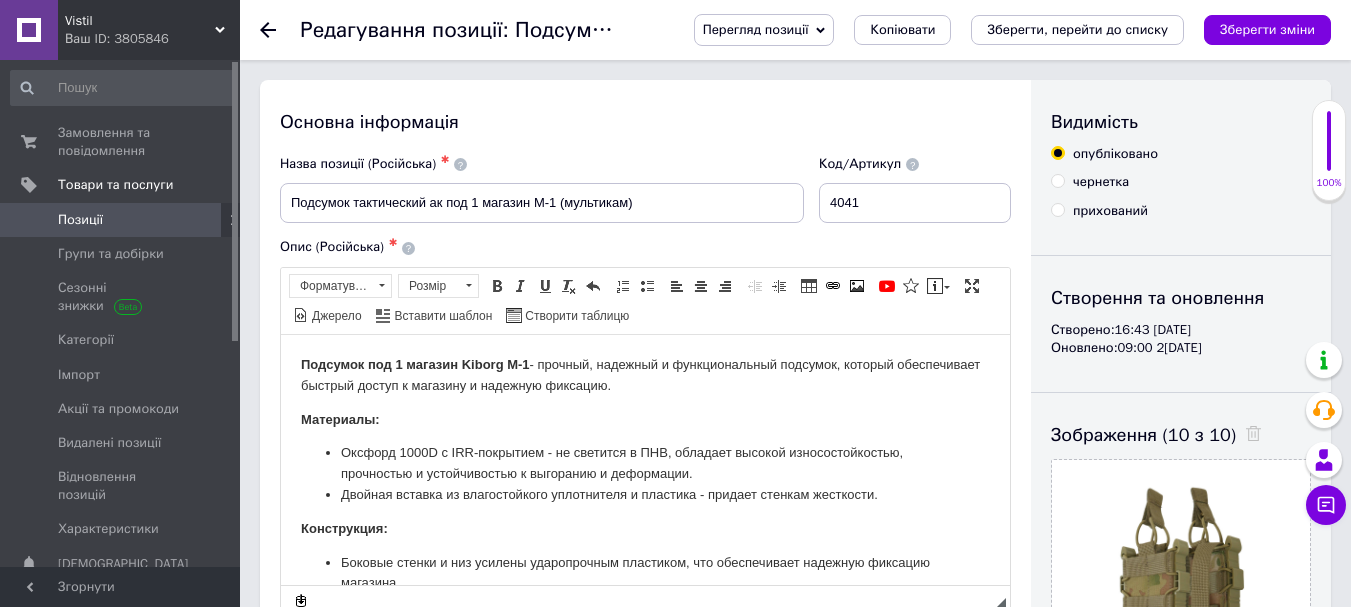 scroll, scrollTop: 0, scrollLeft: 0, axis: both 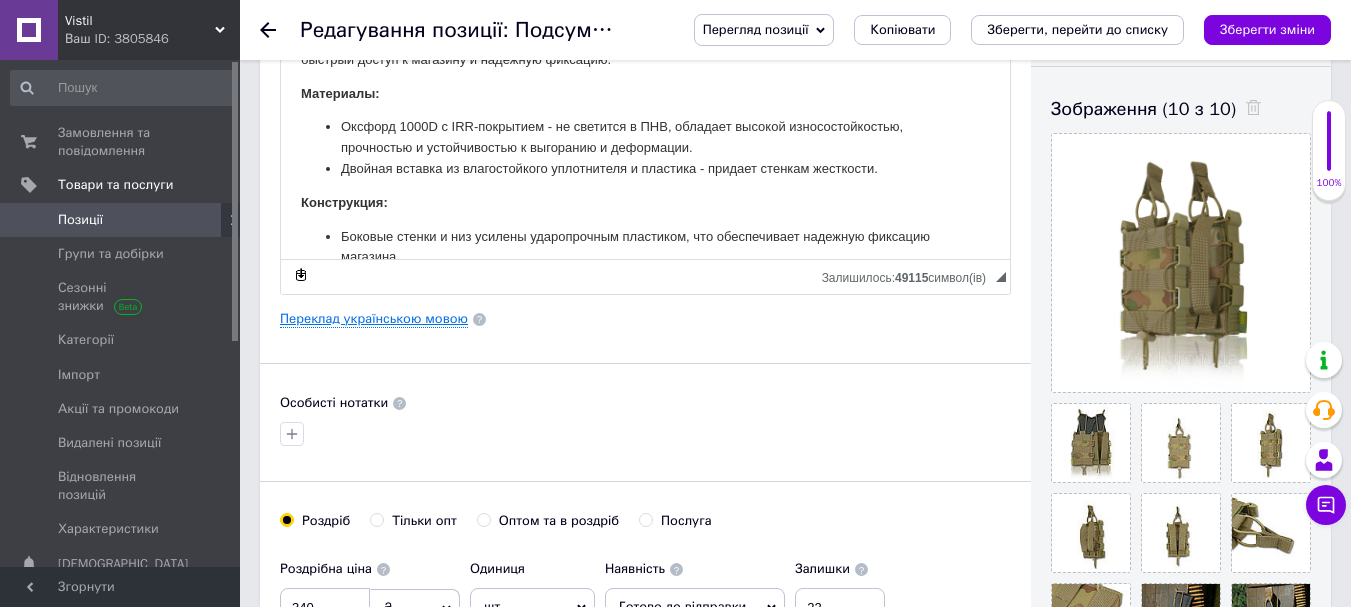 click on "Переклад українською мовою" at bounding box center (374, 319) 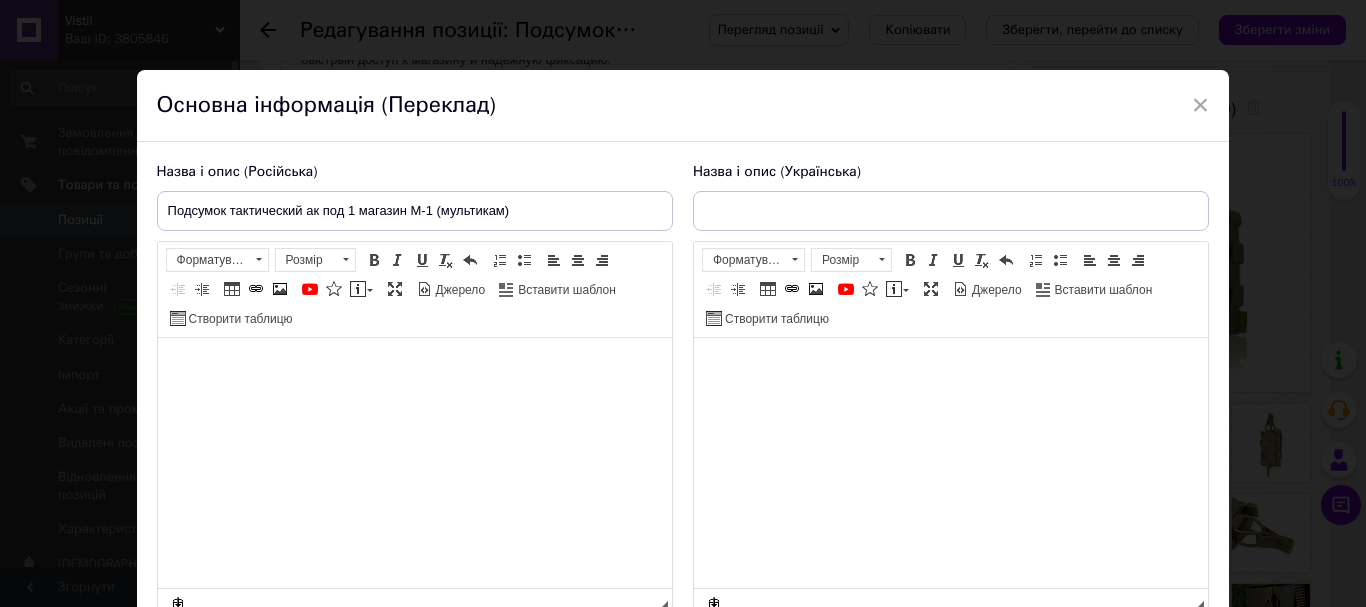 type on "Підсумок під 1 магазин Kiborg М-1 (мультикам)" 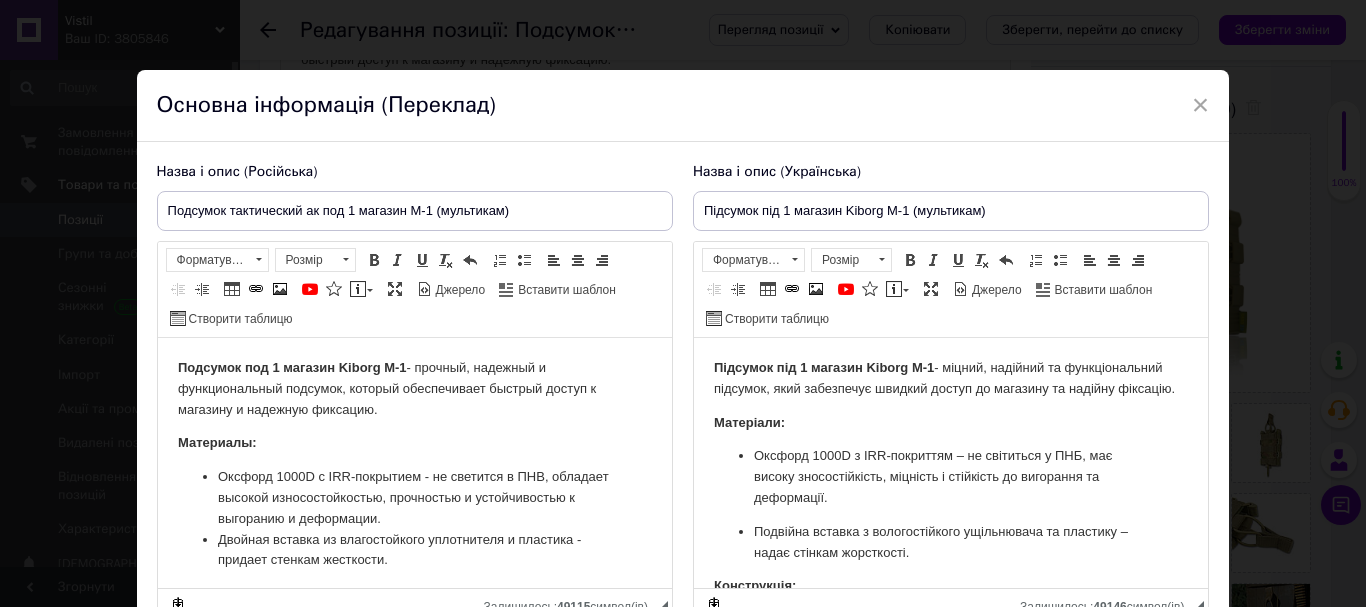 scroll, scrollTop: 0, scrollLeft: 0, axis: both 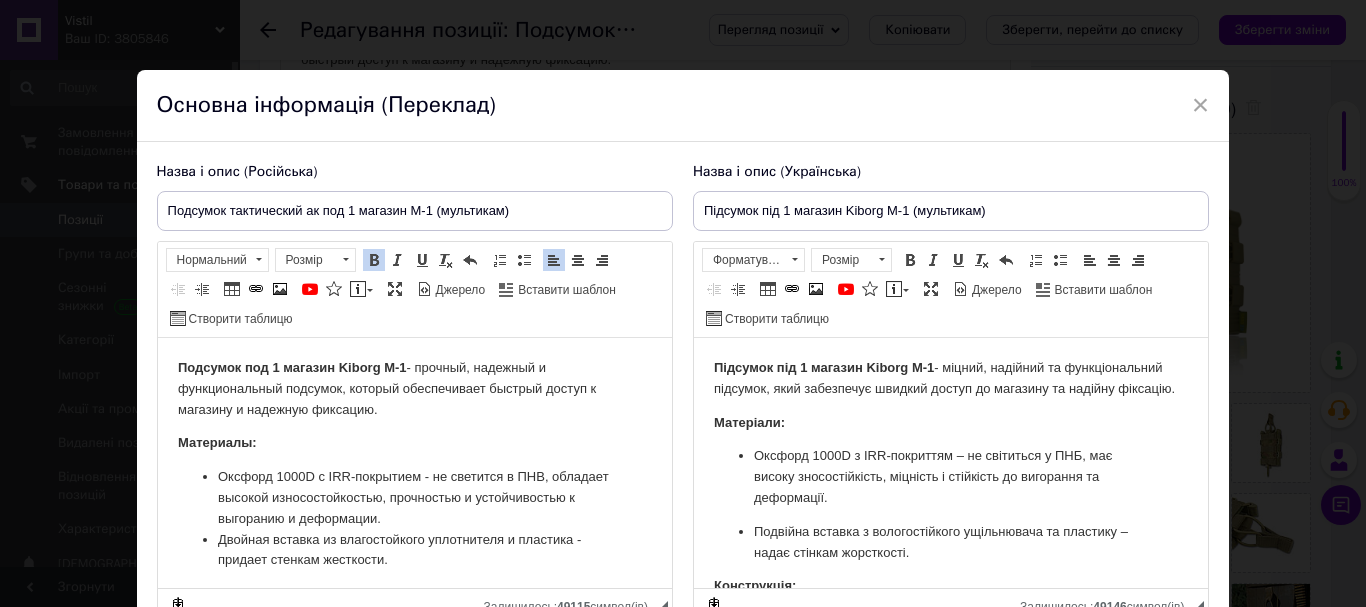 click on "Подсумок под 1 магазин Kiborg М-1" at bounding box center [291, 367] 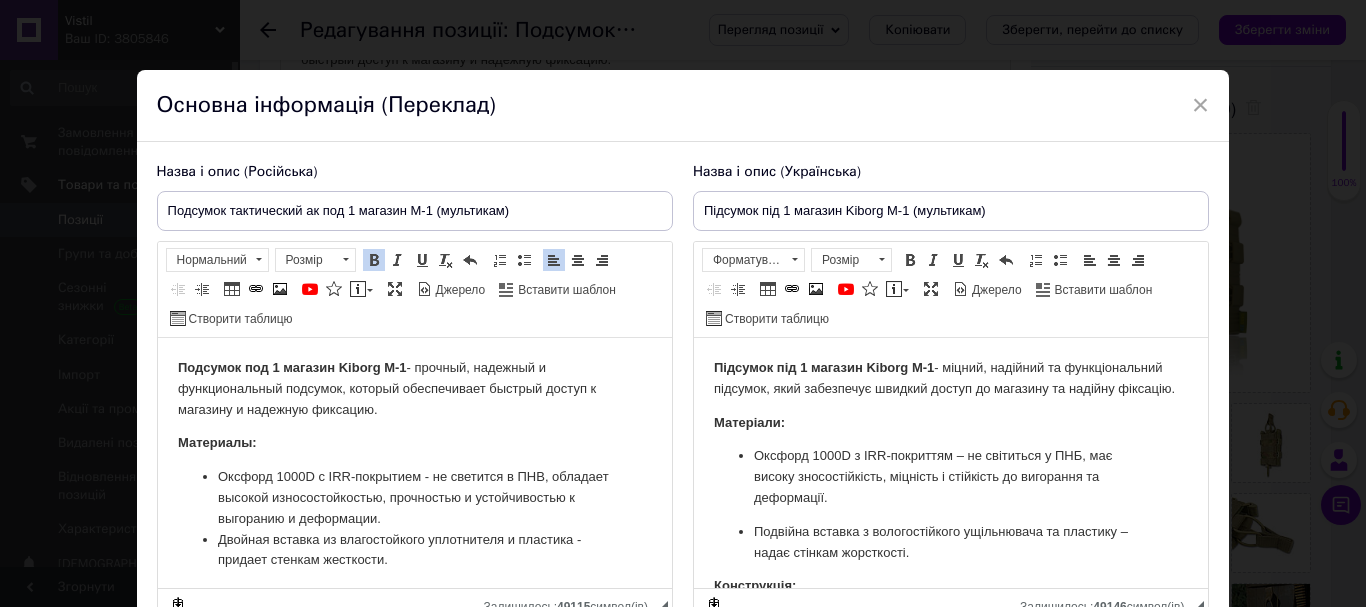 type 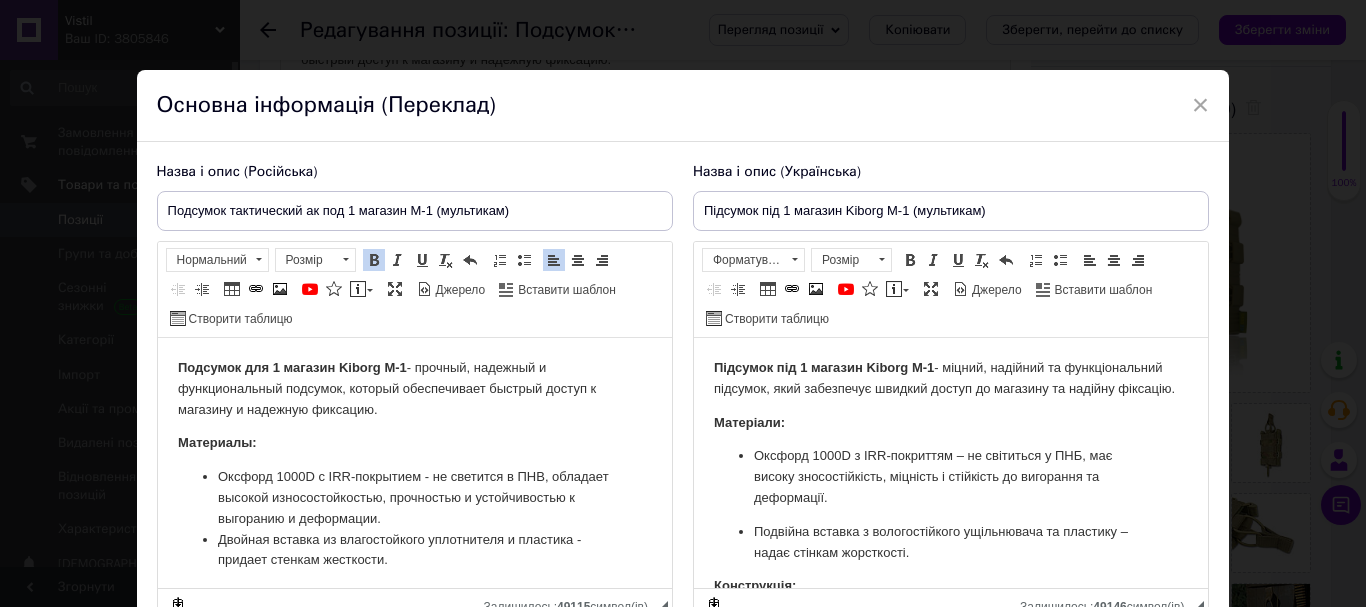 click on "Подсумок для 1 магазин Kiborg М-1" at bounding box center (291, 367) 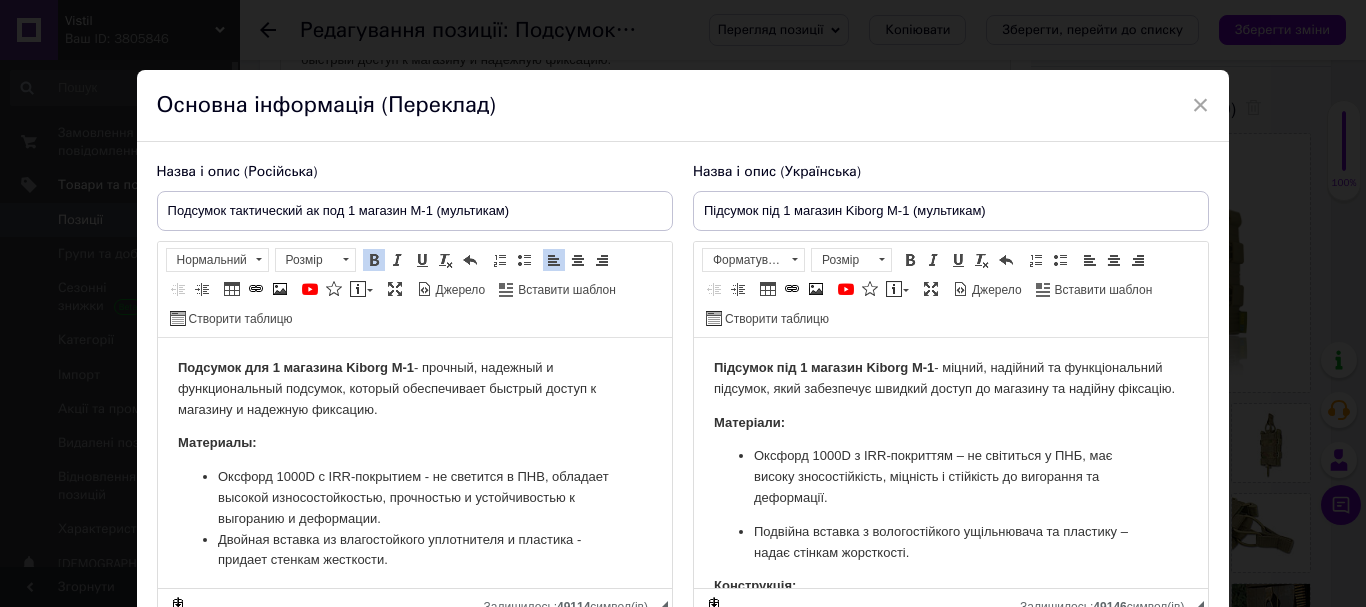 click on "Підсумок під 1 магазин Kiborg М-1" at bounding box center [823, 367] 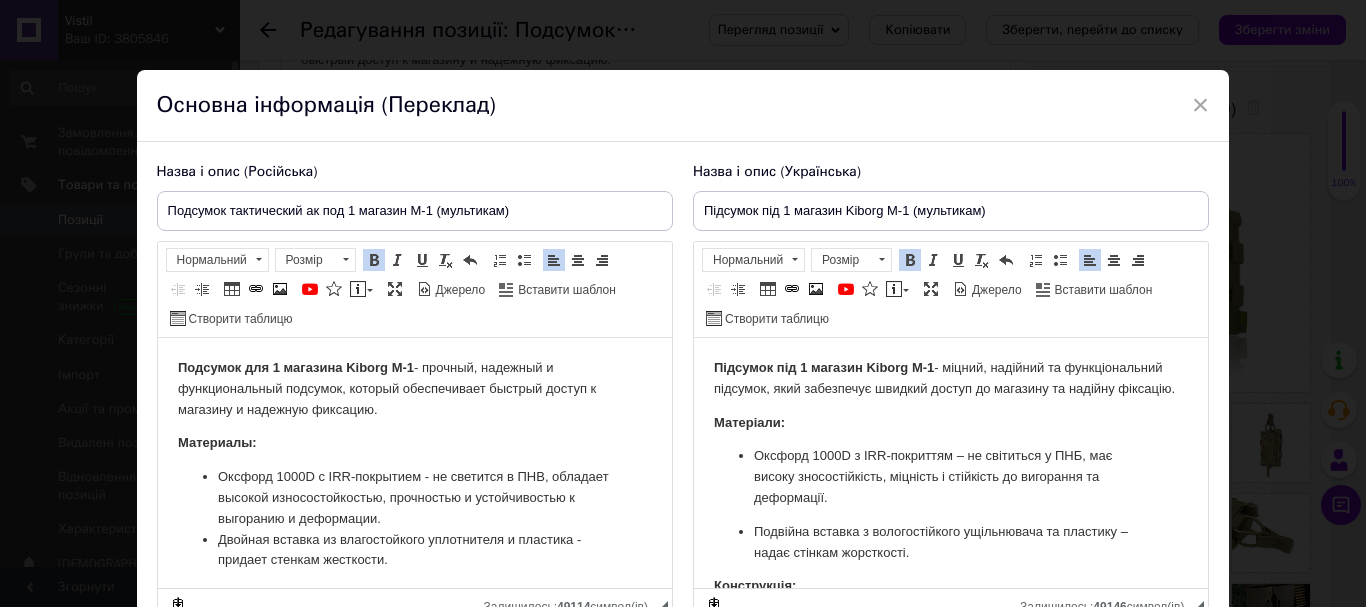 type 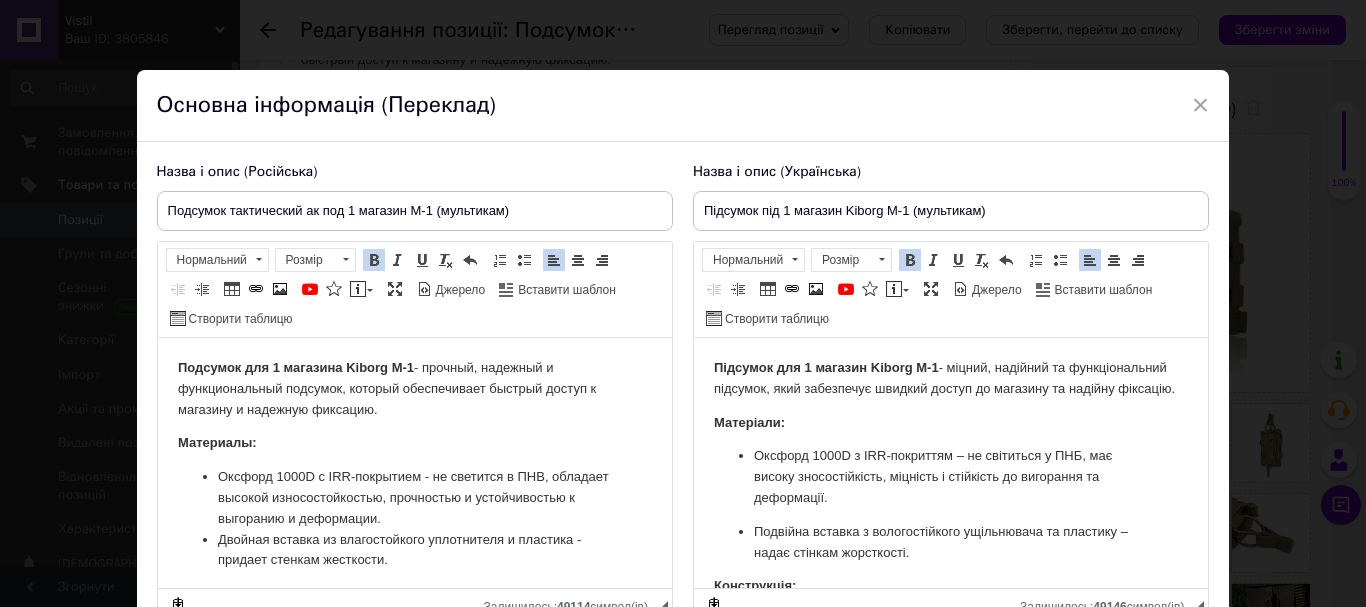 click on "Підсумок для 1 магазин Kiborg М-1" at bounding box center [825, 367] 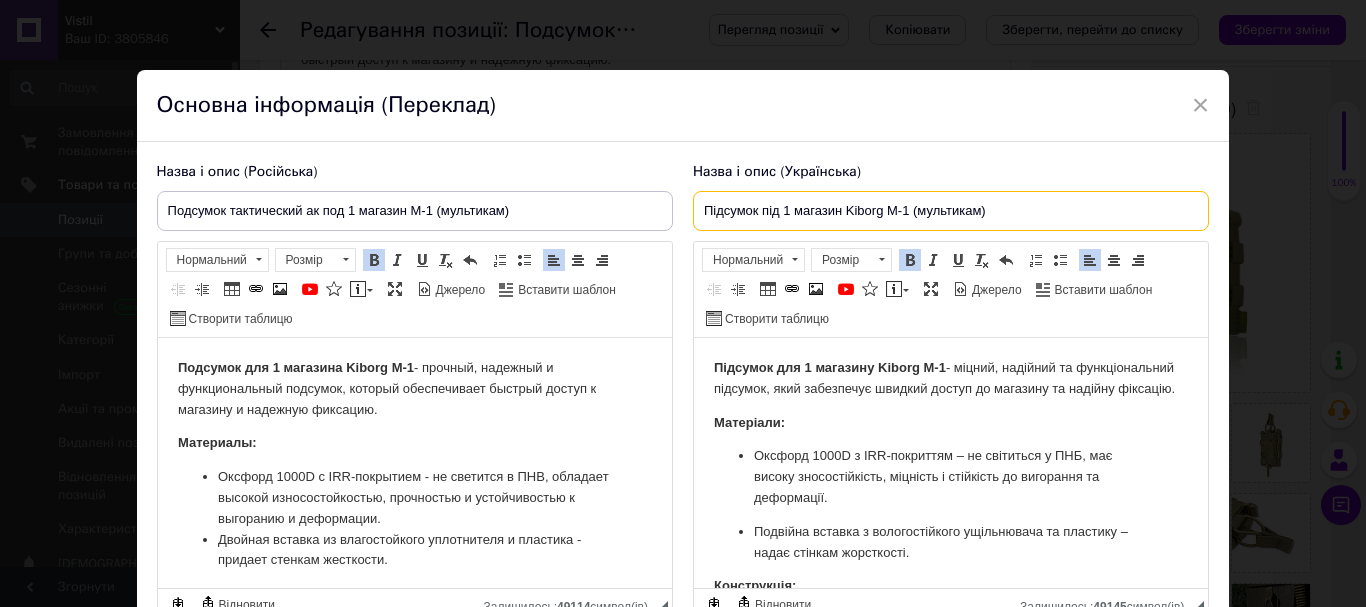 drag, startPoint x: 881, startPoint y: 211, endPoint x: 843, endPoint y: 207, distance: 38.209946 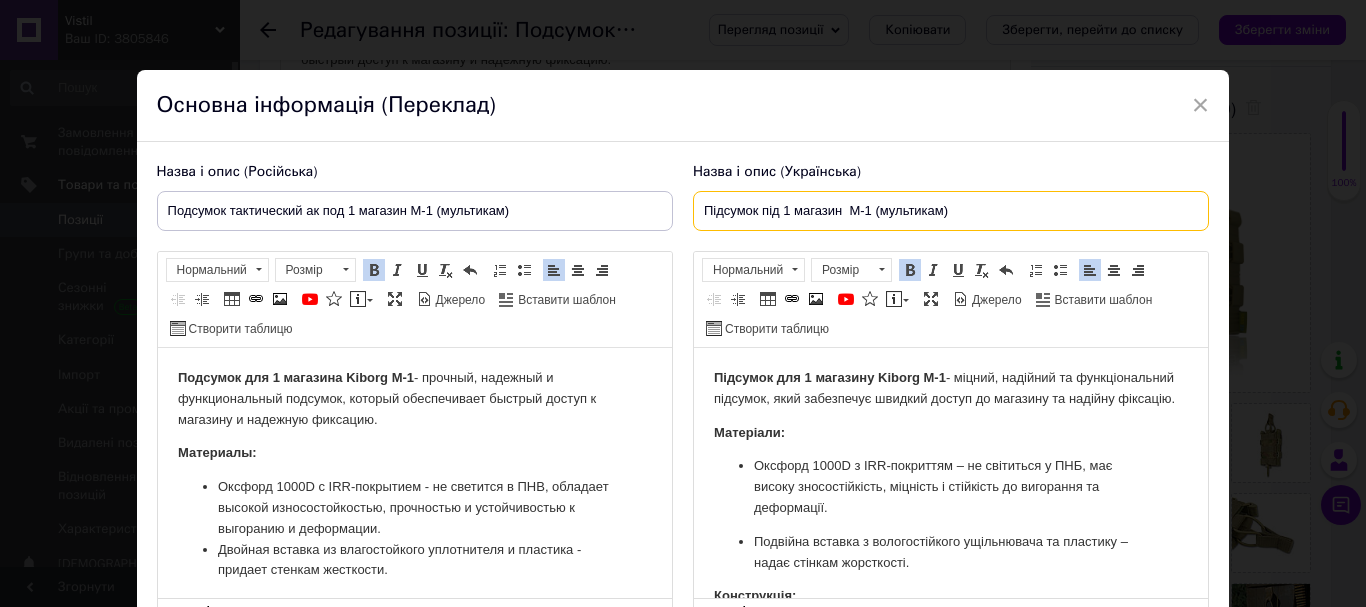click on "Підсумок під 1 магазин  М-1 (мультикам)" at bounding box center (951, 211) 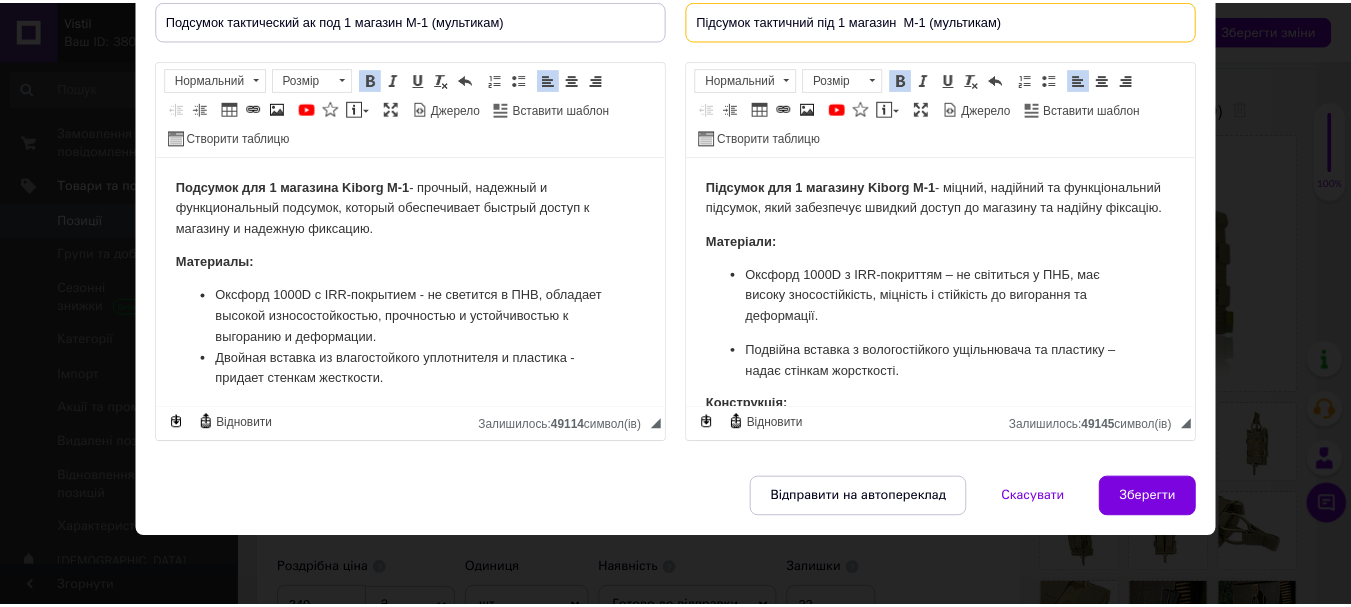 scroll, scrollTop: 192, scrollLeft: 0, axis: vertical 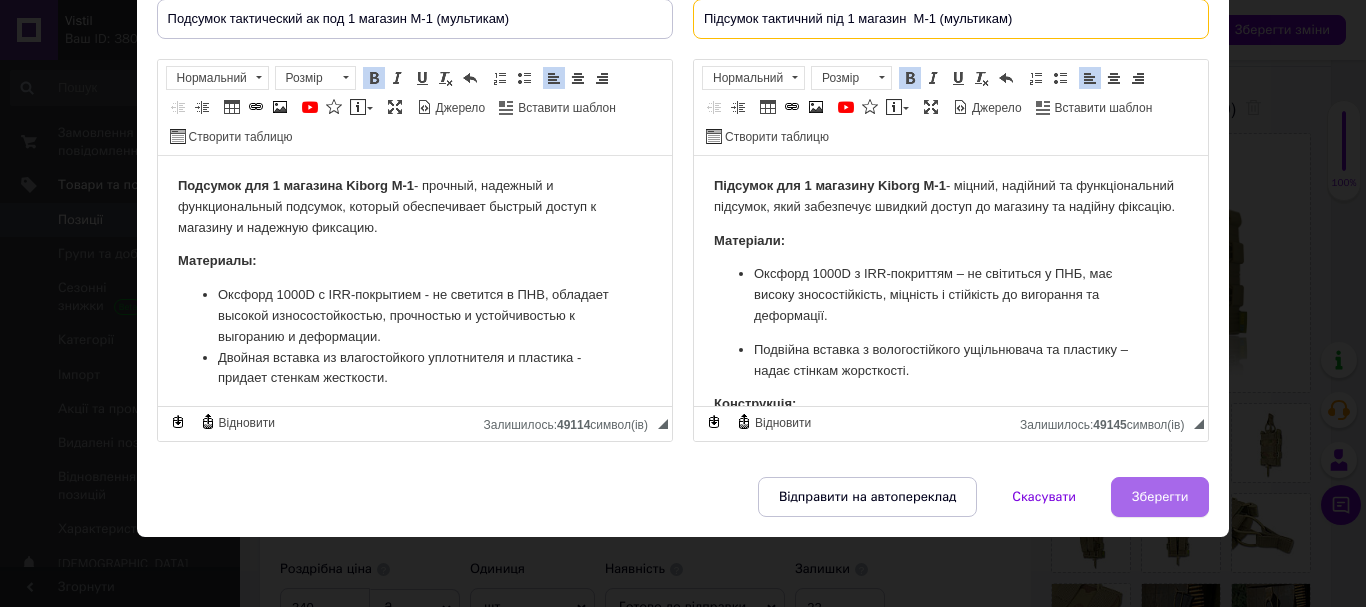 type on "Підсумок тактичний під 1 магазин  М-1 (мультикам)" 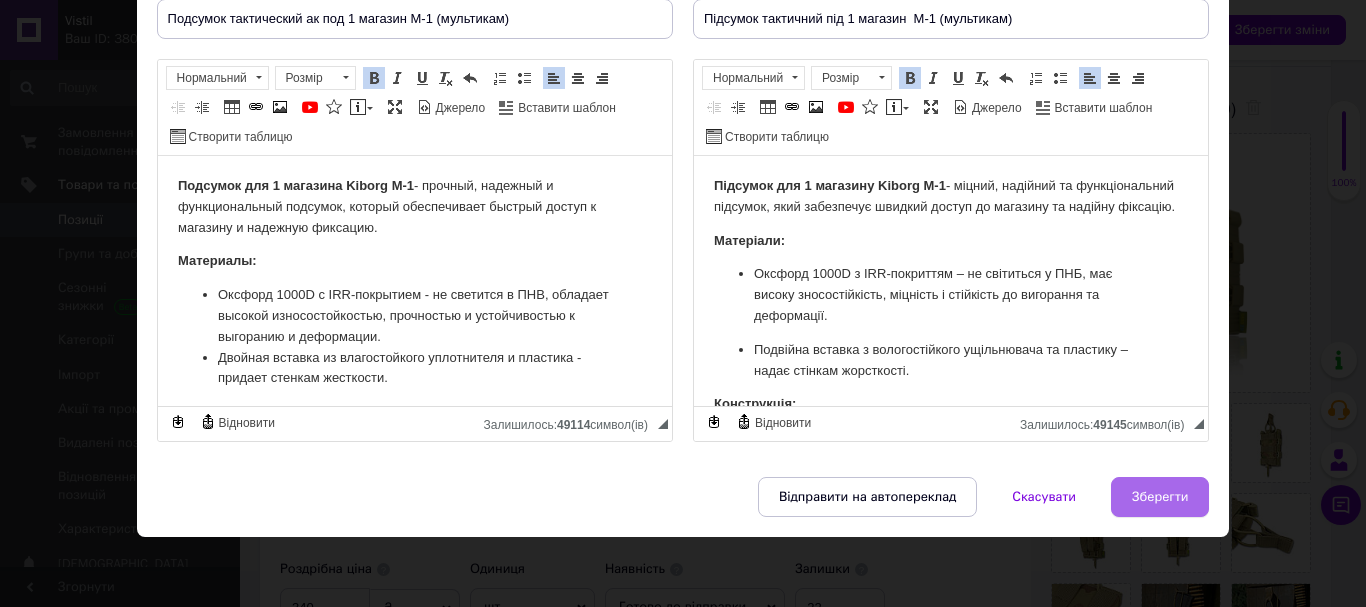 click on "Зберегти" at bounding box center [1160, 497] 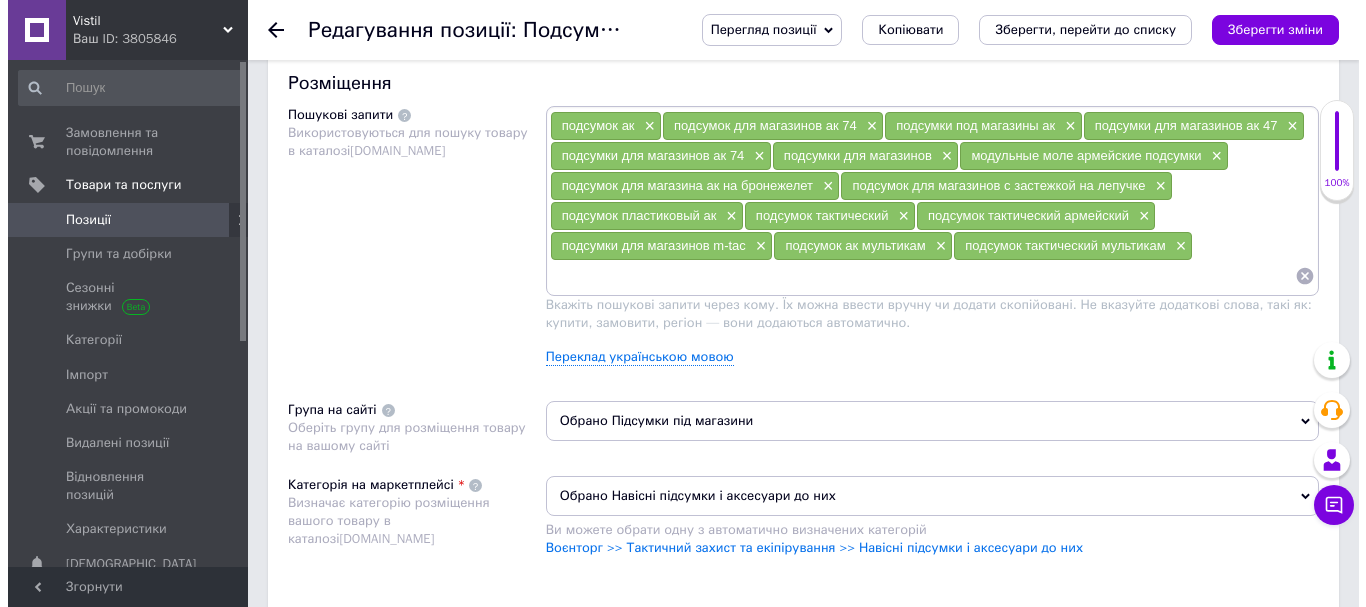 scroll, scrollTop: 1171, scrollLeft: 0, axis: vertical 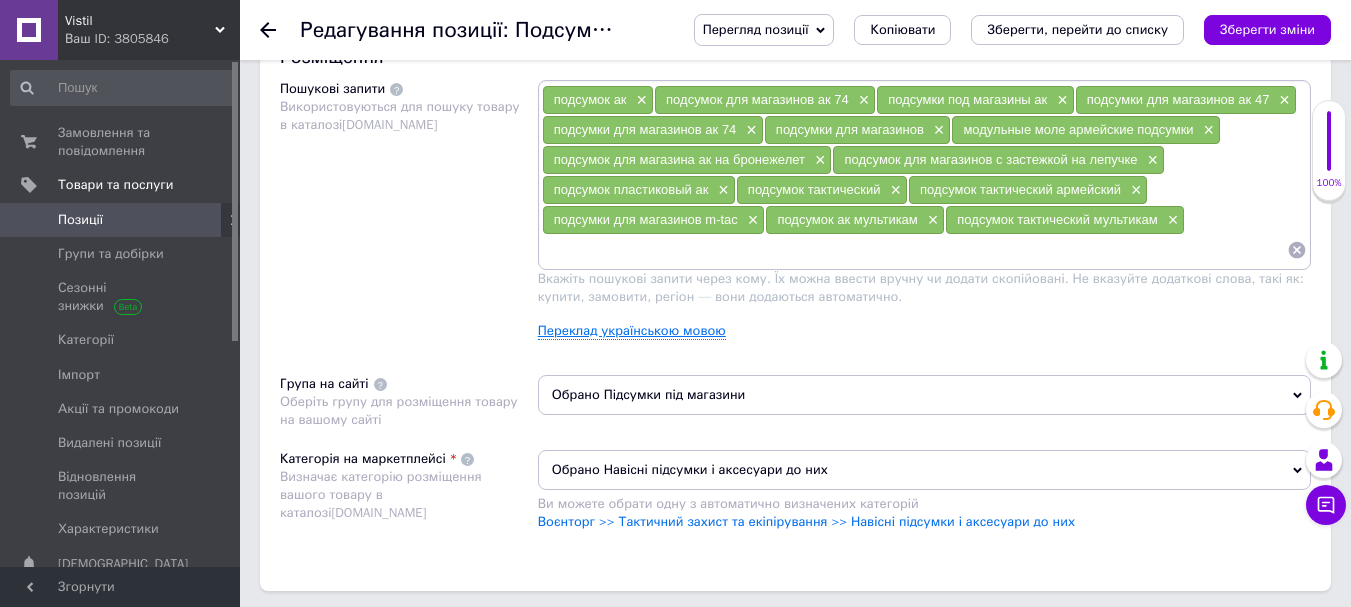 click on "Переклад українською мовою" at bounding box center [632, 331] 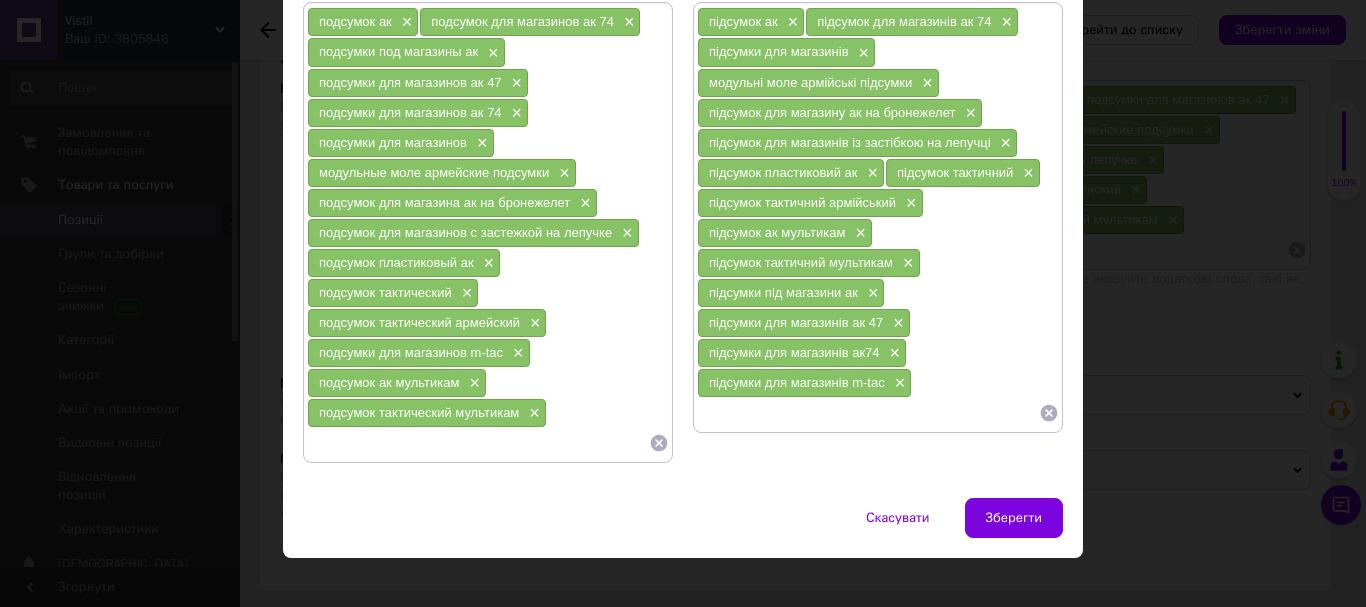 scroll, scrollTop: 199, scrollLeft: 0, axis: vertical 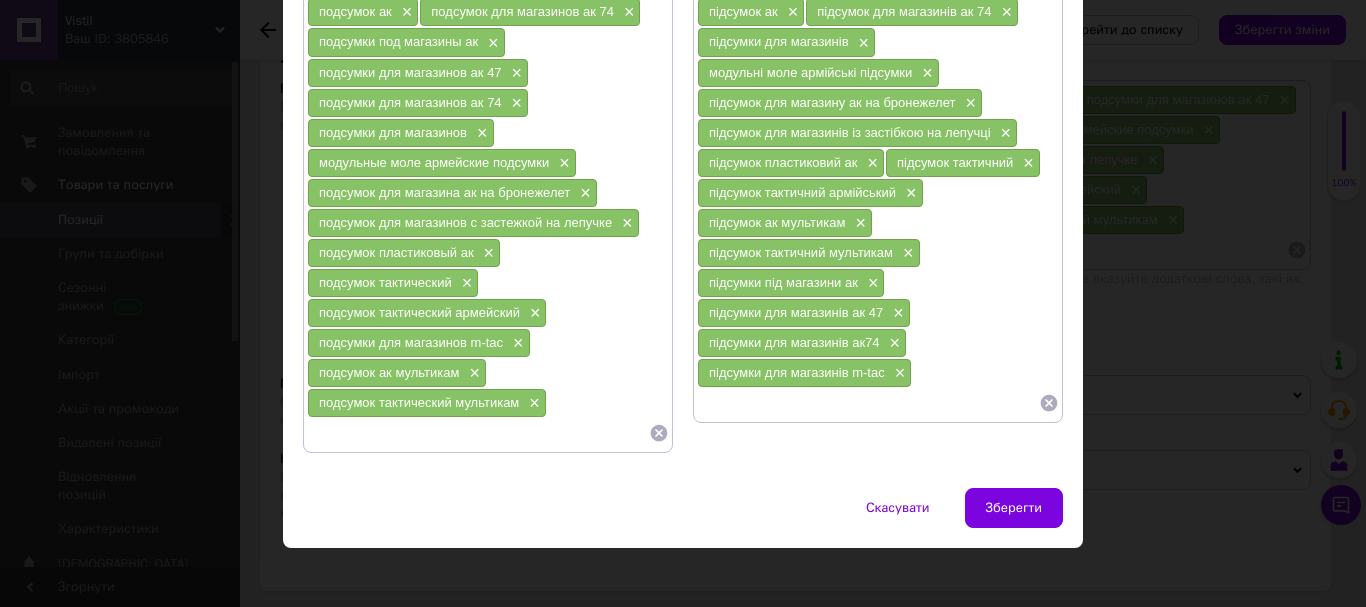 click at bounding box center (868, 403) 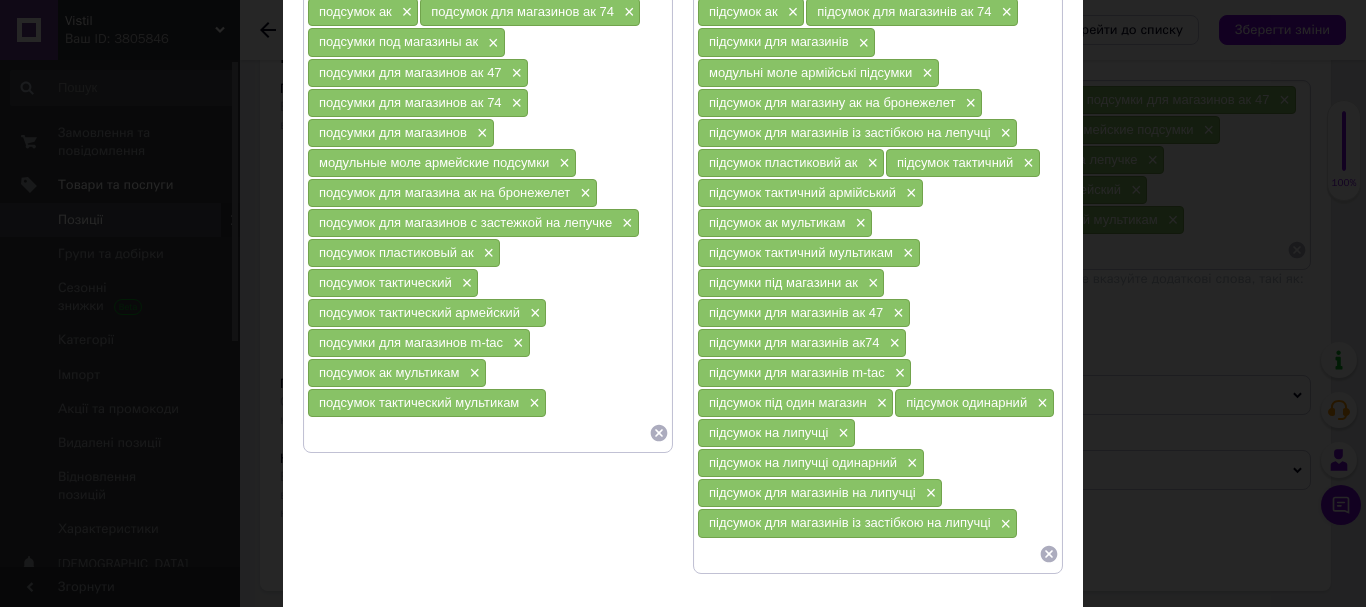 click at bounding box center (478, 433) 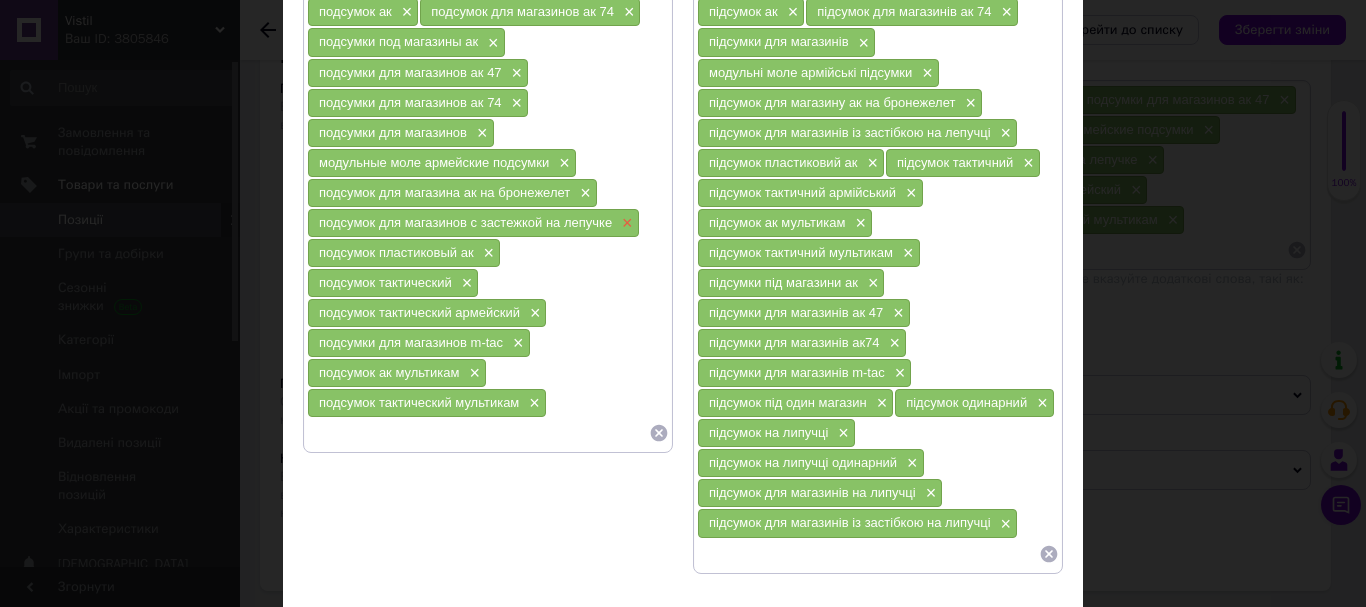 click on "×" at bounding box center (625, 223) 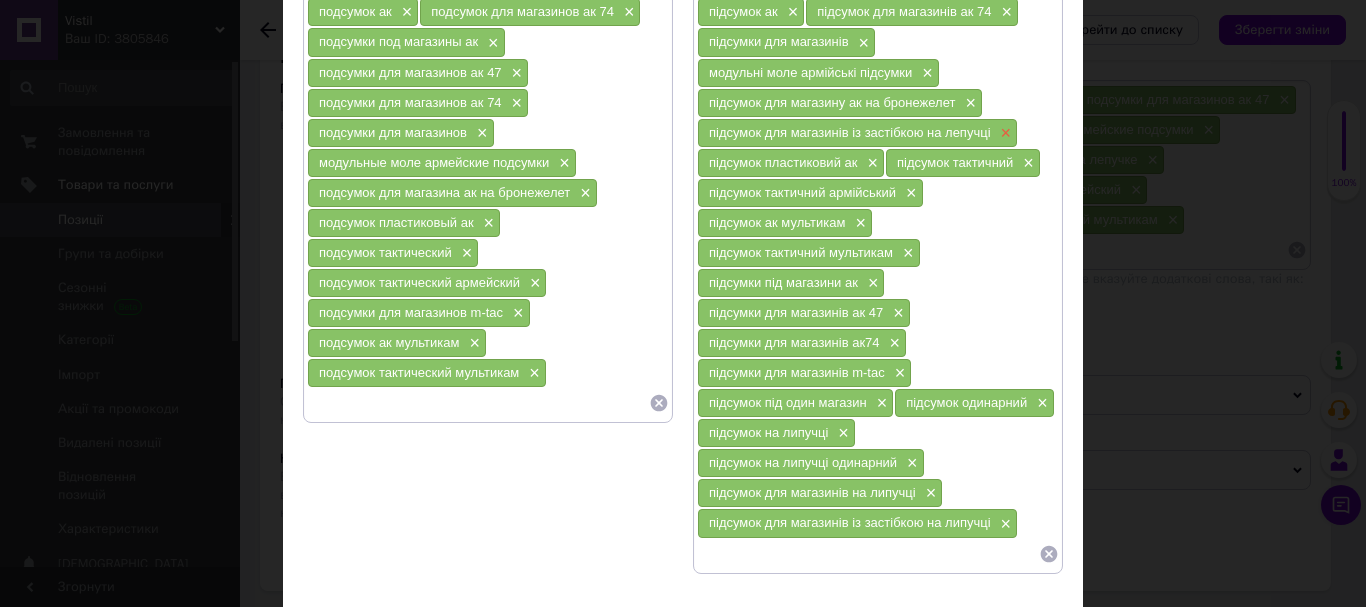 click on "×" at bounding box center (1004, 133) 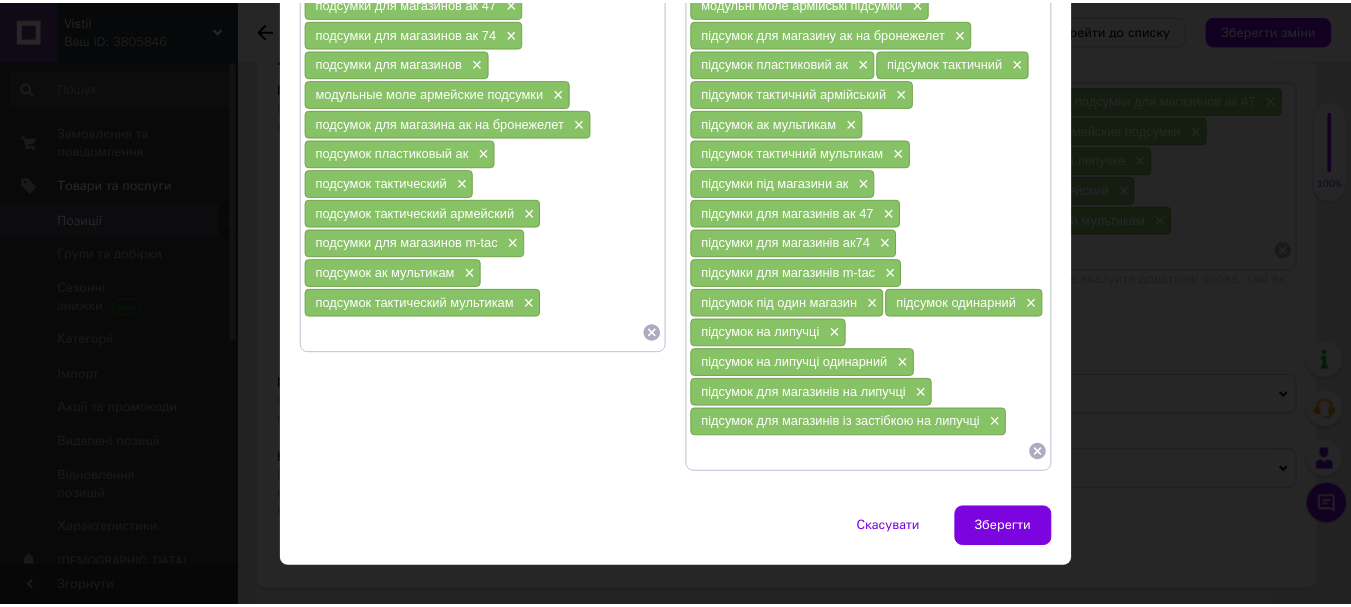 scroll, scrollTop: 275, scrollLeft: 0, axis: vertical 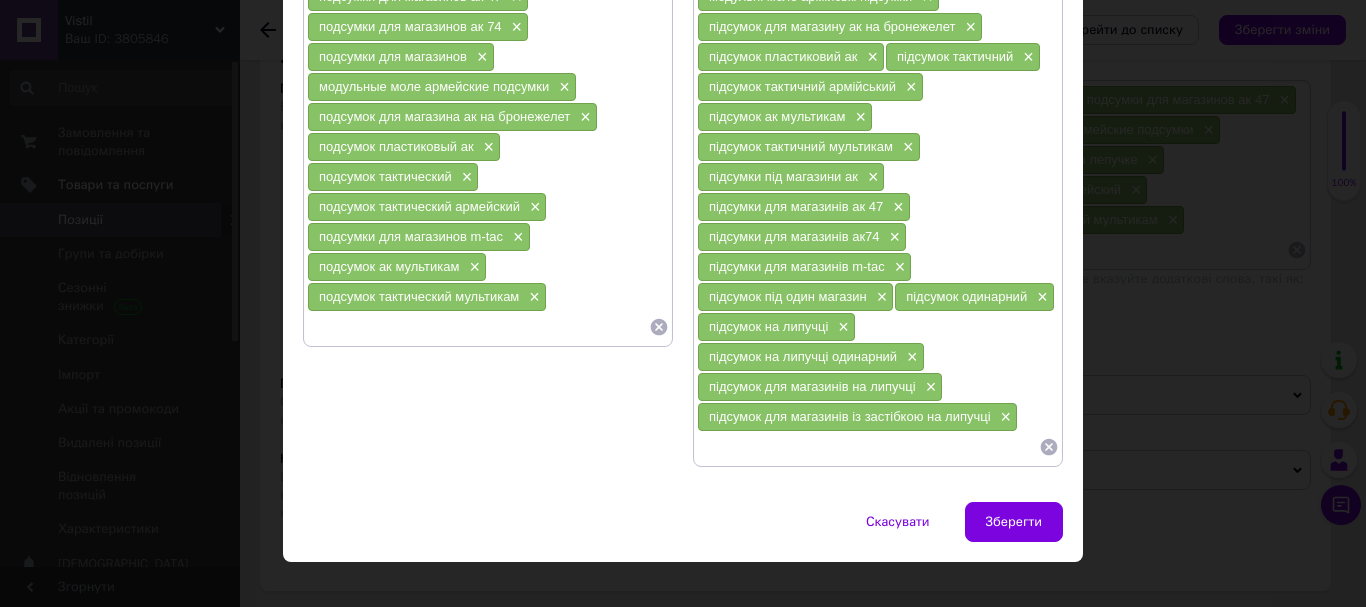 click at bounding box center (478, 327) 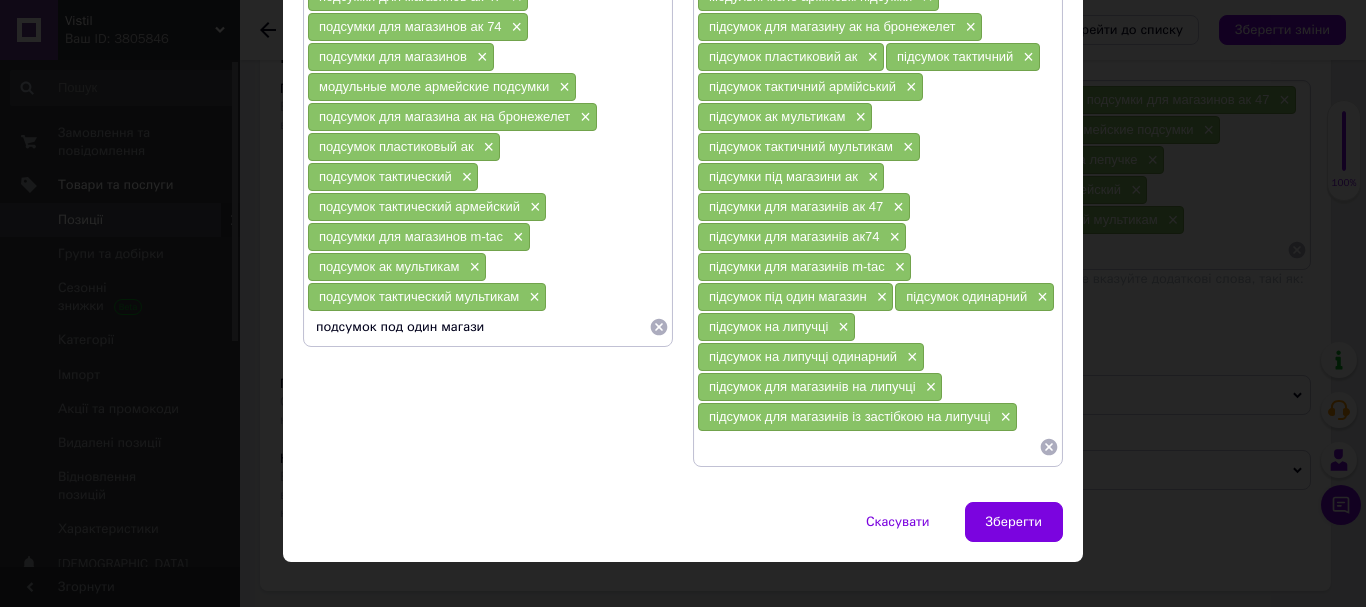 type on "подсумок под один магазин" 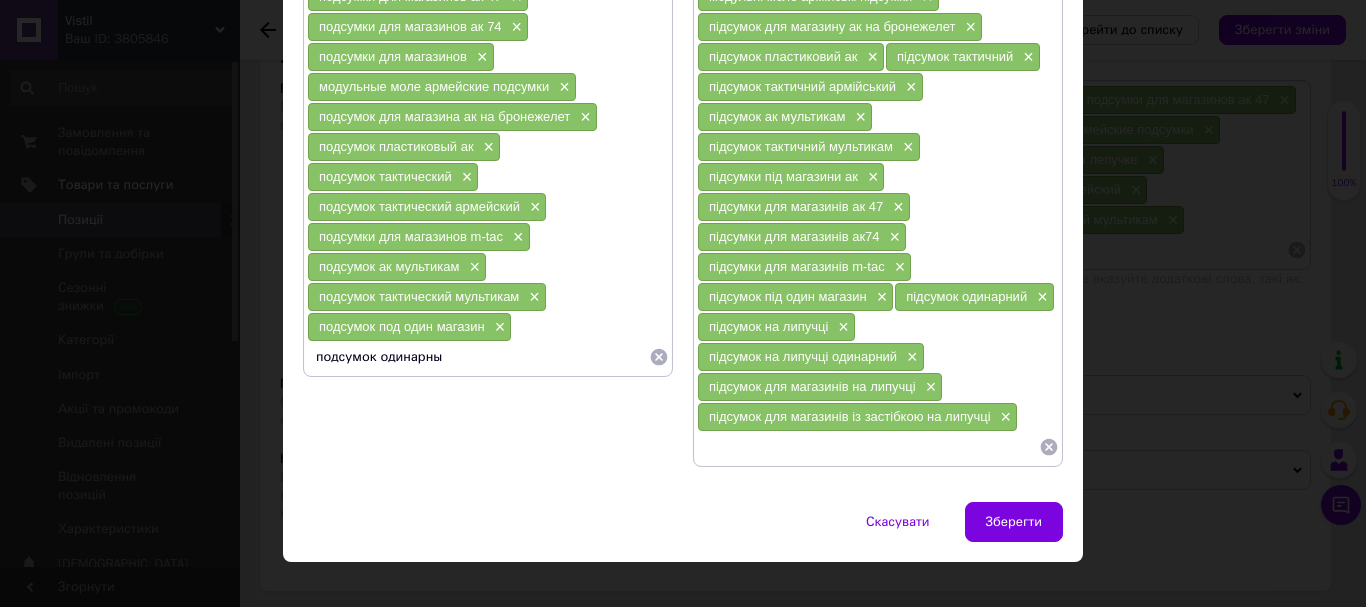 type on "подсумок одинарный" 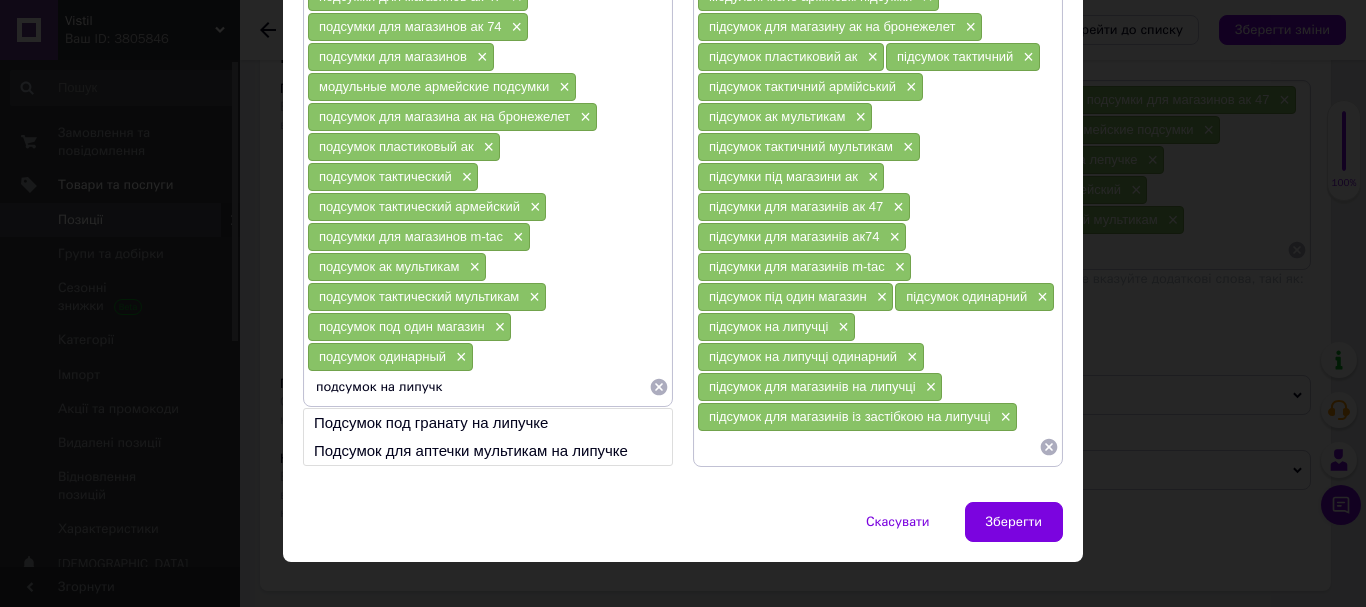 type on "подсумок на липучке" 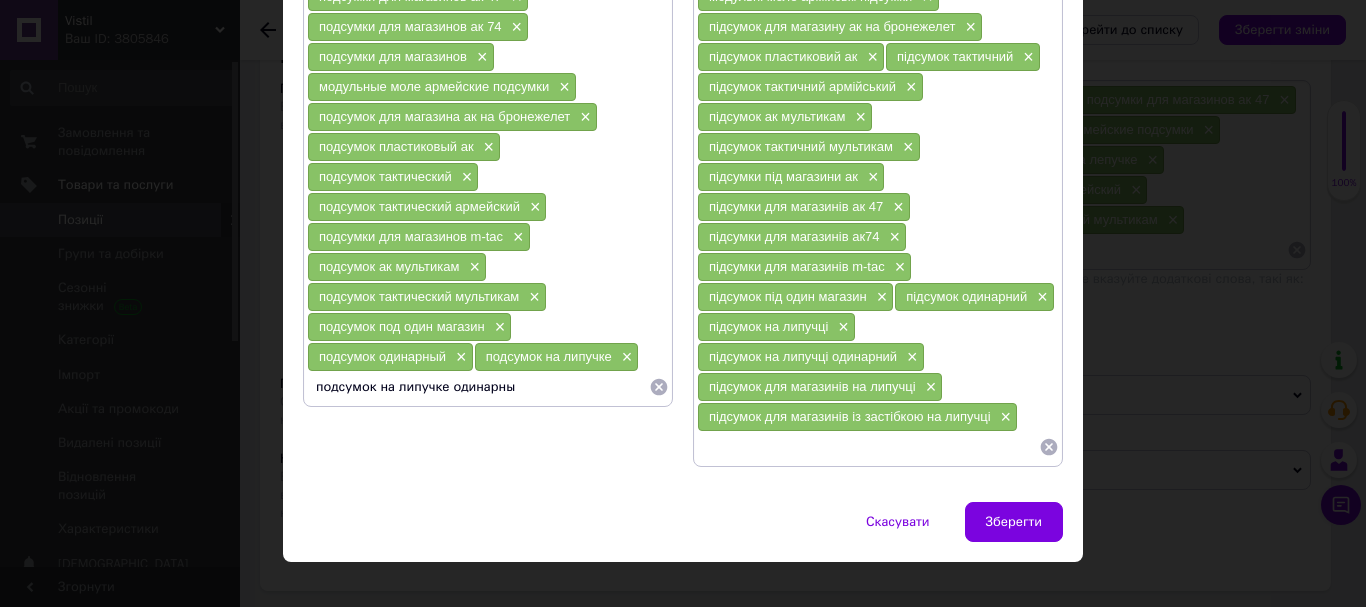 type on "подсумок на липучке одинарный" 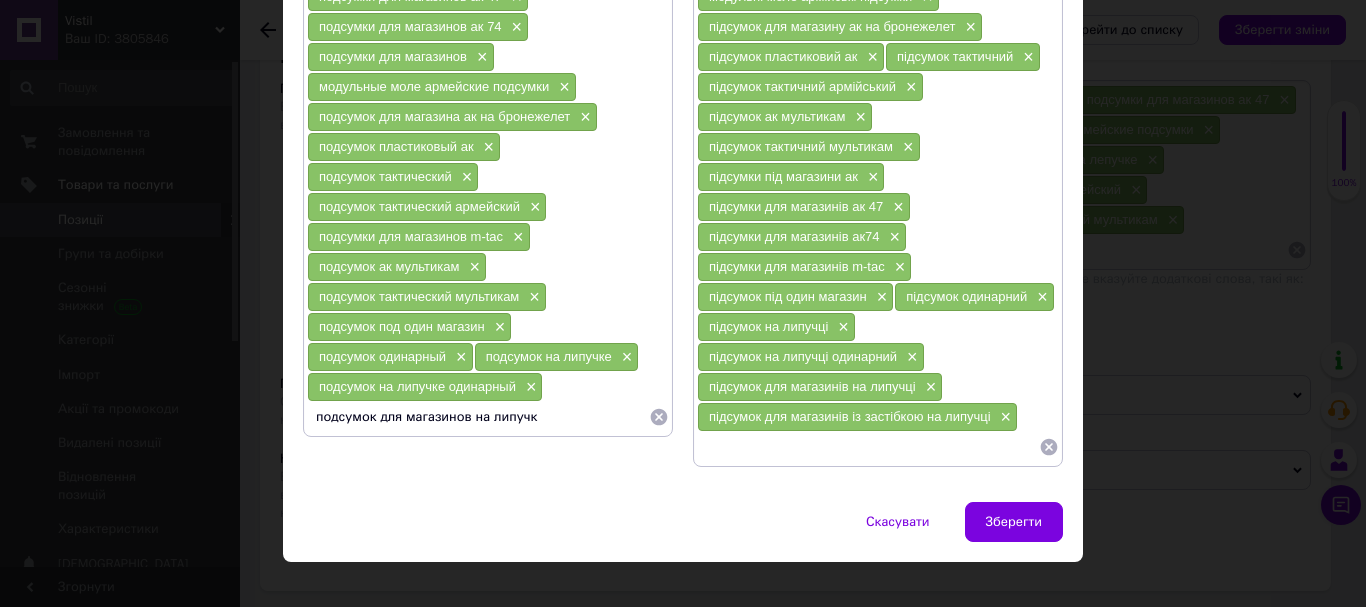 type on "подсумок для магазинов на липучке" 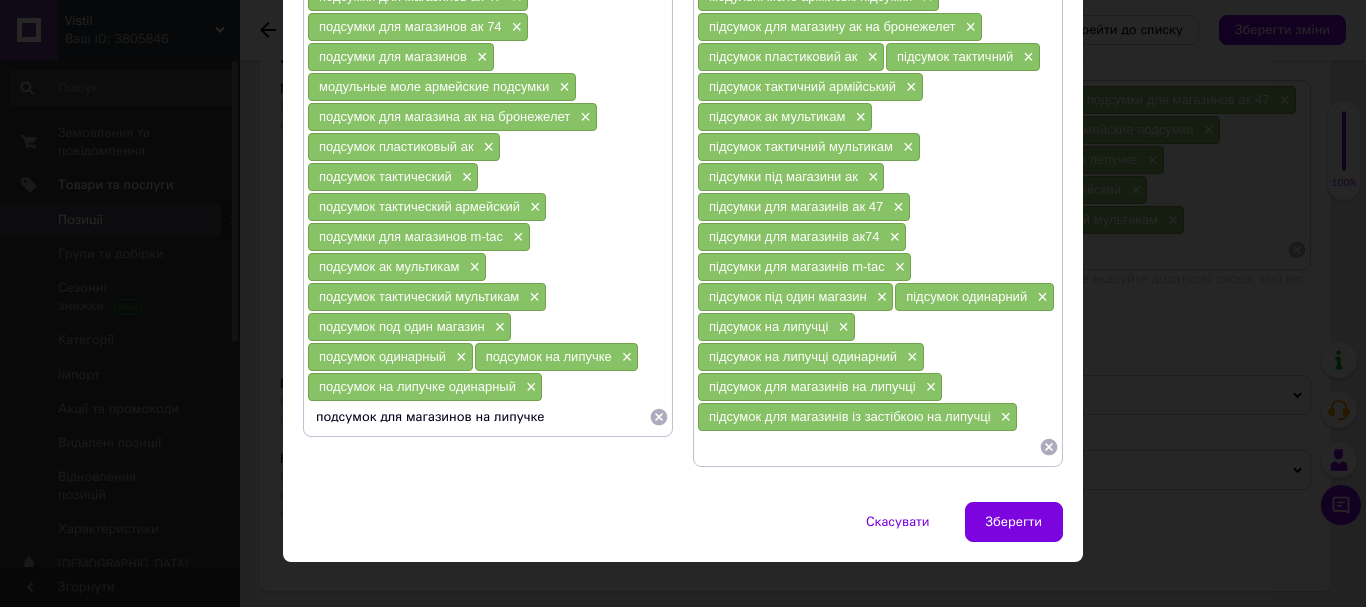 type 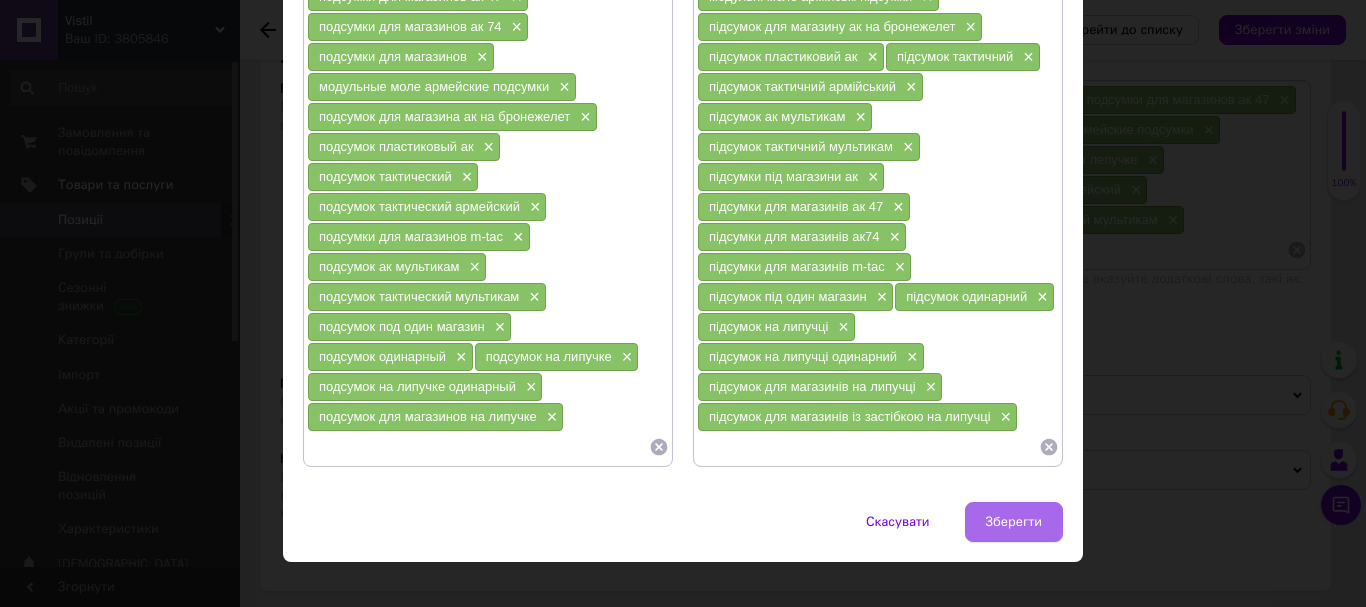click on "Зберегти" at bounding box center [1014, 522] 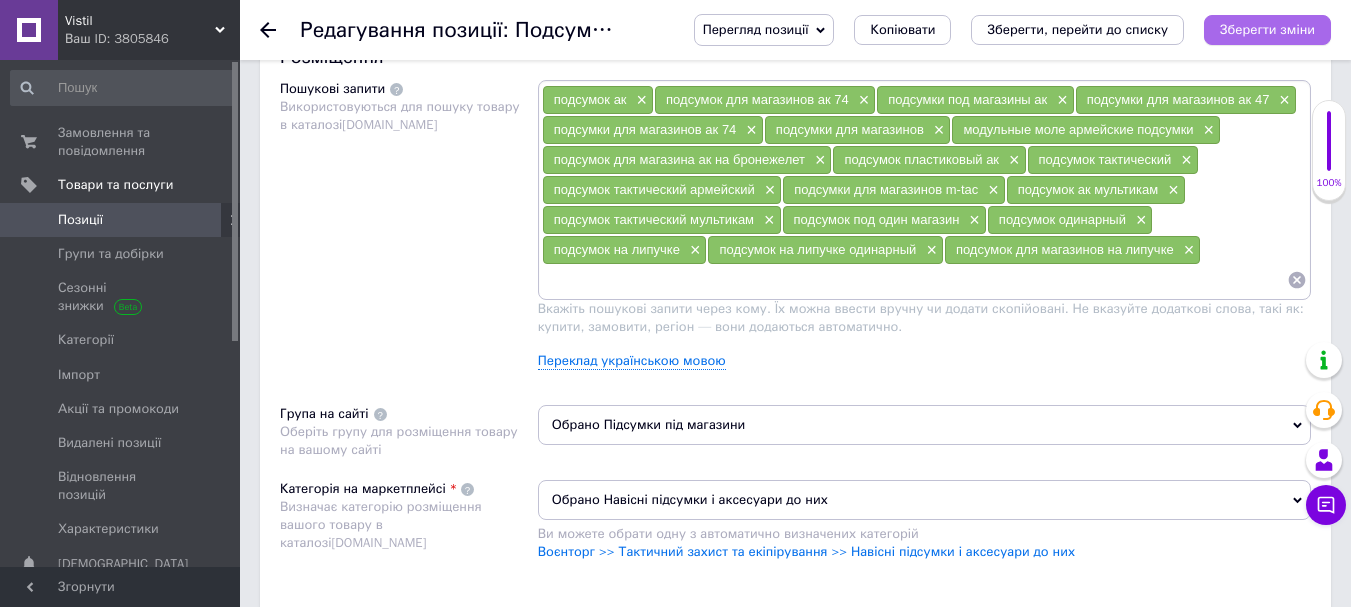 click on "Зберегти зміни" at bounding box center (1267, 29) 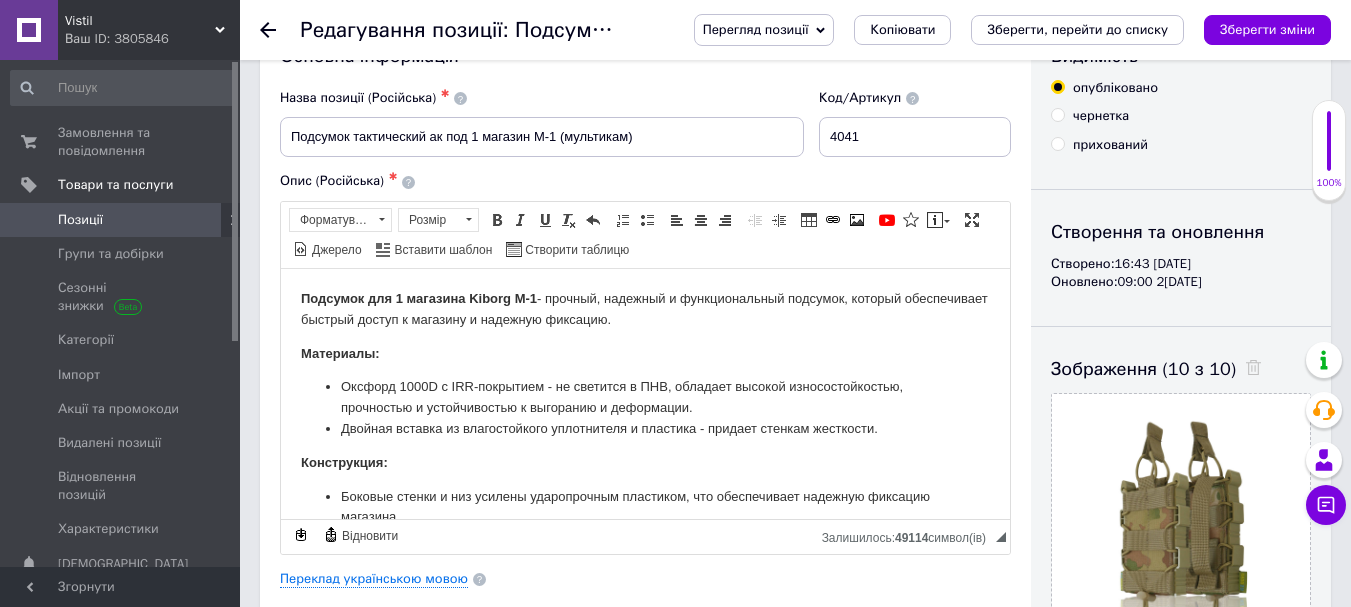scroll, scrollTop: 61, scrollLeft: 0, axis: vertical 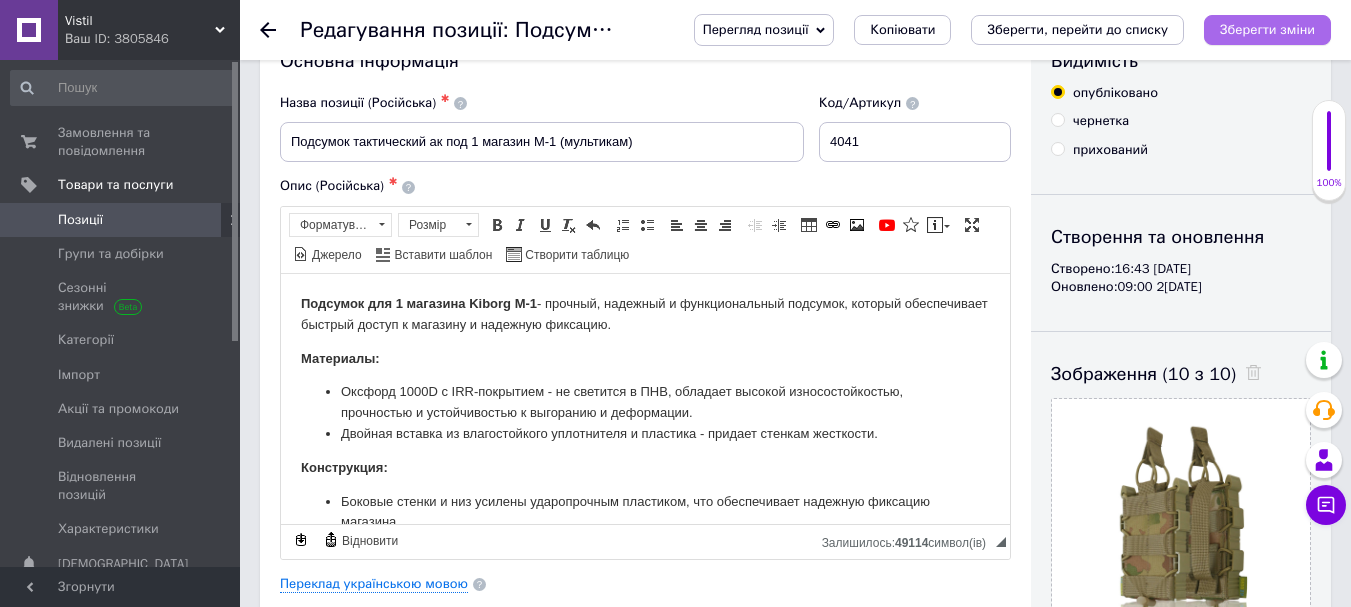 click on "Зберегти зміни" at bounding box center [1267, 29] 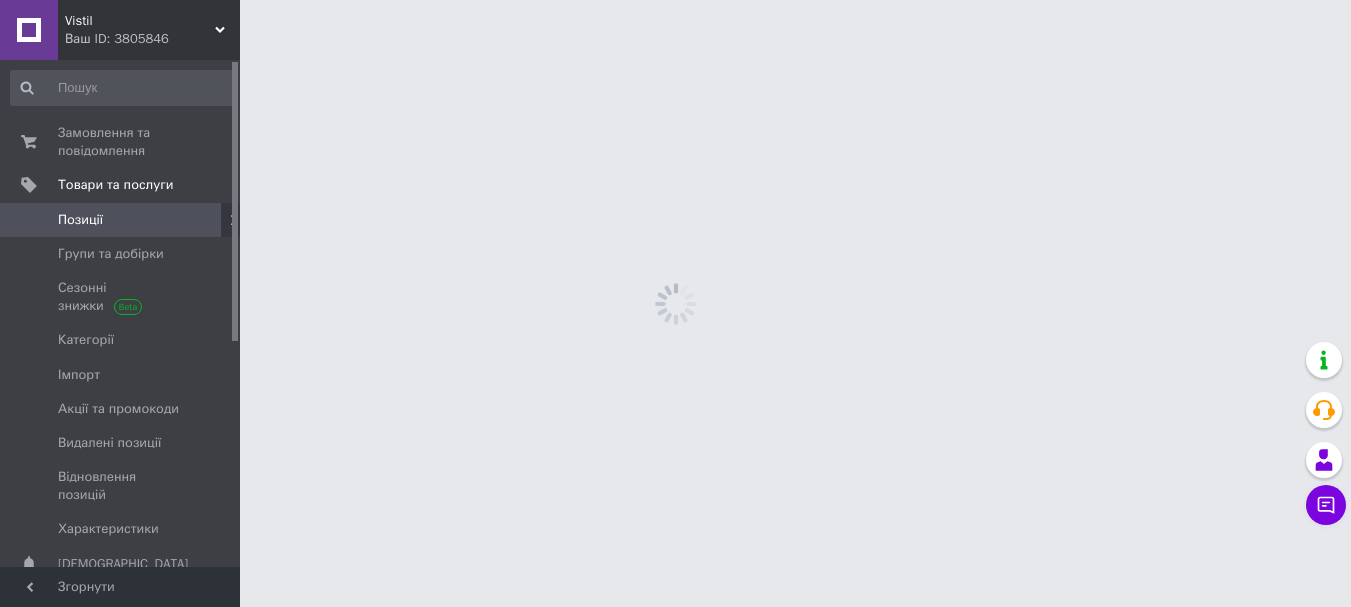 scroll, scrollTop: 0, scrollLeft: 0, axis: both 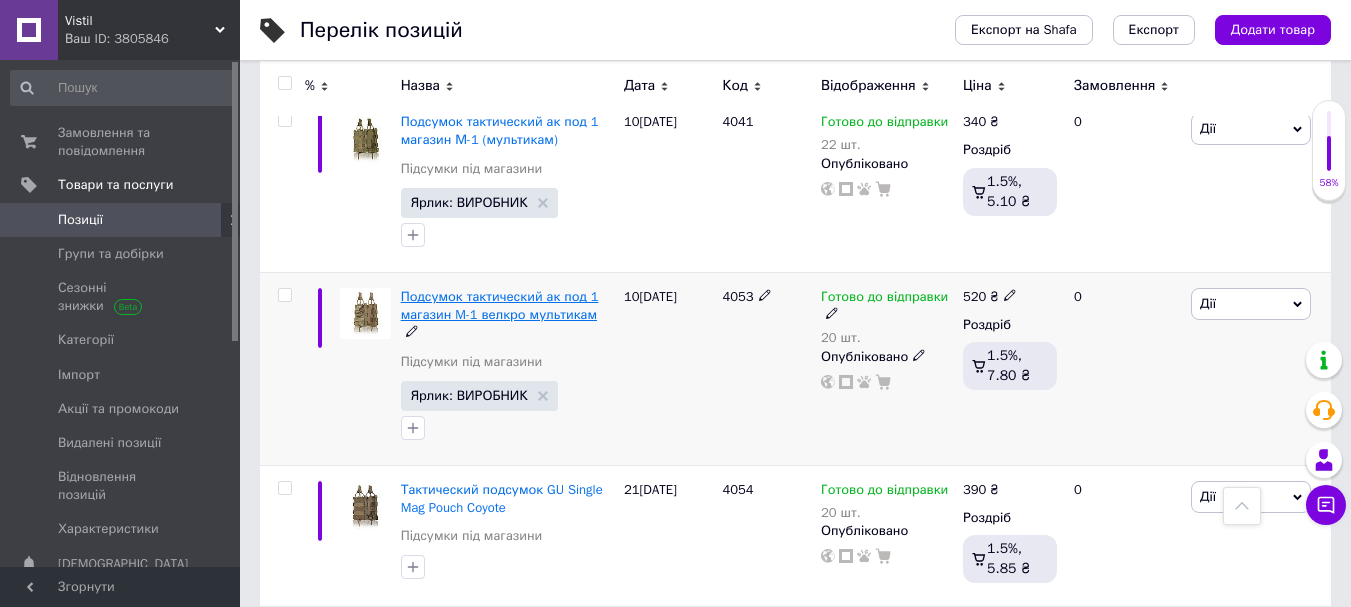 click on "Подсумок тактический ак под 1 магазин M-1 велкро мультикам" at bounding box center [500, 305] 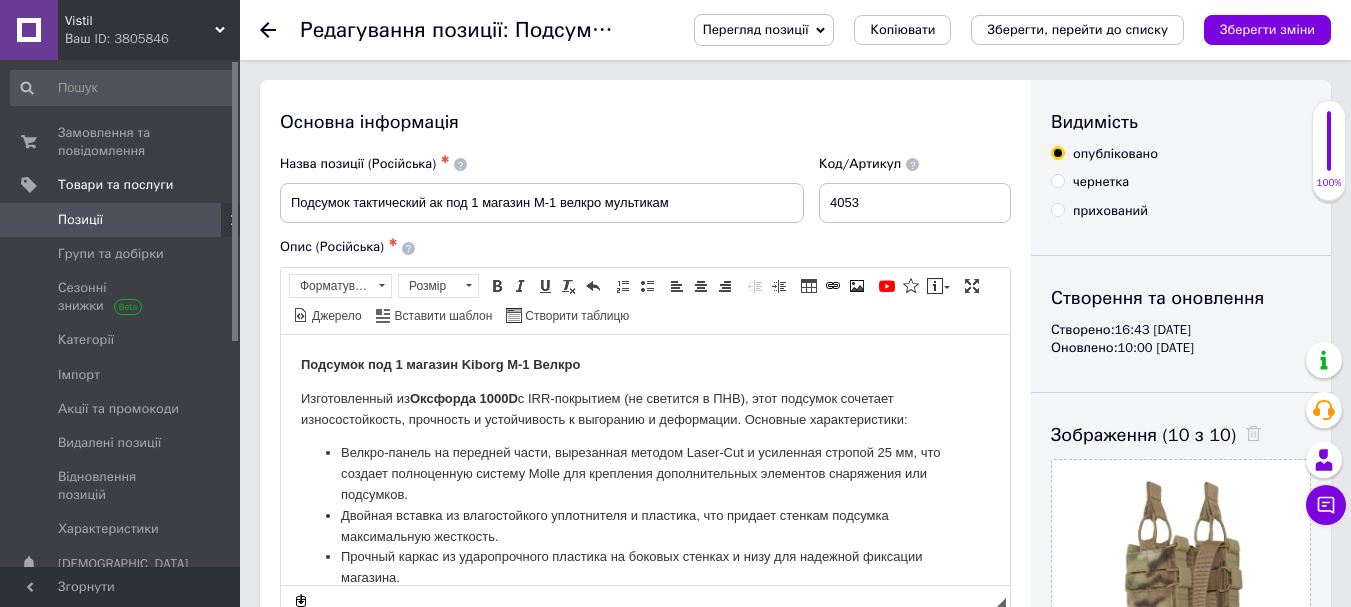 scroll, scrollTop: 0, scrollLeft: 0, axis: both 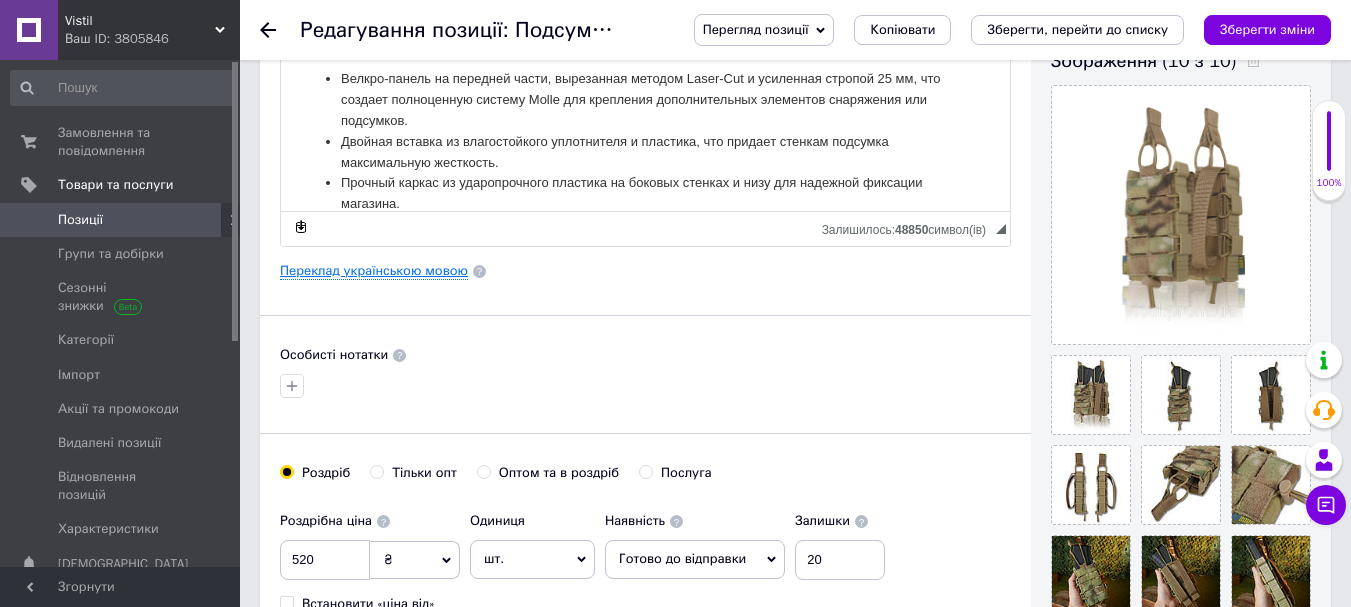 click on "Переклад українською мовою" at bounding box center (374, 271) 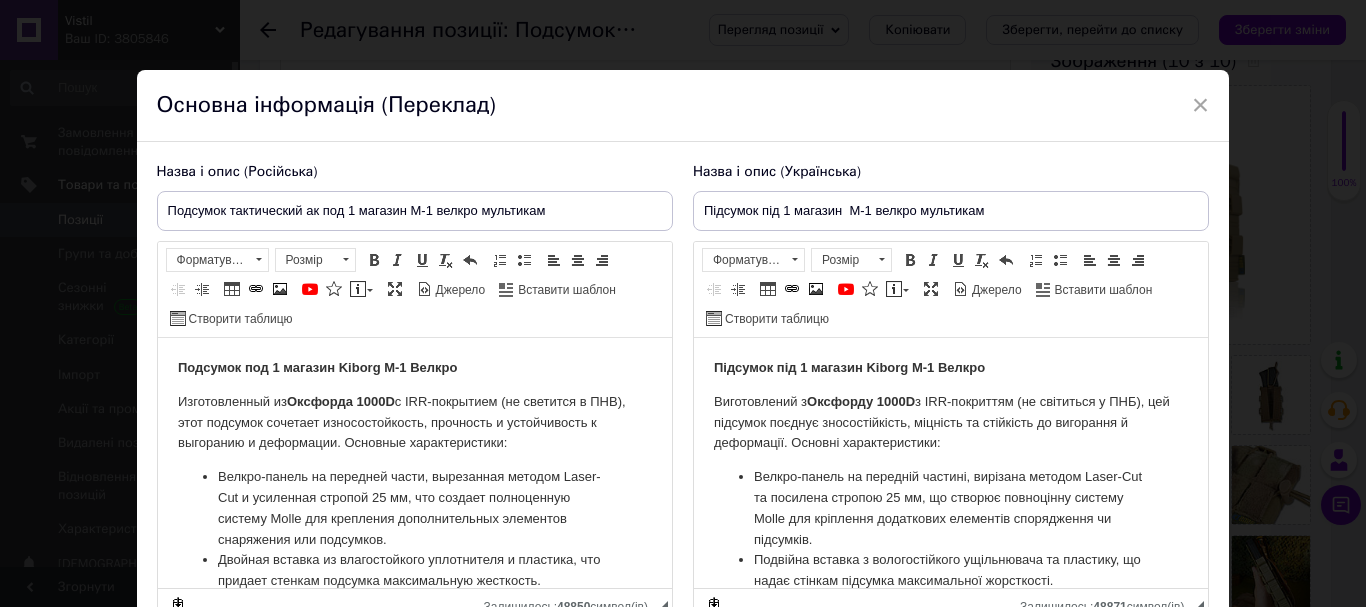 scroll, scrollTop: 0, scrollLeft: 0, axis: both 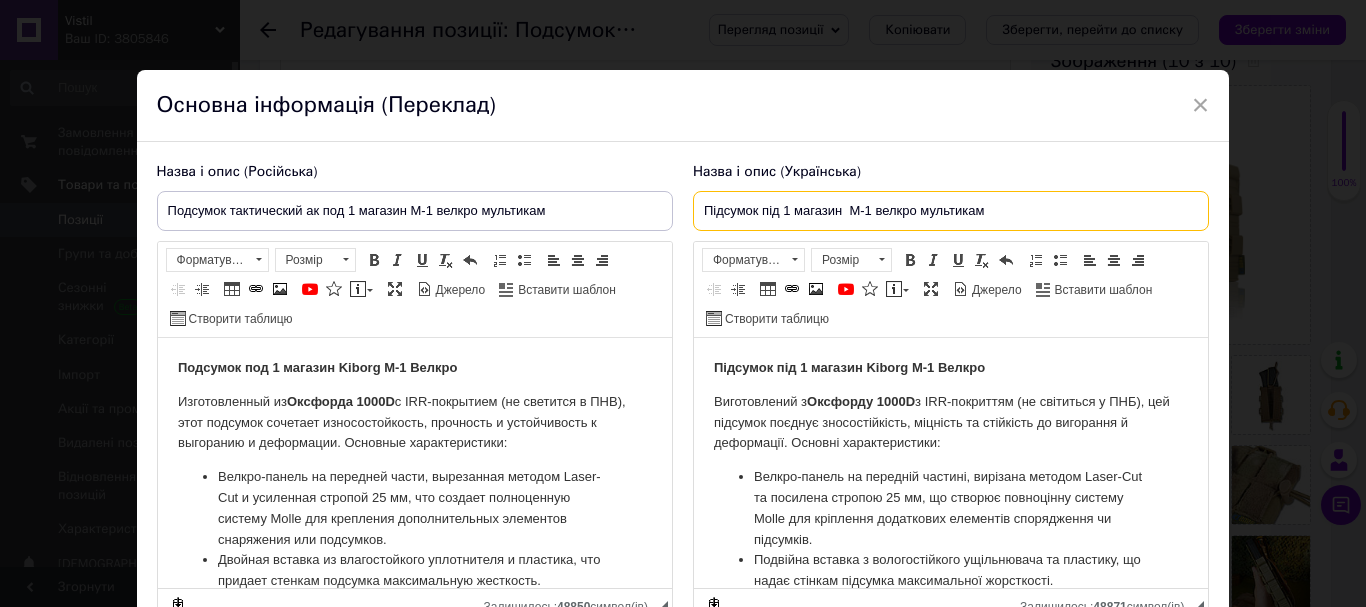 click on "Підсумок під 1 магазин  M-1 велкро мультикам" at bounding box center [951, 211] 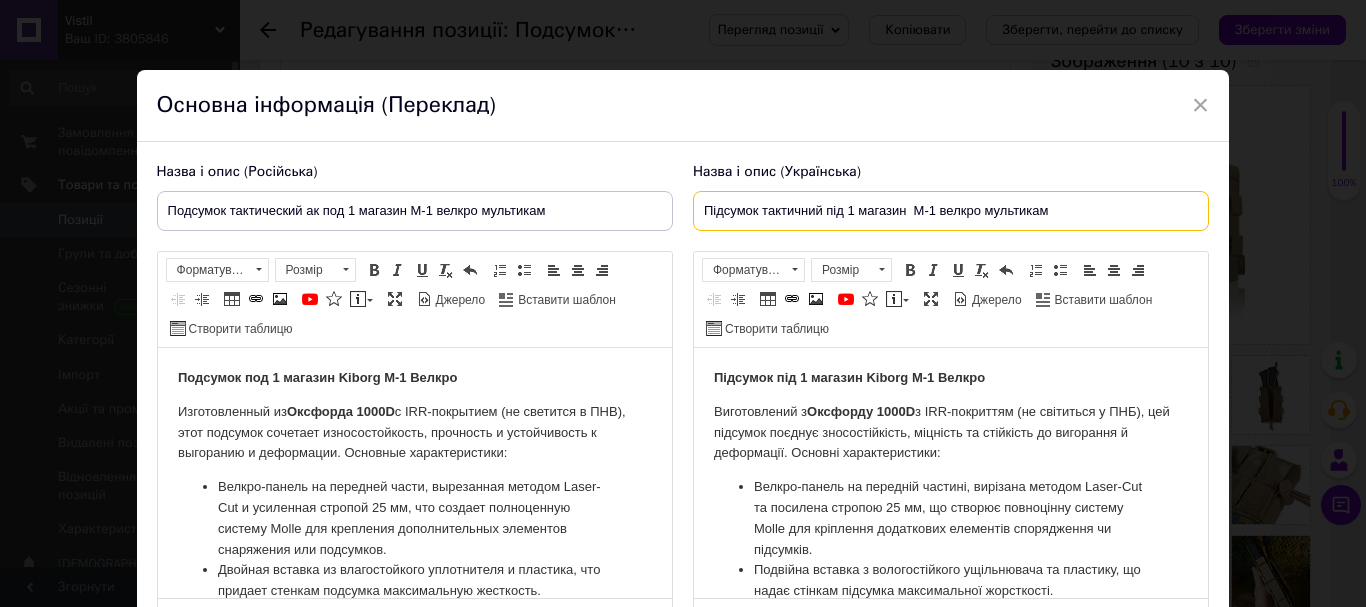 click on "Підсумок тактичний під 1 магазин  M-1 велкро мультикам" at bounding box center (951, 211) 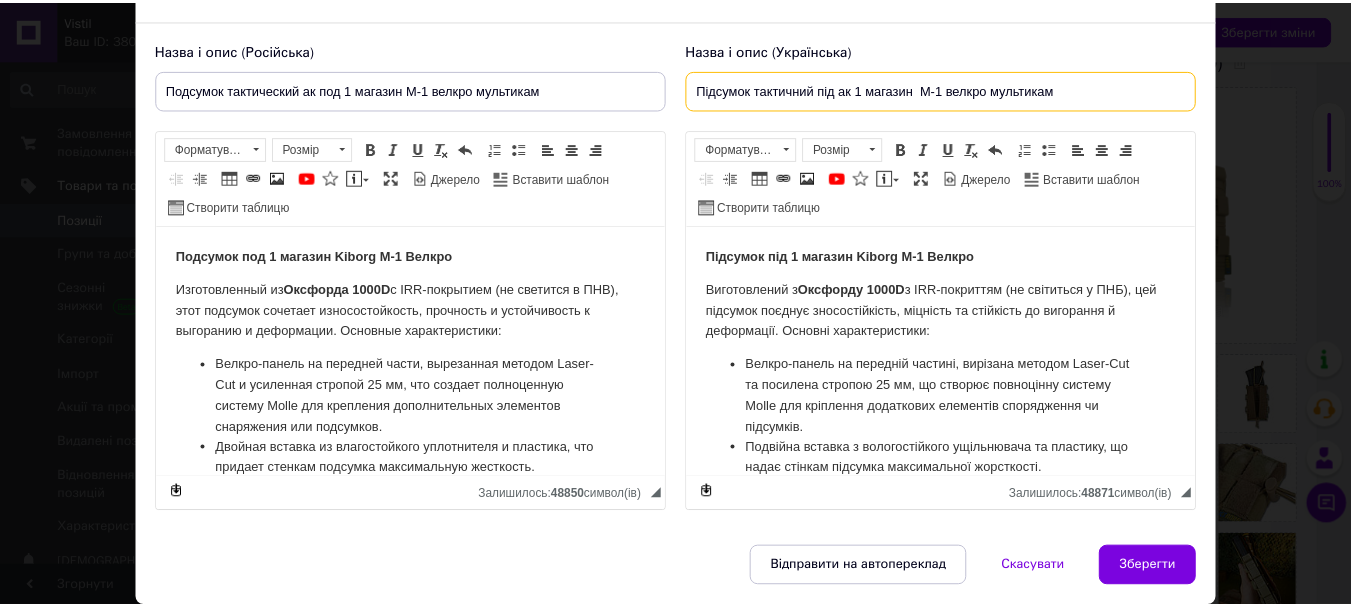 scroll, scrollTop: 158, scrollLeft: 0, axis: vertical 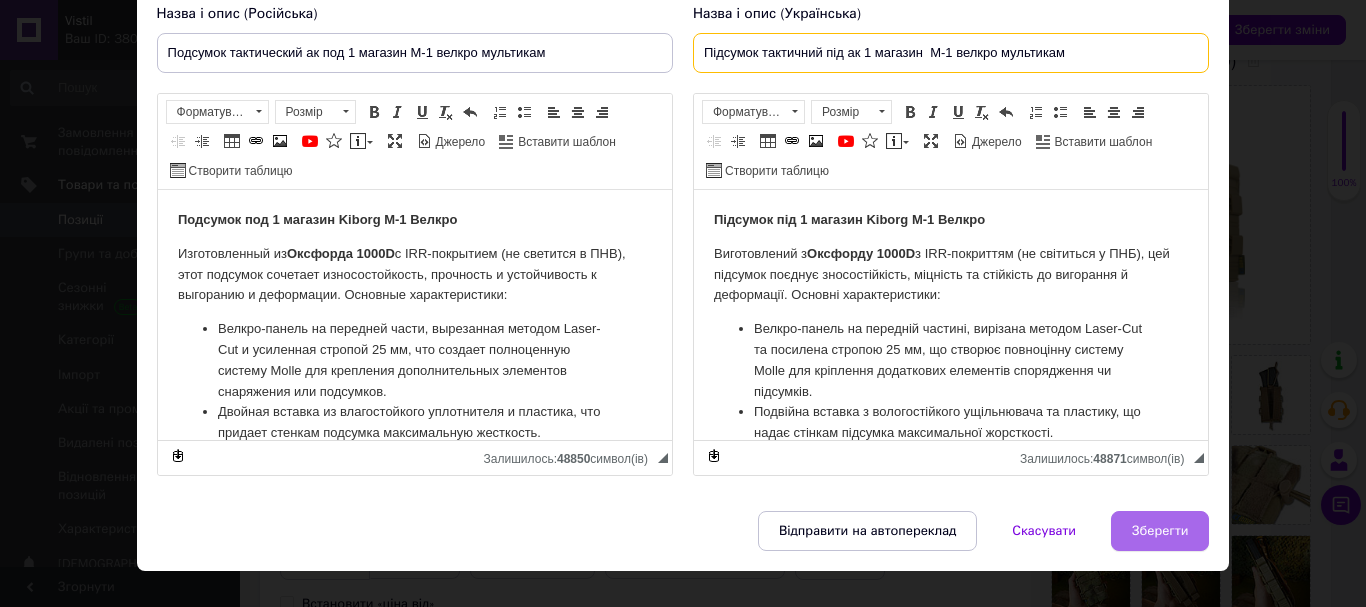 type on "Підсумок тактичний під ак 1 магазин  M-1 велкро мультикам" 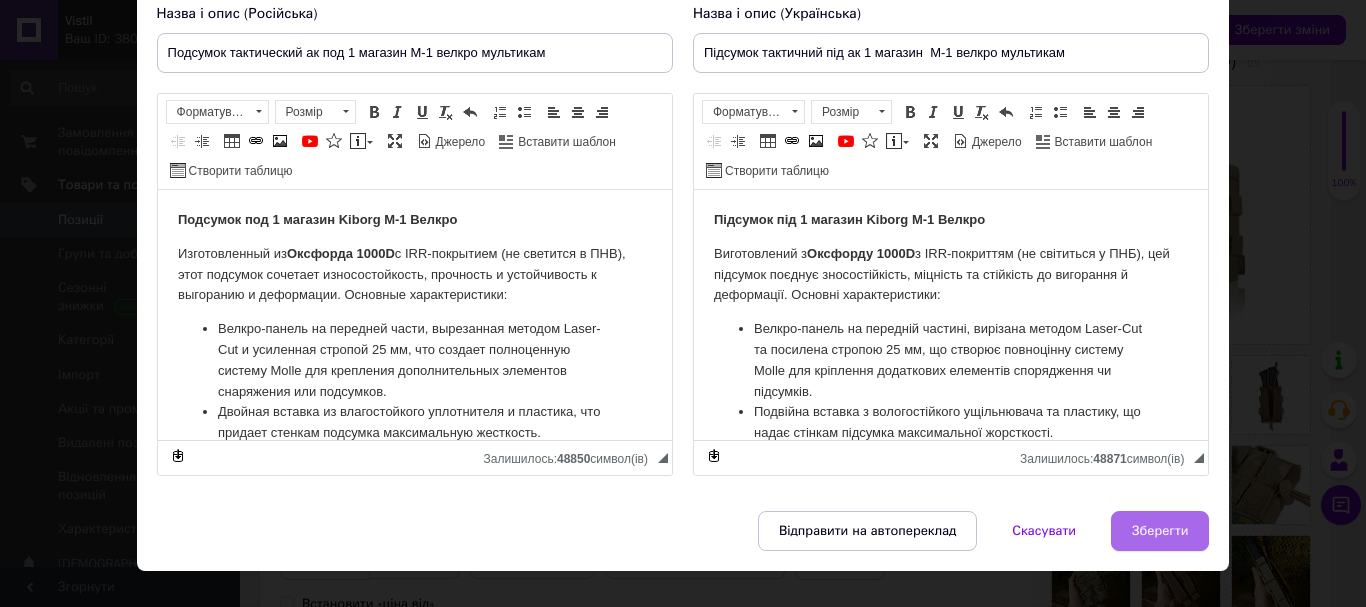 click on "Зберегти" at bounding box center [1160, 531] 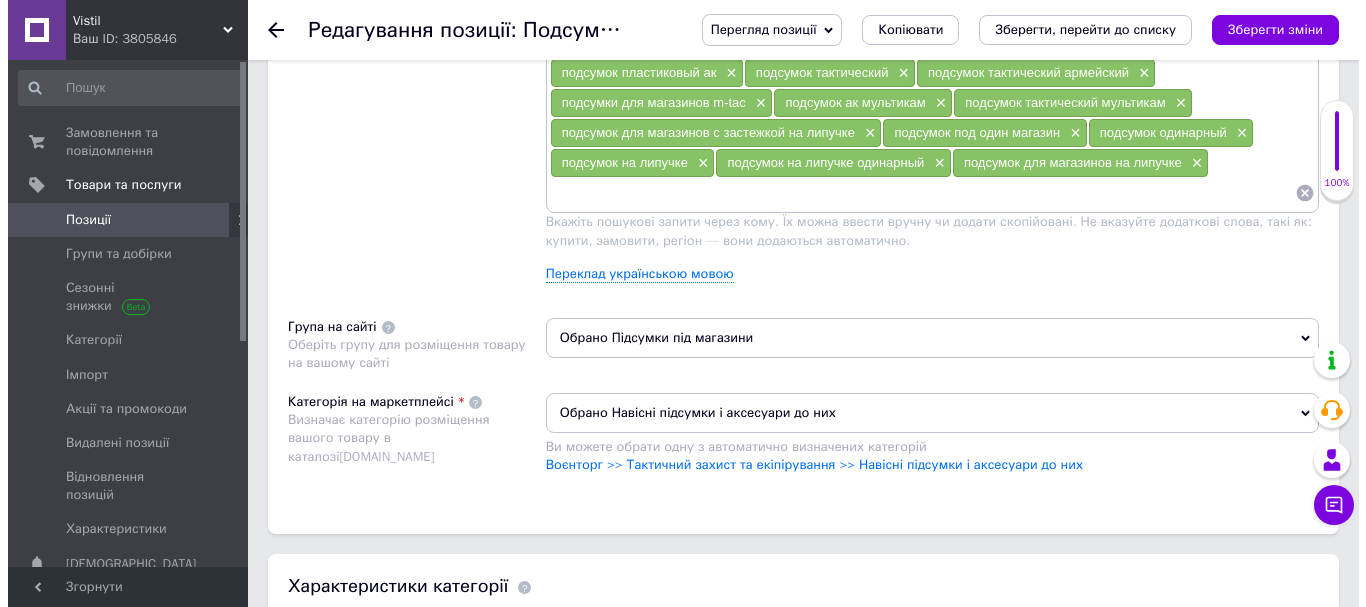 scroll, scrollTop: 1304, scrollLeft: 0, axis: vertical 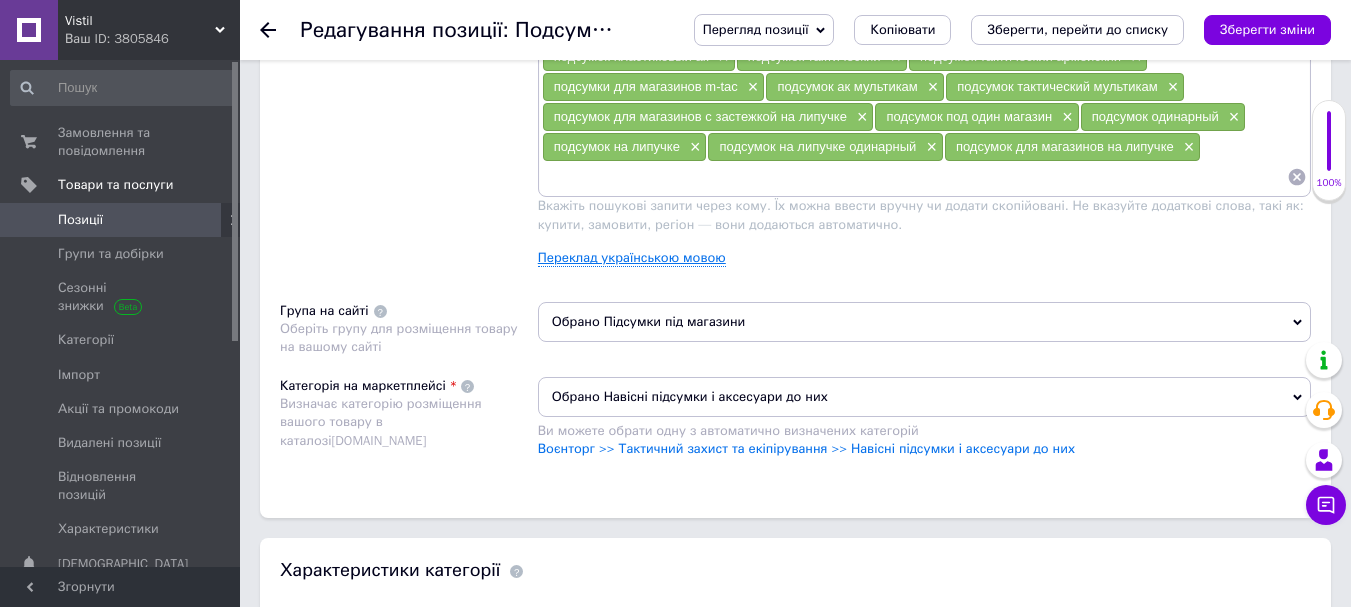 click on "Переклад українською мовою" at bounding box center (632, 258) 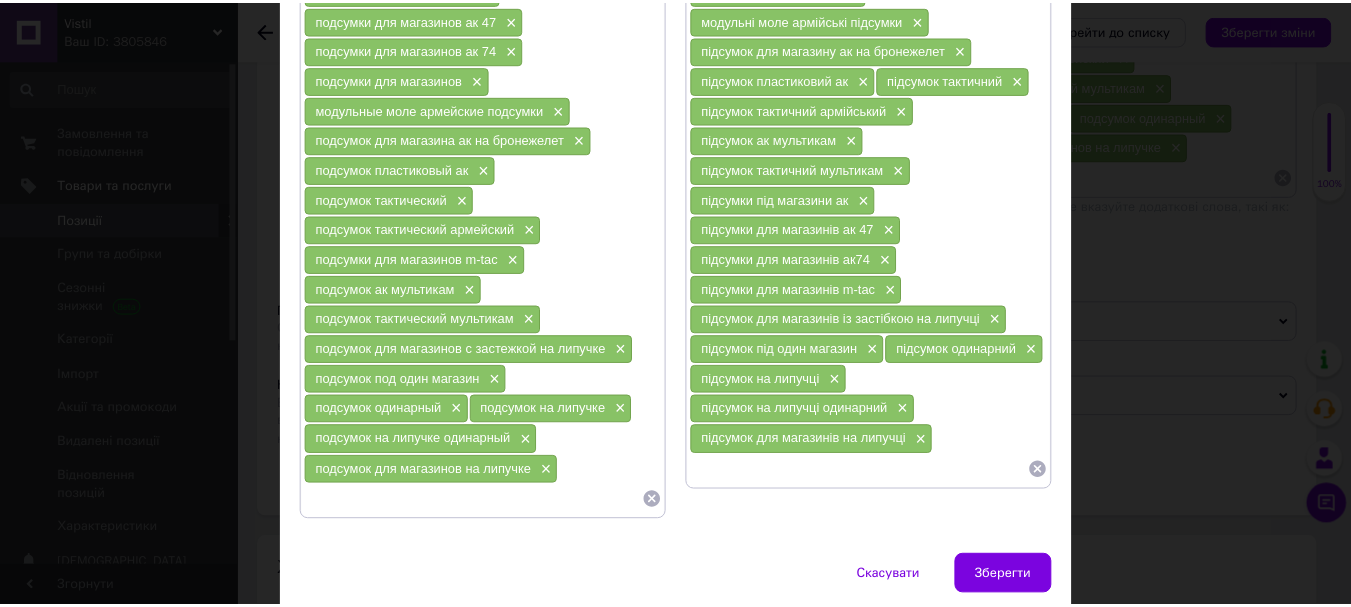 scroll, scrollTop: 284, scrollLeft: 0, axis: vertical 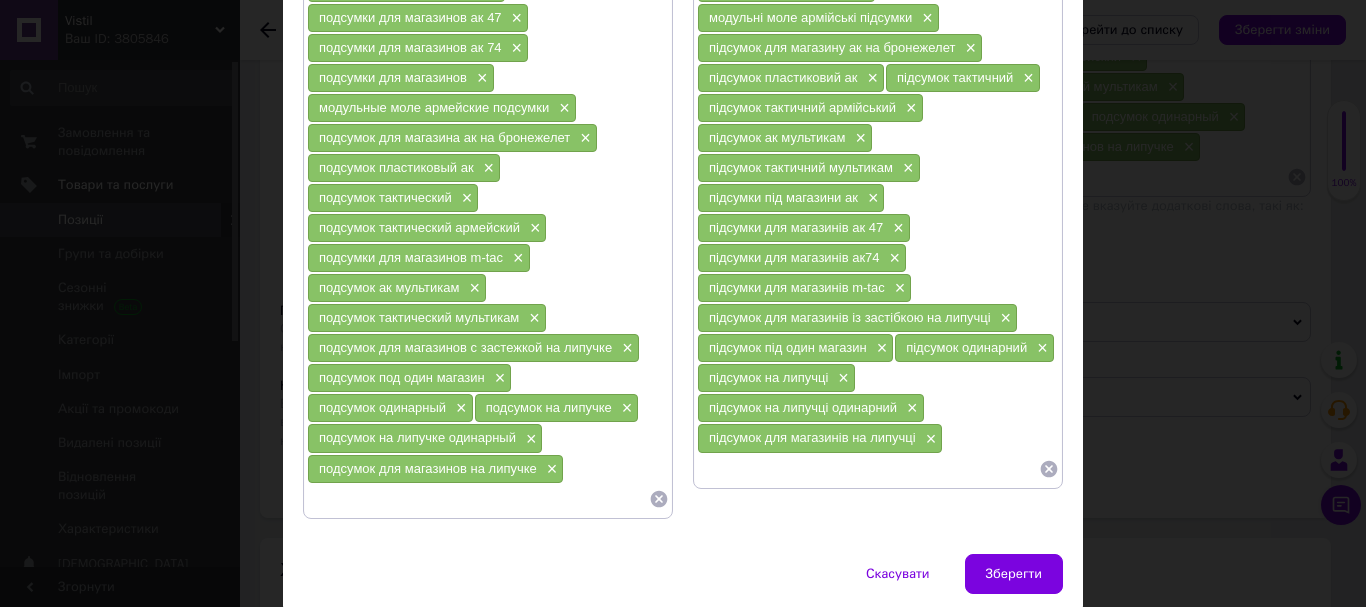 click at bounding box center [868, 469] 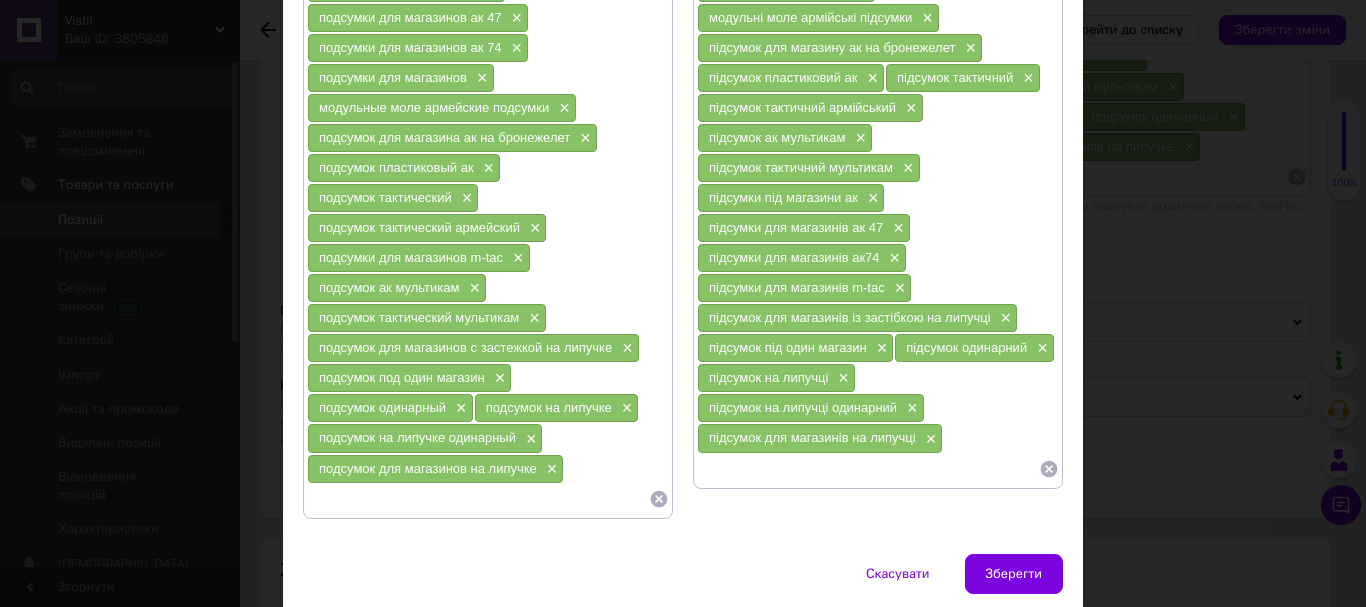 click on "× Розміщення (Переклад) Пошукові запити (Російська) подсумок для магазинов ак на бедрах × подсумок ак × подсумок для магазинов ак 74 × подсумки под магазины ак × подсумки для магазинов ак 47 × подсумки для магазинов ак 74 × подсумки для магазинов × модульные моле армейские подсумки × подсумок для магазина ак на бронежелет × подсумок пластиковый ак × подсумок тактический × подсумок тактический армейский × подсумки для магазинов m-tac × подсумок ак мультикам × подсумок тактический мультикам × подсумок для магазинов с застежкой на липучке × × подсумок одинарный" at bounding box center [683, 303] 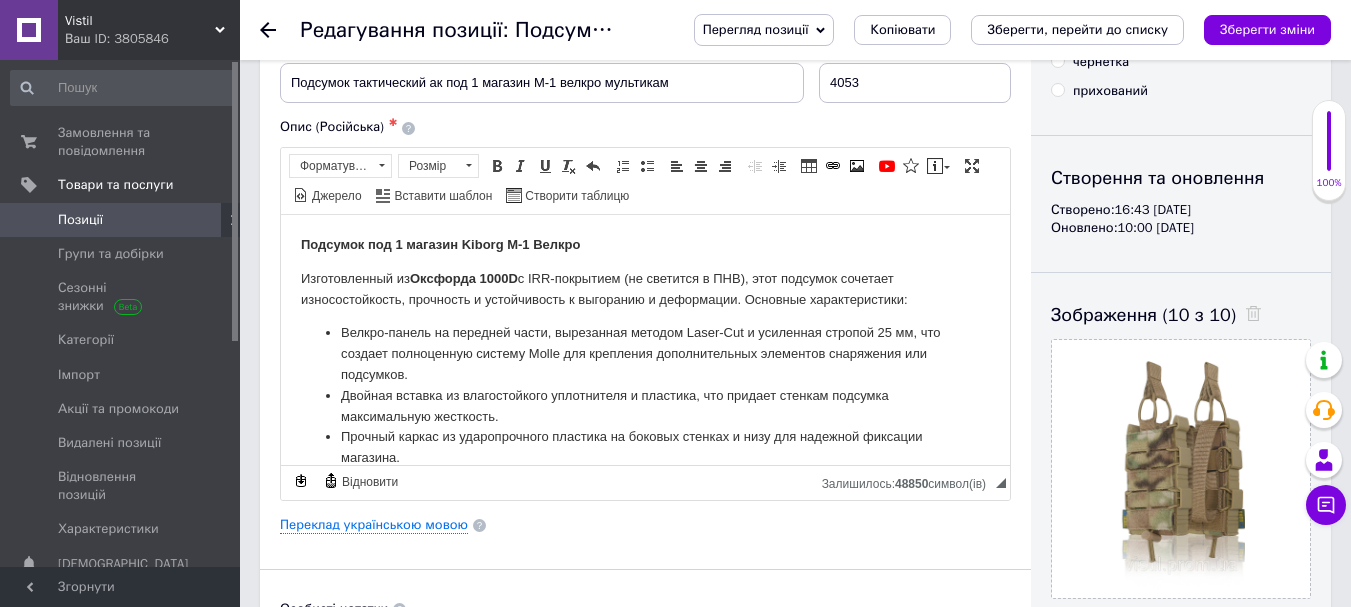 scroll, scrollTop: 43, scrollLeft: 0, axis: vertical 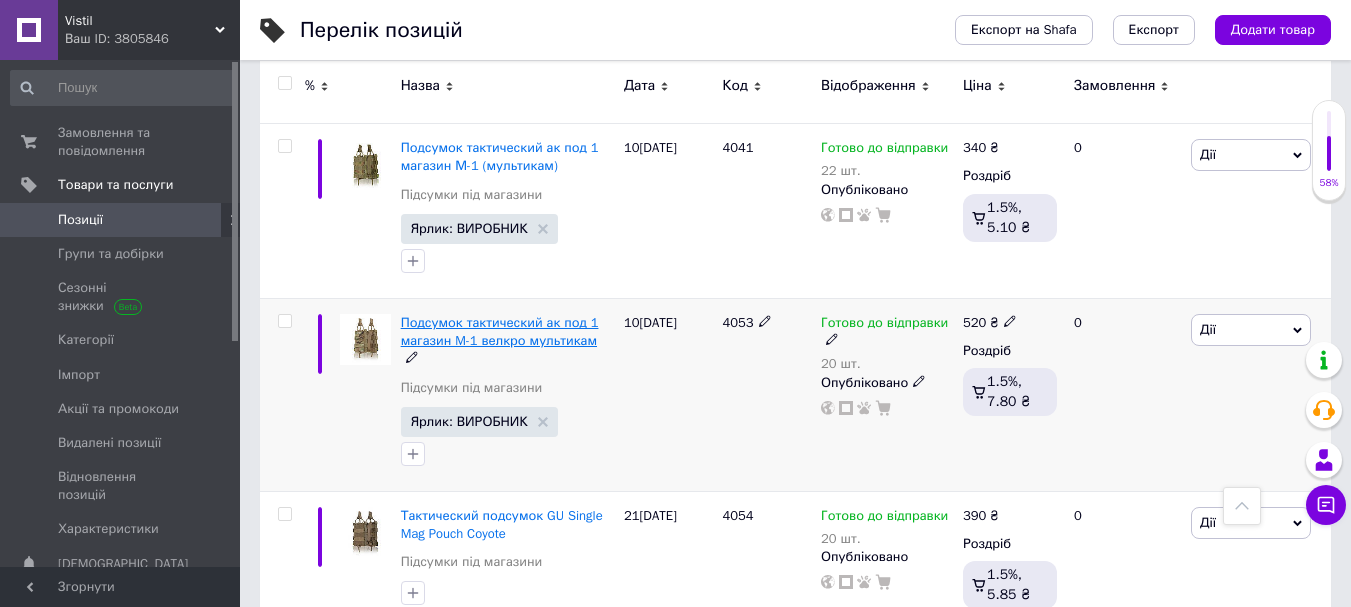 click on "Подсумок тактический ак под 1 магазин M-1 велкро мультикам" at bounding box center [500, 331] 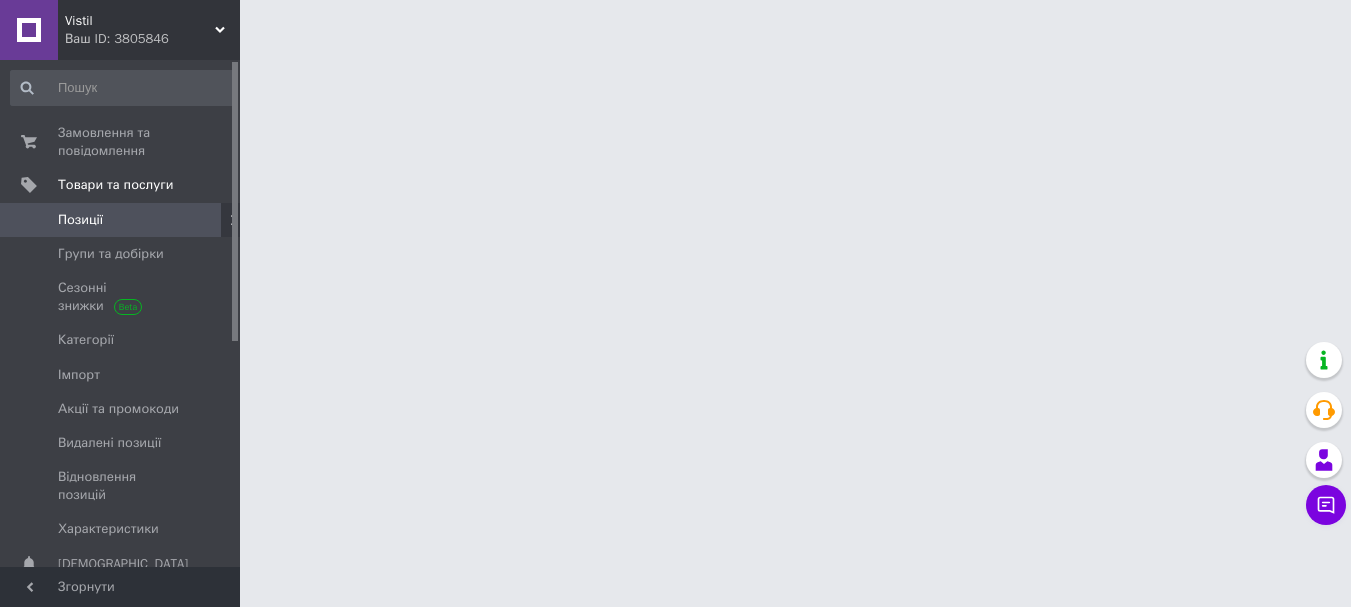 scroll, scrollTop: 0, scrollLeft: 0, axis: both 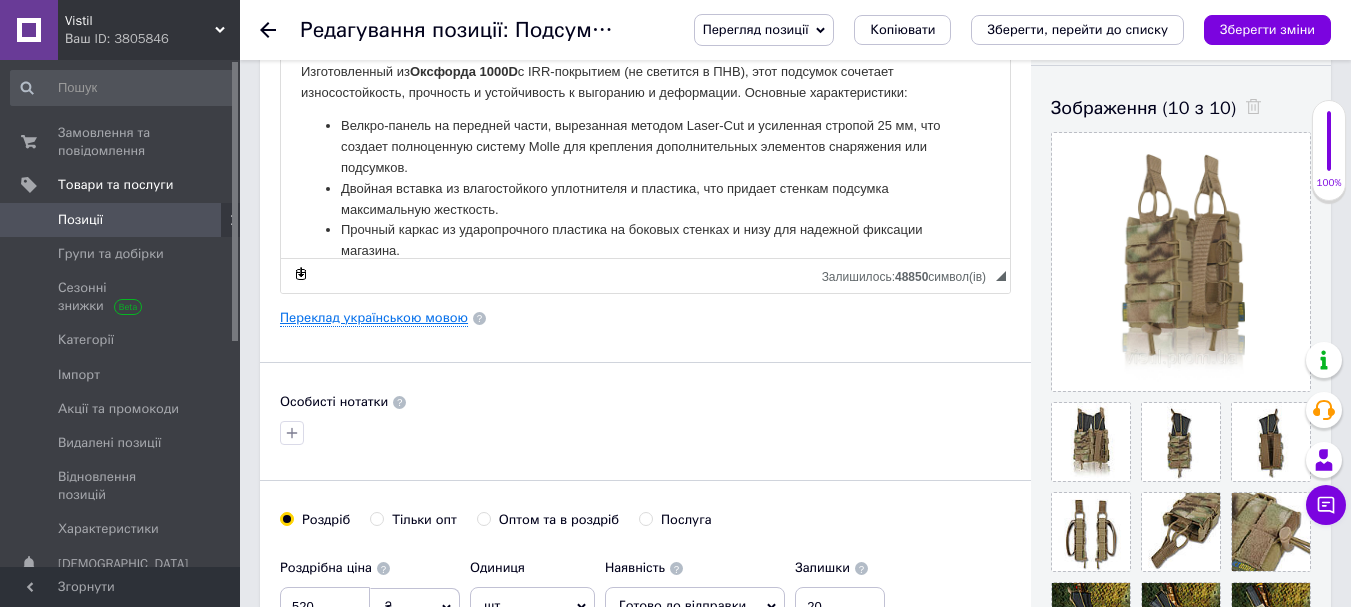 click on "Переклад українською мовою" at bounding box center (374, 318) 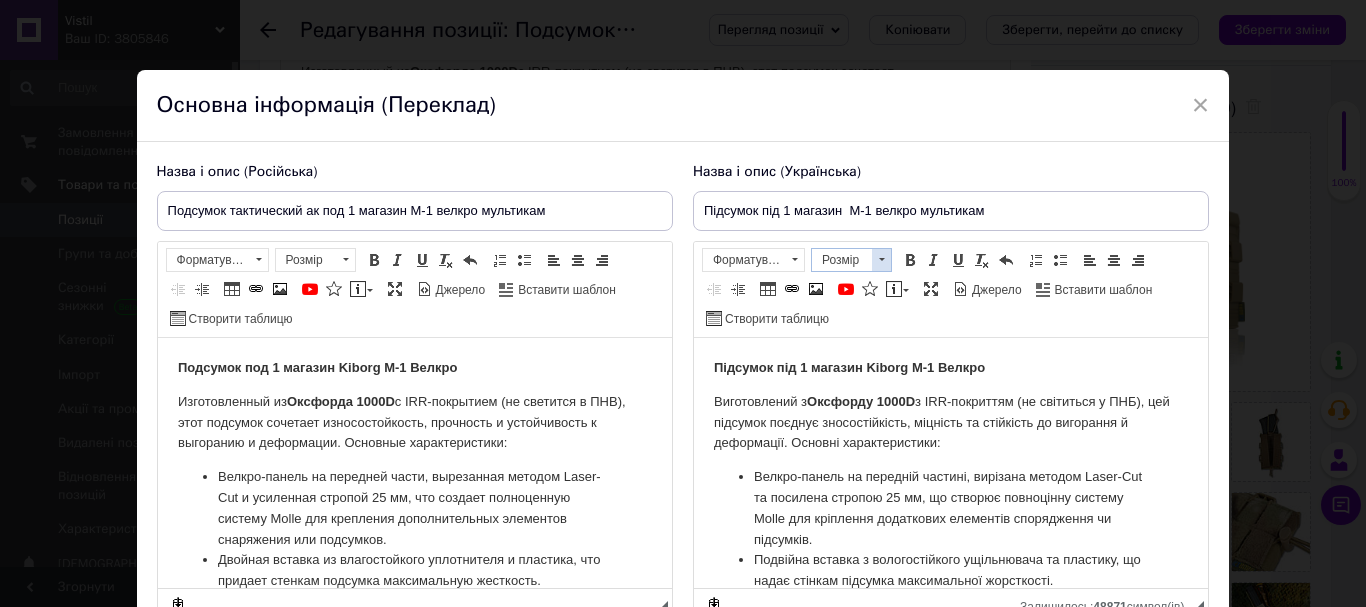 scroll, scrollTop: 0, scrollLeft: 0, axis: both 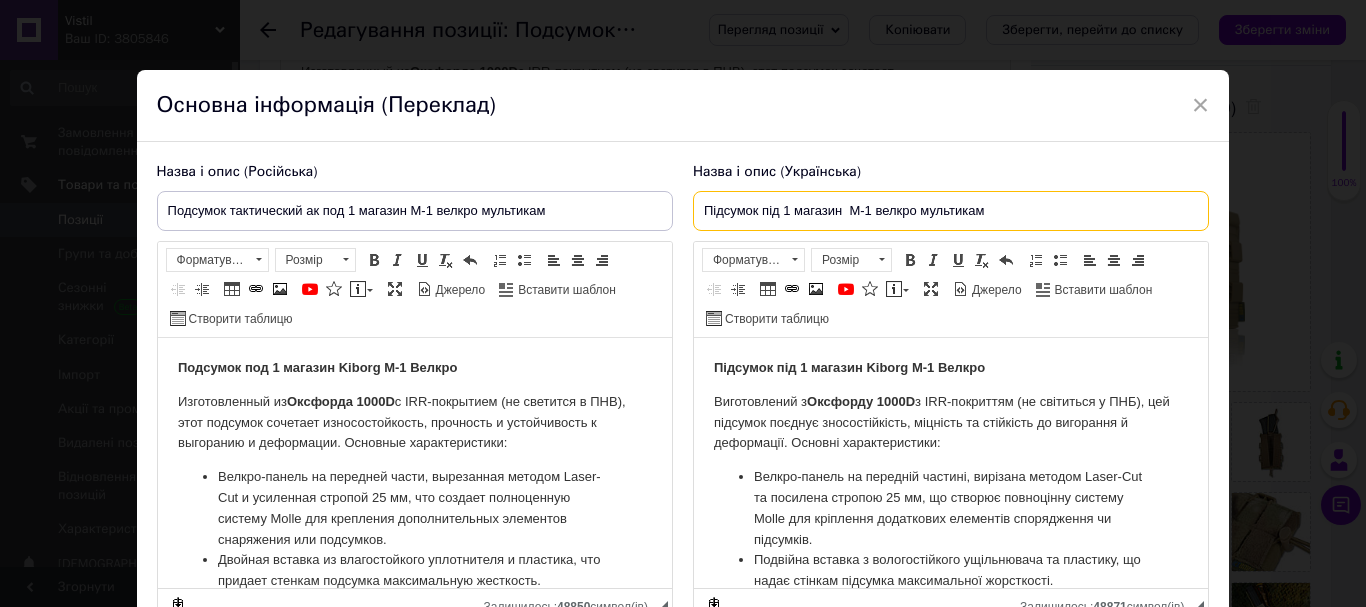 click on "Підсумок під 1 магазин  M-1 велкро мультикам" at bounding box center [951, 211] 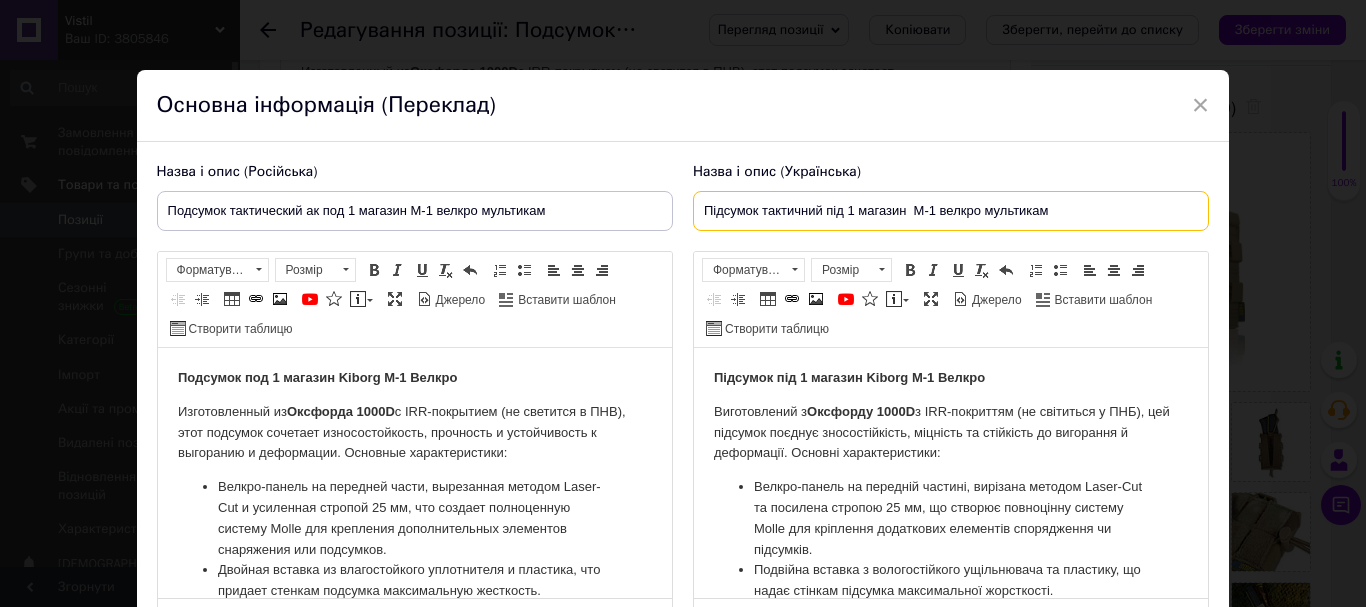 click on "Підсумок тактичний під 1 магазин  M-1 велкро мультикам" at bounding box center [951, 211] 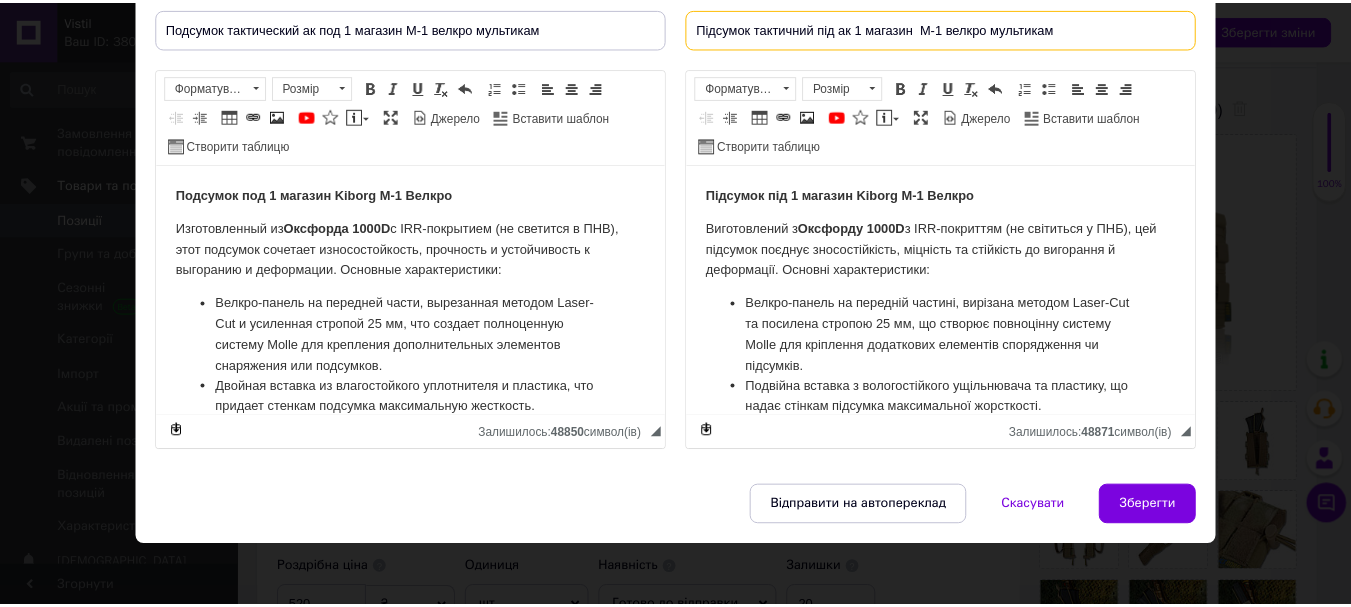 scroll, scrollTop: 188, scrollLeft: 0, axis: vertical 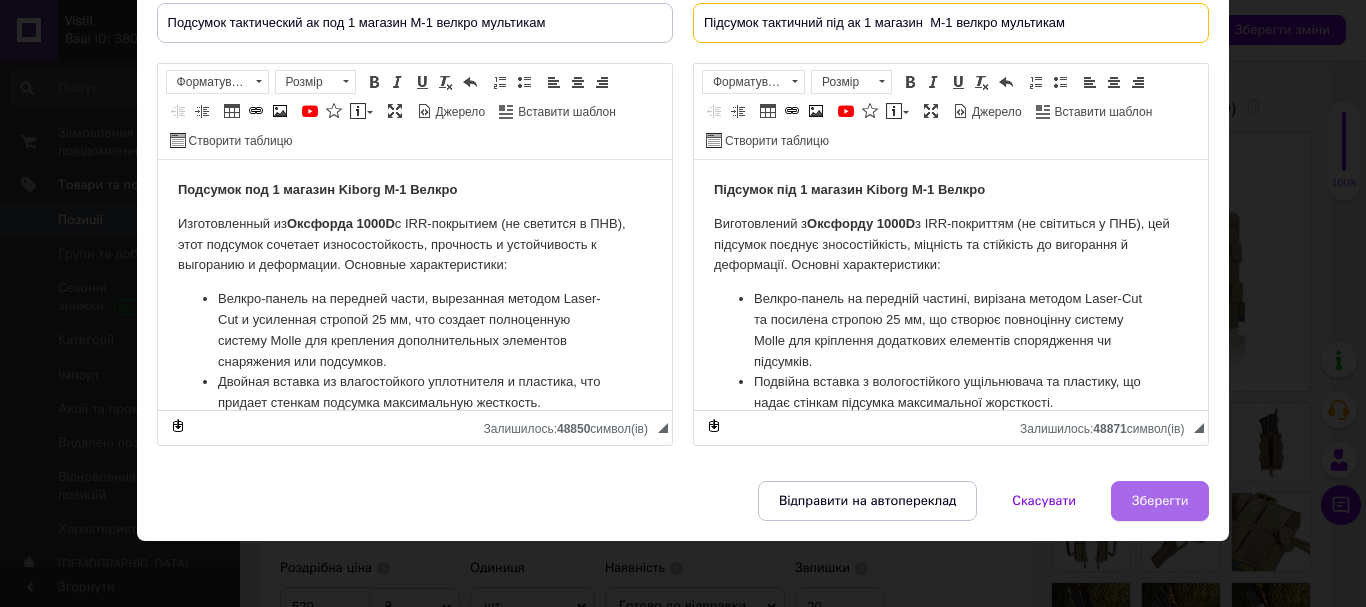 type on "Підсумок тактичний під ак 1 магазин  M-1 велкро мультикам" 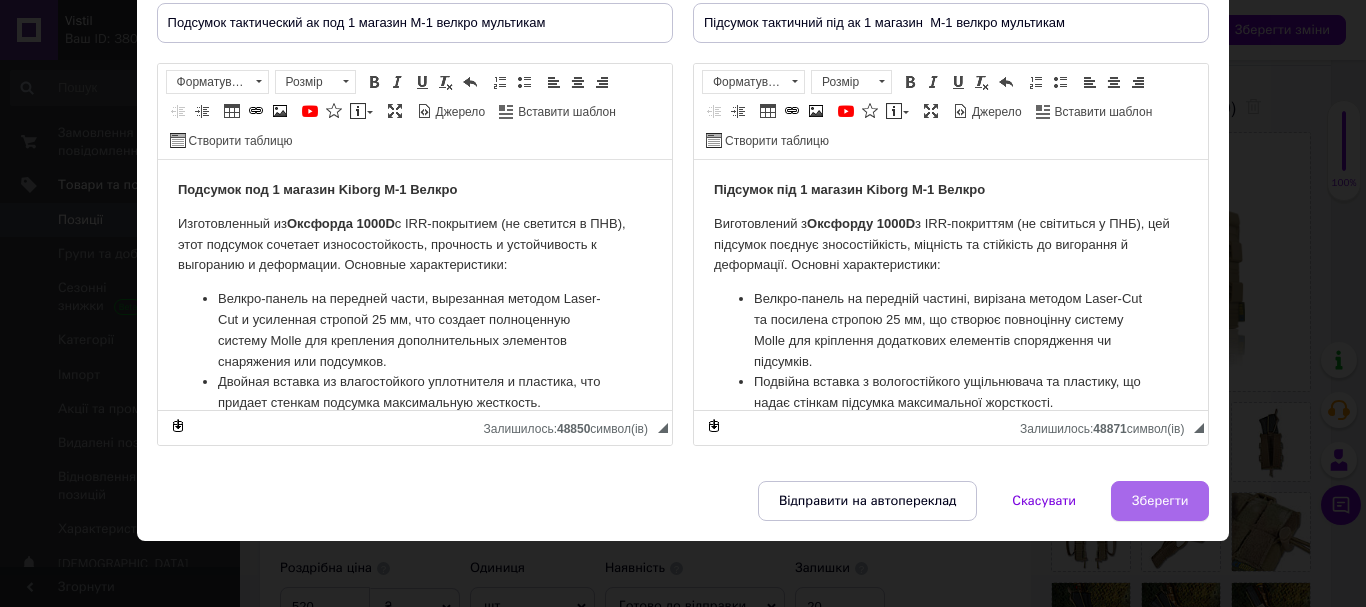 click on "Зберегти" at bounding box center (1160, 501) 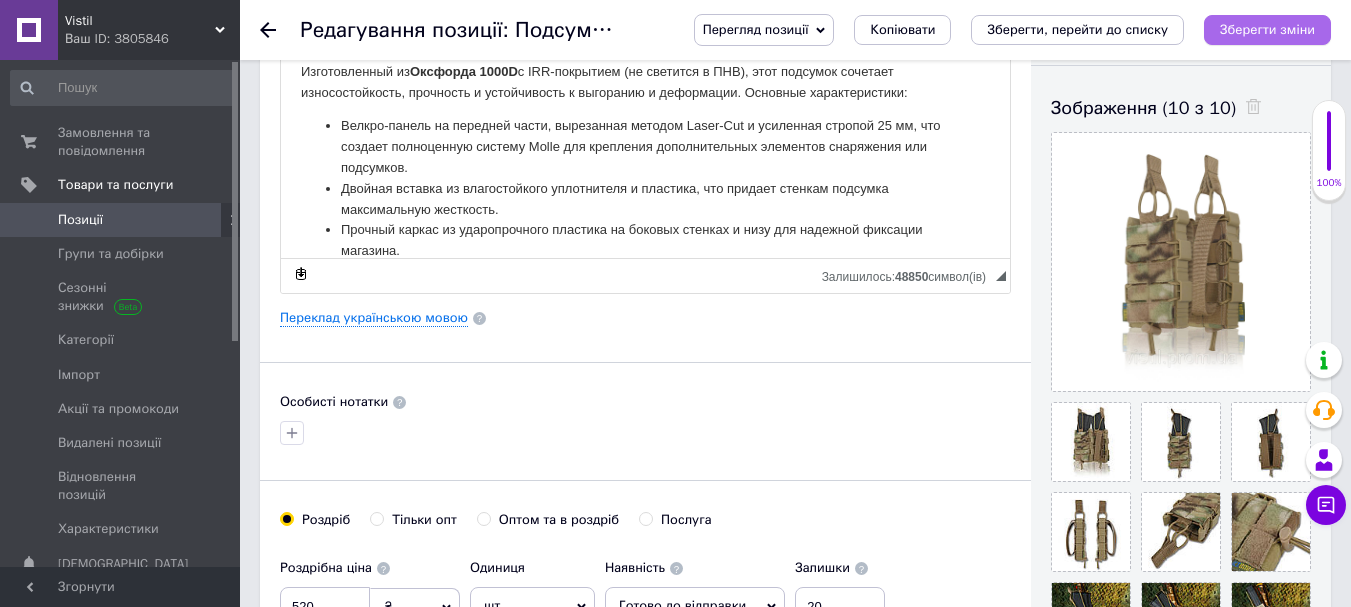 click on "Зберегти зміни" at bounding box center [1267, 29] 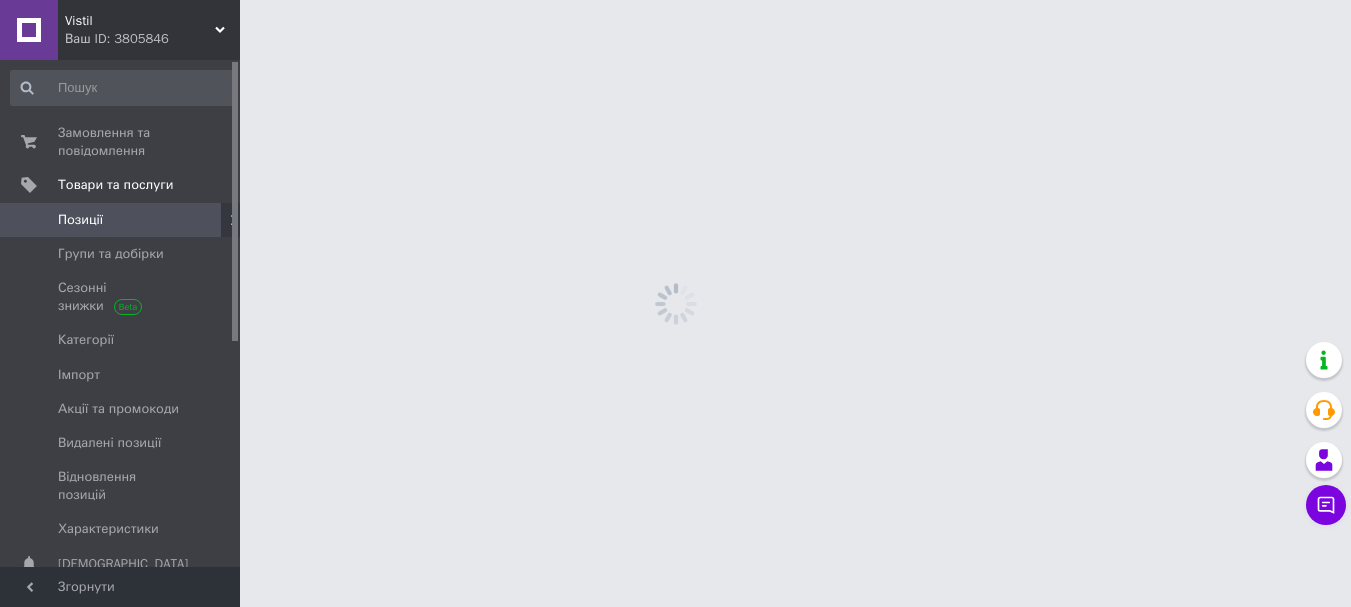 scroll, scrollTop: 0, scrollLeft: 0, axis: both 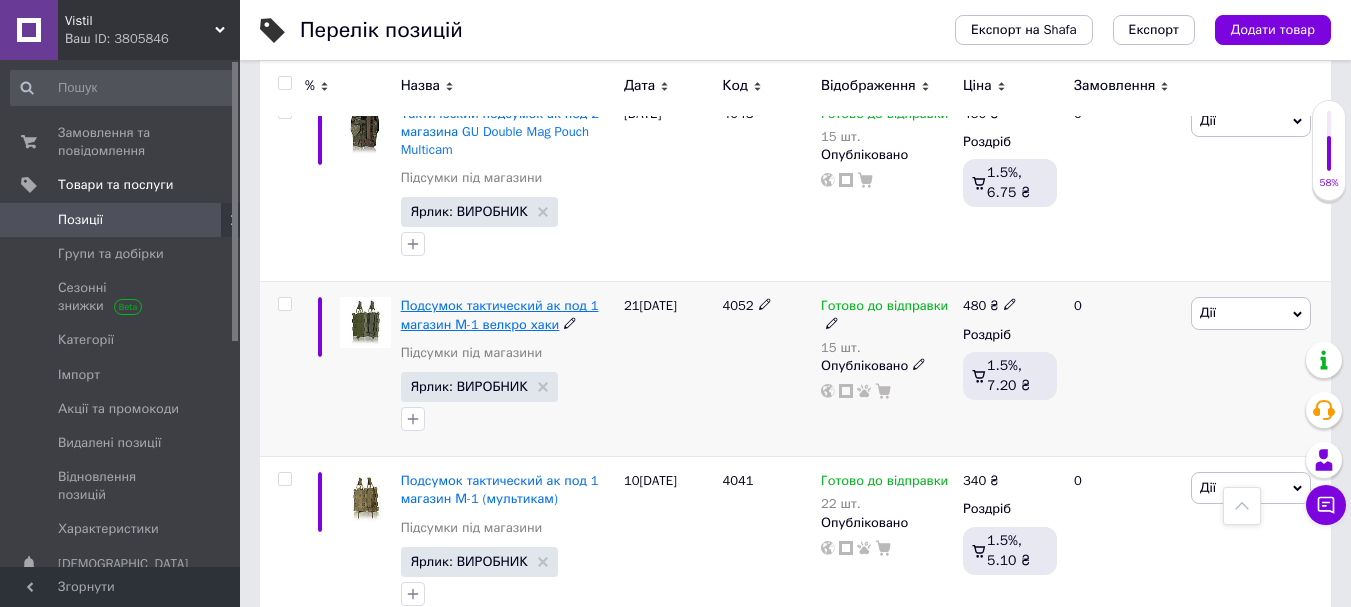 click on "Подсумок тактический ак под 1 магазин  М-1 велкро хаки" at bounding box center (500, 314) 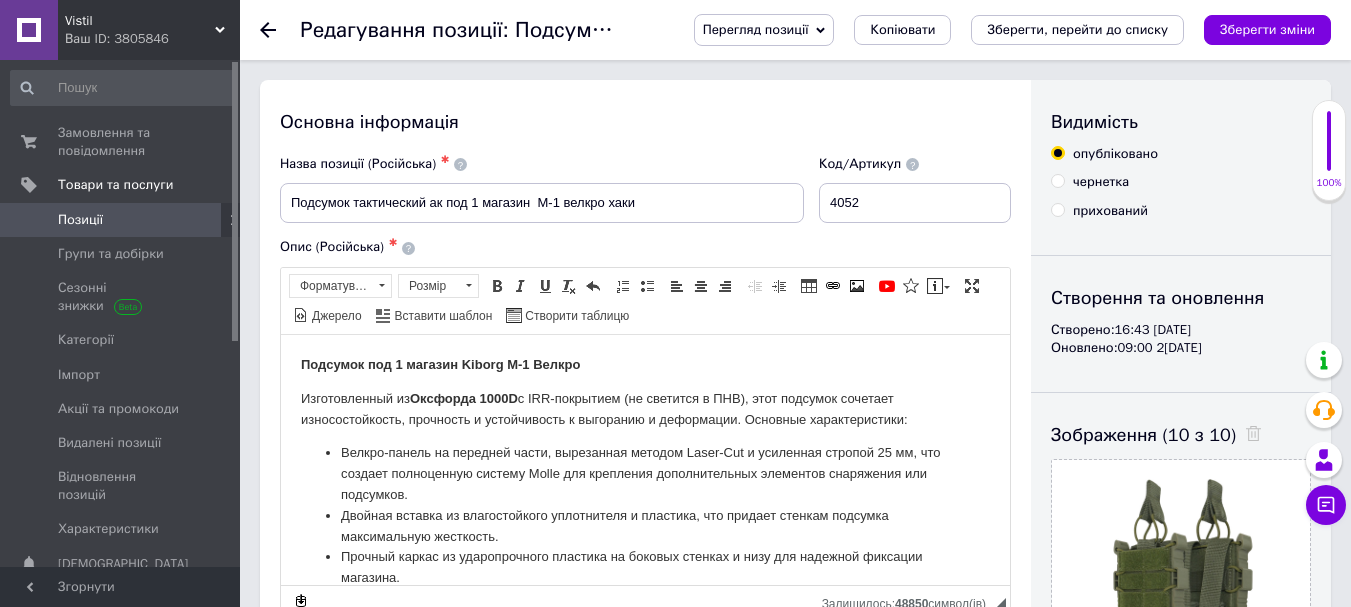 scroll, scrollTop: 0, scrollLeft: 0, axis: both 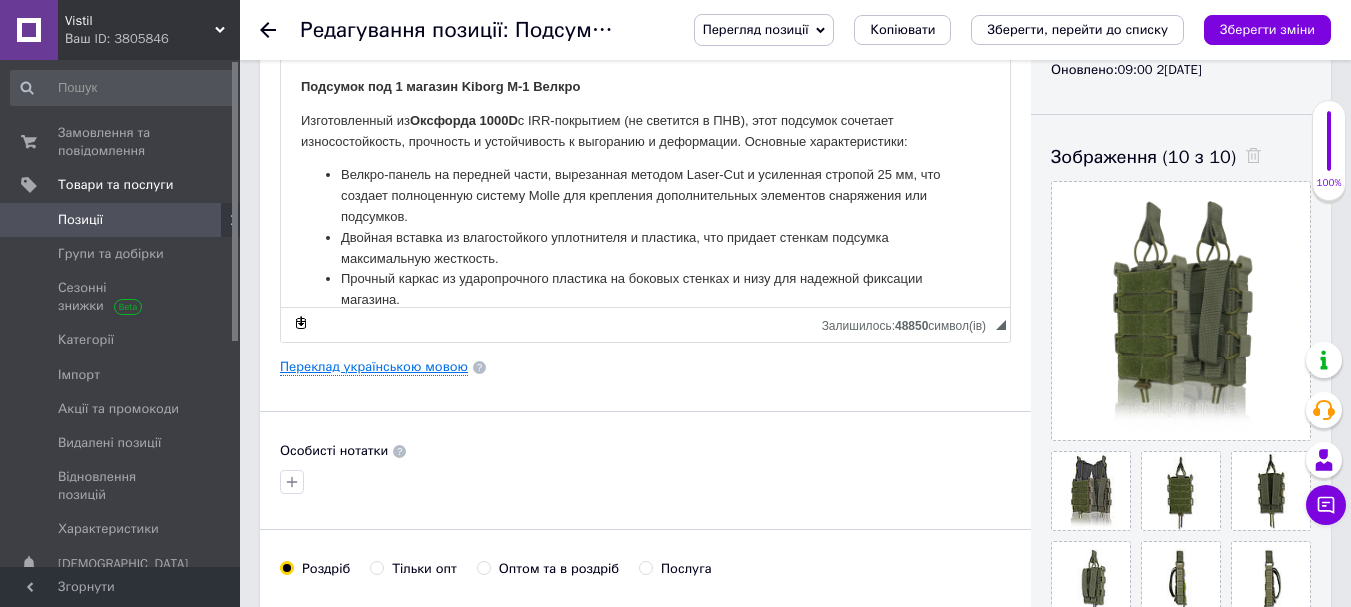 click on "Переклад українською мовою" at bounding box center (374, 367) 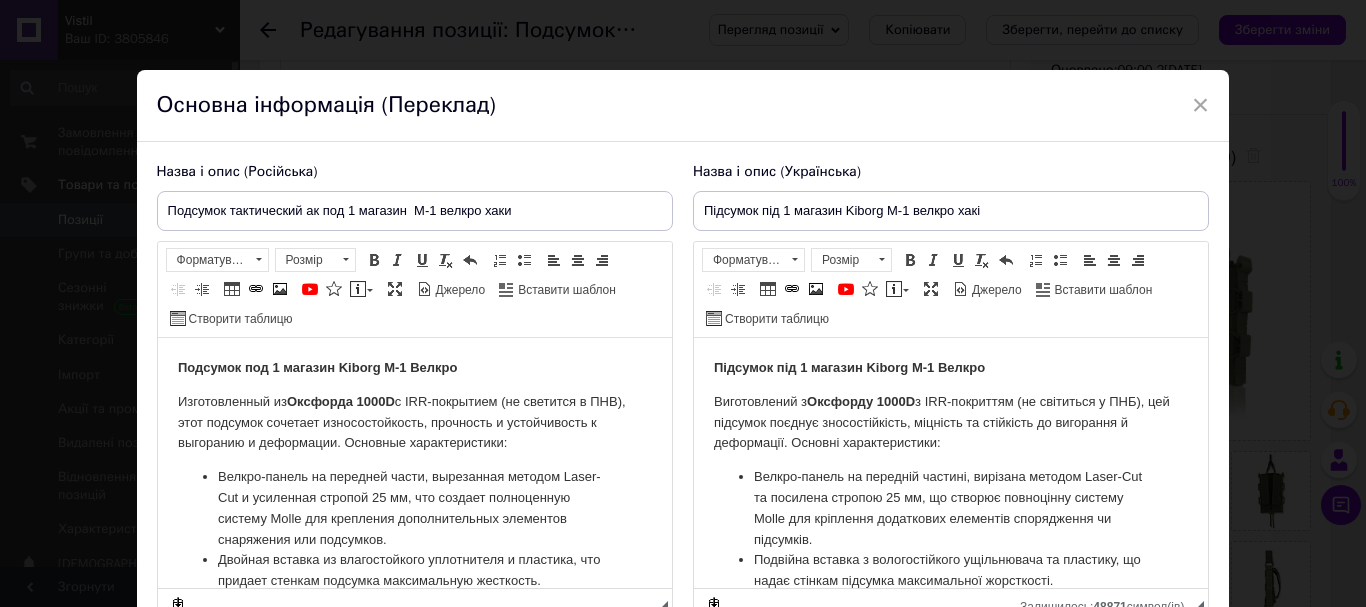 scroll, scrollTop: 0, scrollLeft: 0, axis: both 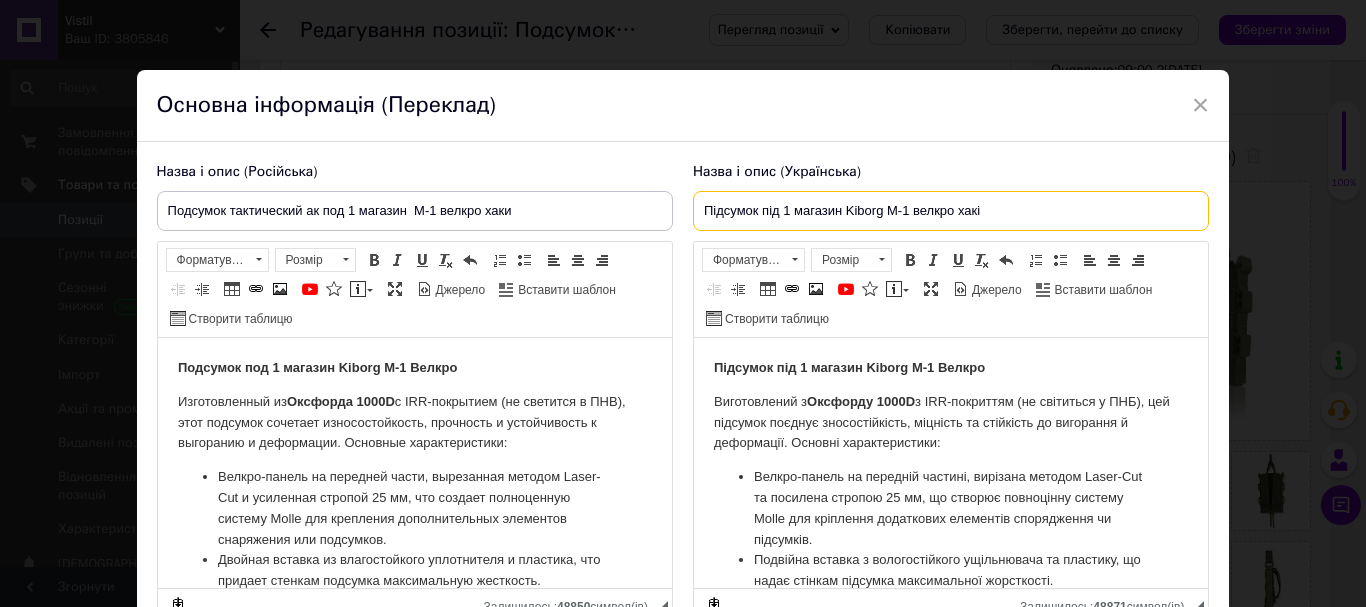 click on "Підсумок під 1 магазин Kiborg М-1 велкро хакі" at bounding box center (951, 211) 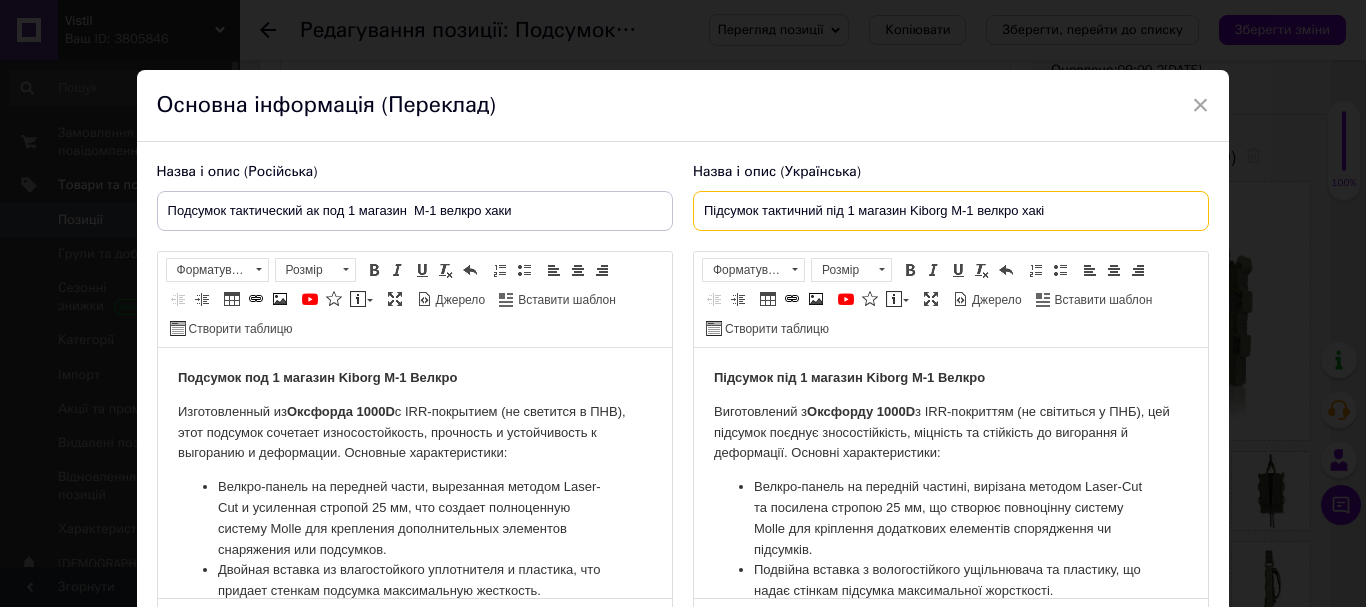 click on "Підсумок тактичний під 1 магазин Kiborg М-1 велкро хакі" at bounding box center (951, 211) 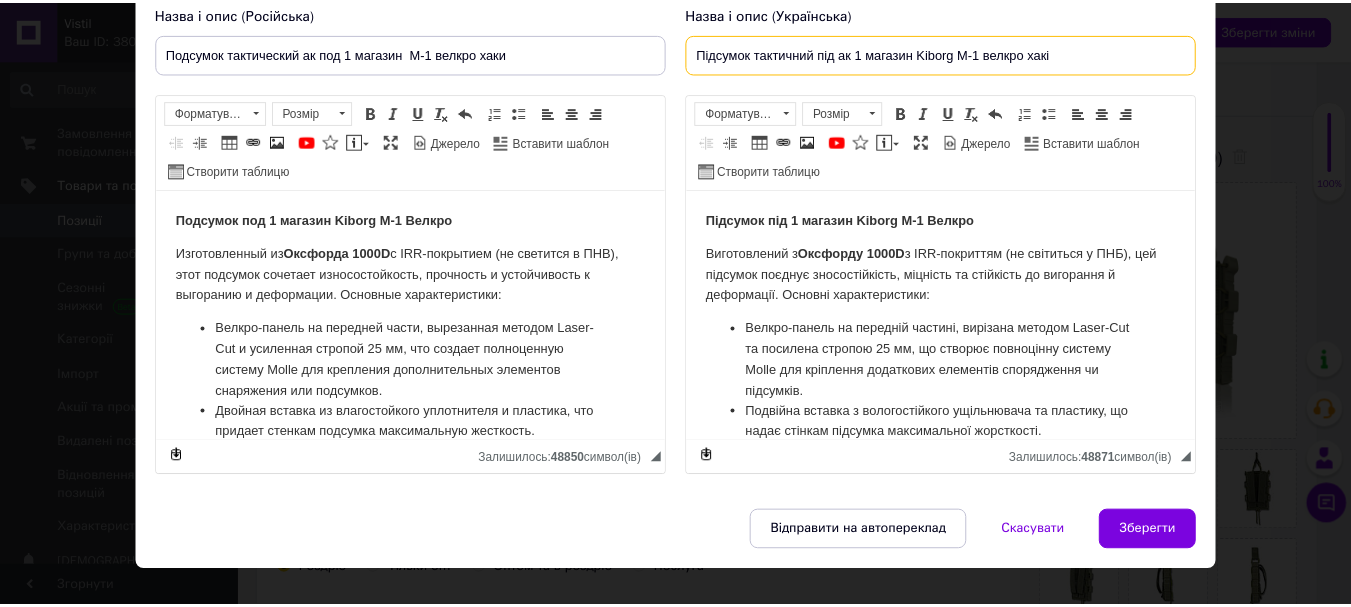 scroll, scrollTop: 192, scrollLeft: 0, axis: vertical 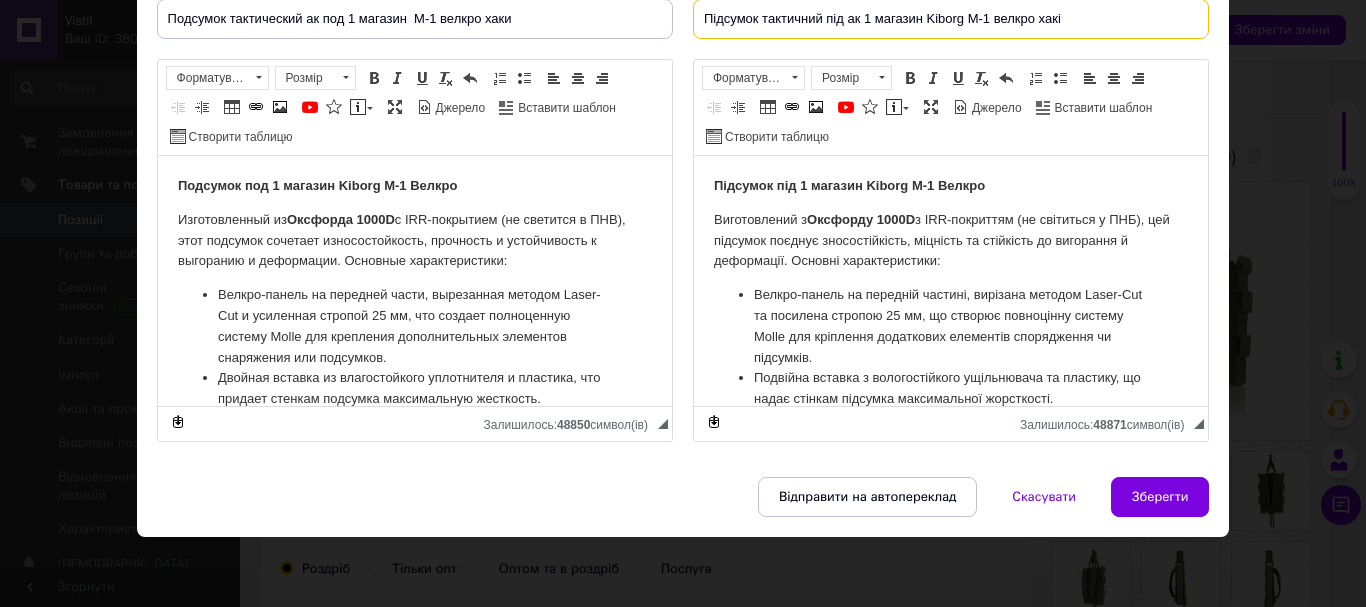type on "Підсумок тактичний під ак 1 магазин Kiborg М-1 велкро хакі" 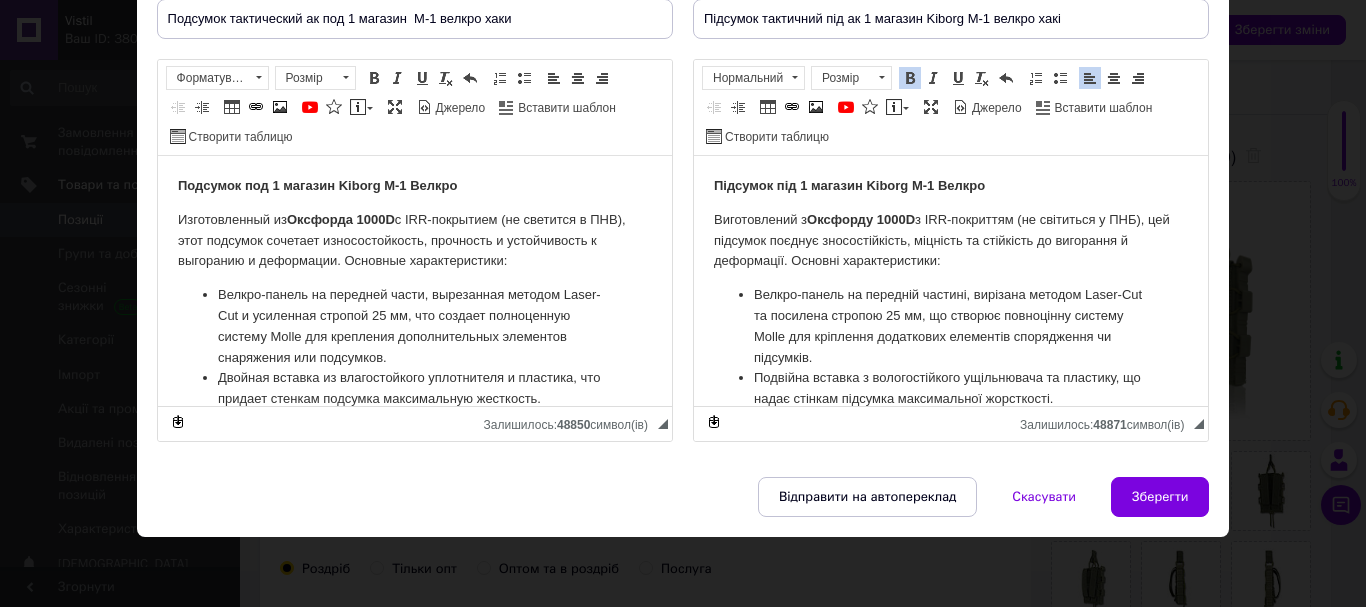 click on "Підсумок під 1 магазин Kiborg М-1 Велкро" at bounding box center (848, 185) 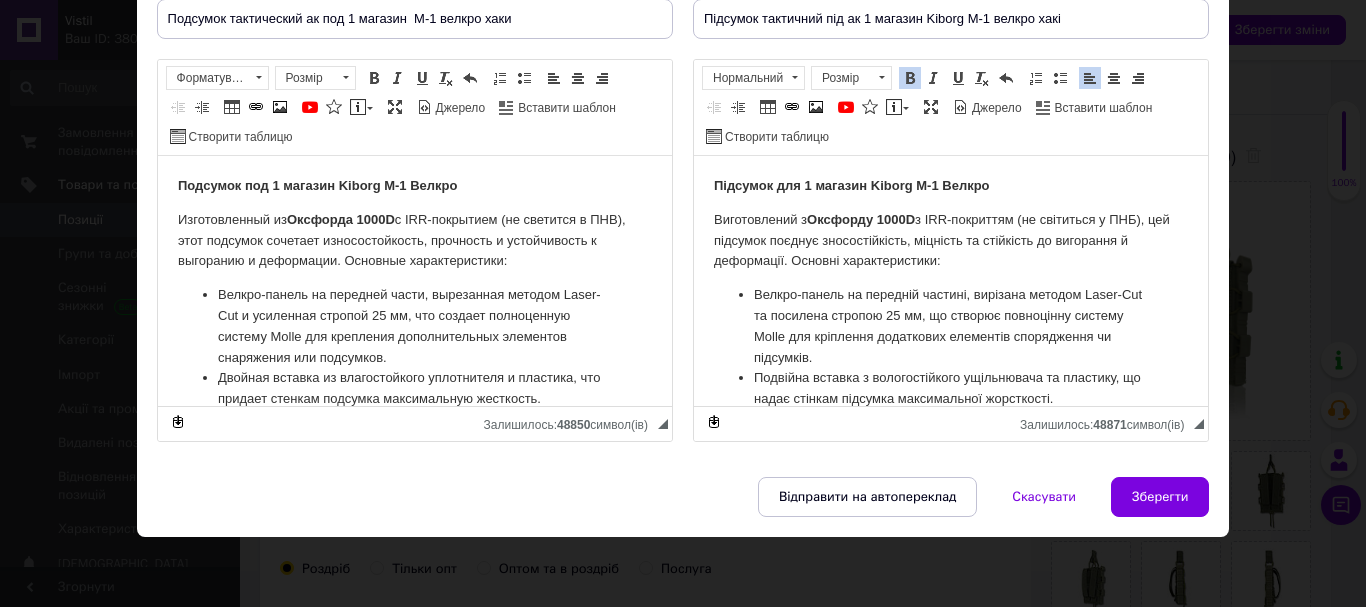click on "Підсумок для 1 магазин Kiborg М-1 Велкро" at bounding box center [851, 185] 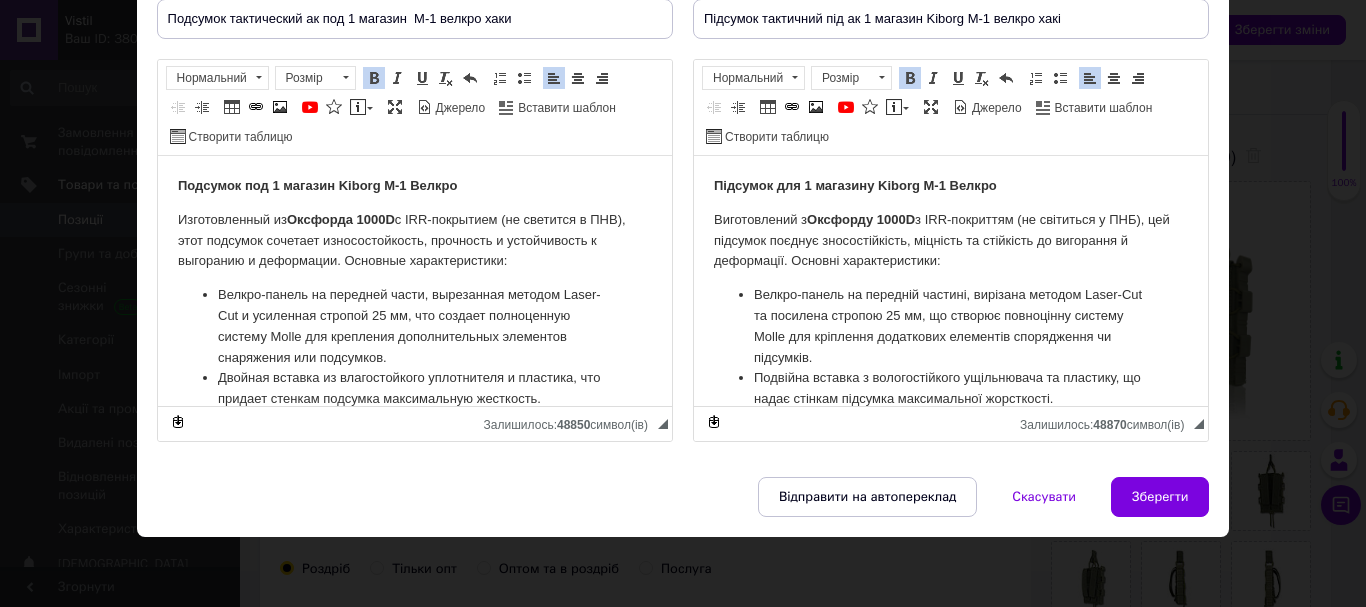 click on "Подсумок под 1 магазин Kiborg М-1 Велкро" at bounding box center (316, 185) 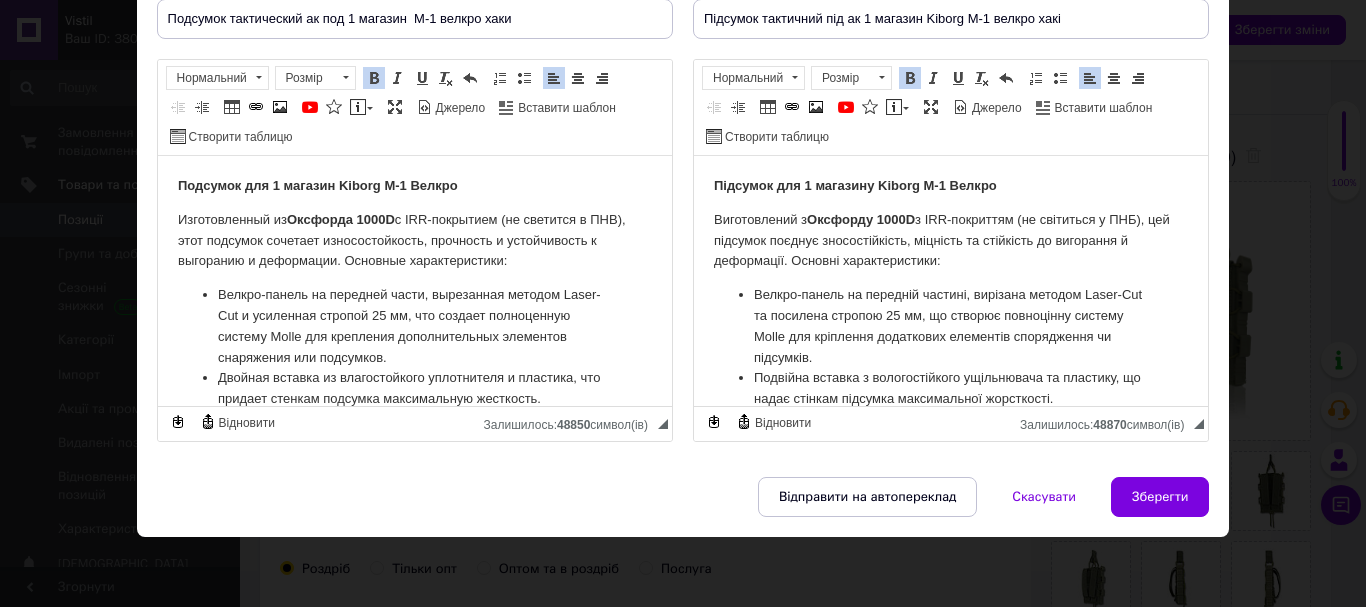 click on "Подсумок для 1 магазин Kiborg М-1 Велкро" at bounding box center [317, 185] 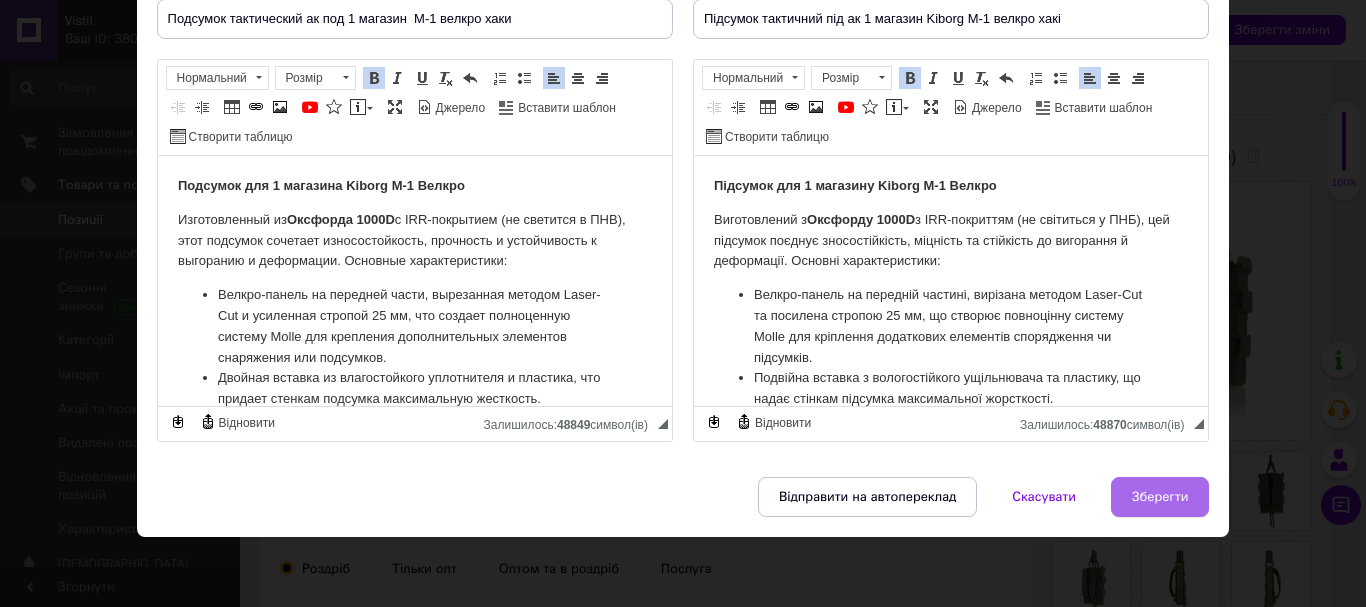 click on "Зберегти" at bounding box center [1160, 497] 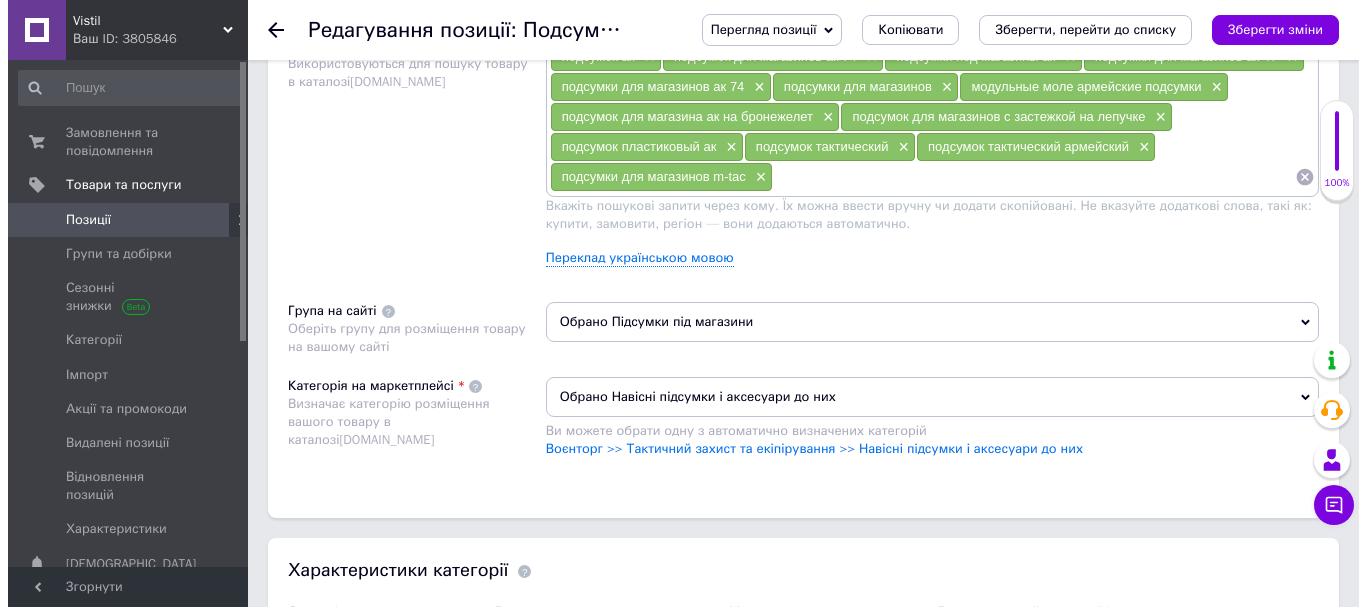 scroll, scrollTop: 1284, scrollLeft: 0, axis: vertical 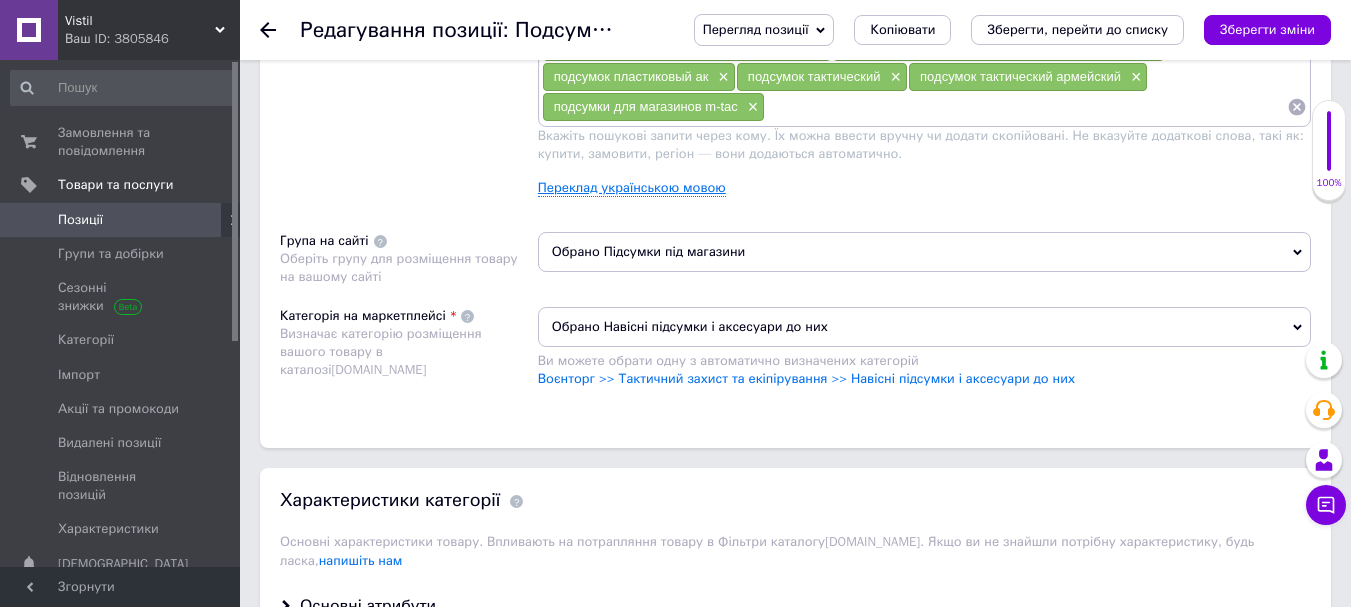 click on "Переклад українською мовою" at bounding box center (632, 188) 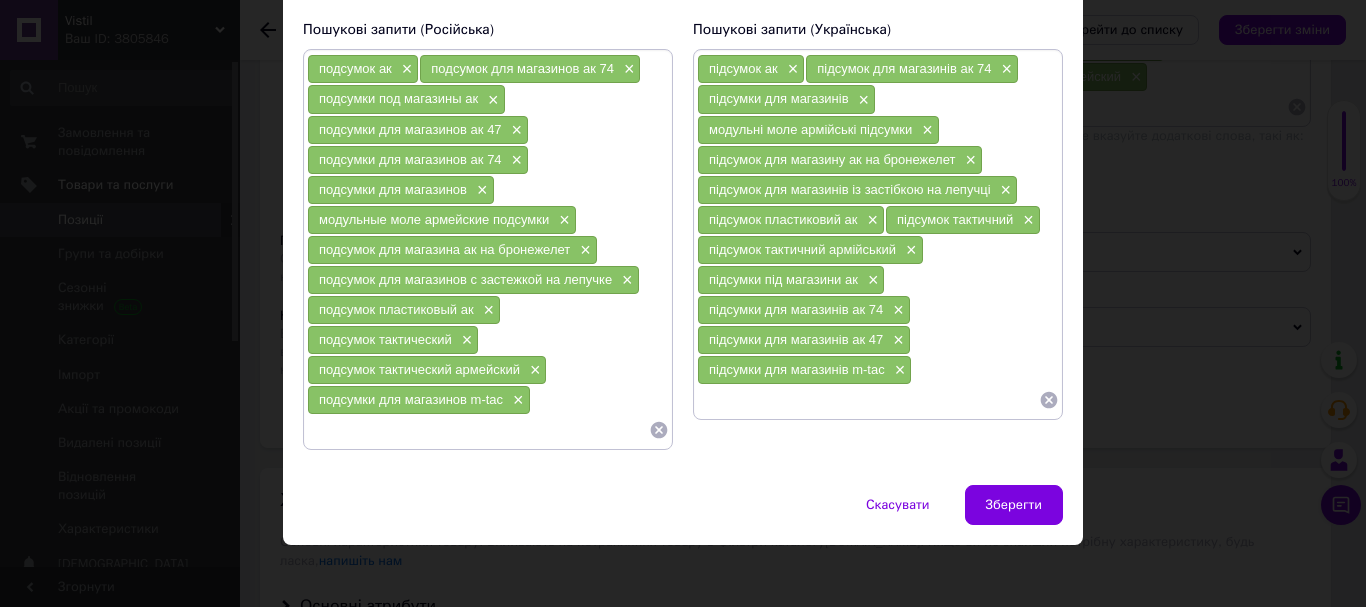 scroll, scrollTop: 151, scrollLeft: 0, axis: vertical 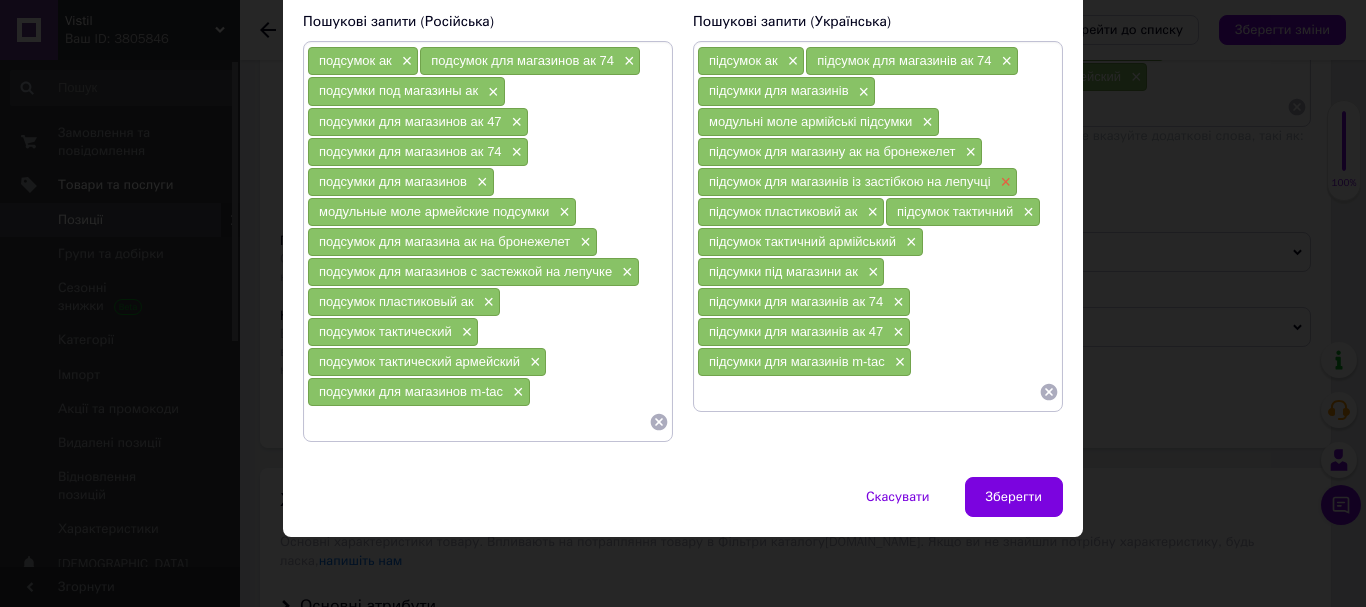 click on "×" at bounding box center (1004, 182) 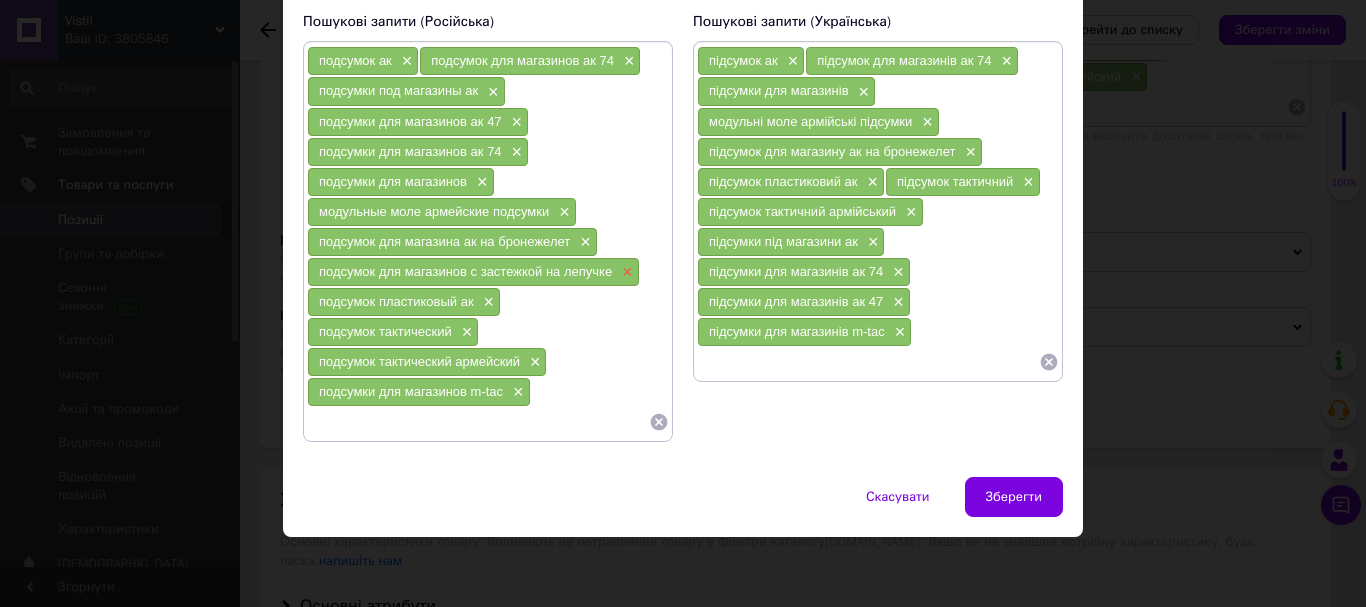 click on "×" at bounding box center [625, 272] 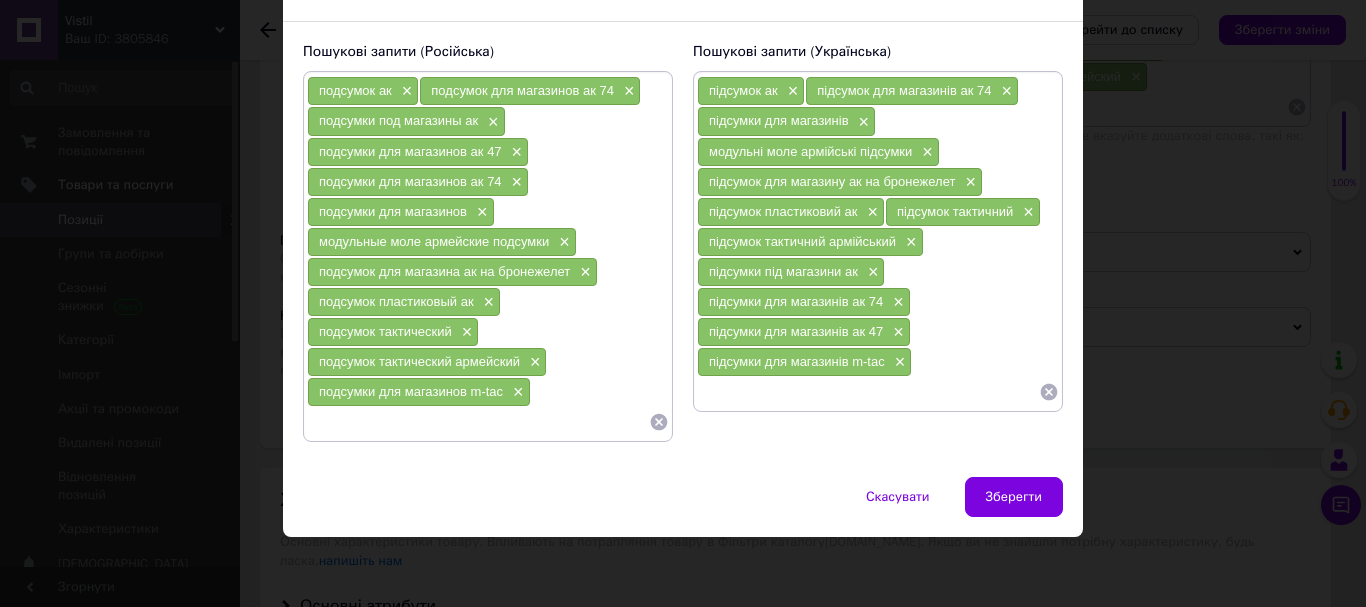 scroll, scrollTop: 121, scrollLeft: 0, axis: vertical 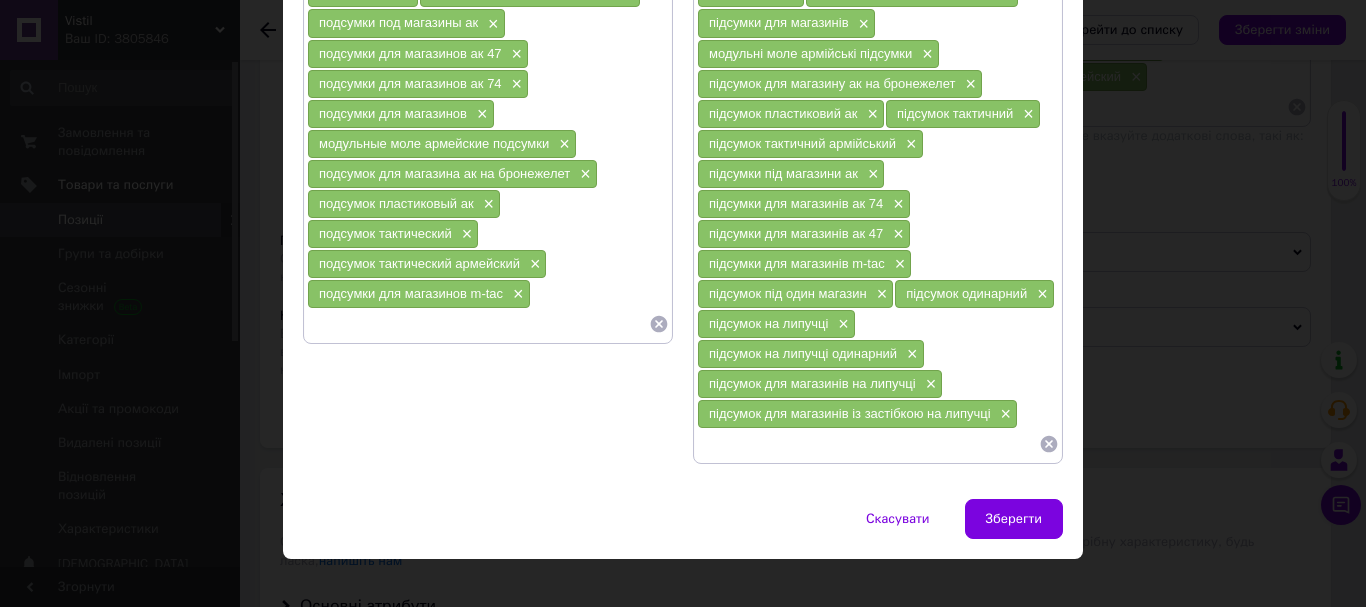 click at bounding box center [478, 324] 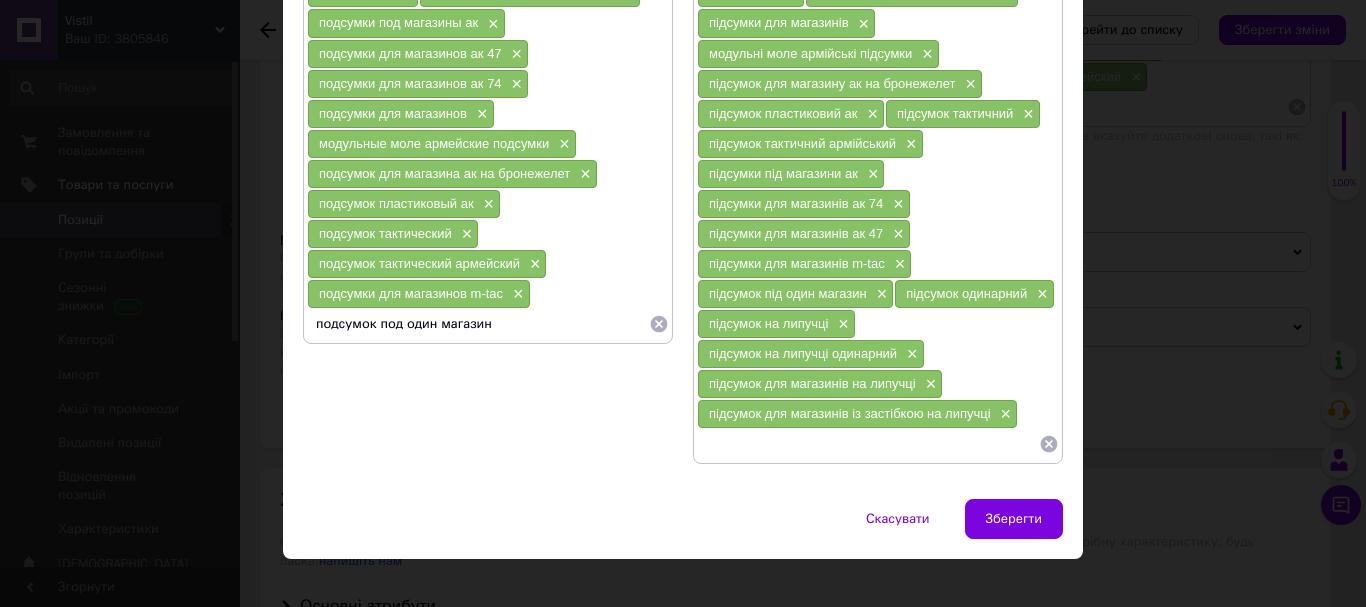 type on "подсумок под один магазин" 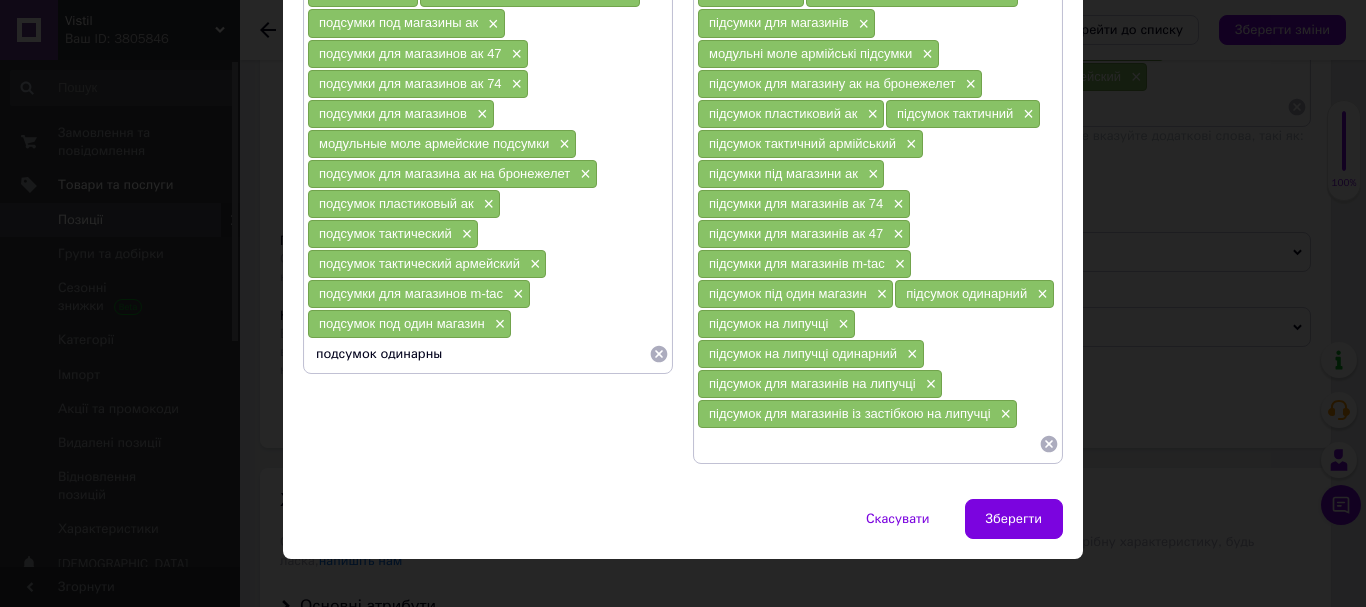 type on "подсумок одинарный" 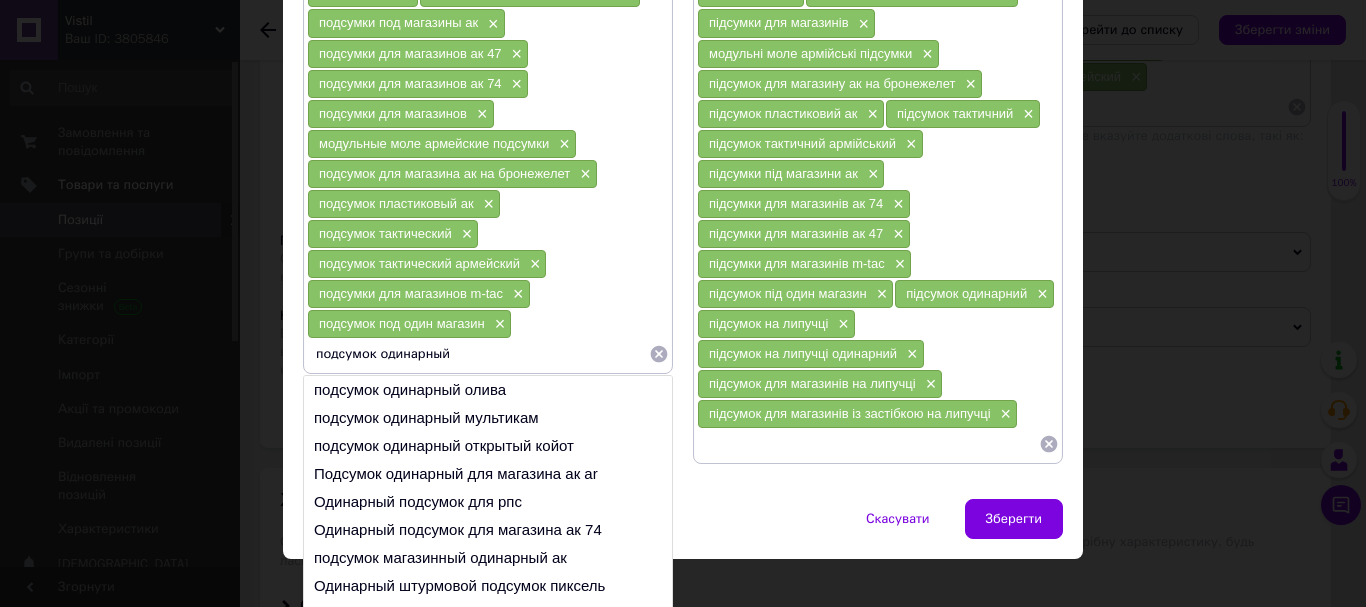 type 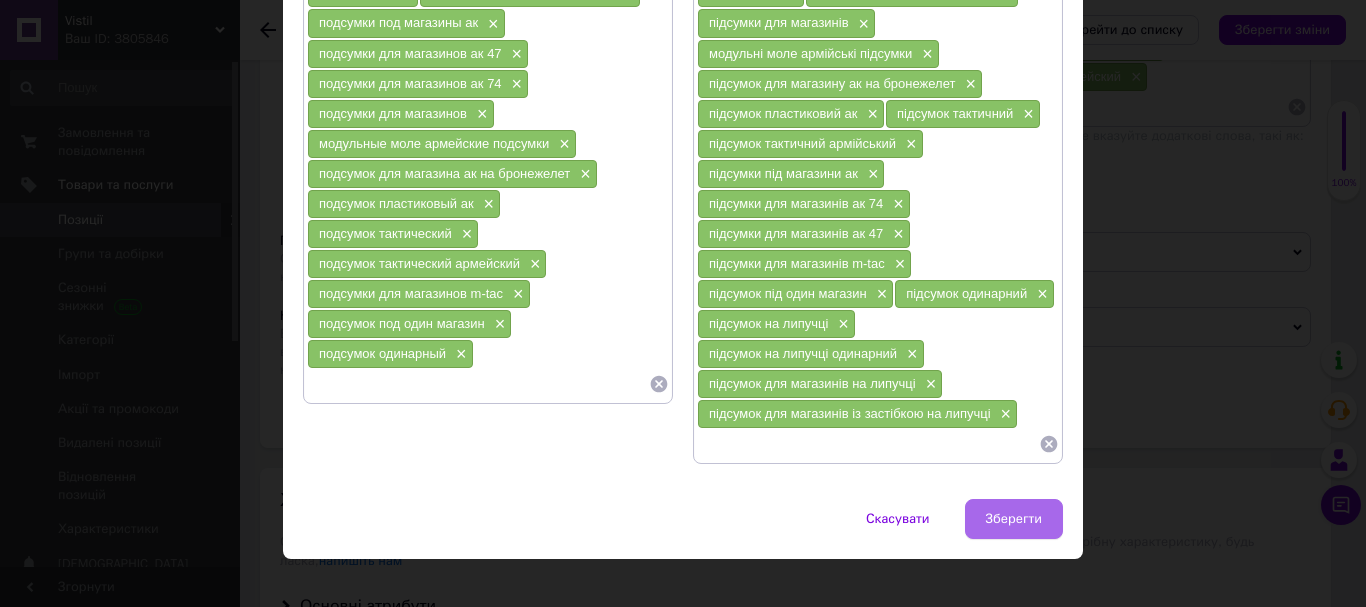 click on "Зберегти" at bounding box center (1014, 519) 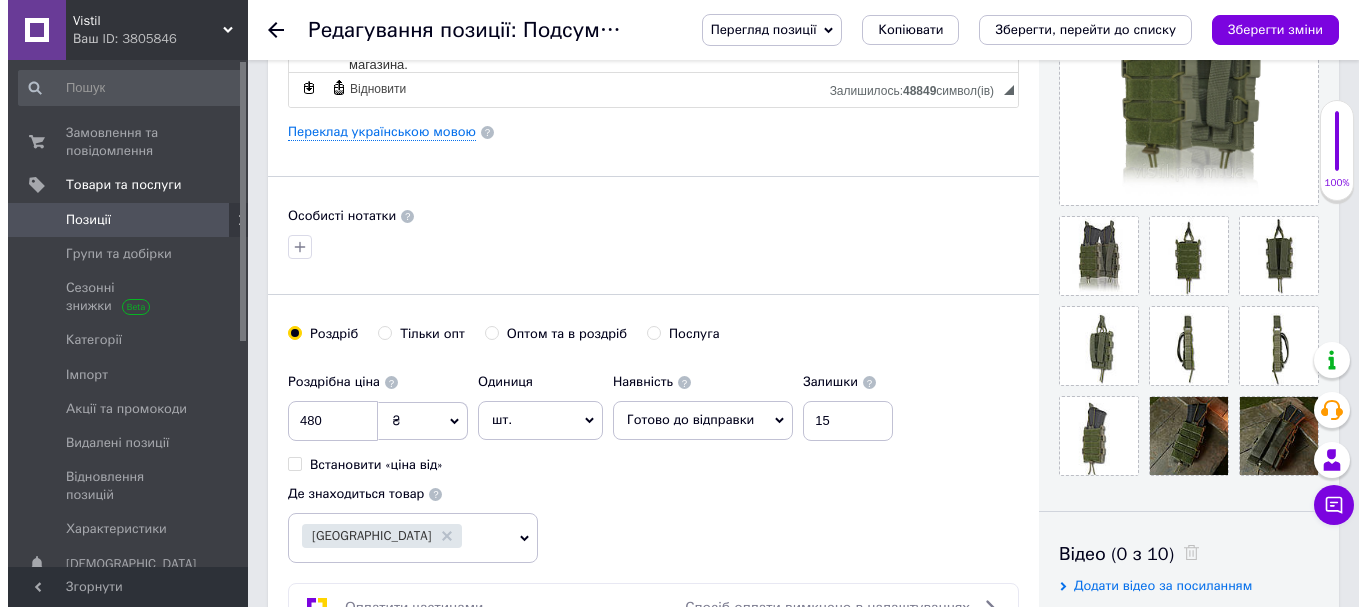 scroll, scrollTop: 518, scrollLeft: 0, axis: vertical 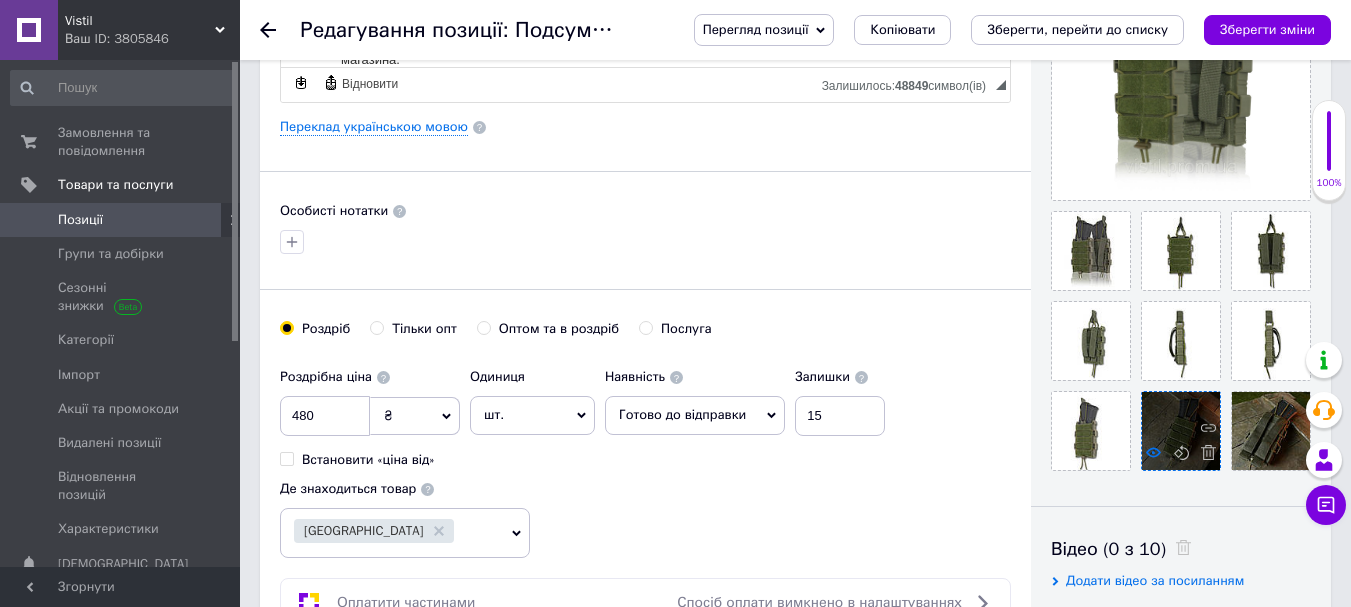 click 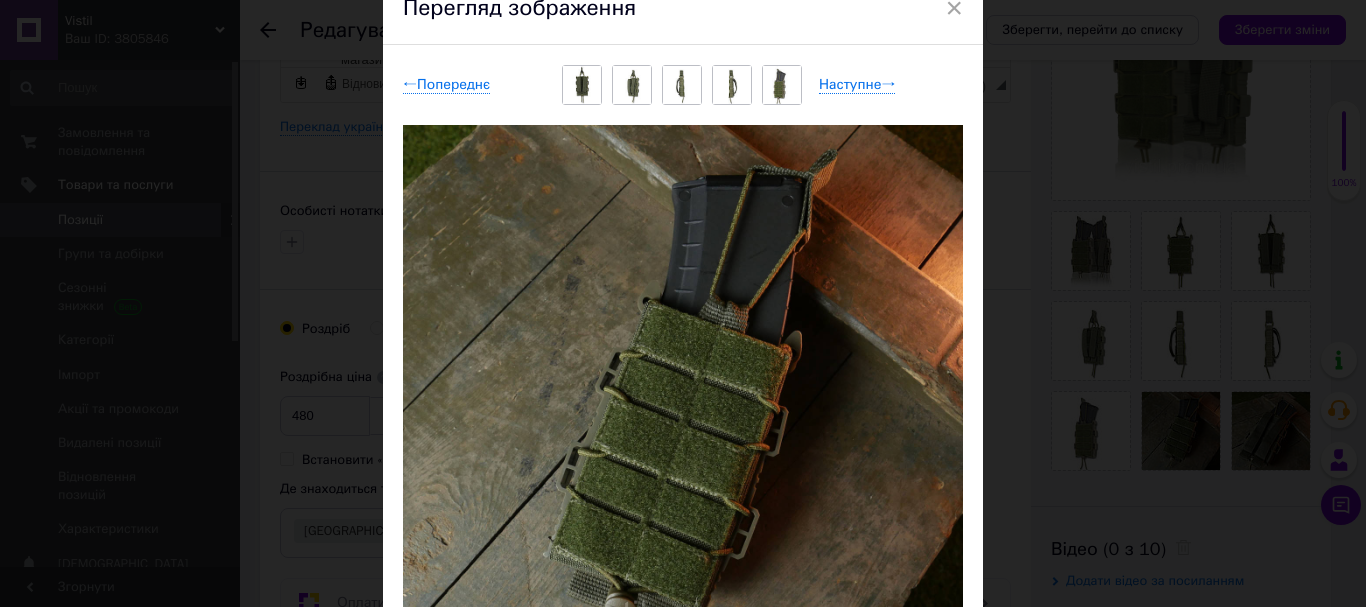 scroll, scrollTop: 122, scrollLeft: 0, axis: vertical 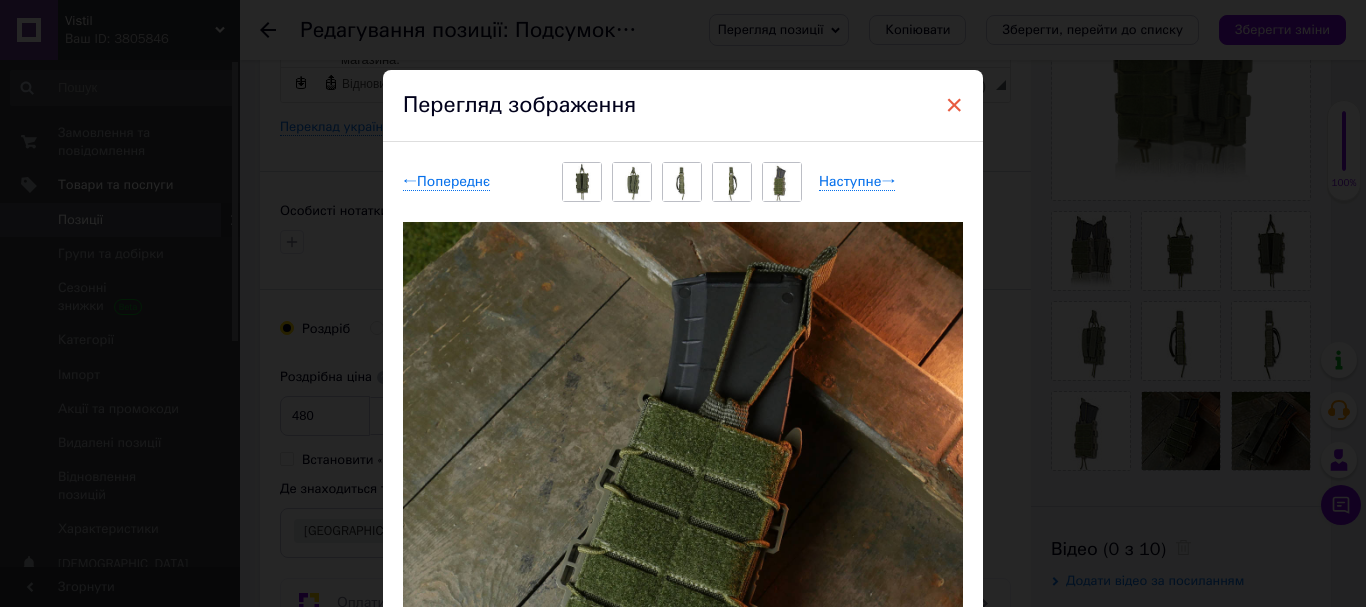 click on "×" at bounding box center [954, 105] 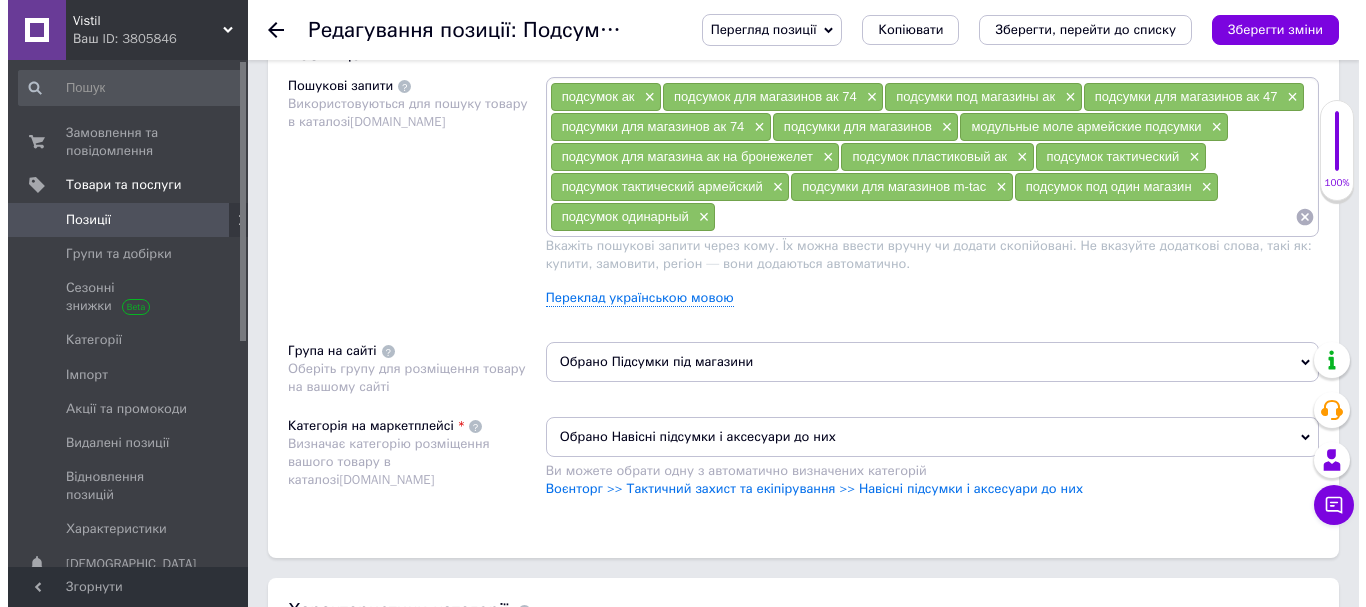 scroll, scrollTop: 1179, scrollLeft: 0, axis: vertical 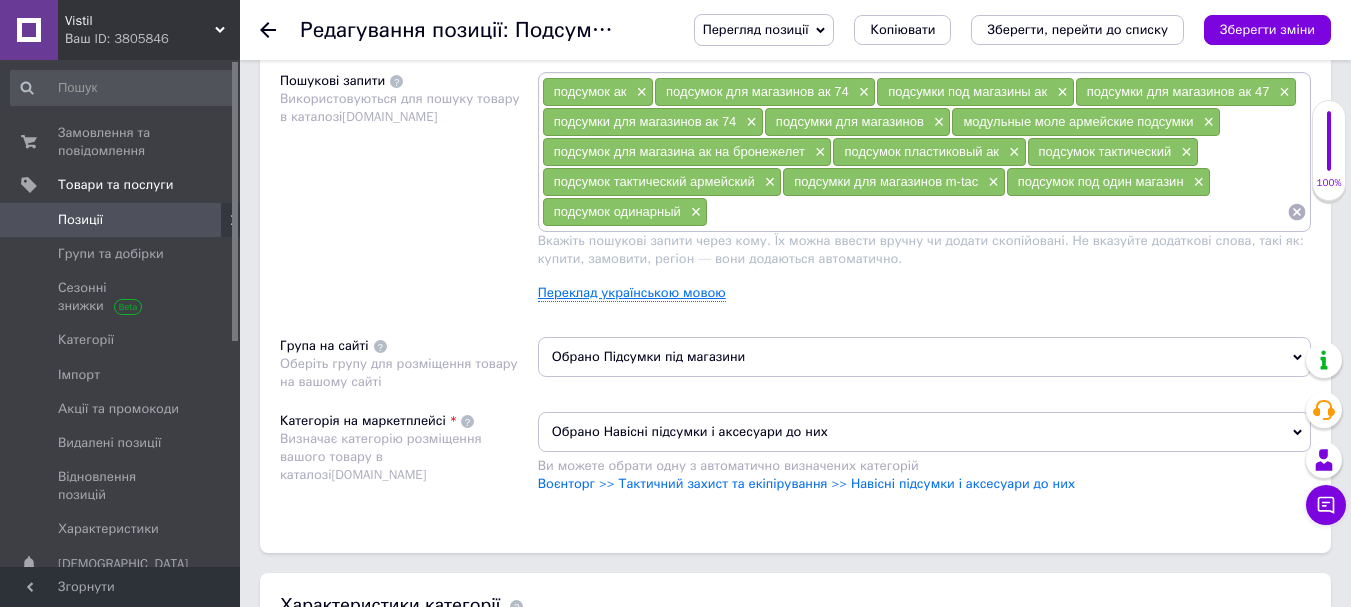 click on "Переклад українською мовою" at bounding box center [632, 293] 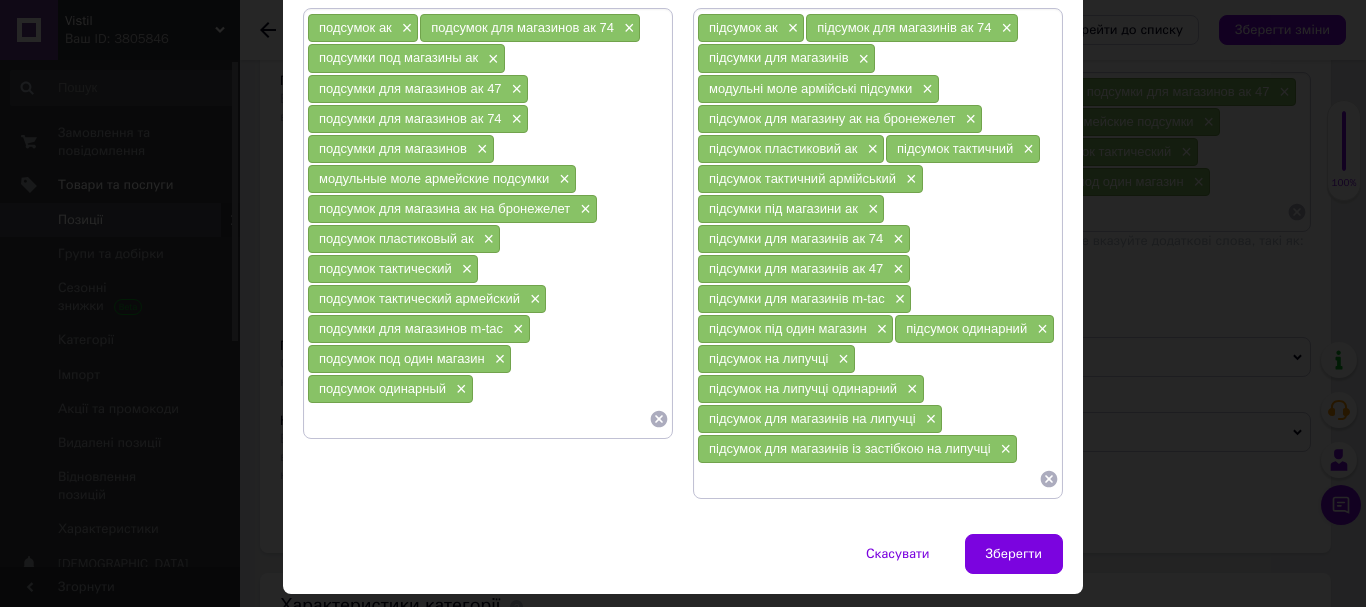 scroll, scrollTop: 185, scrollLeft: 0, axis: vertical 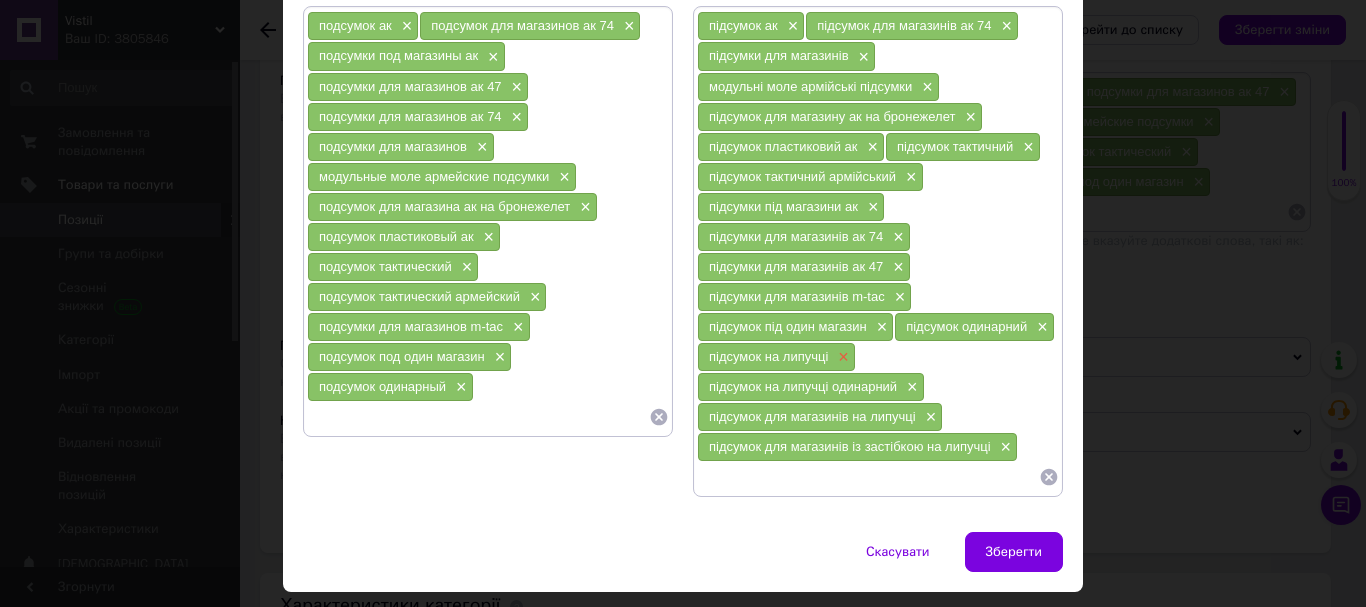 click on "×" at bounding box center (841, 357) 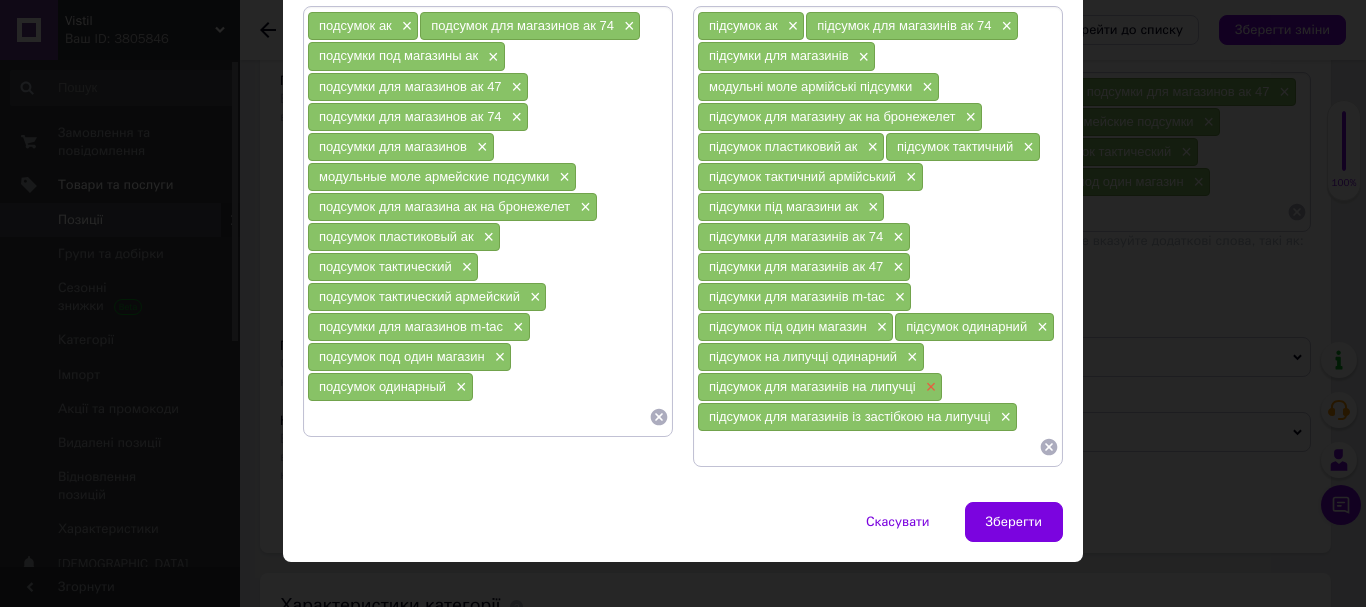 click on "×" at bounding box center [929, 387] 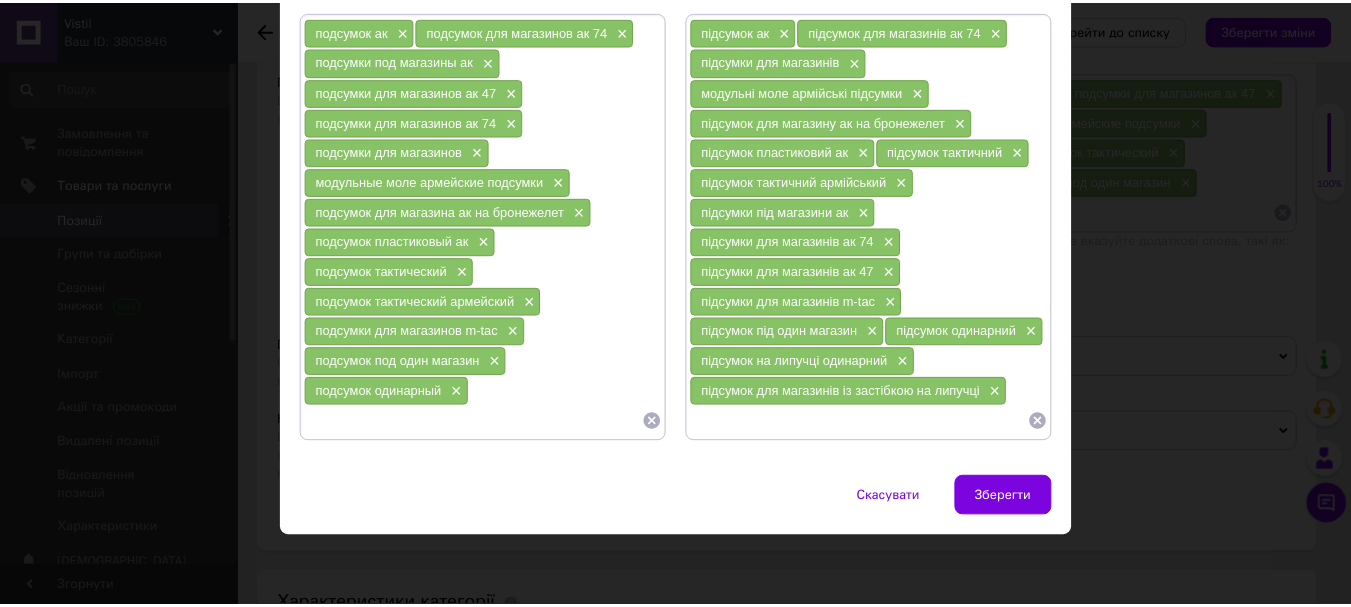 scroll, scrollTop: 181, scrollLeft: 0, axis: vertical 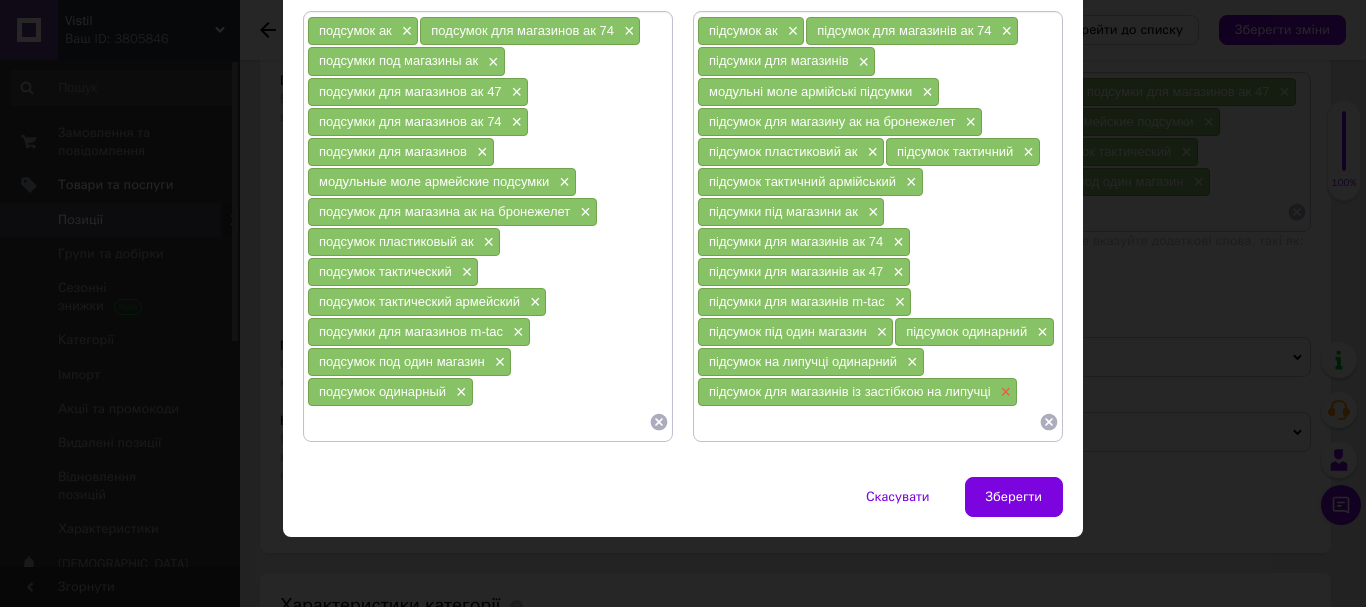 click on "×" at bounding box center [1004, 392] 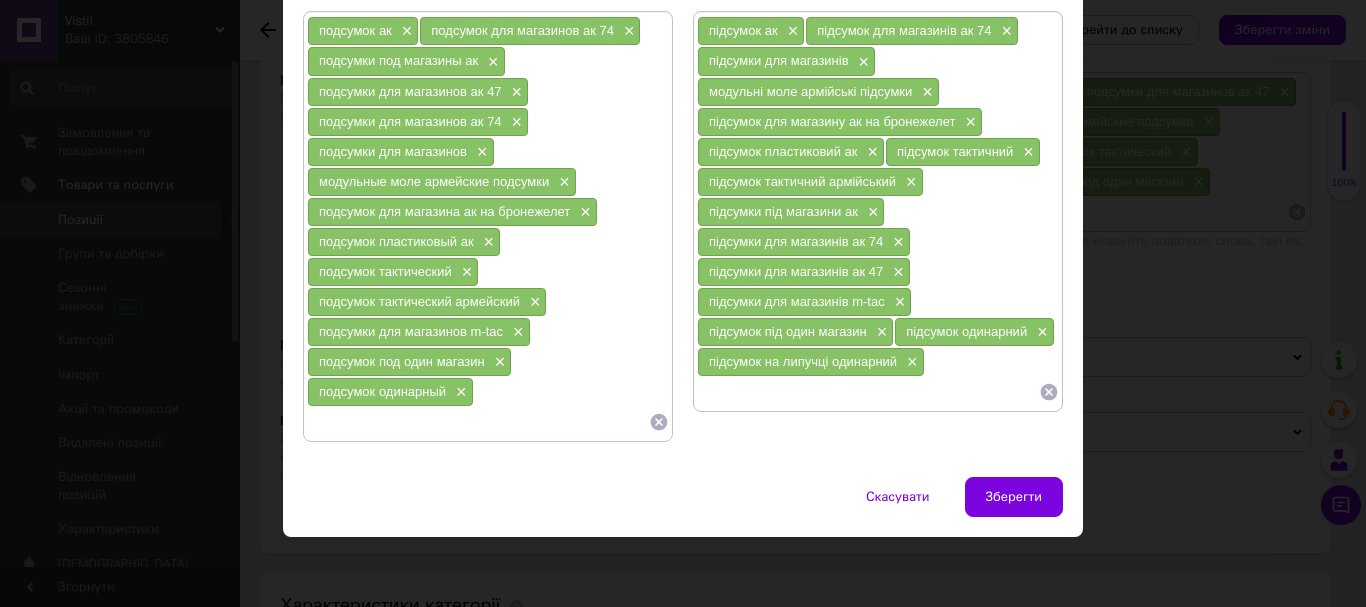 click at bounding box center [478, 422] 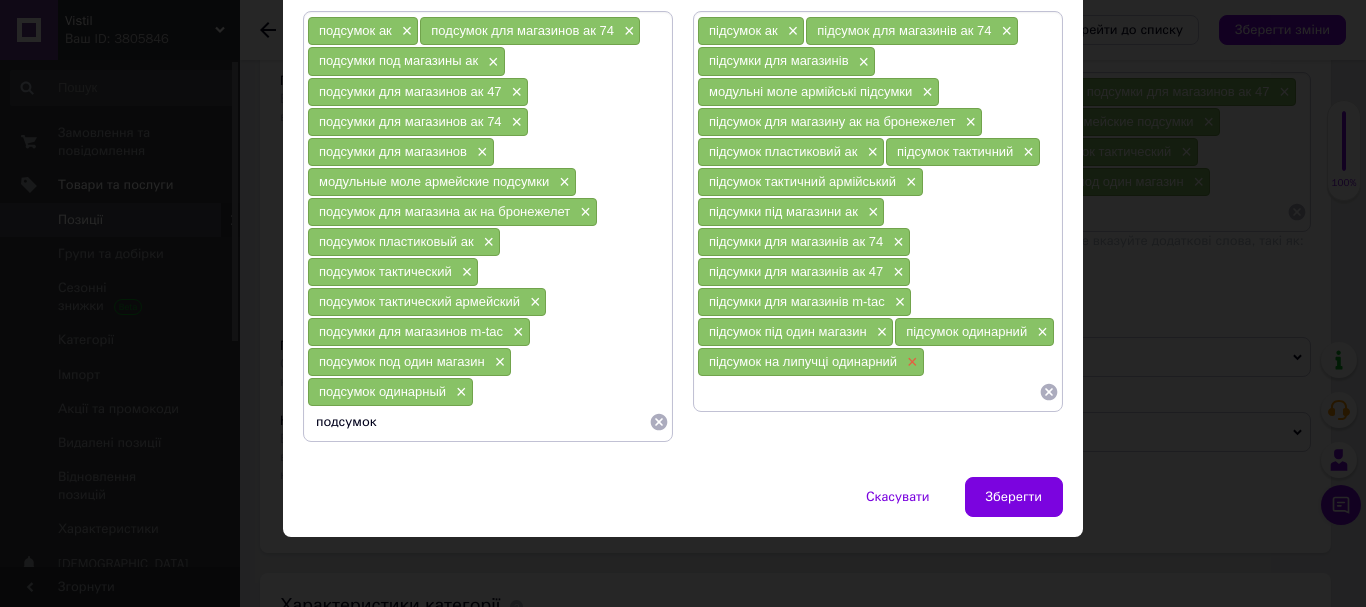 click on "×" at bounding box center [910, 362] 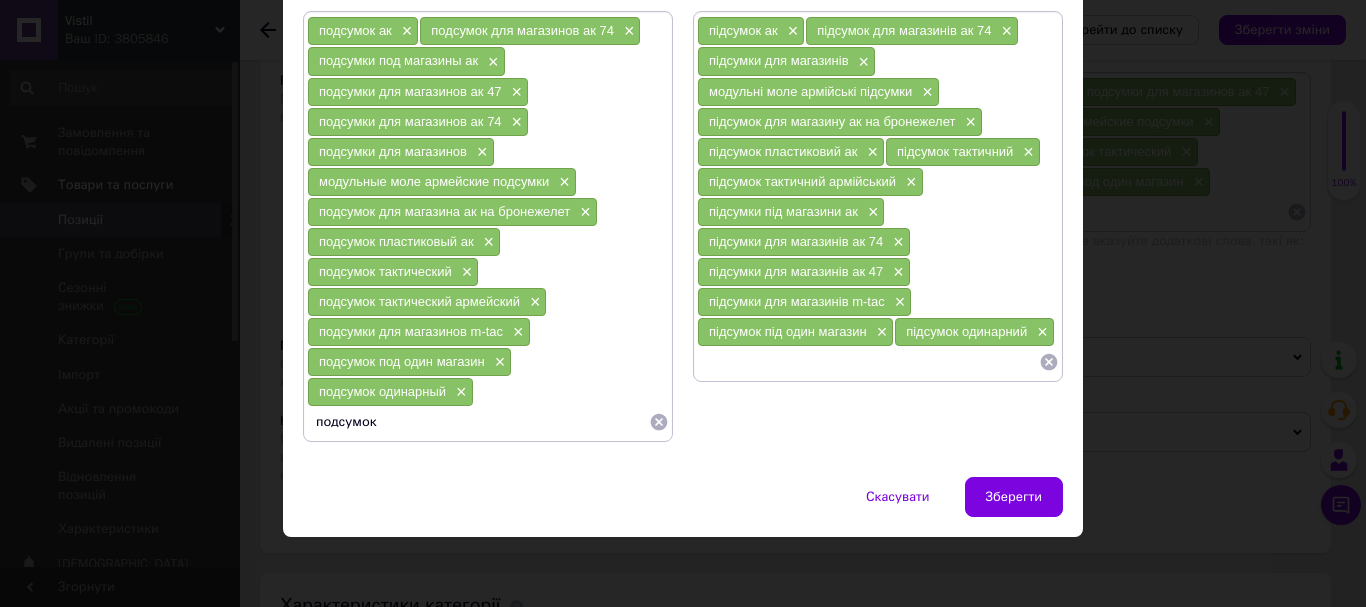 click on "подсумок" at bounding box center [478, 422] 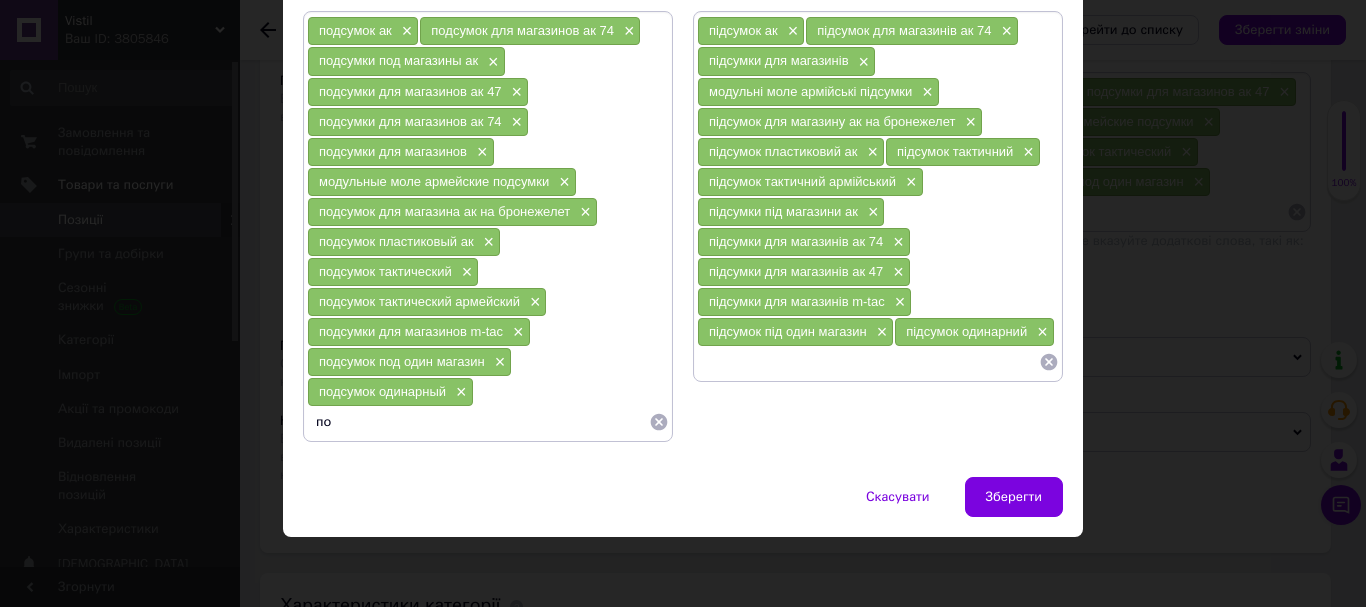 type on "п" 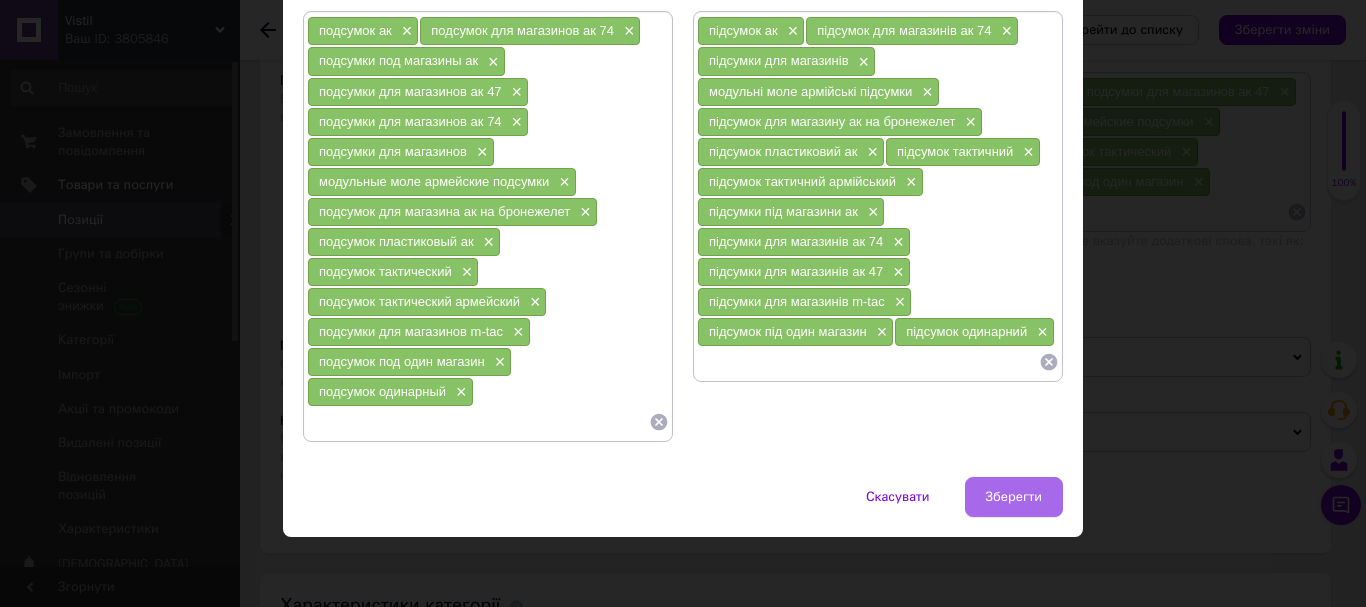 type 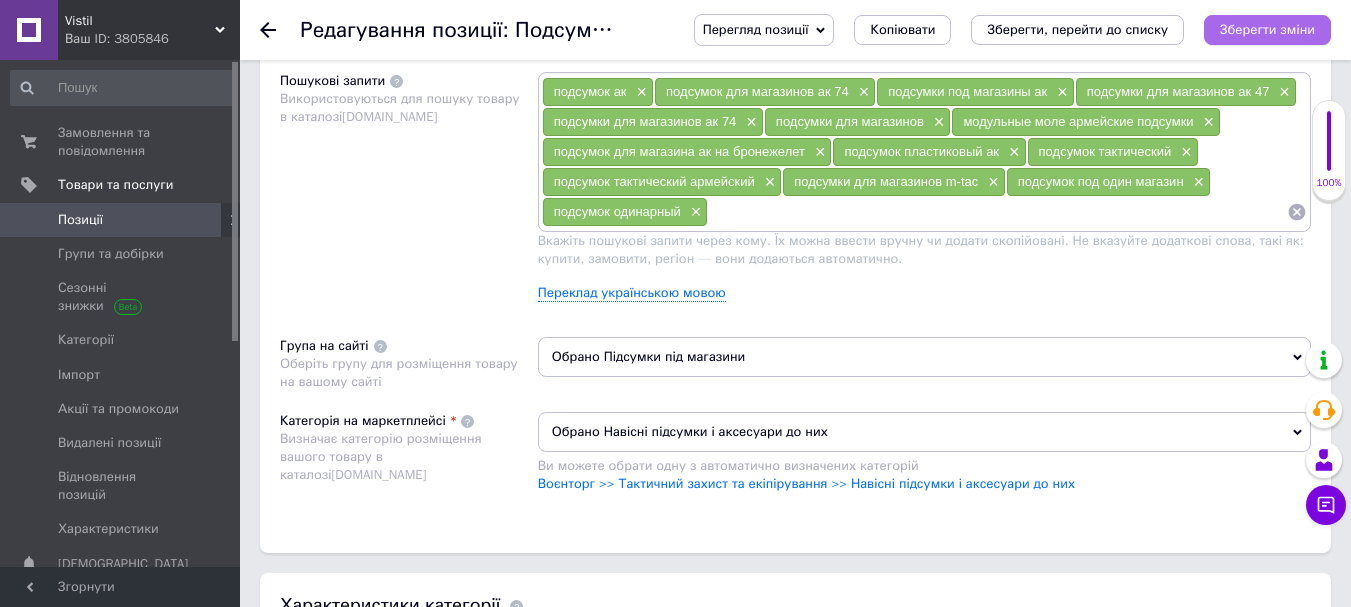 click on "Зберегти зміни" at bounding box center (1267, 29) 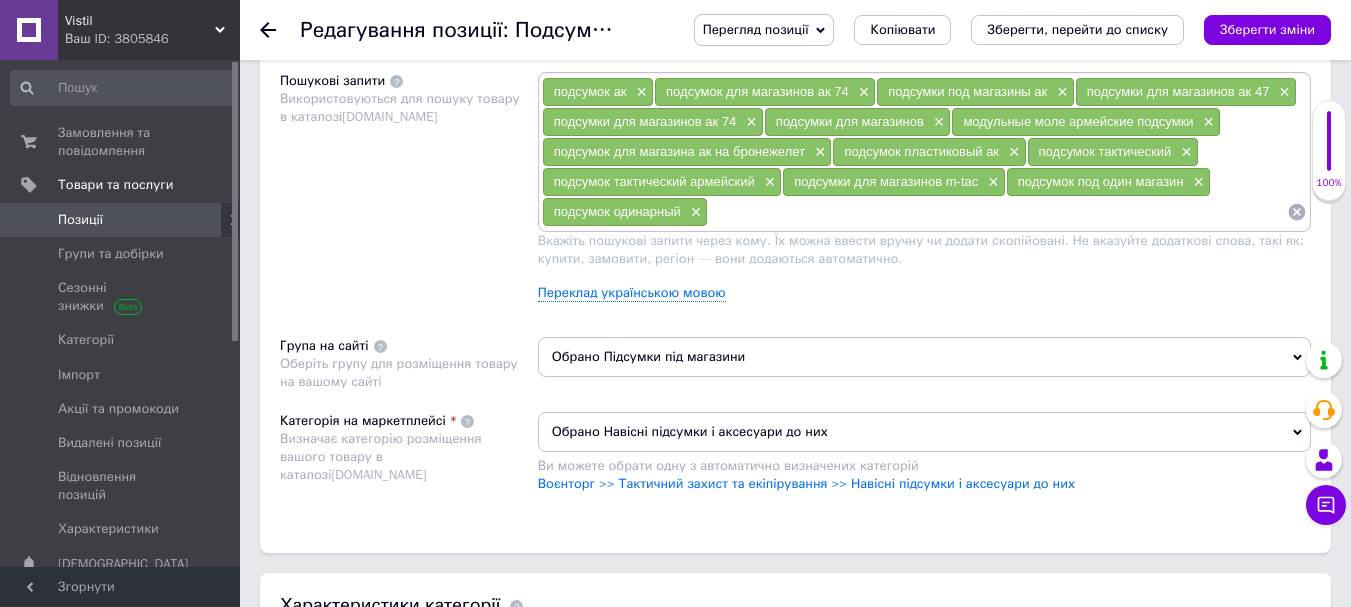 scroll, scrollTop: 0, scrollLeft: 0, axis: both 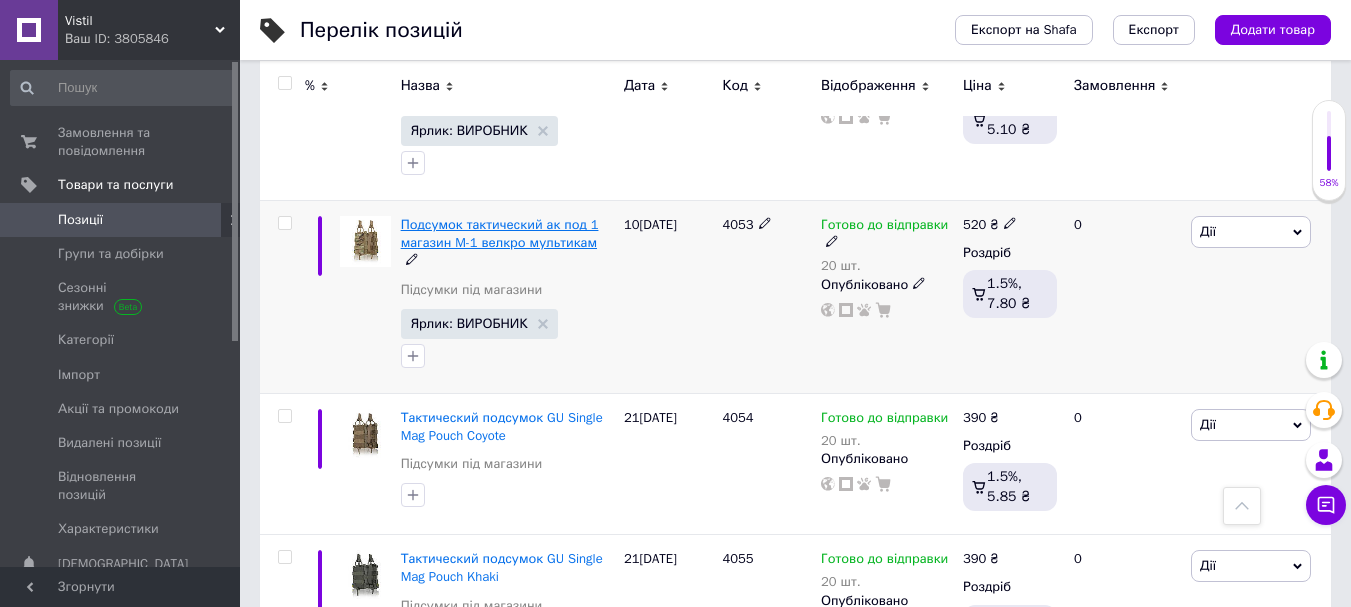 click on "Подсумок тактический ак под 1 магазин M-1 велкро мультикам" at bounding box center (500, 233) 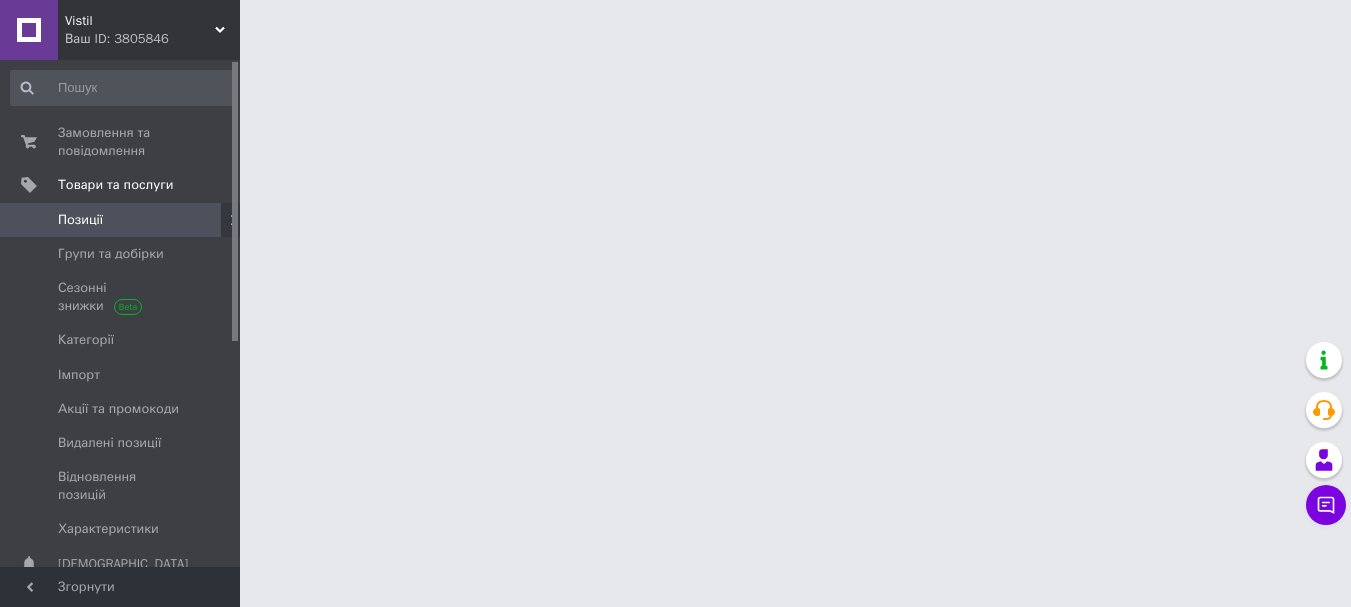 scroll, scrollTop: 0, scrollLeft: 0, axis: both 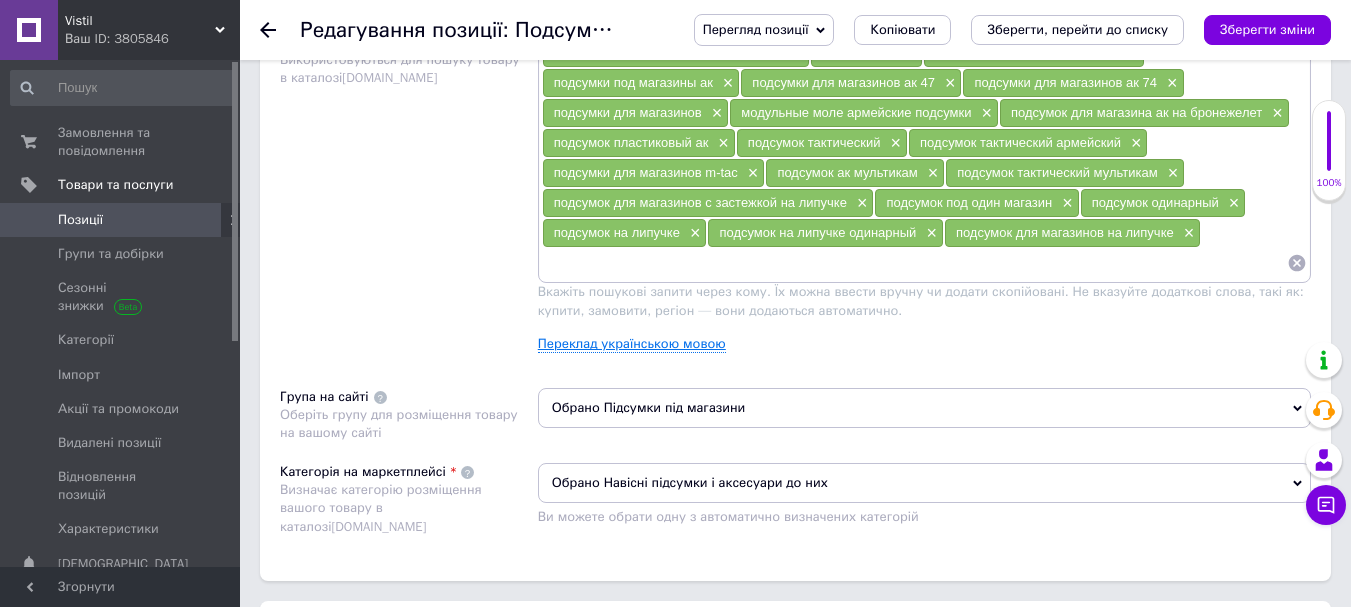 click on "Переклад українською мовою" at bounding box center [632, 344] 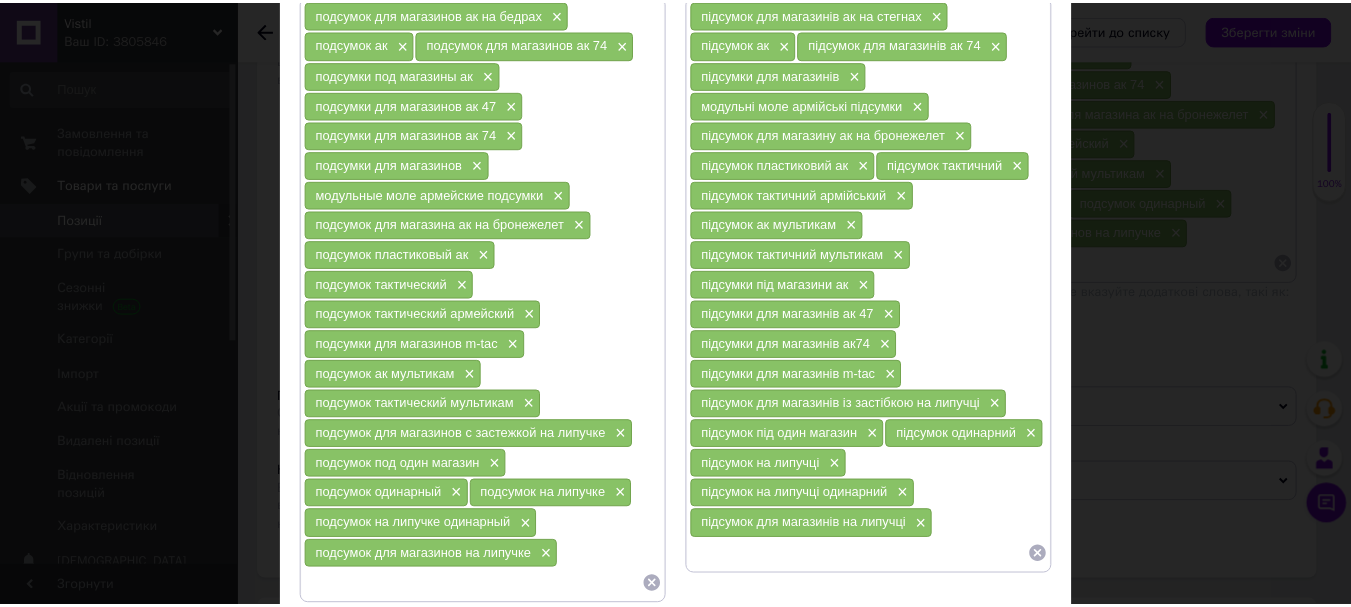 scroll, scrollTop: 222, scrollLeft: 0, axis: vertical 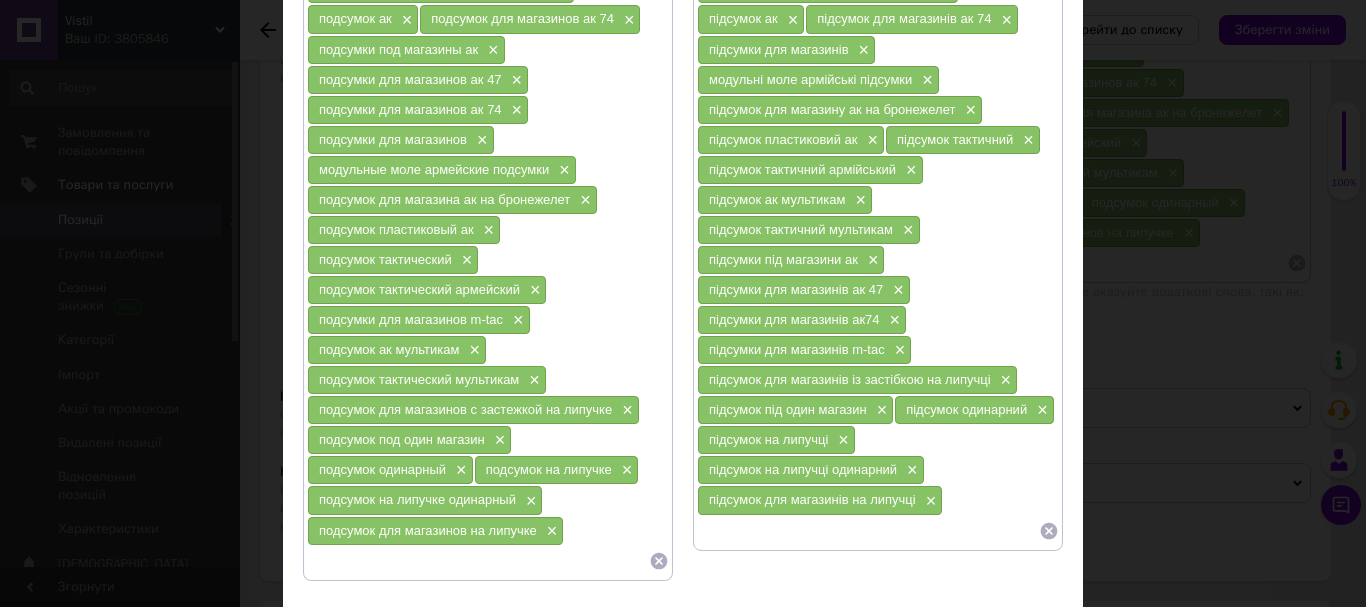 click on "× Розміщення (Переклад) Пошукові запити (Російська) подсумок для магазинов ак на бедрах × подсумок ак × подсумок для магазинов ак 74 × подсумки под магазины ак × подсумки для магазинов ак 47 × подсумки для магазинов ак 74 × подсумки для магазинов × модульные моле армейские подсумки × подсумок для магазина ак на бронежелет × подсумок пластиковый ак × подсумок тактический × подсумок тактический армейский × подсумки для магазинов m-tac × подсумок ак мультикам × подсумок тактический мультикам × подсумок для магазинов с застежкой на липучке × × подсумок одинарный" at bounding box center [683, 303] 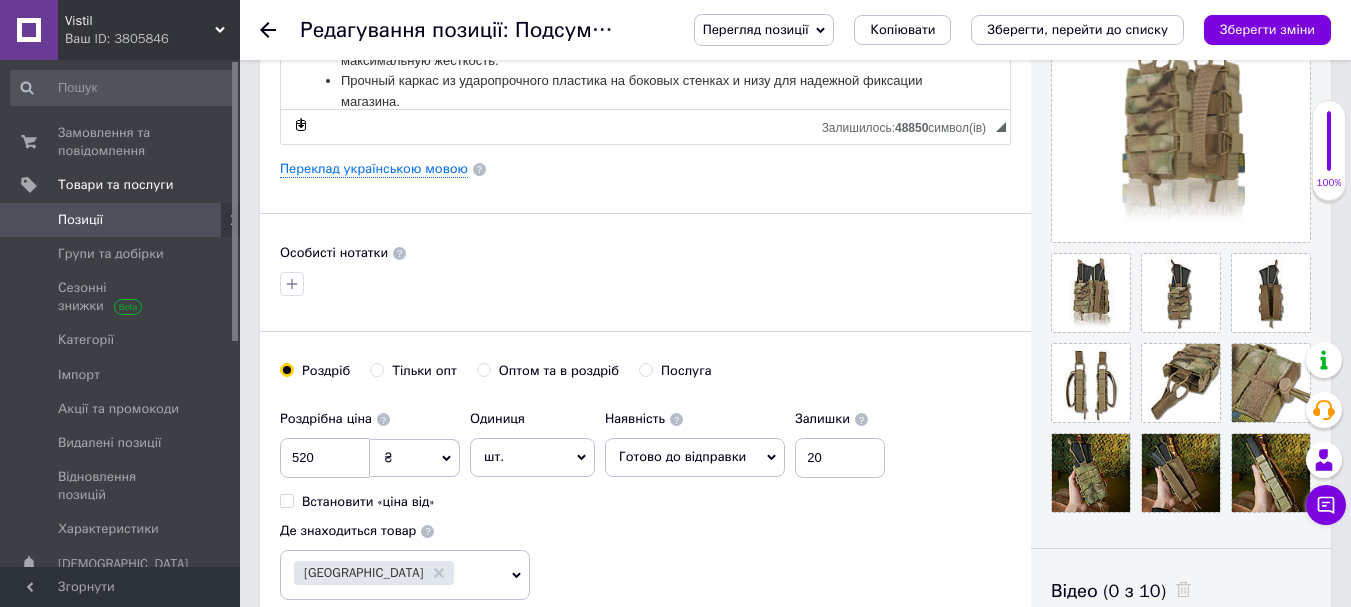 scroll, scrollTop: 542, scrollLeft: 0, axis: vertical 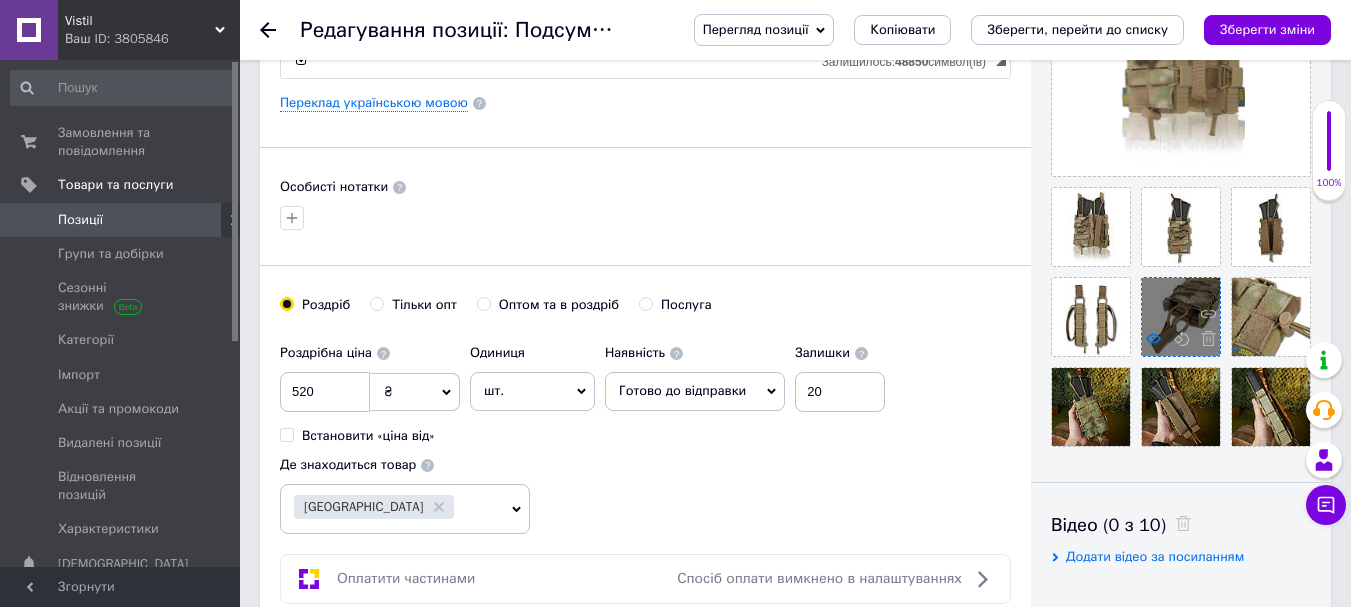 click 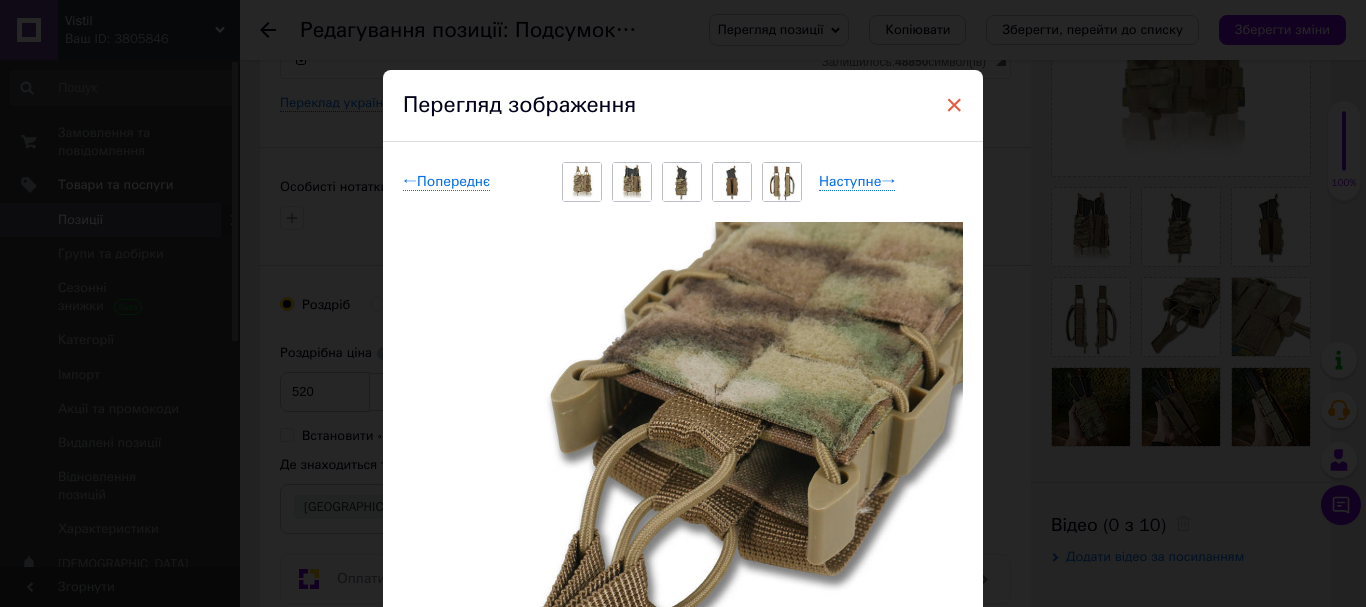 click on "×" at bounding box center [954, 105] 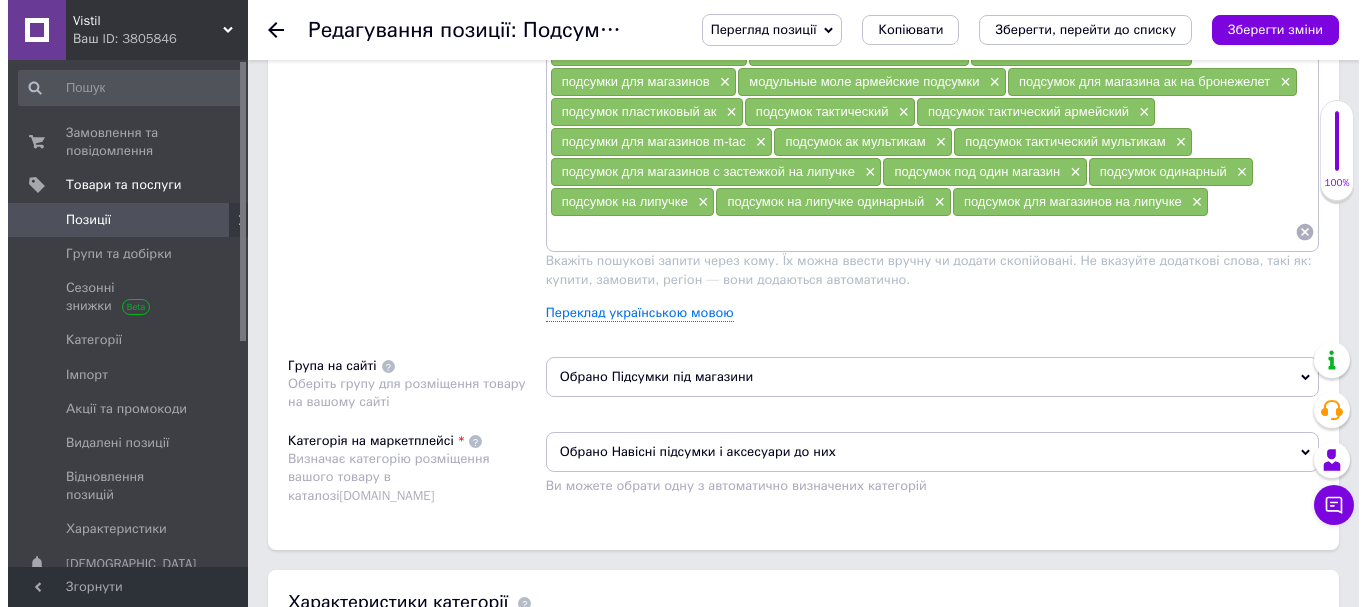 scroll, scrollTop: 1254, scrollLeft: 0, axis: vertical 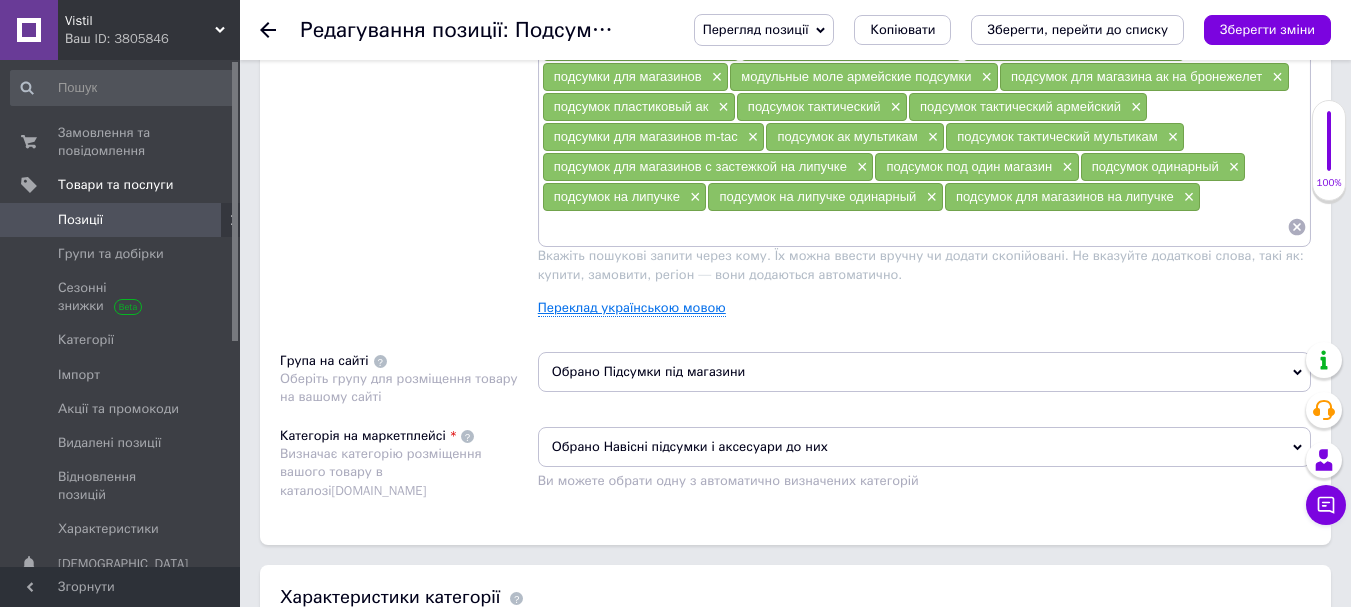 click on "Переклад українською мовою" at bounding box center [632, 308] 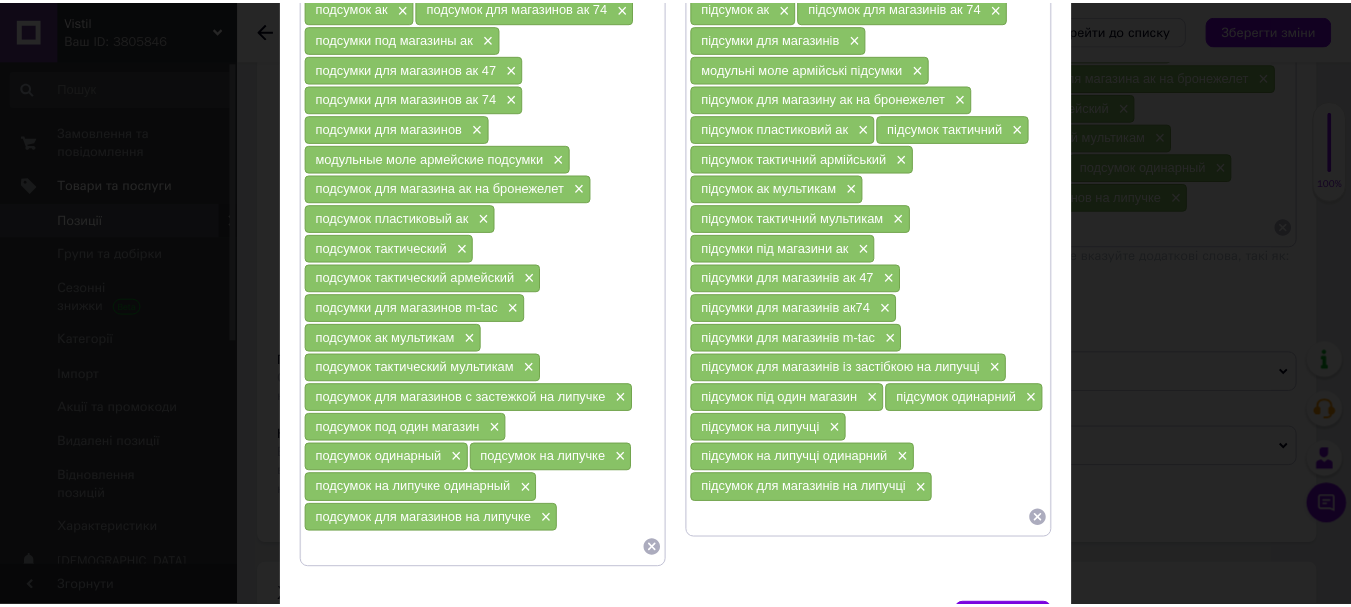 scroll, scrollTop: 259, scrollLeft: 0, axis: vertical 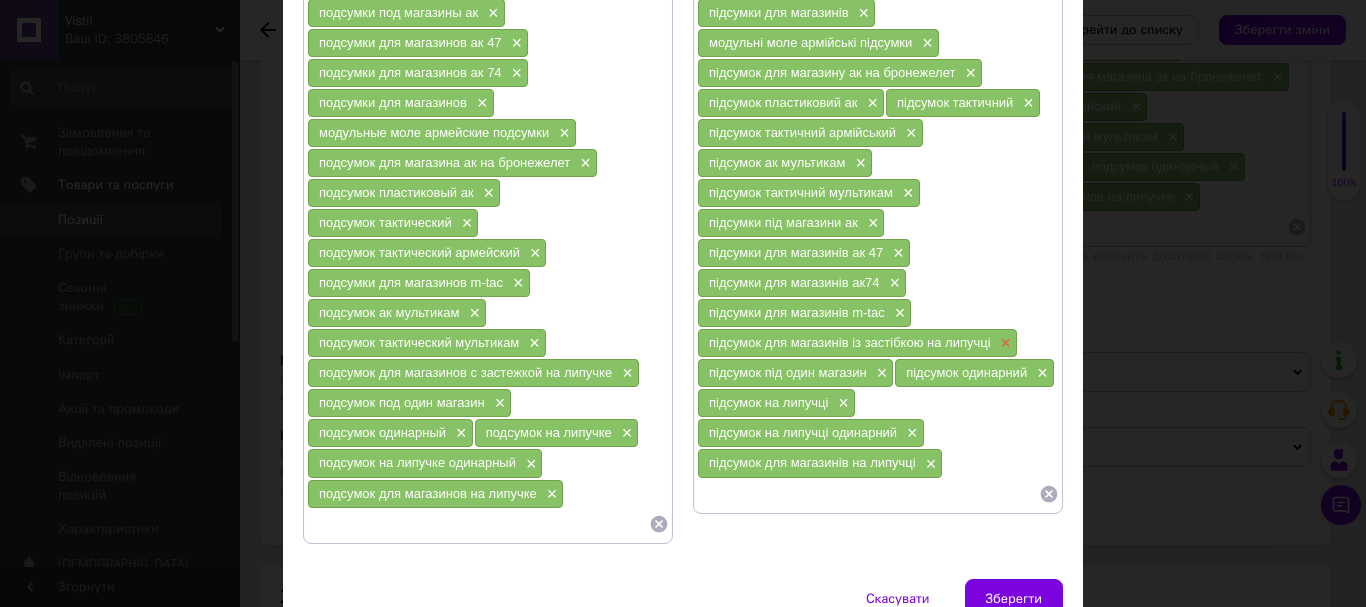 click on "×" at bounding box center (1004, 343) 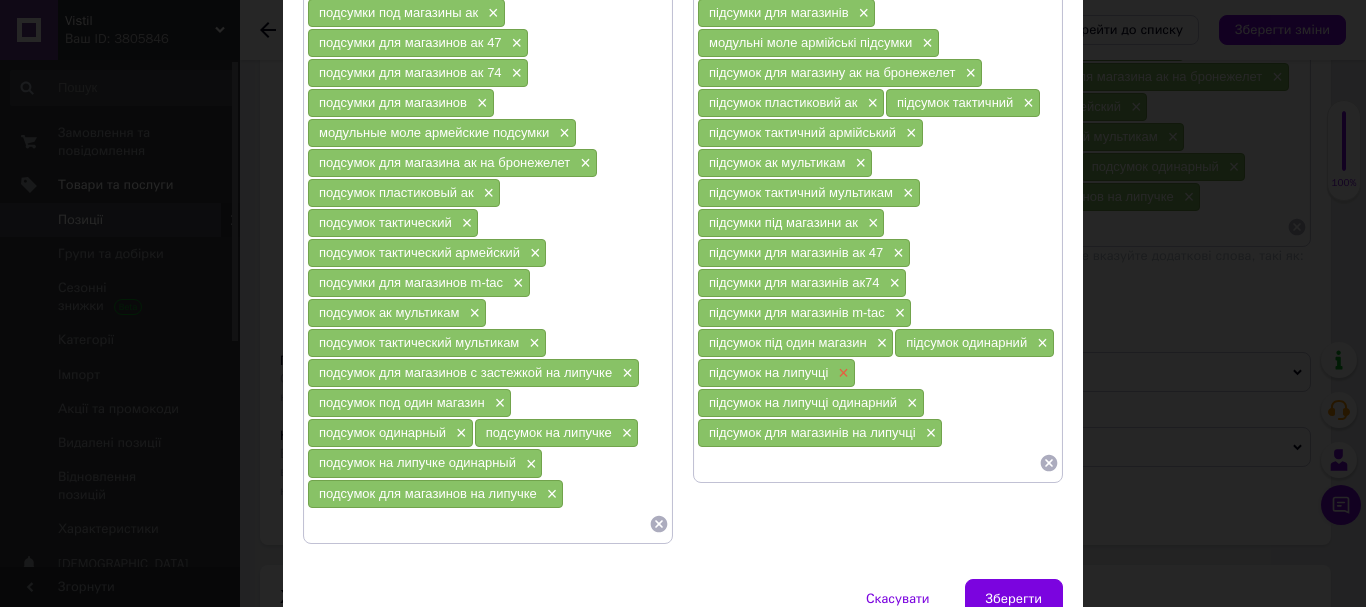 click on "×" at bounding box center [841, 373] 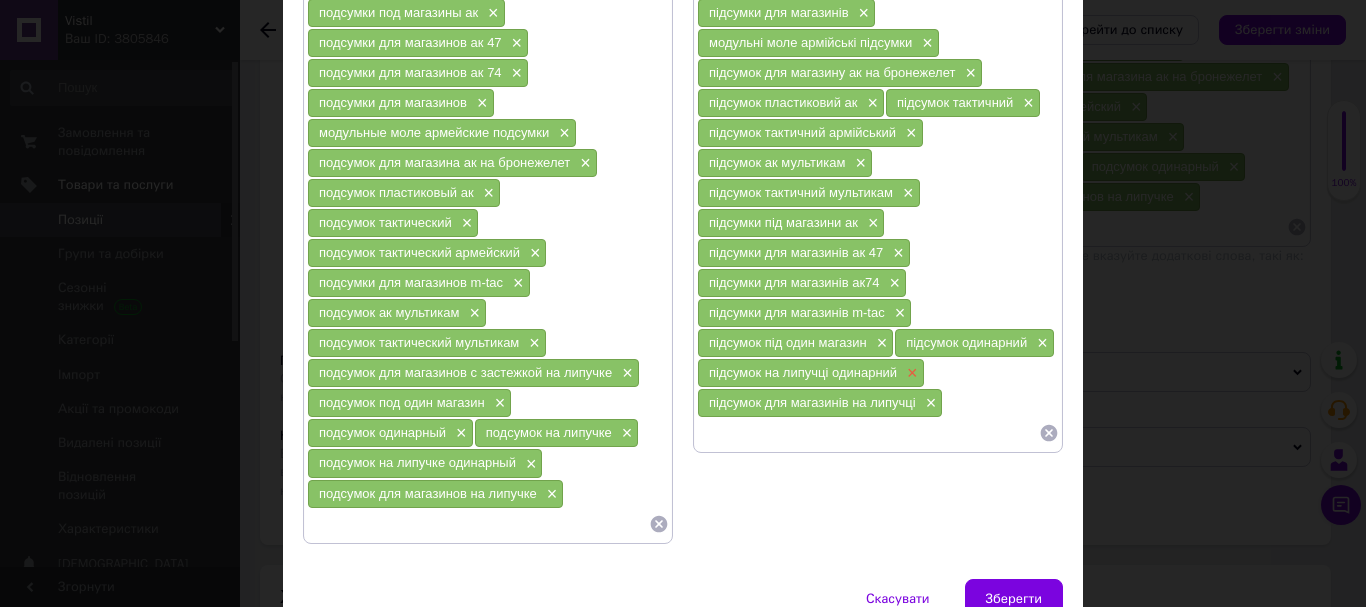 click on "×" at bounding box center (910, 373) 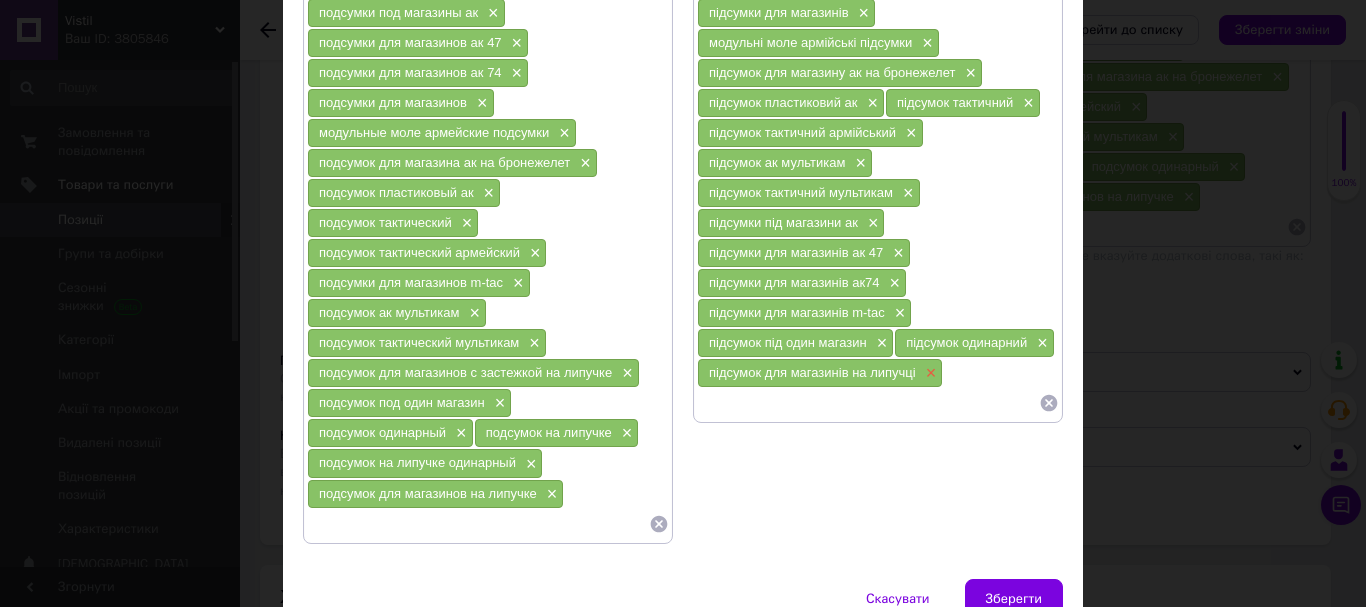 click on "×" at bounding box center [929, 373] 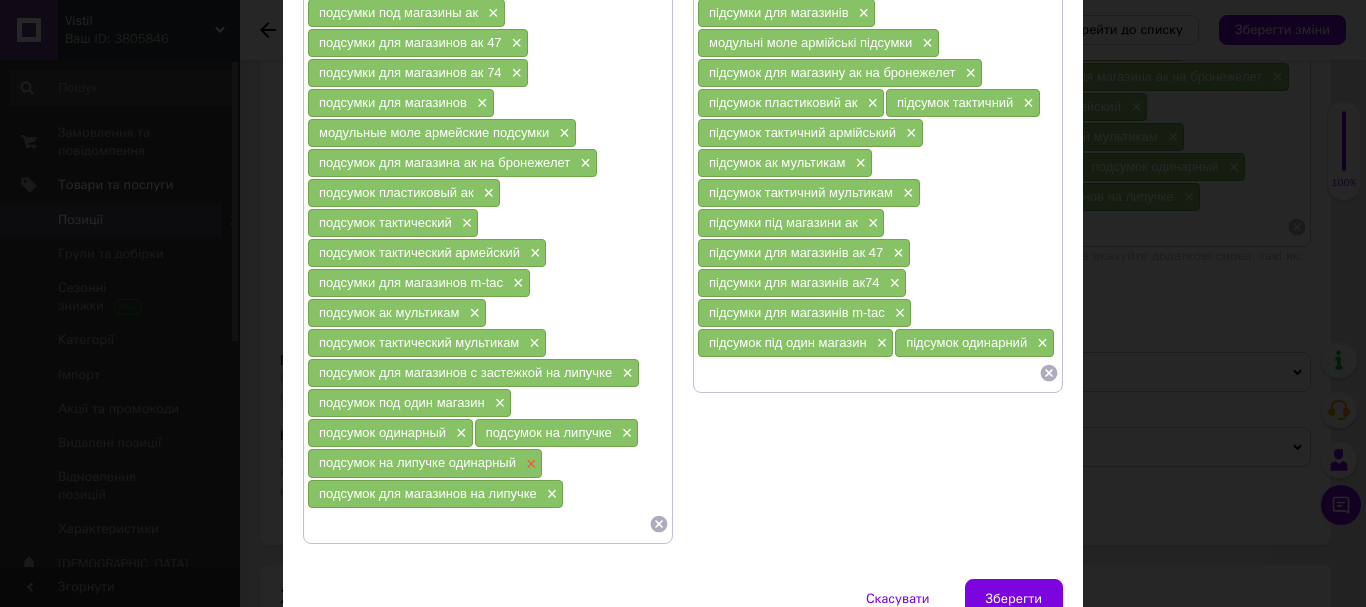 click on "×" at bounding box center [529, 464] 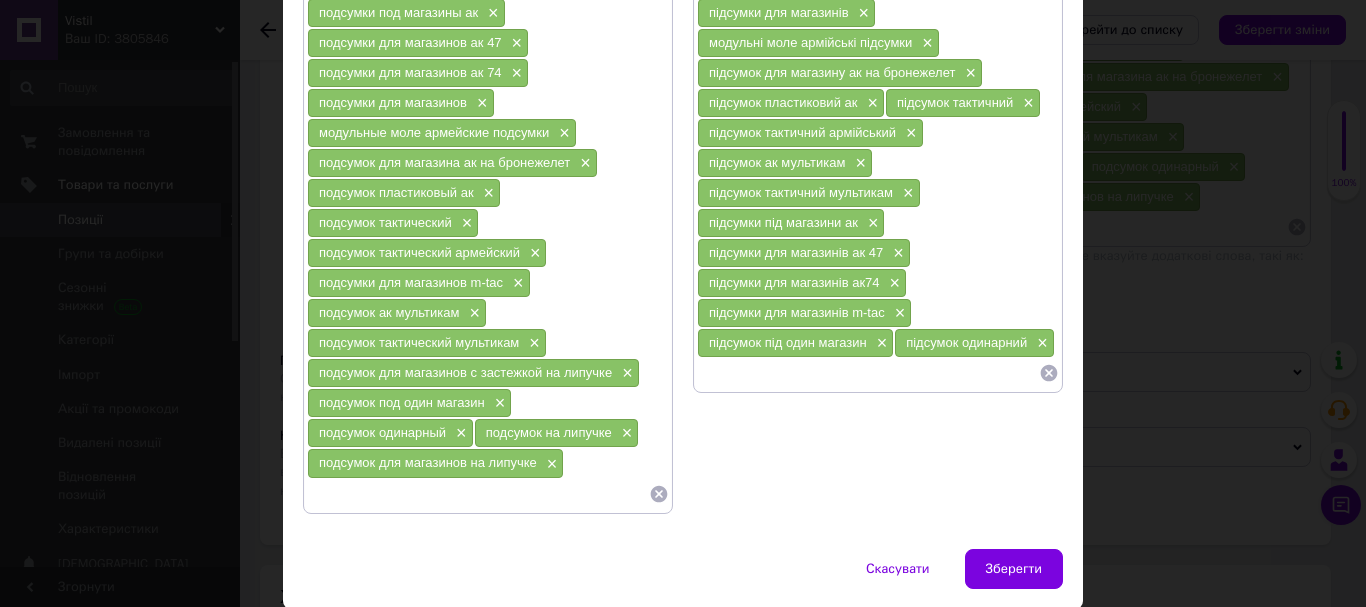 click on "подсумок на липучке ×" at bounding box center (557, 433) 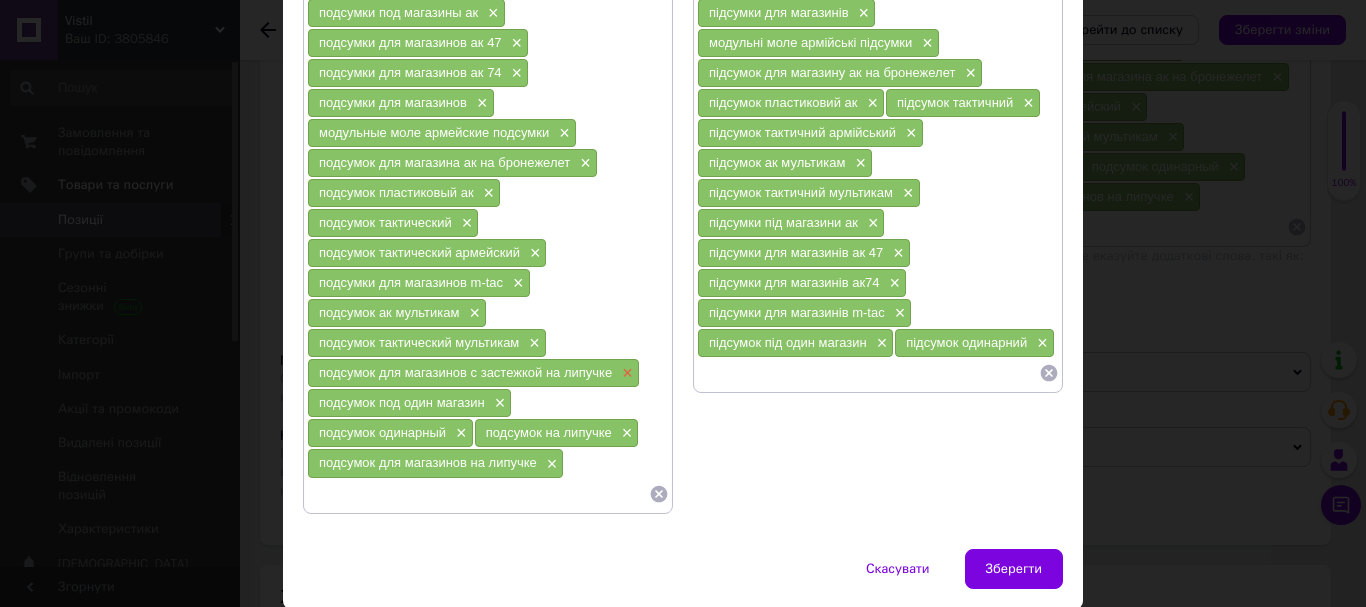 click on "×" at bounding box center (625, 373) 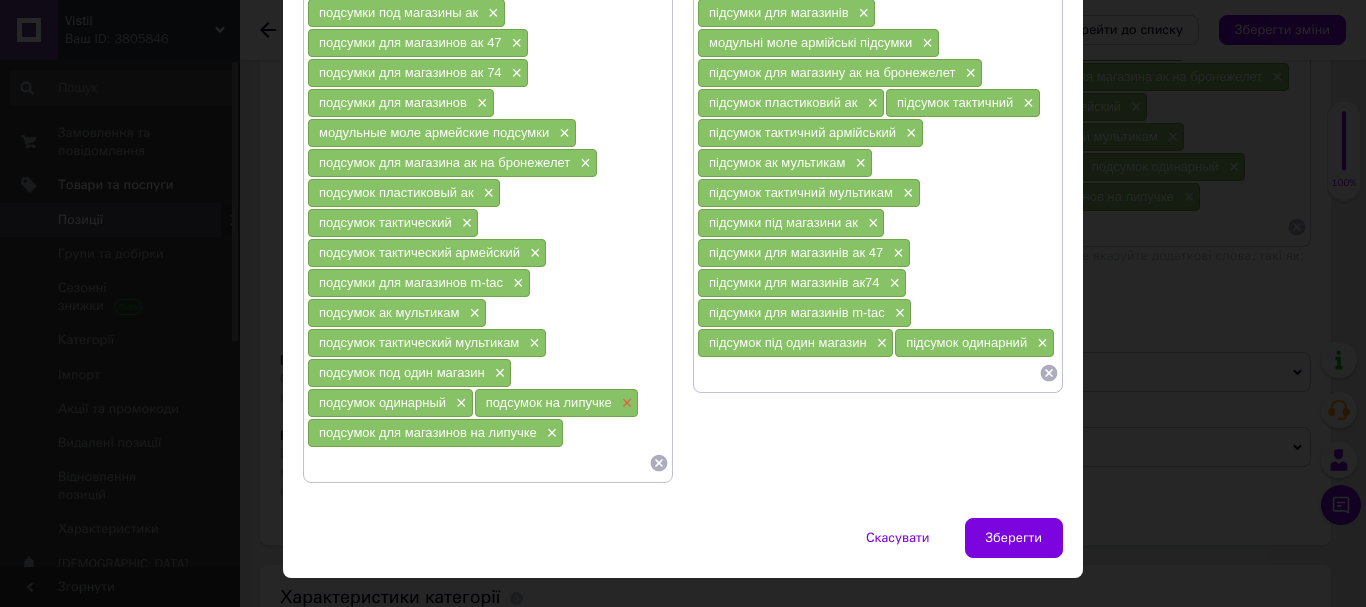 click on "×" at bounding box center (625, 403) 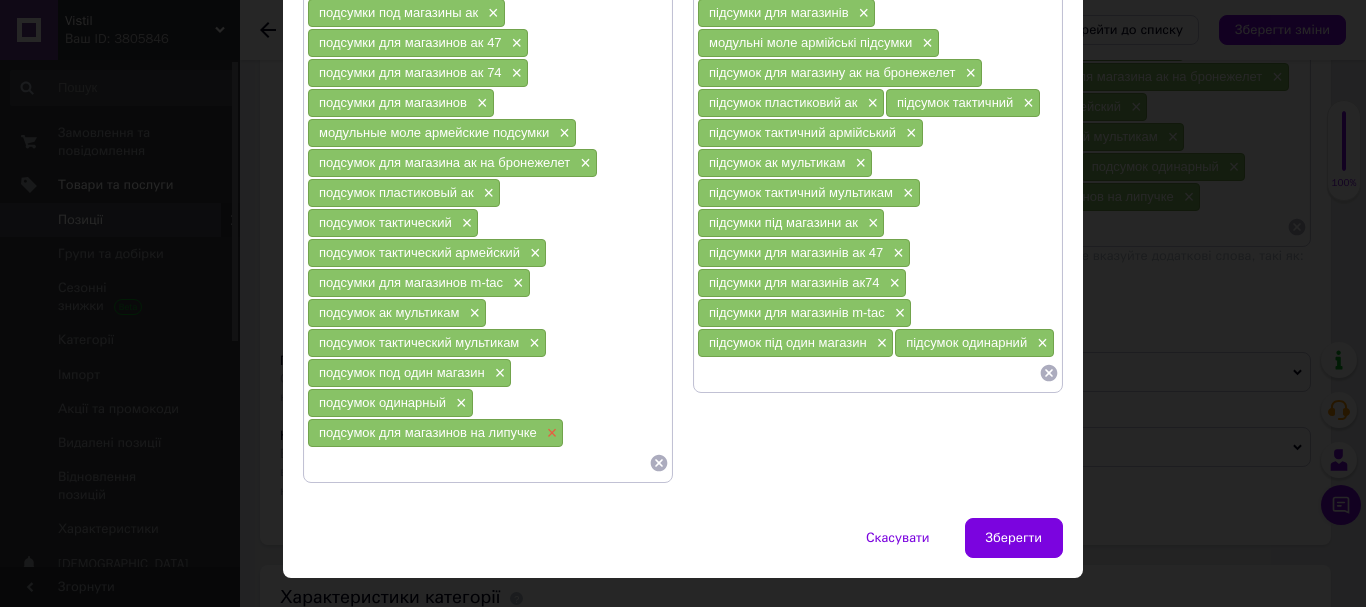 click on "×" at bounding box center [550, 433] 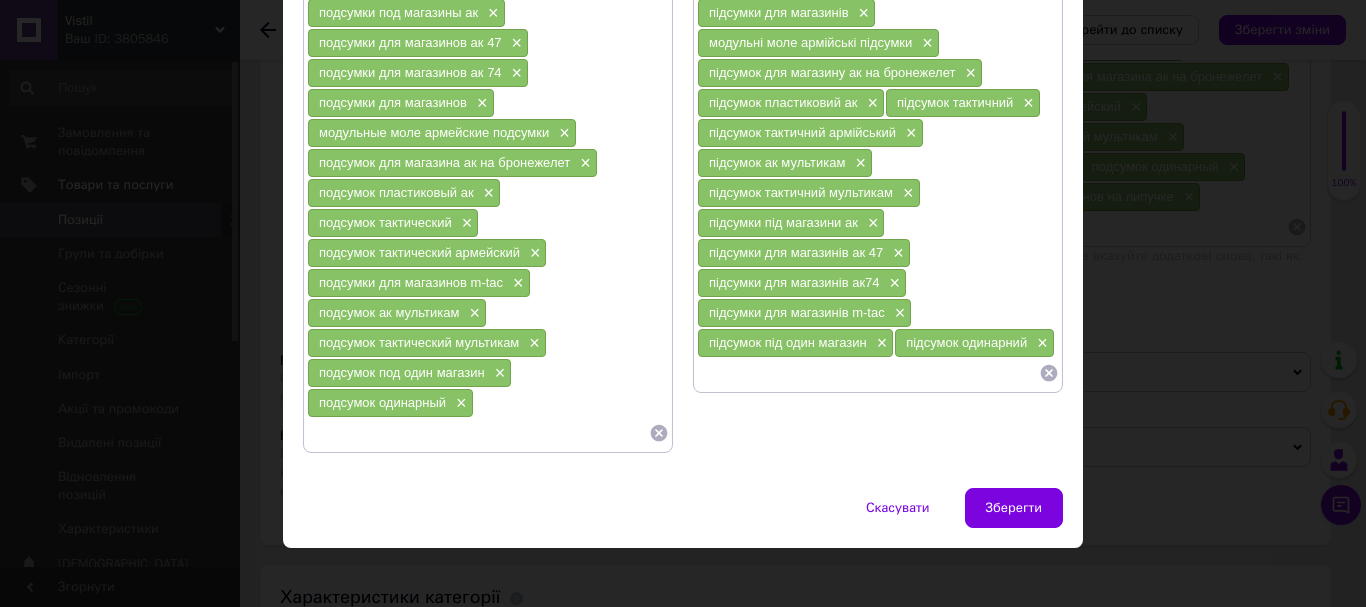 click at bounding box center [478, 433] 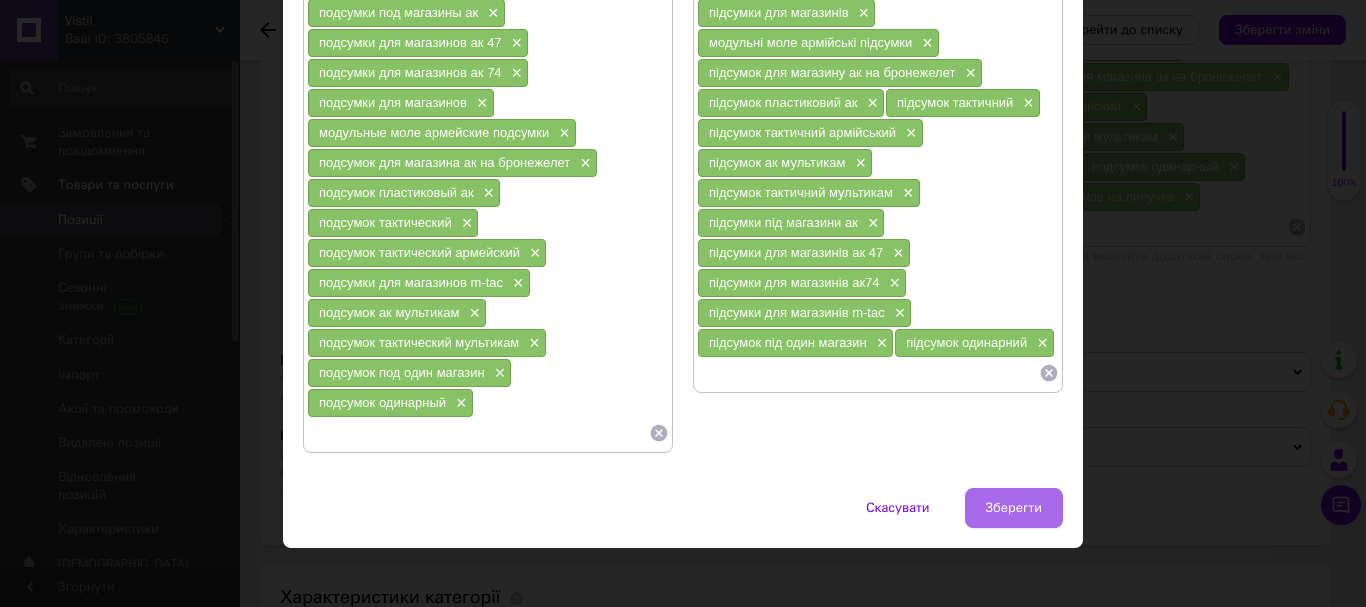click on "Зберегти" at bounding box center (1014, 508) 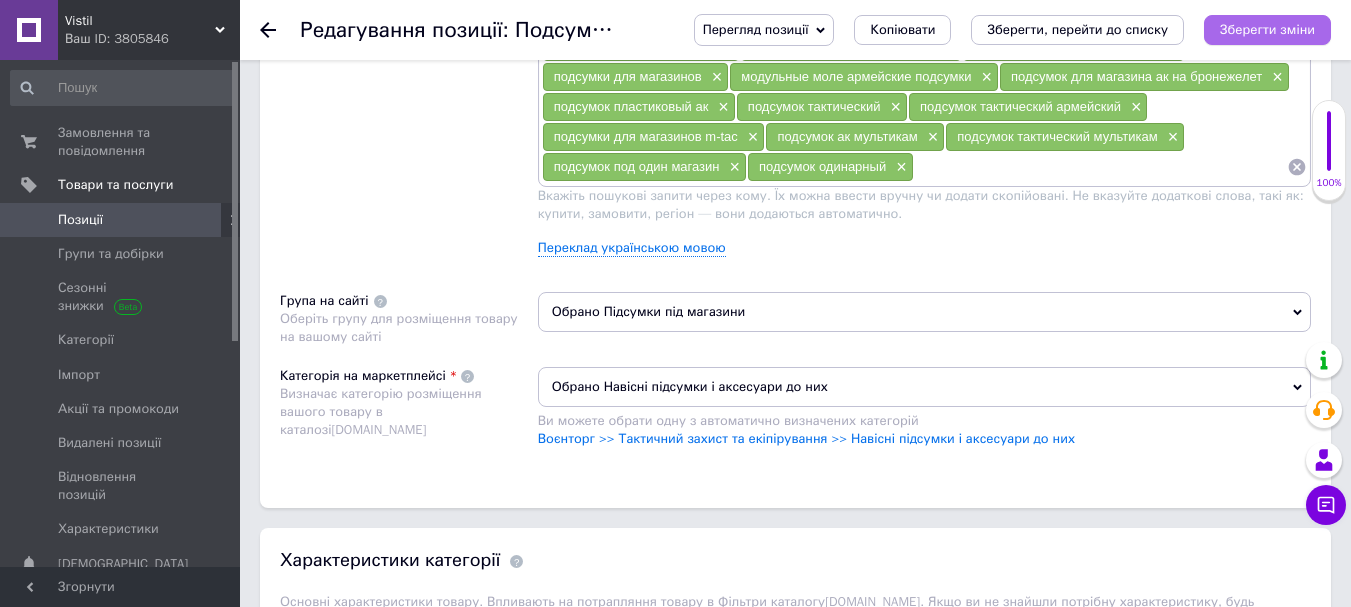 click on "Зберегти зміни" at bounding box center [1267, 29] 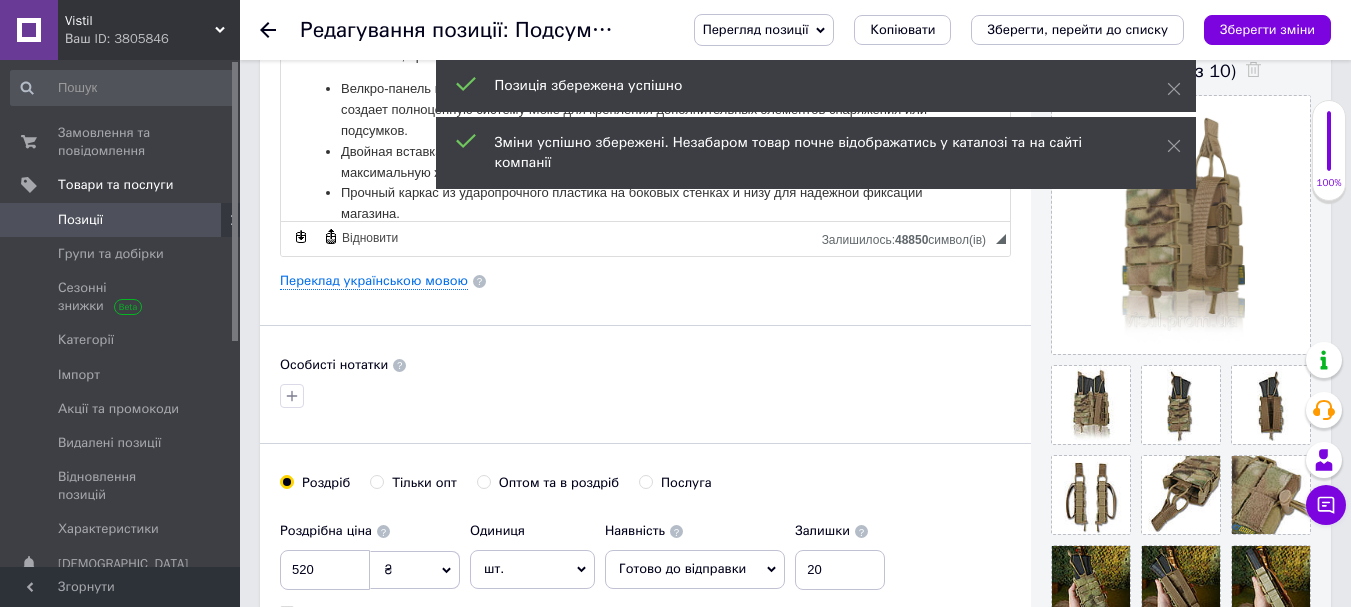 scroll, scrollTop: 0, scrollLeft: 0, axis: both 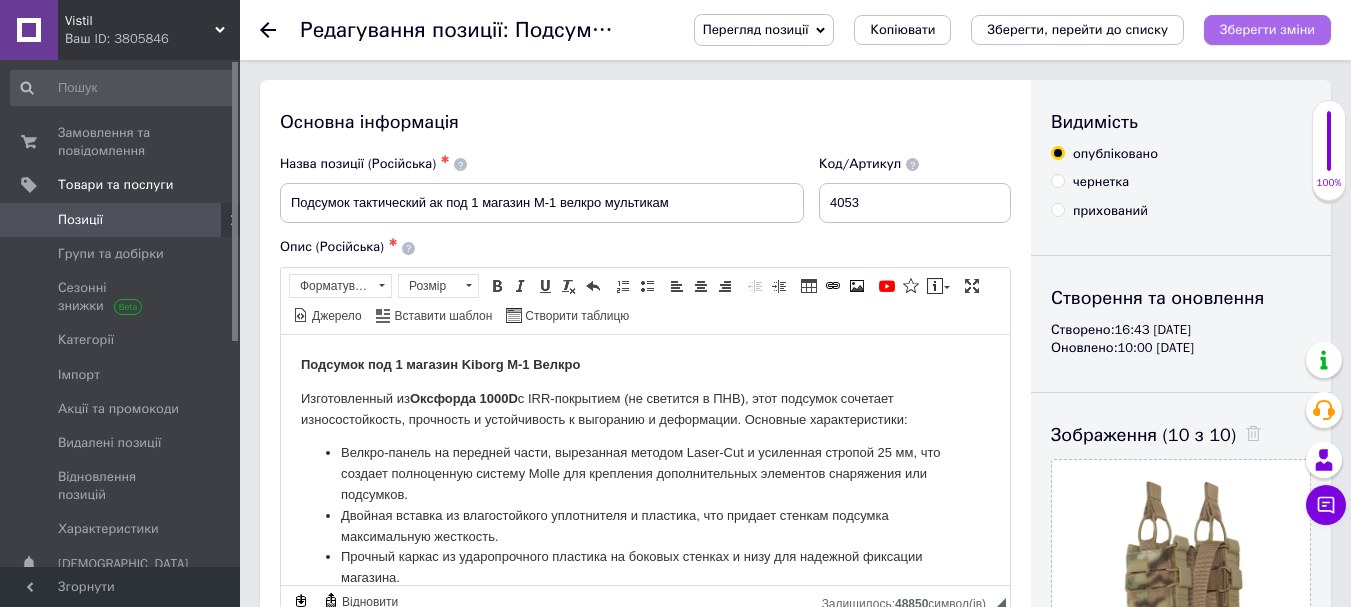 click on "Зберегти зміни" at bounding box center (1267, 29) 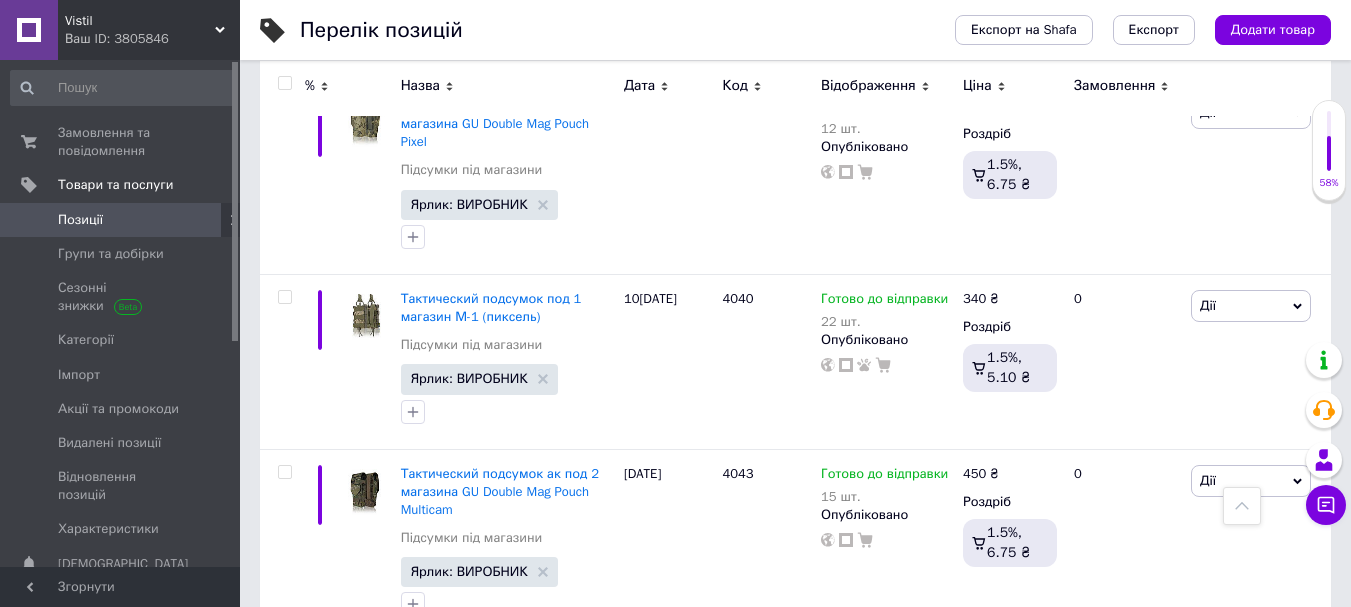 scroll, scrollTop: 392, scrollLeft: 0, axis: vertical 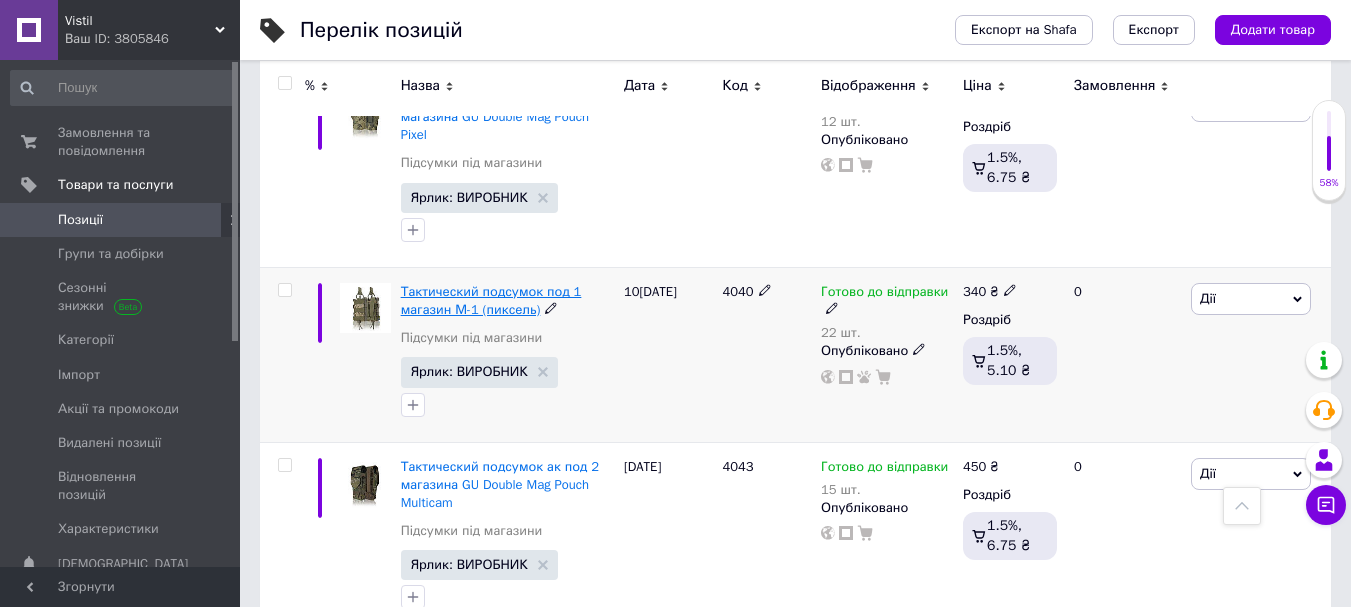 click on "Тактический подсумок под 1 магазин М-1 (пиксель)" at bounding box center (491, 300) 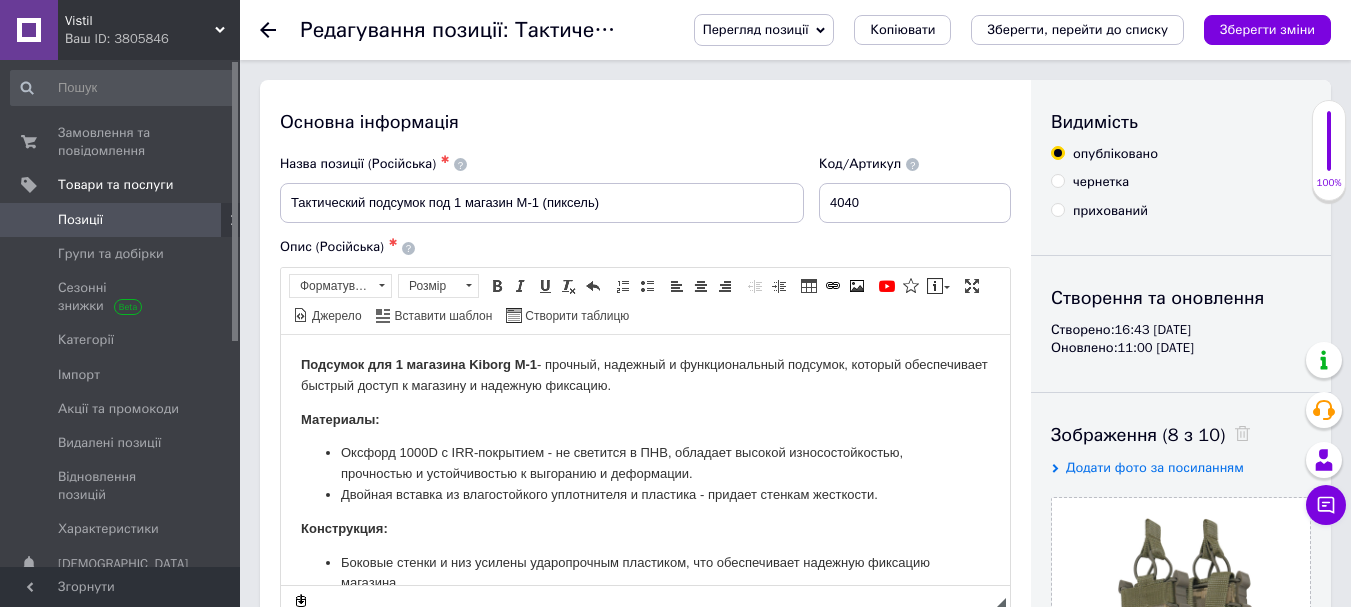 scroll, scrollTop: 0, scrollLeft: 0, axis: both 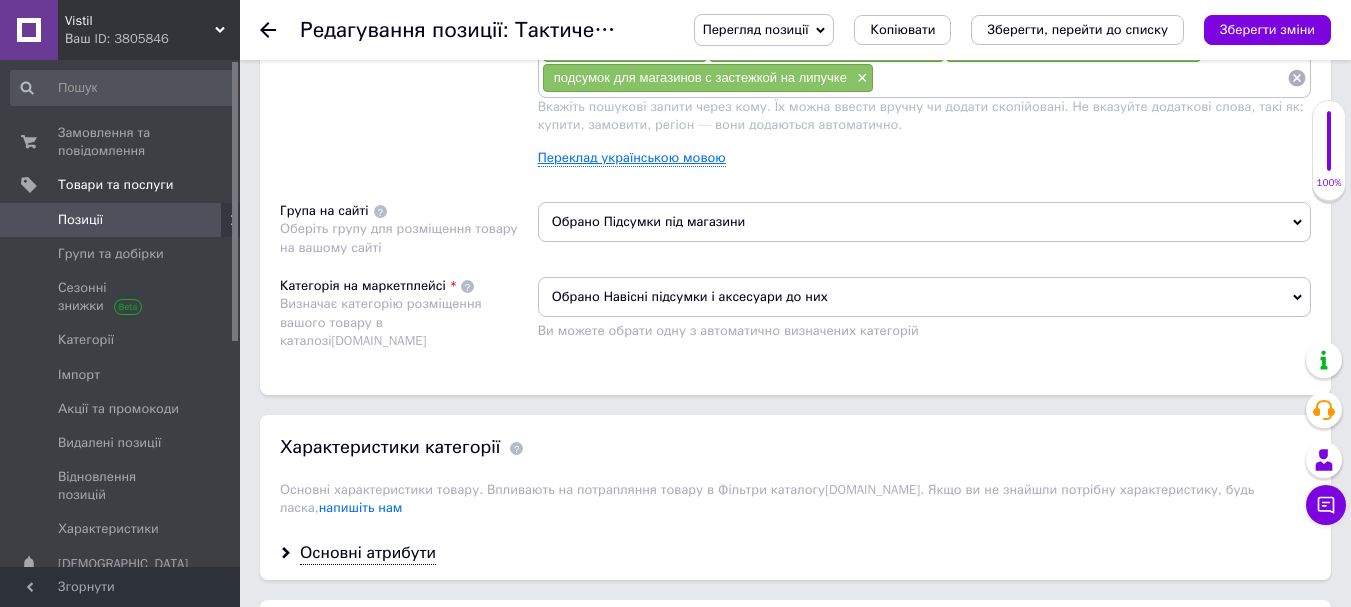 click on "Переклад українською мовою" at bounding box center (632, 158) 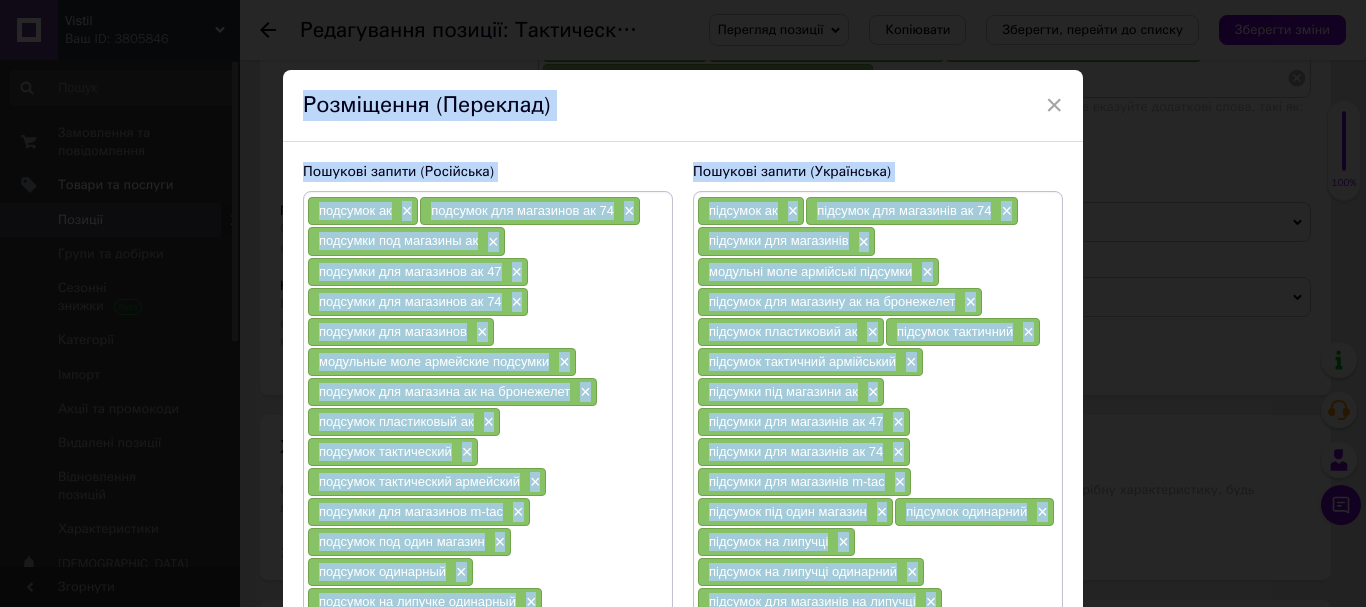 drag, startPoint x: 1057, startPoint y: 100, endPoint x: 1271, endPoint y: 173, distance: 226.10838 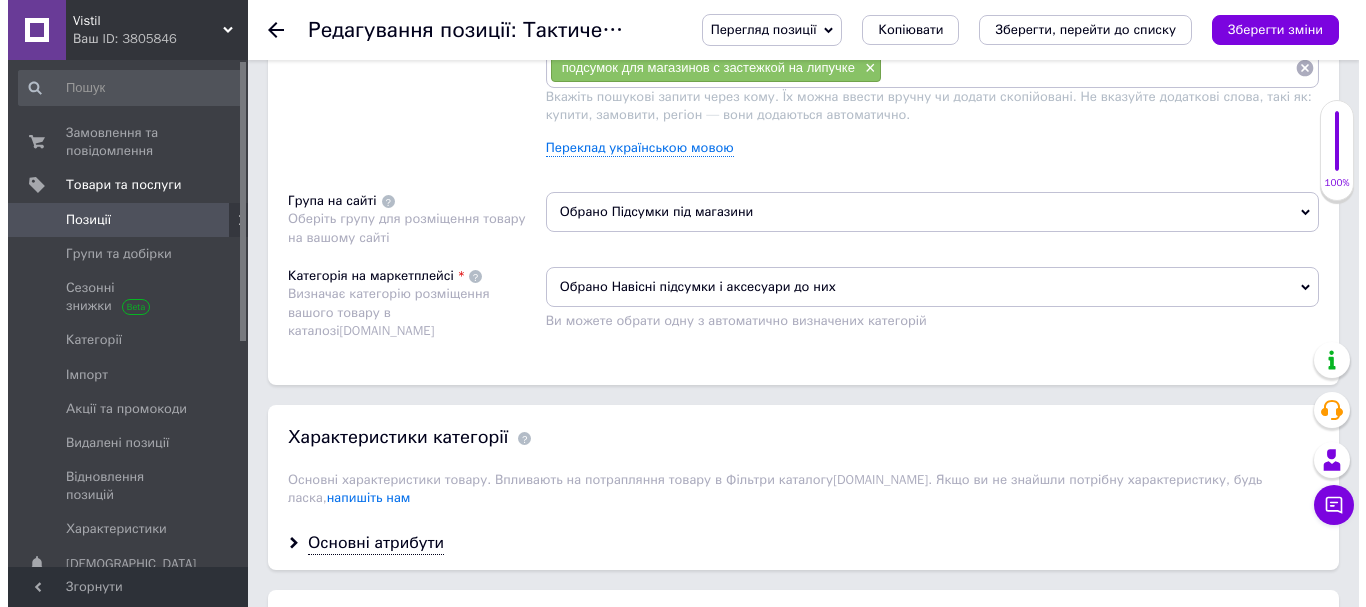 scroll, scrollTop: 1385, scrollLeft: 0, axis: vertical 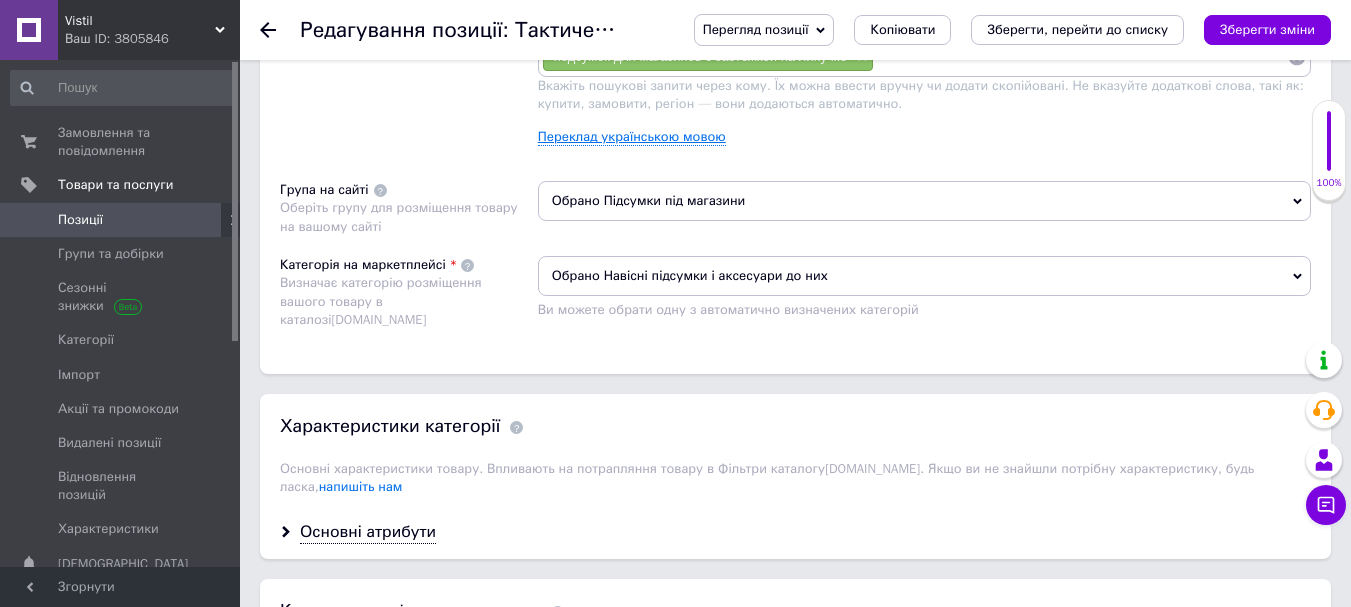 click on "Переклад українською мовою" at bounding box center (632, 137) 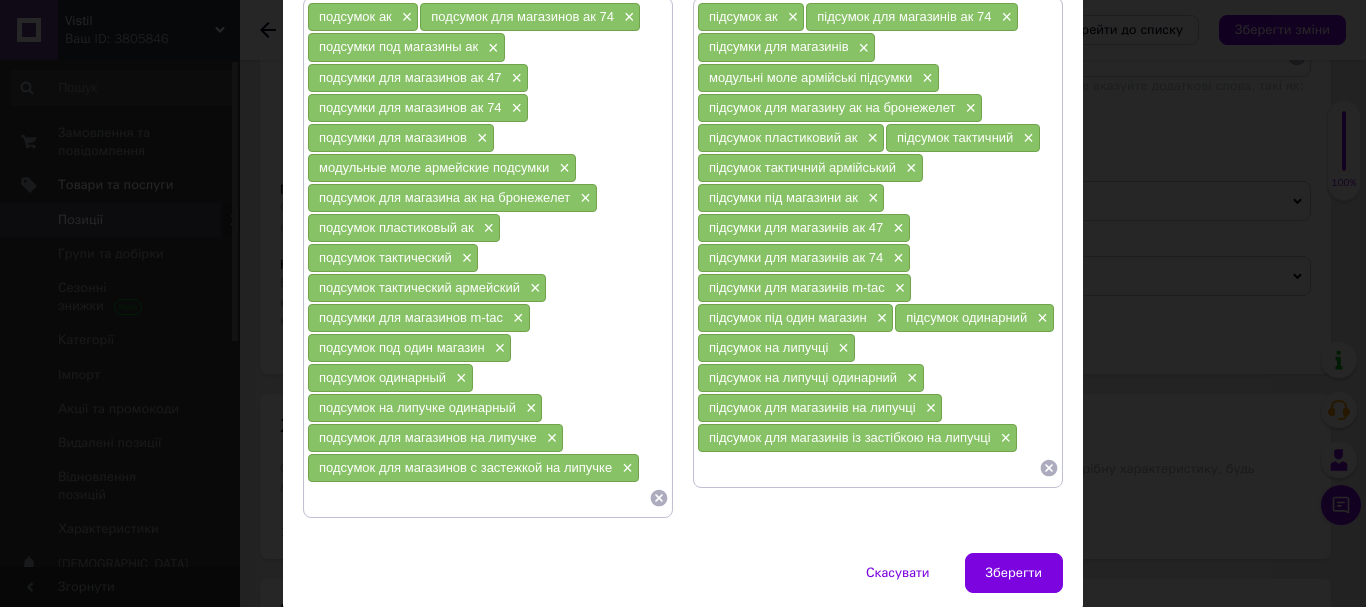 scroll, scrollTop: 196, scrollLeft: 0, axis: vertical 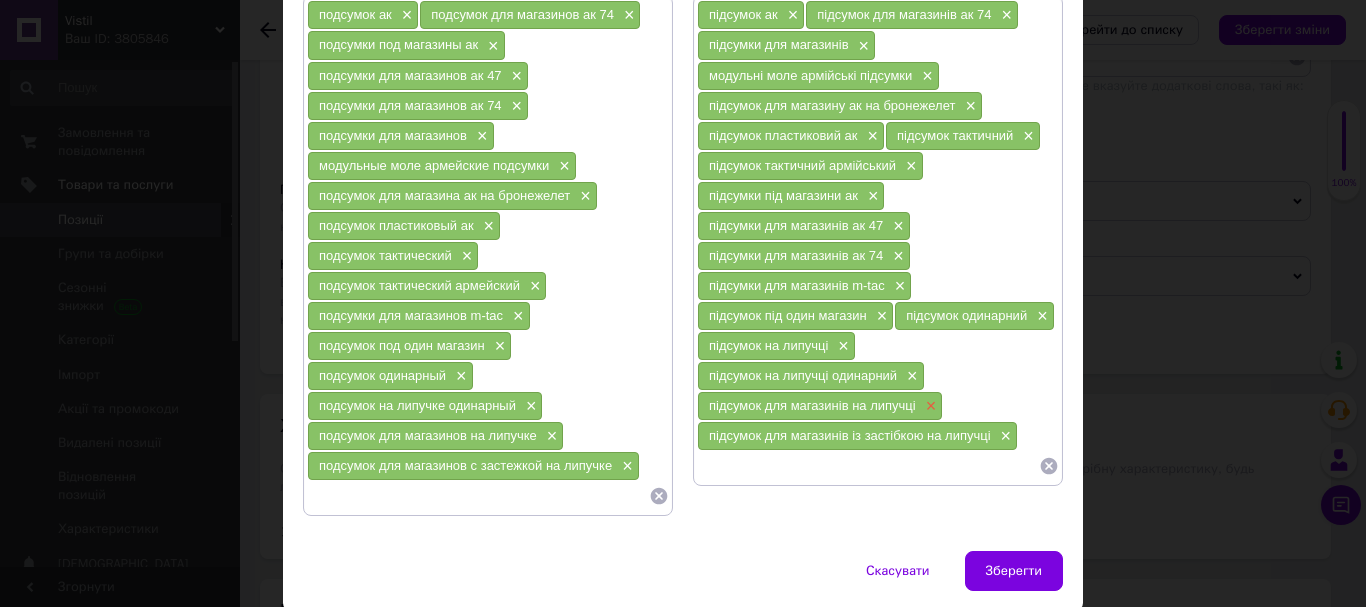 click on "×" at bounding box center [929, 406] 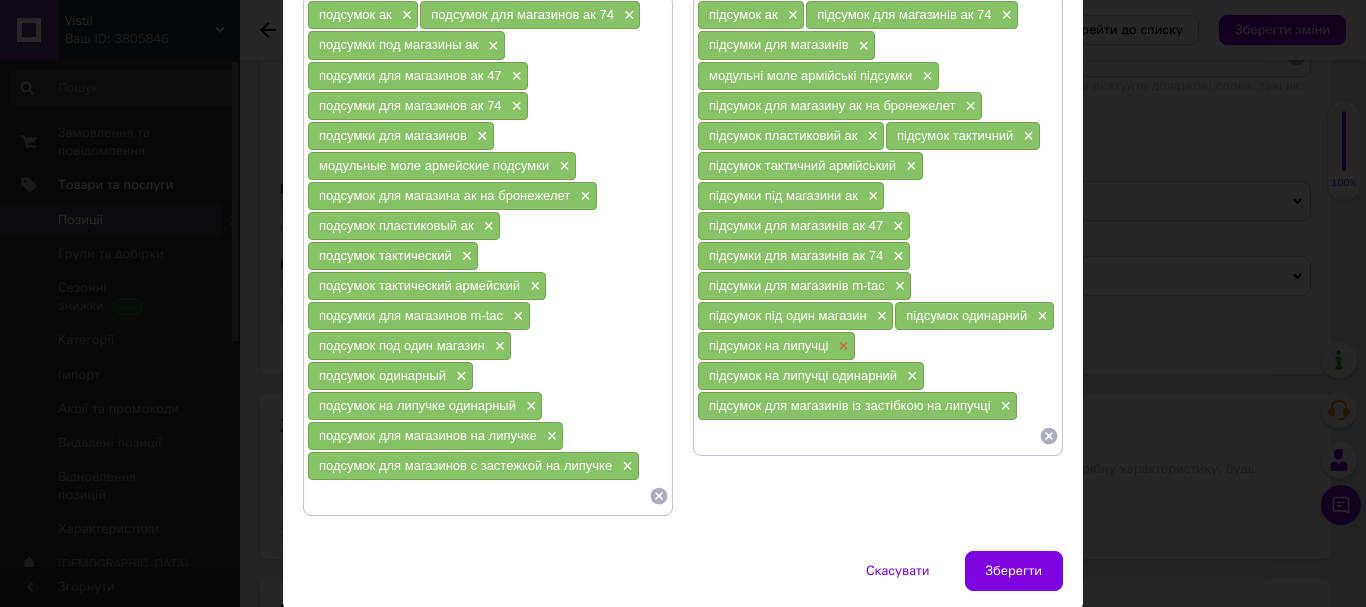 click on "×" at bounding box center (841, 346) 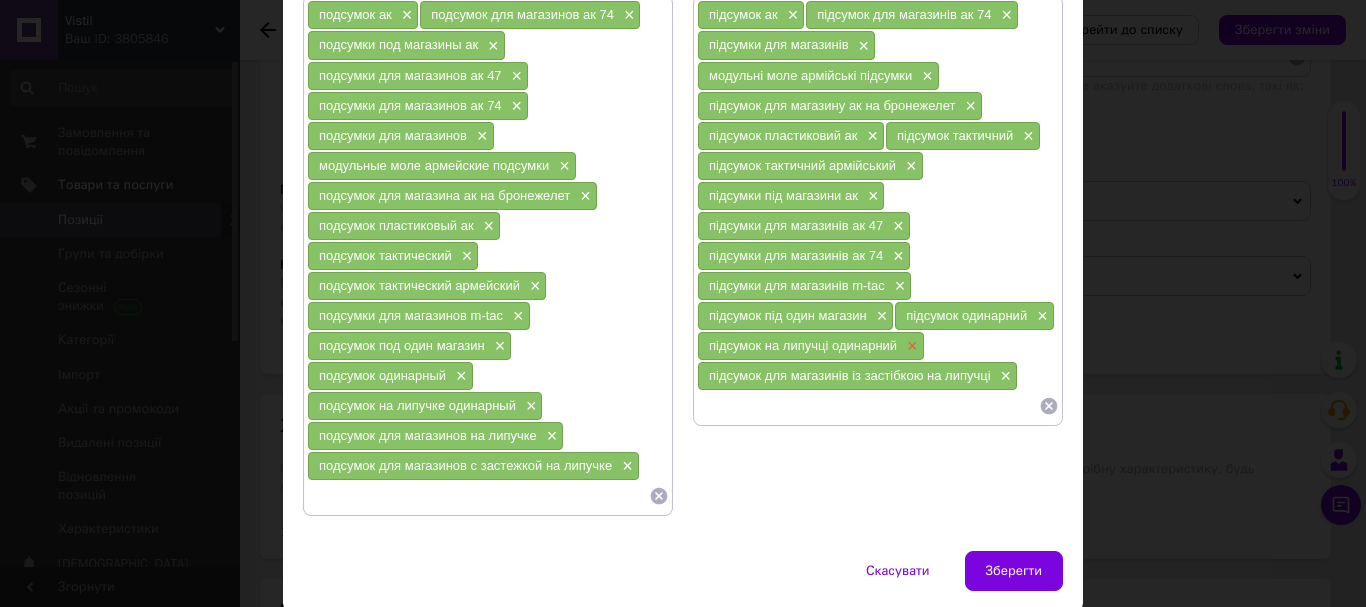 click on "×" at bounding box center [910, 346] 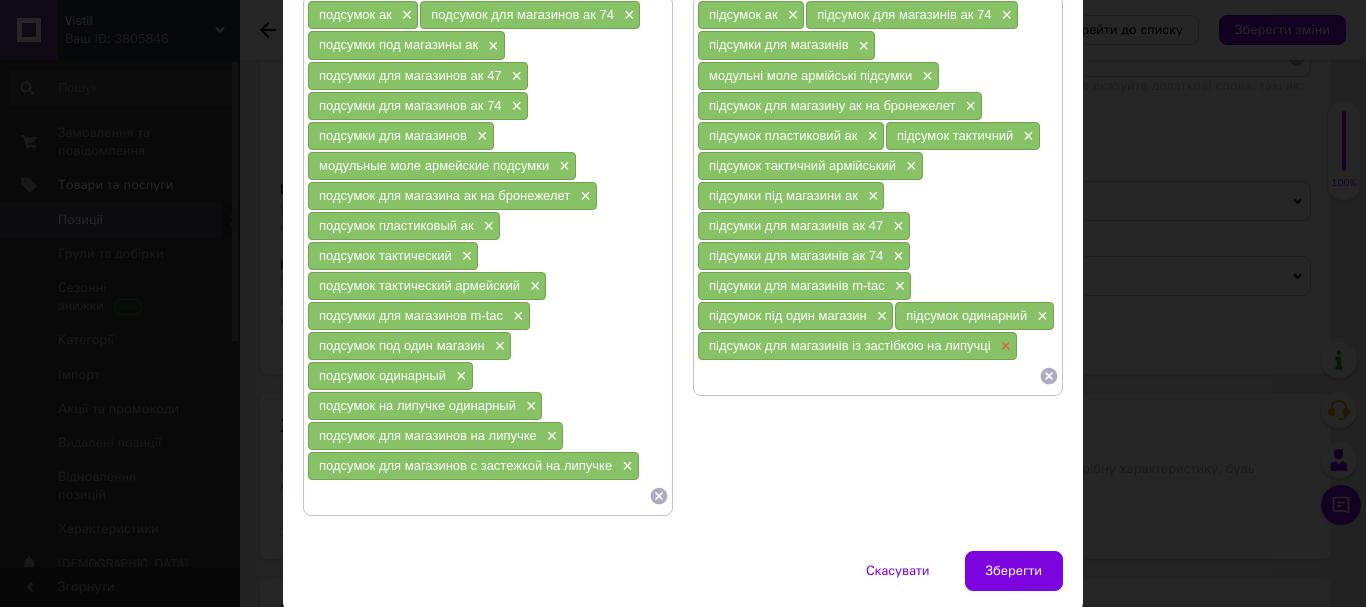 click on "×" at bounding box center [1004, 346] 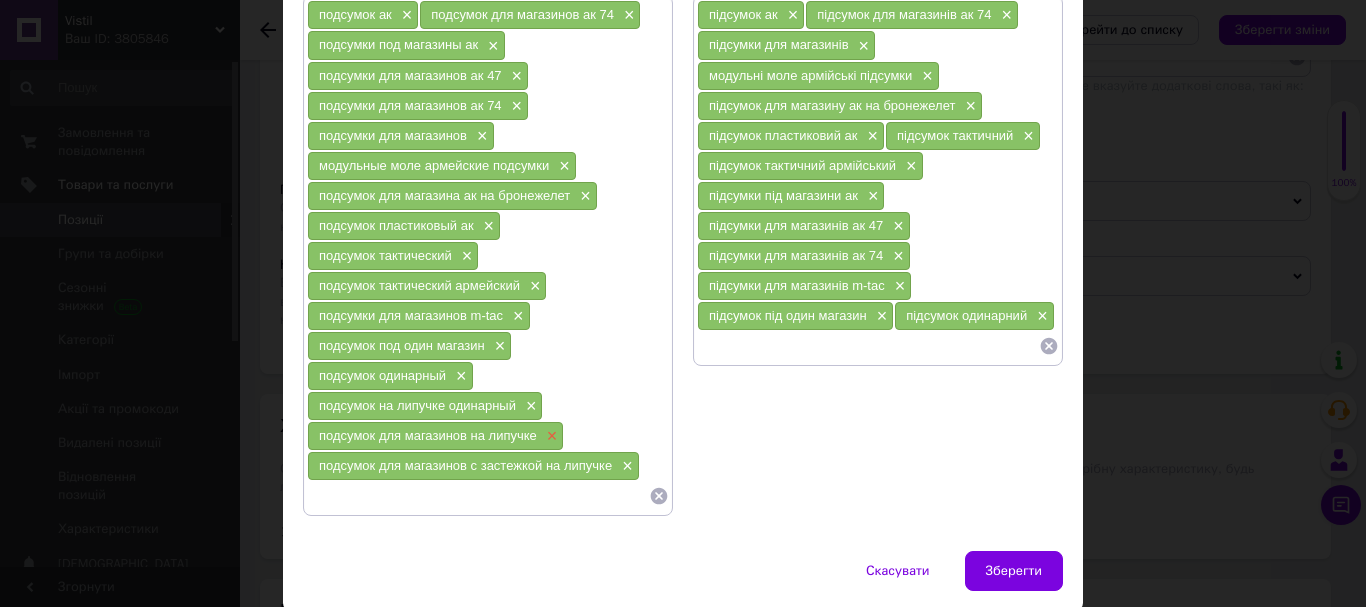 click on "×" at bounding box center [550, 436] 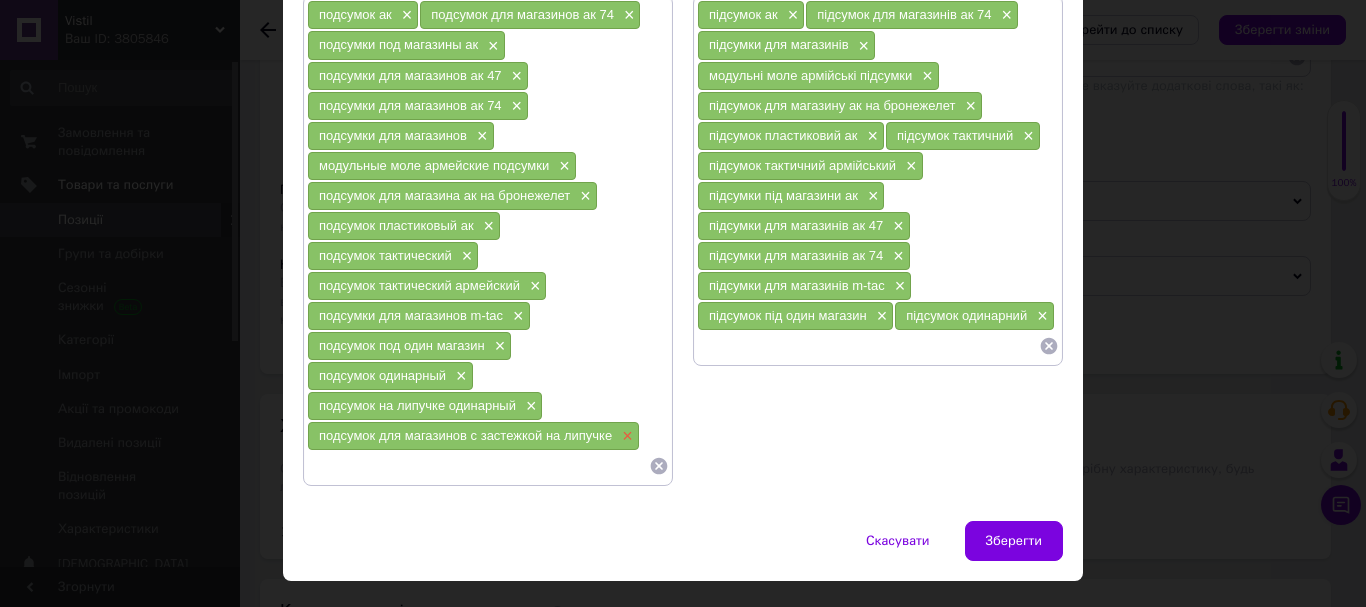 click on "×" at bounding box center (625, 436) 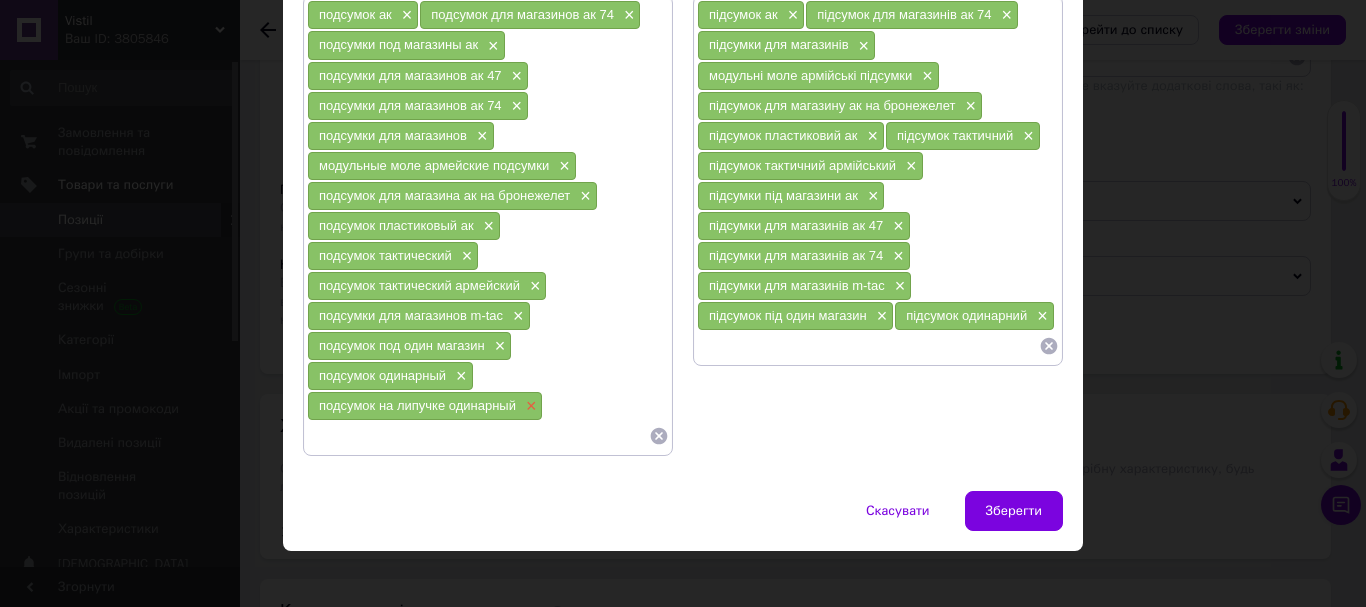 click on "×" at bounding box center [529, 406] 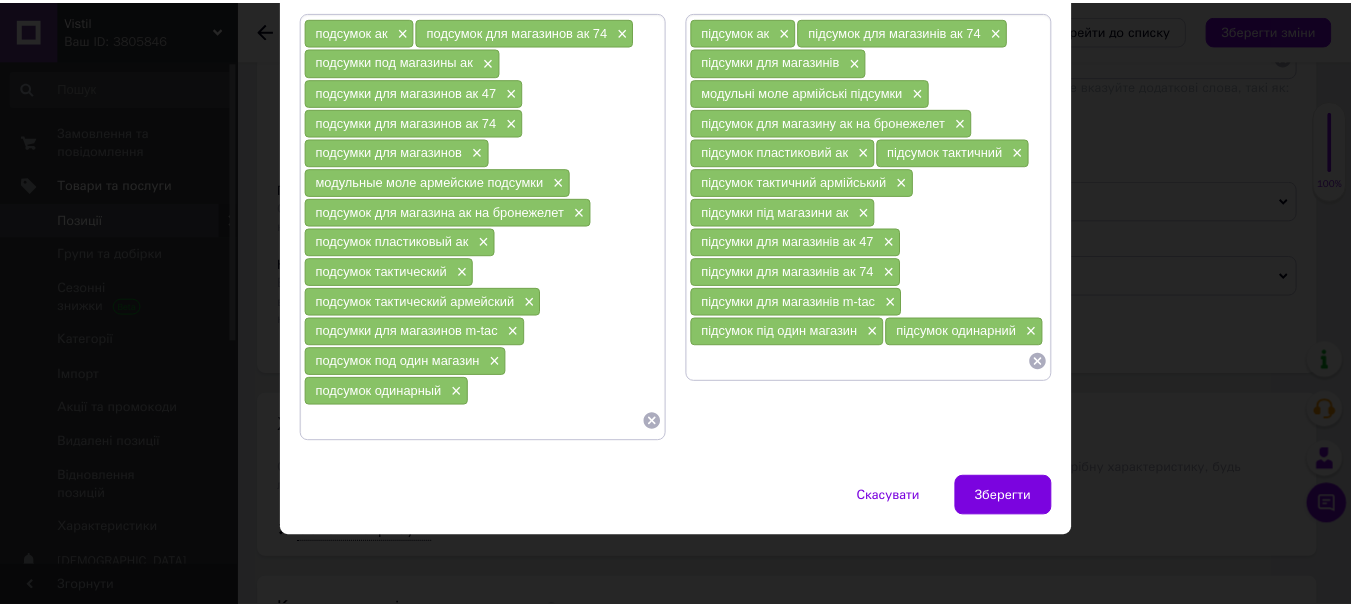 scroll, scrollTop: 181, scrollLeft: 0, axis: vertical 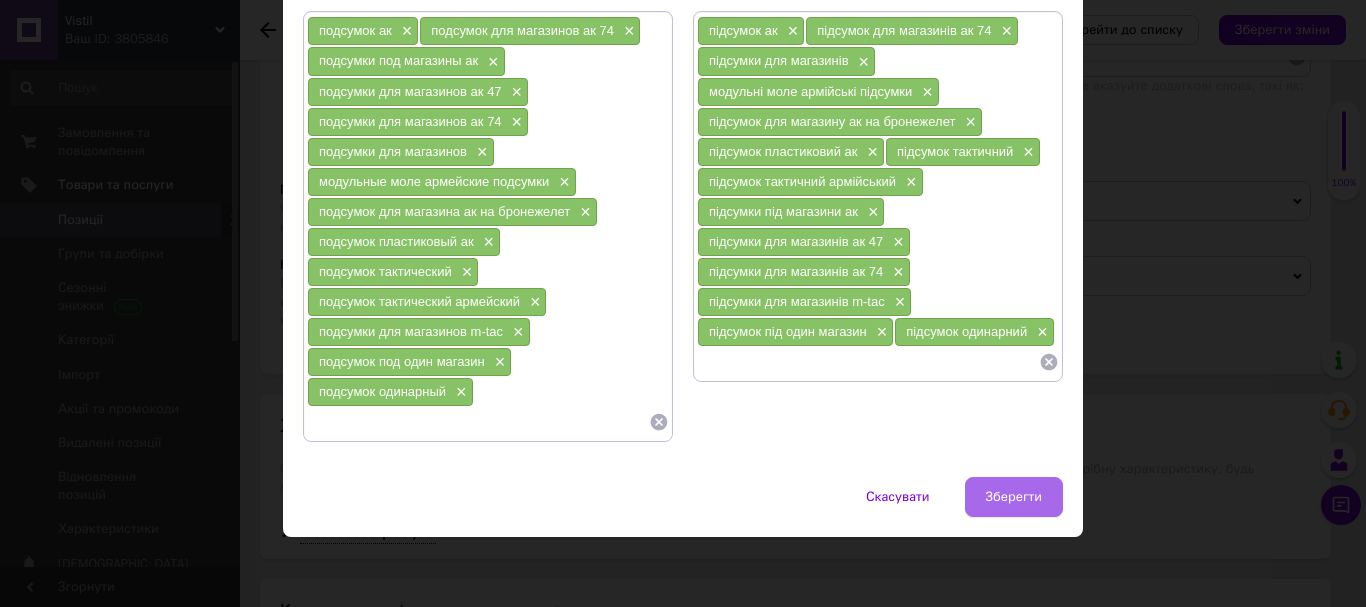 click on "Зберегти" at bounding box center [1014, 497] 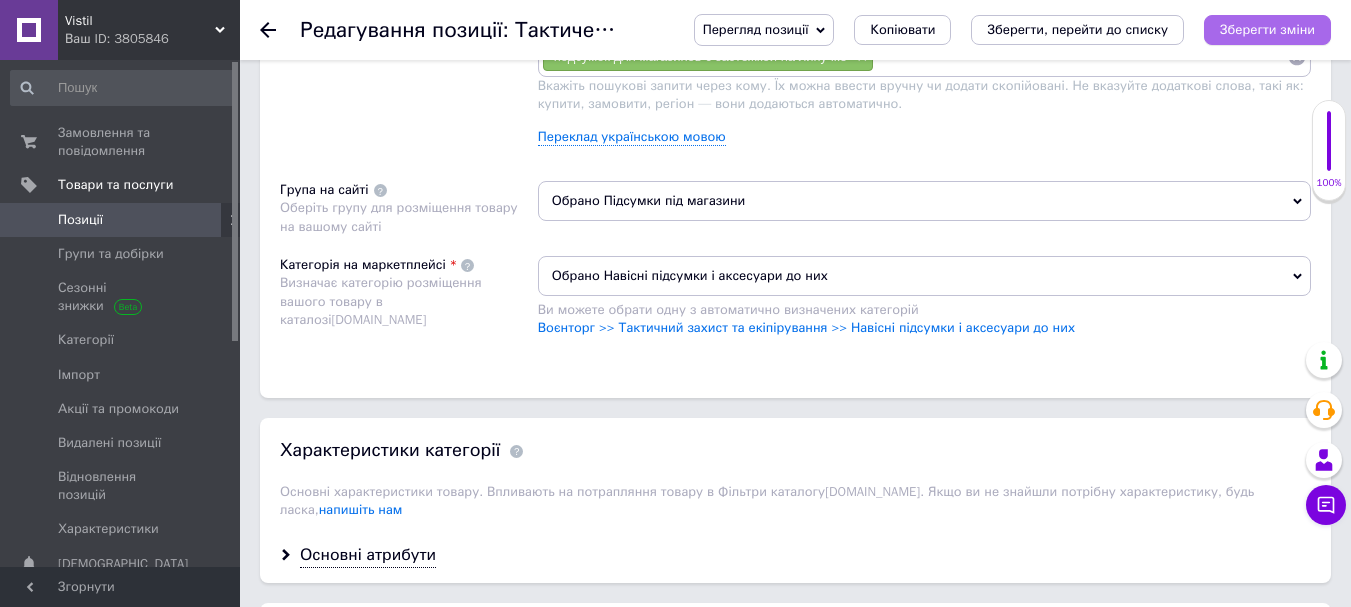 click on "Зберегти зміни" at bounding box center [1267, 29] 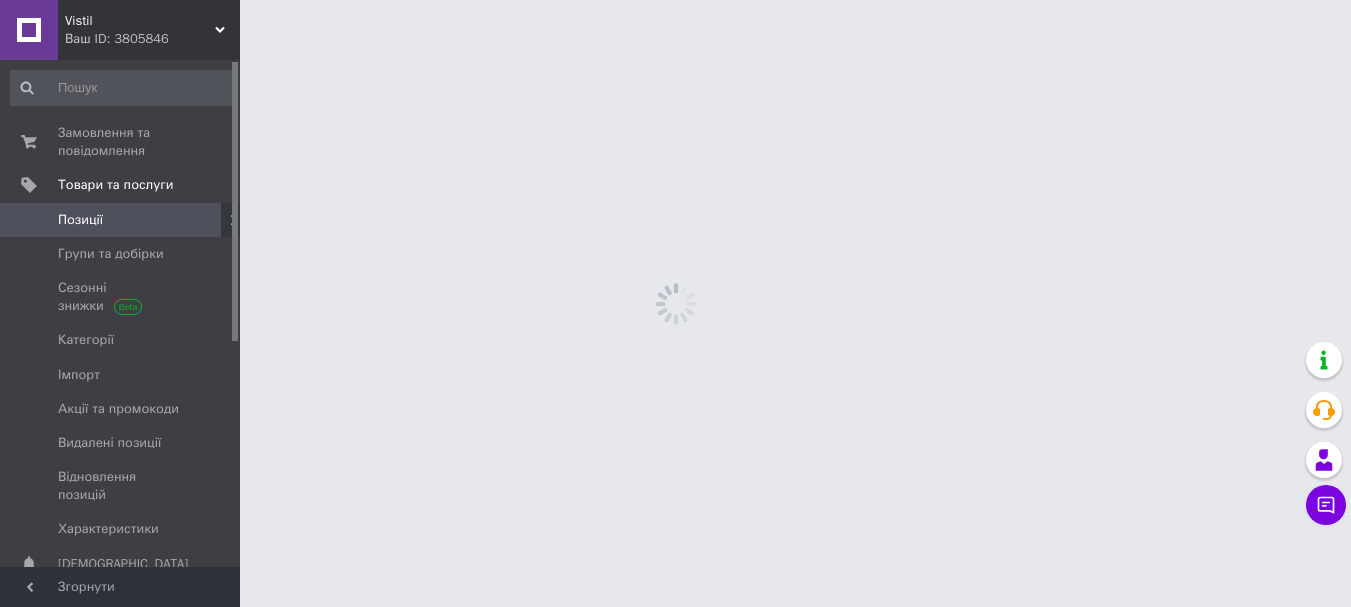 scroll, scrollTop: 0, scrollLeft: 0, axis: both 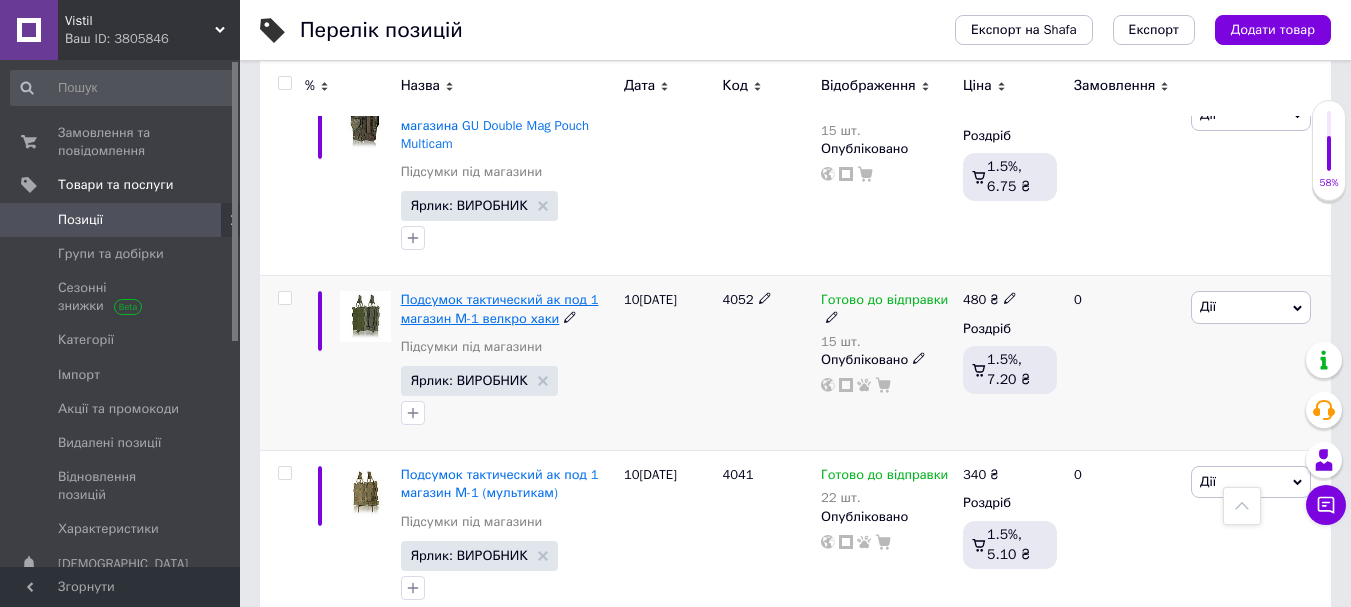 click on "Подсумок тактический ак под 1 магазин  М-1 велкро хаки" at bounding box center (500, 308) 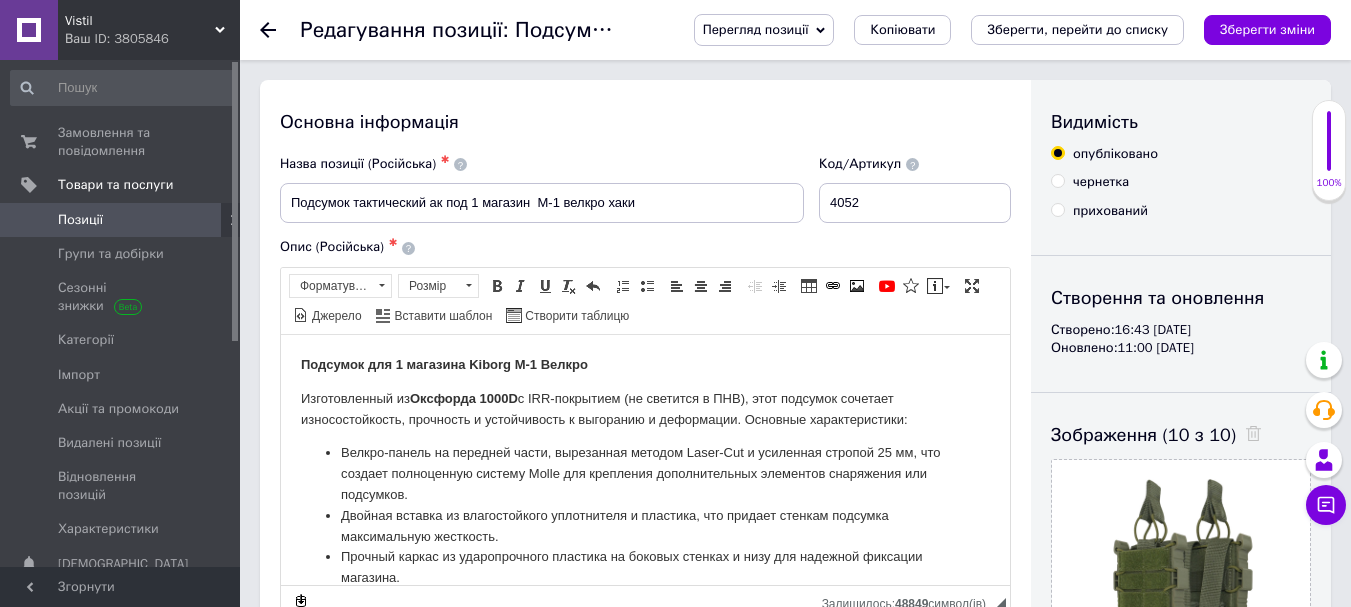 scroll, scrollTop: 0, scrollLeft: 0, axis: both 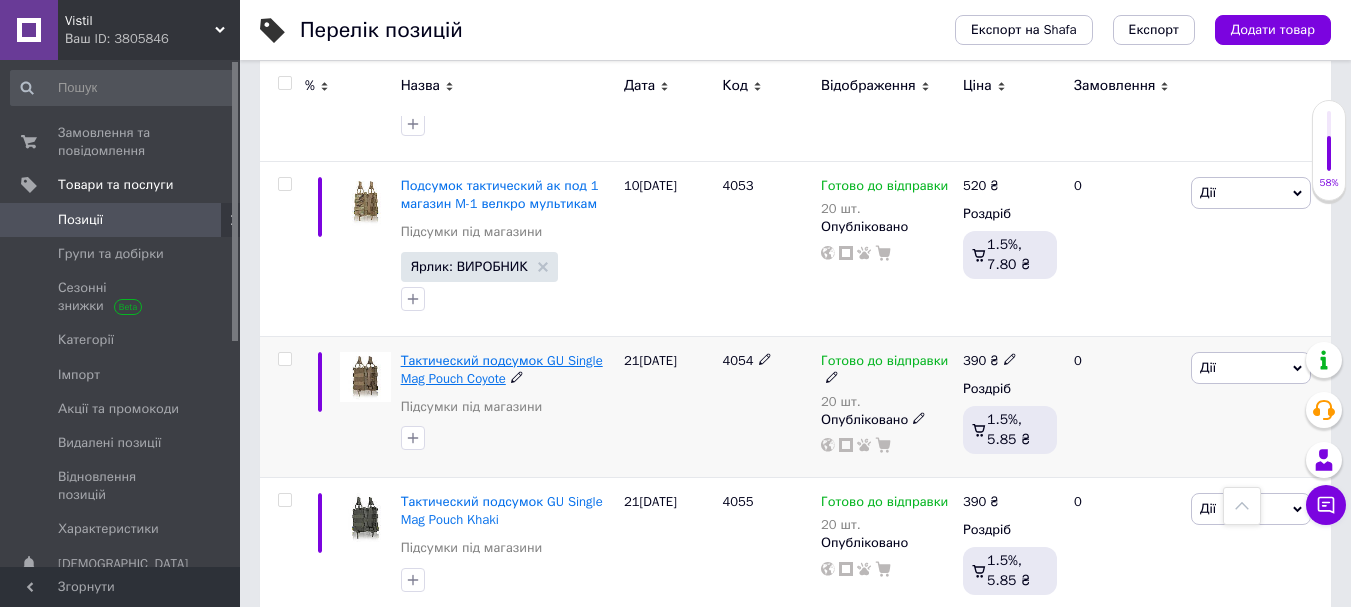 click on "Тактический подсумок GU Single Mag Pouch Coyote" at bounding box center (502, 369) 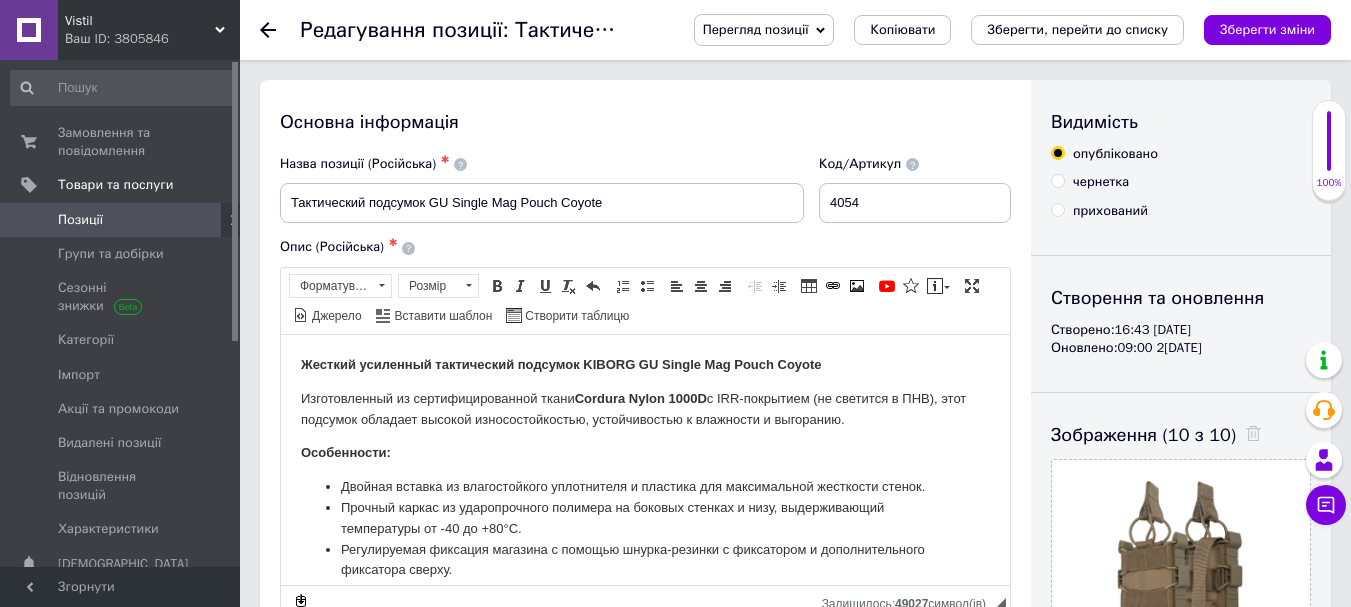 scroll, scrollTop: 0, scrollLeft: 0, axis: both 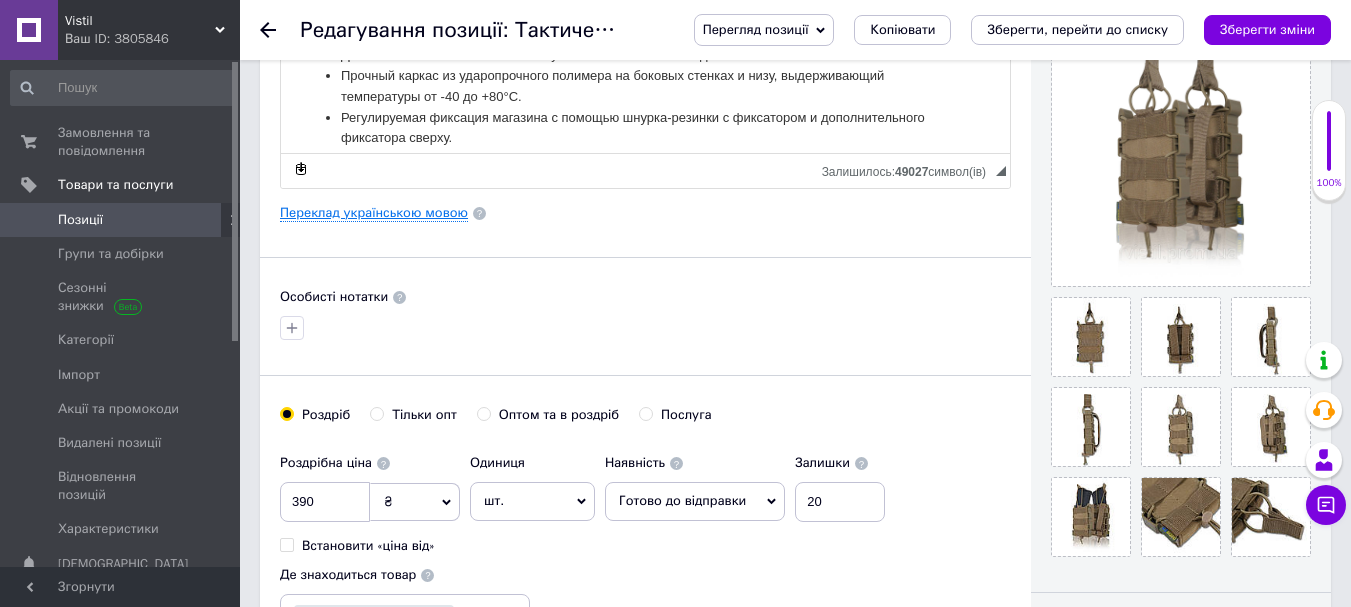 click on "Переклад українською мовою" at bounding box center (374, 213) 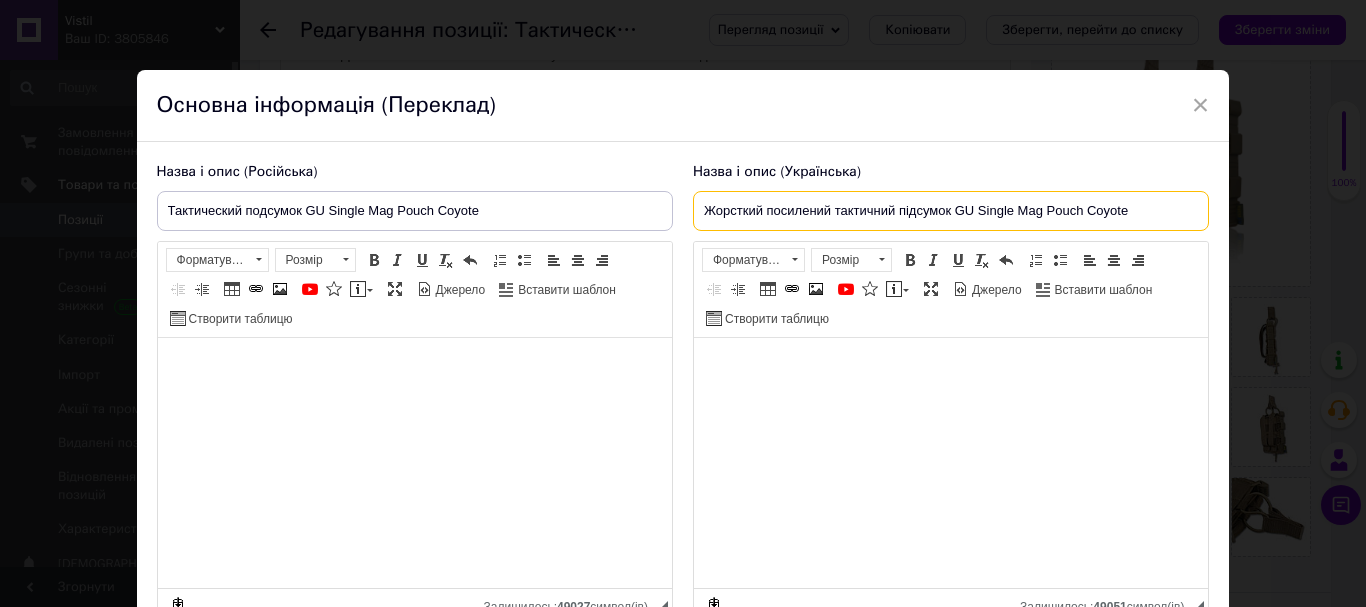 click on "Жорсткий посилений тактичний підсумок GU Single Mag Pouch Coyote" at bounding box center (951, 211) 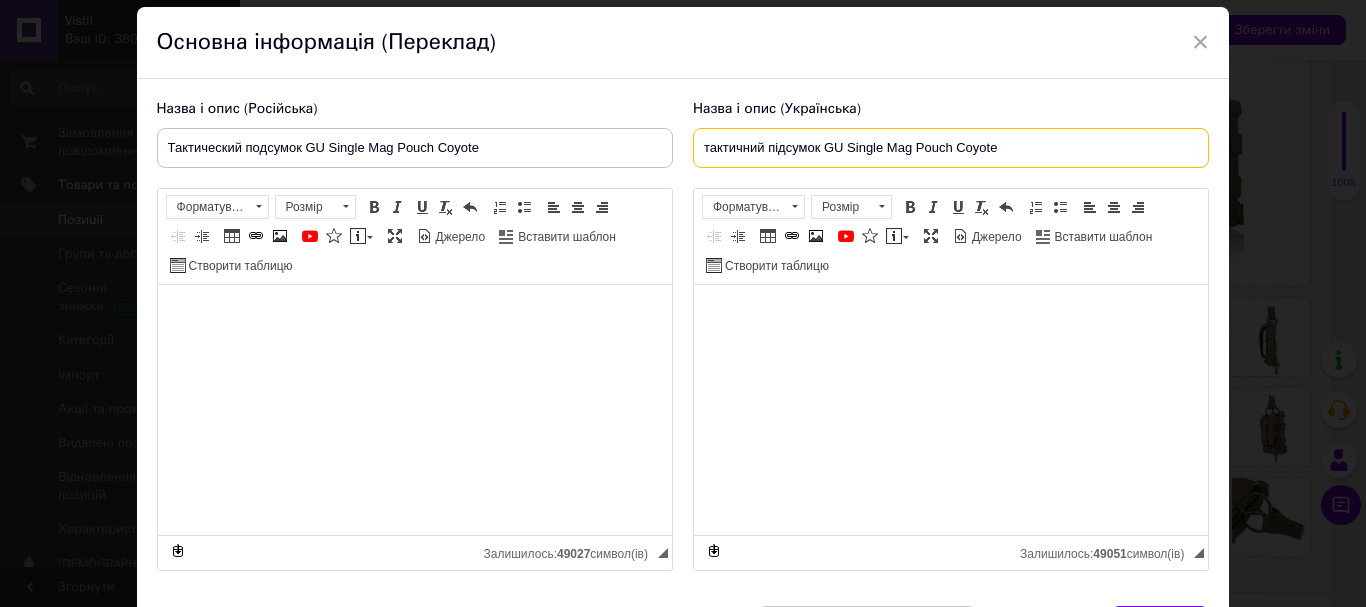 scroll, scrollTop: 84, scrollLeft: 0, axis: vertical 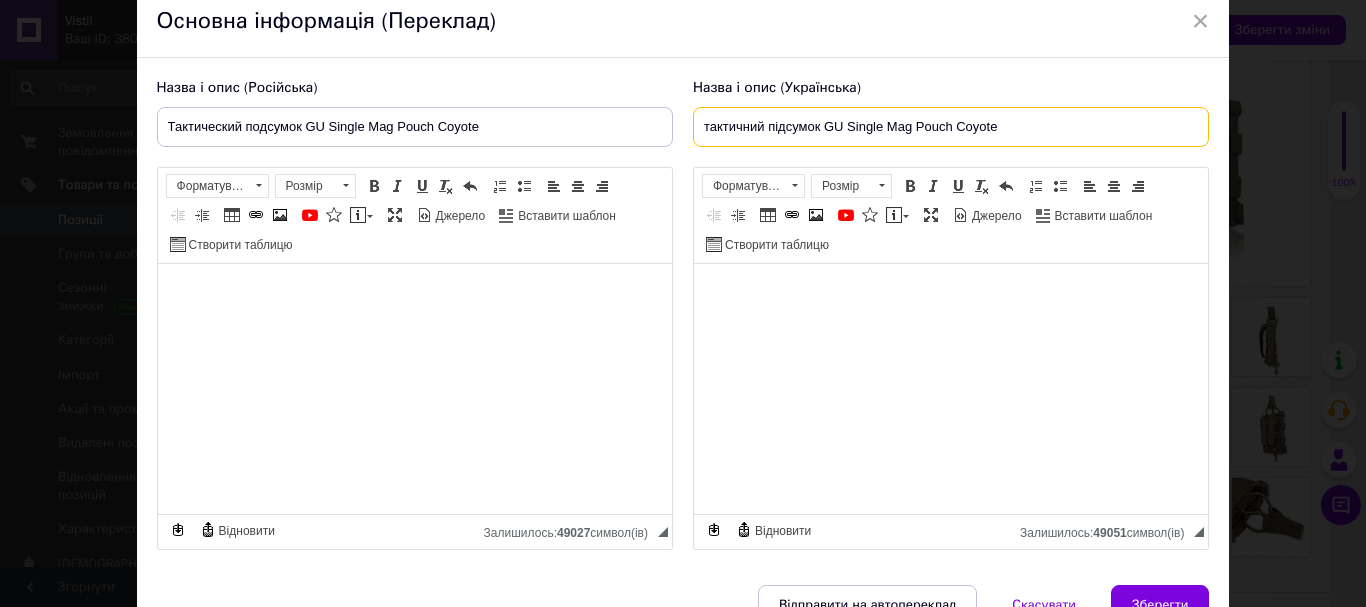 type on "тактичний підсумок GU Single Mag Pouch Coyote" 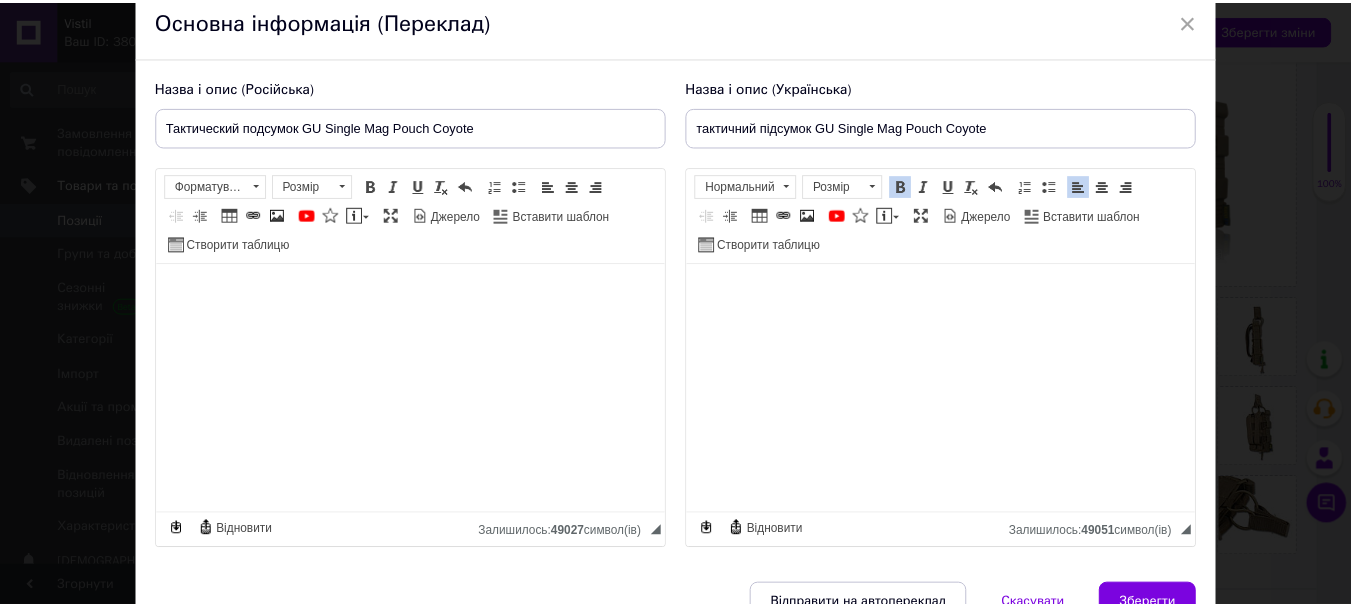 scroll, scrollTop: 192, scrollLeft: 0, axis: vertical 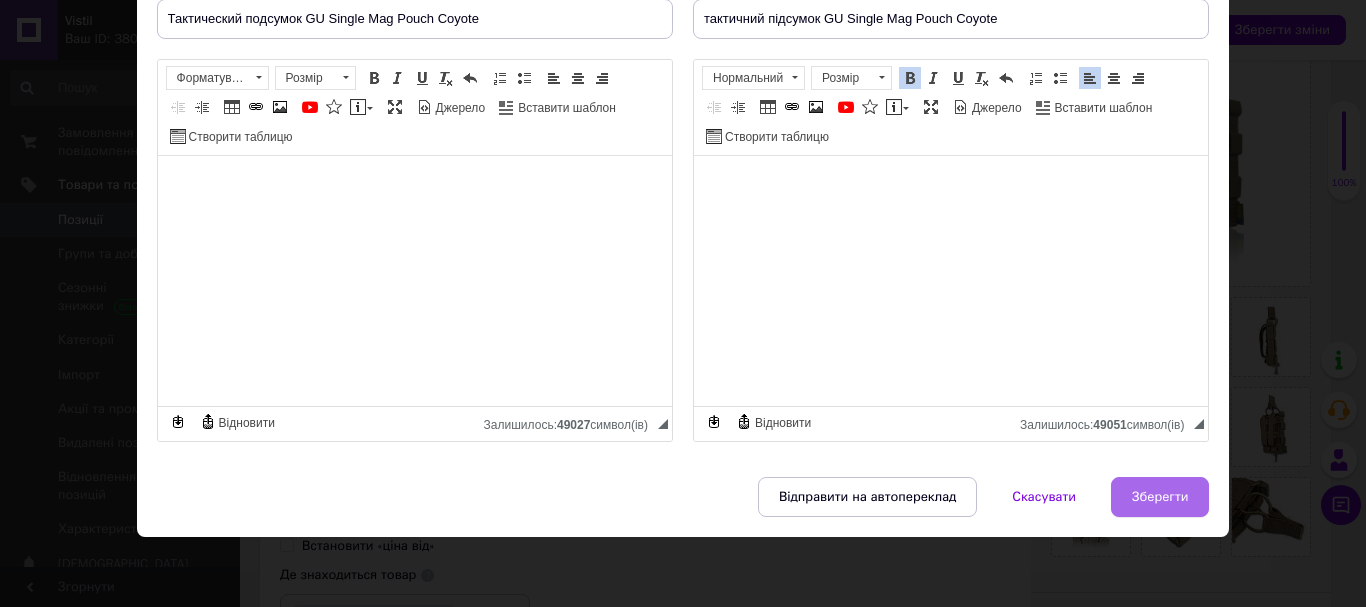 click on "Зберегти" at bounding box center [1160, 497] 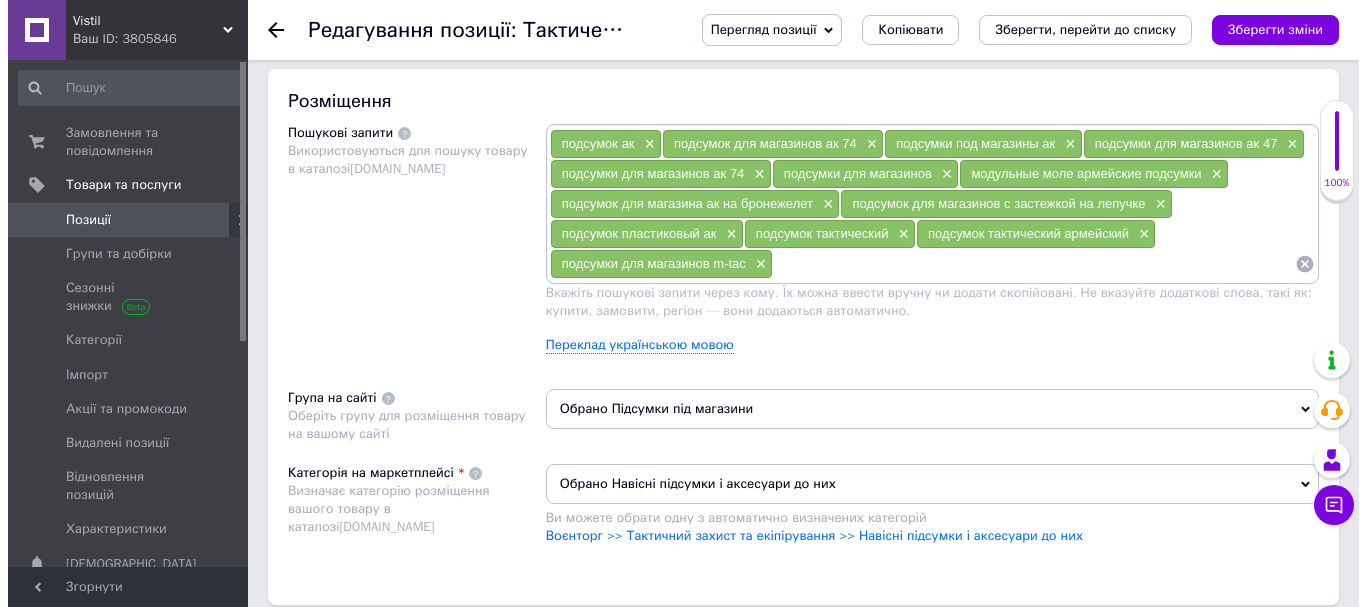 scroll, scrollTop: 1147, scrollLeft: 0, axis: vertical 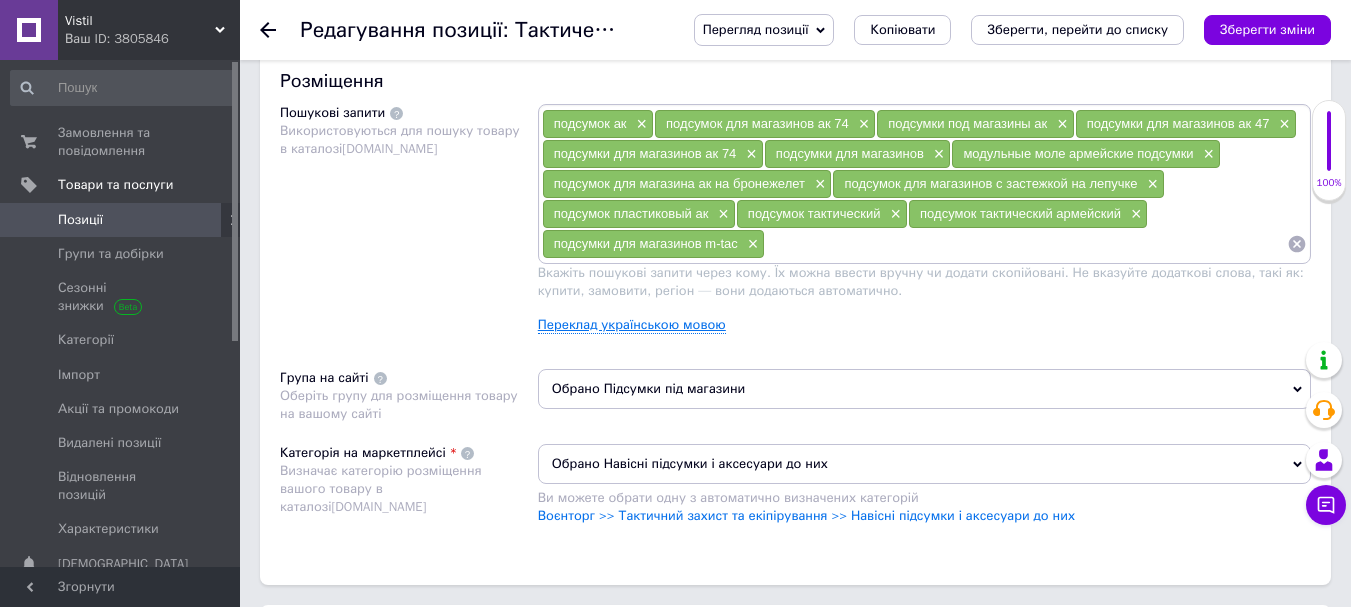 click on "Переклад українською мовою" at bounding box center [632, 325] 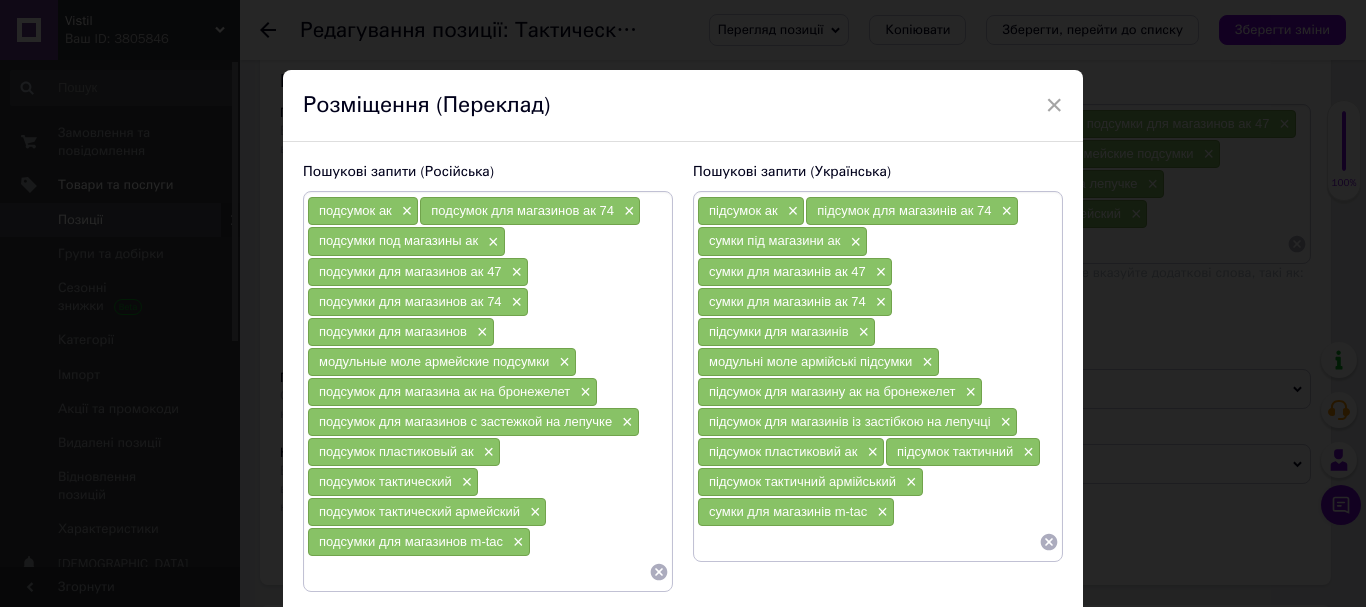 click at bounding box center (868, 542) 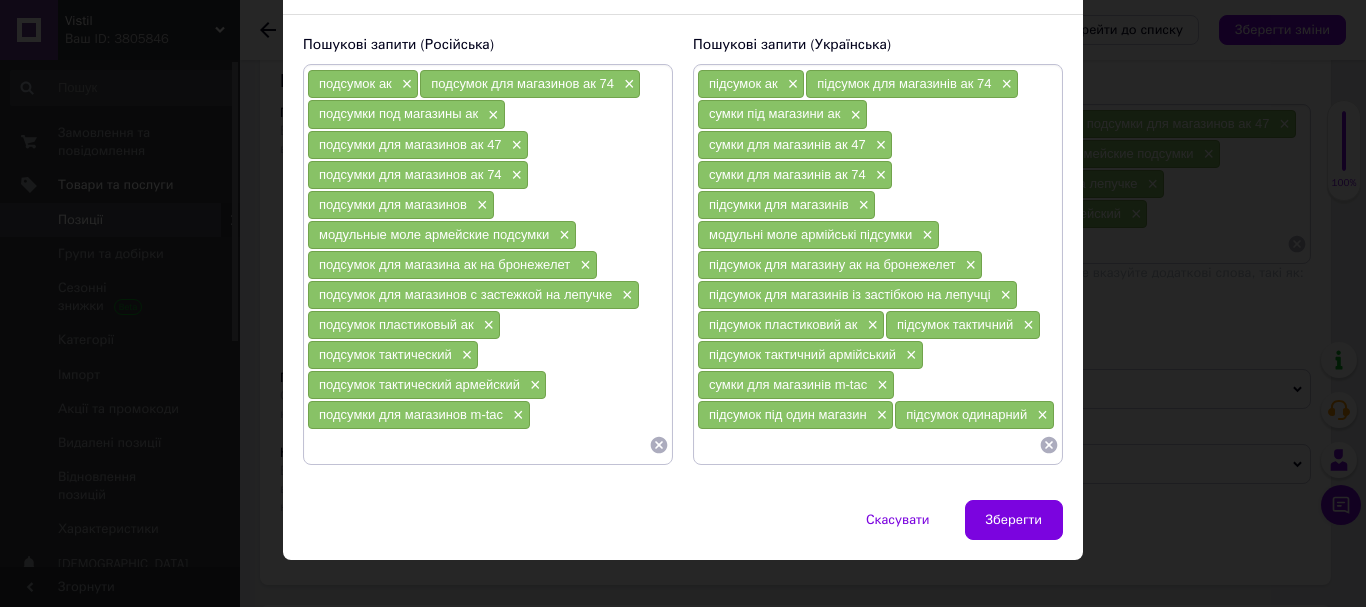 scroll, scrollTop: 146, scrollLeft: 0, axis: vertical 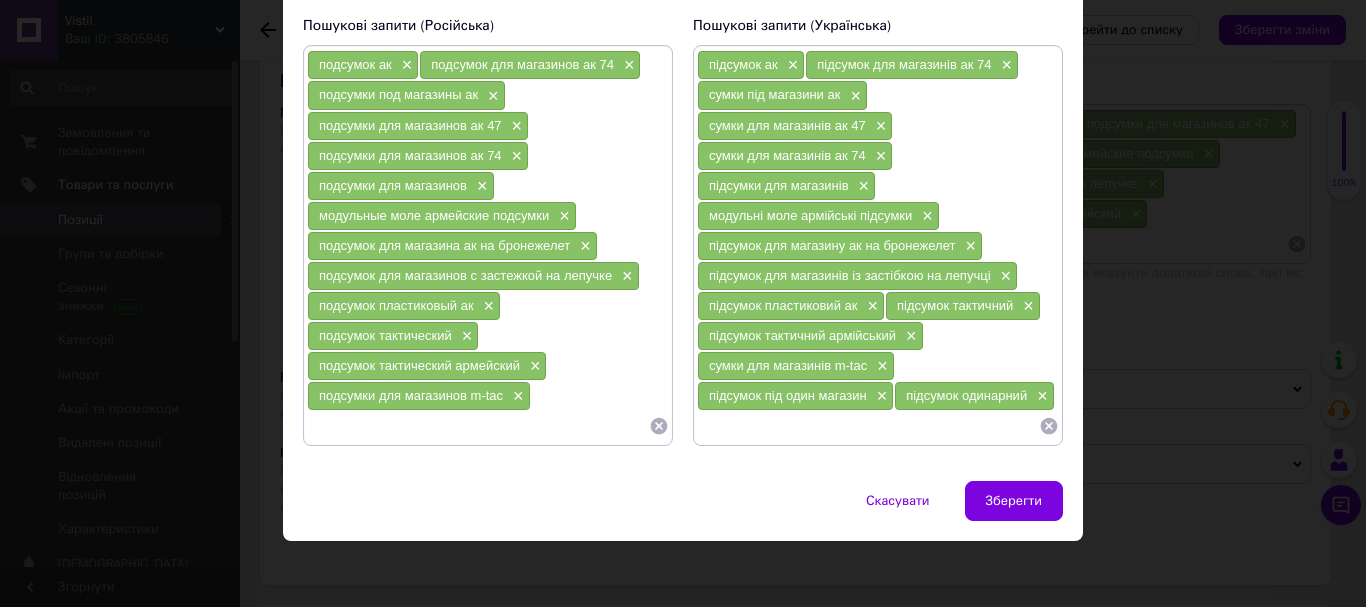 click at bounding box center (478, 426) 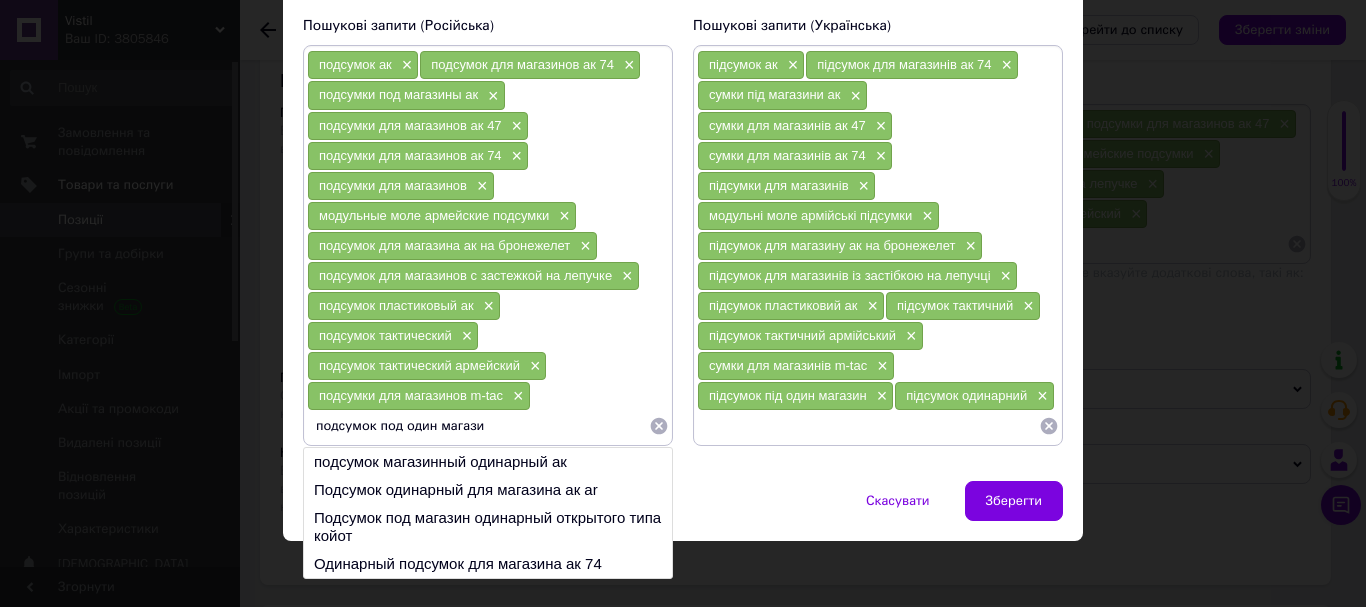 type on "подсумок под один магазин" 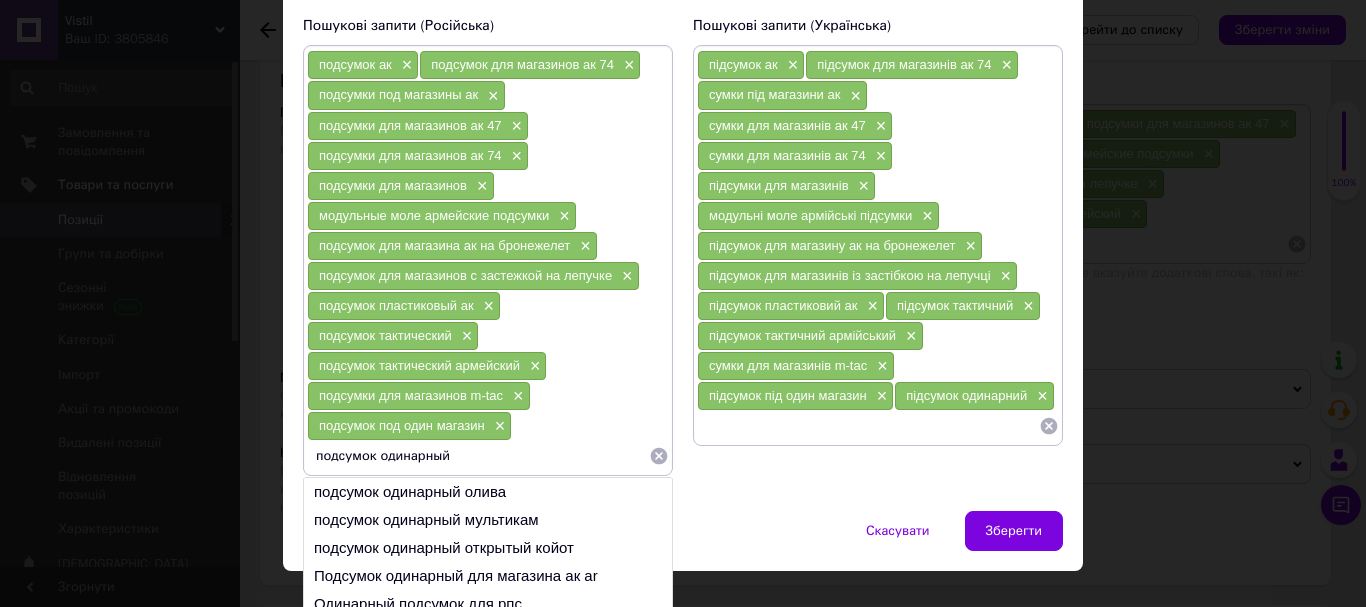 type on "подсумок одинарный" 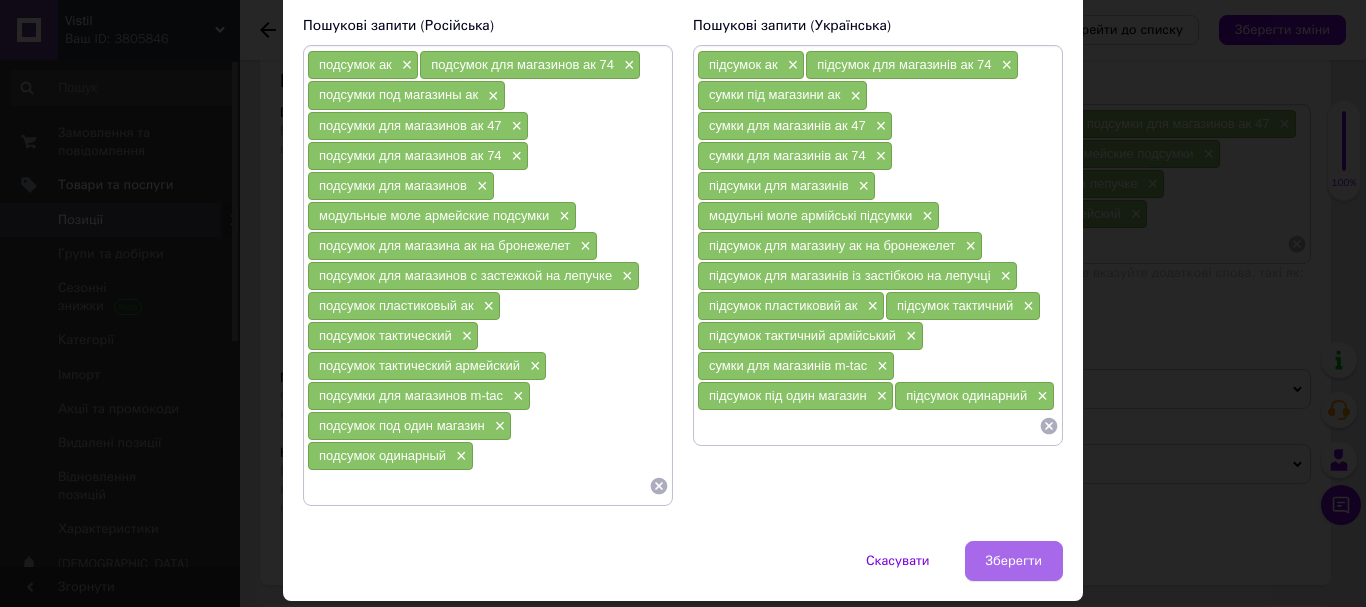 click on "Зберегти" at bounding box center [1014, 561] 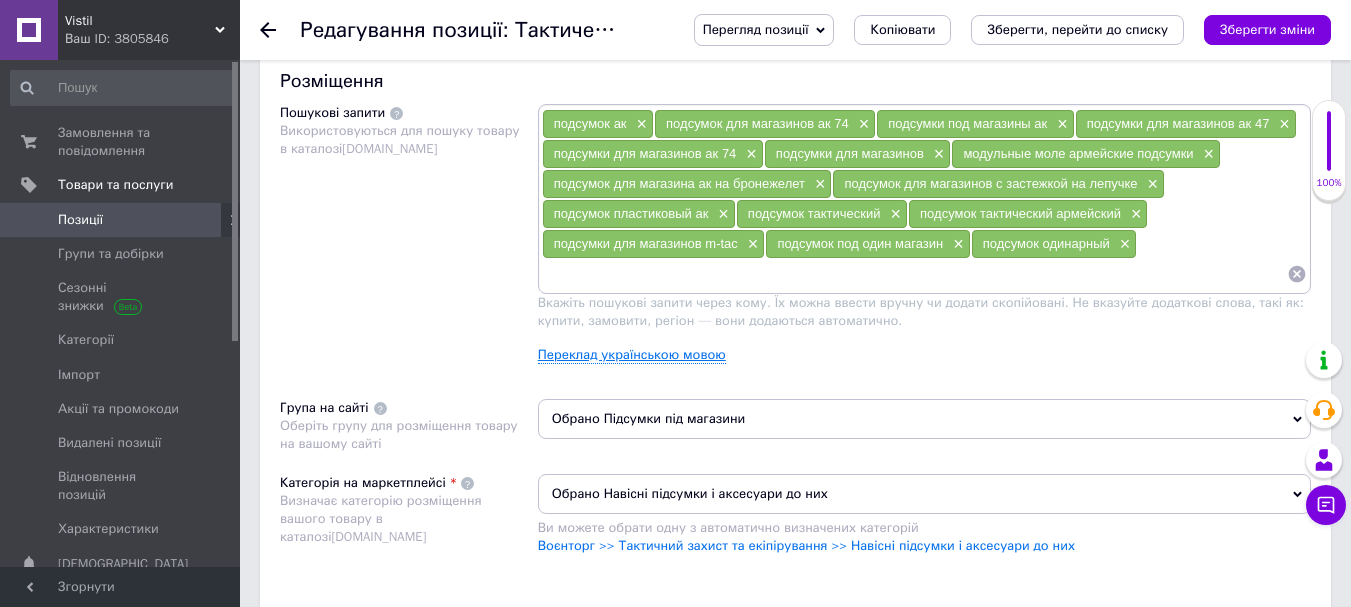 click on "Переклад українською мовою" at bounding box center [632, 355] 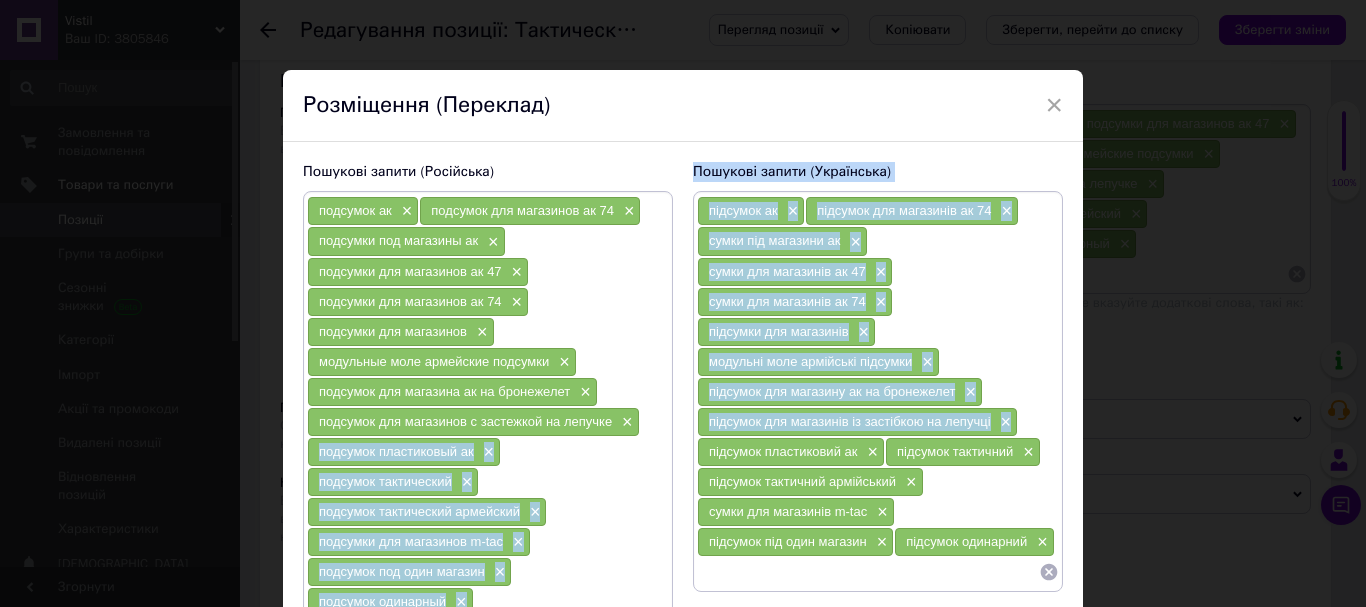 drag, startPoint x: 1003, startPoint y: 419, endPoint x: 574, endPoint y: 441, distance: 429.56372 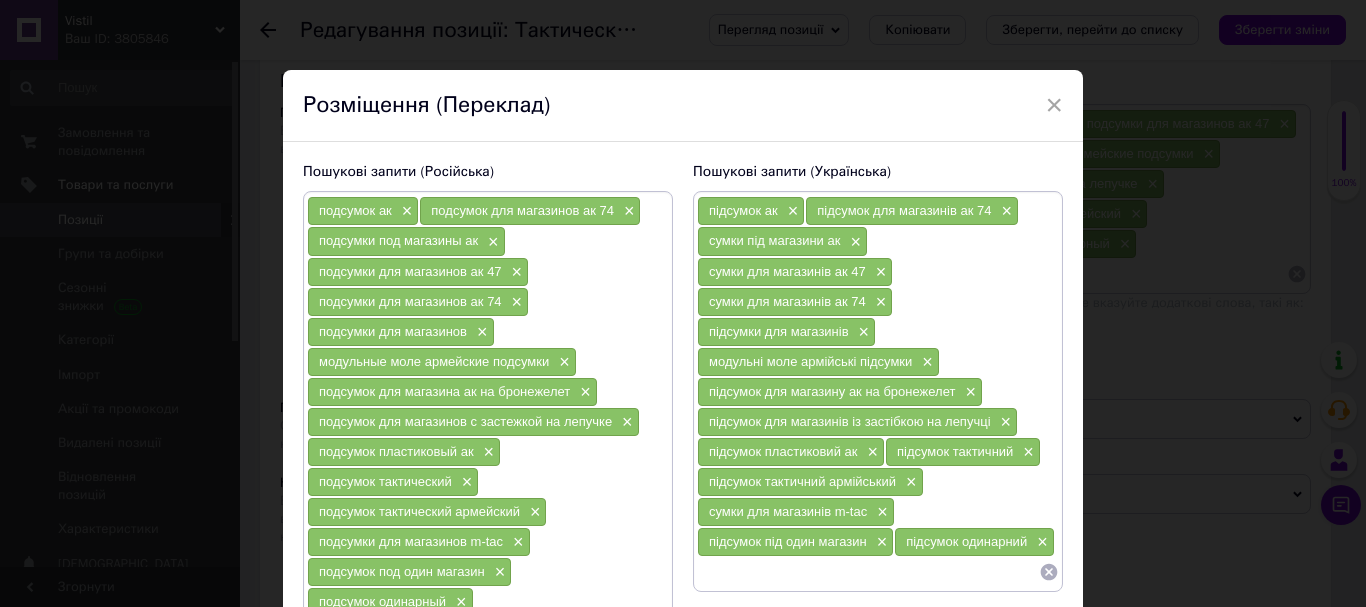 click on "подсумок ак × подсумок для магазинов ак 74 × подсумки под магазины ак × подсумки для магазинов ак 47 × подсумки для магазинов ак 74 × подсумки для магазинов × модульные моле армейские подсумки × подсумок для магазина ак на бронежелет × подсумок для магазинов с застежкой на лепучке × подсумок пластиковый ак × подсумок тактический × подсумок тактический армейский × подсумки для магазинов m-tac × подсумок под один магазин × подсумок одинарный ×" at bounding box center [488, 421] 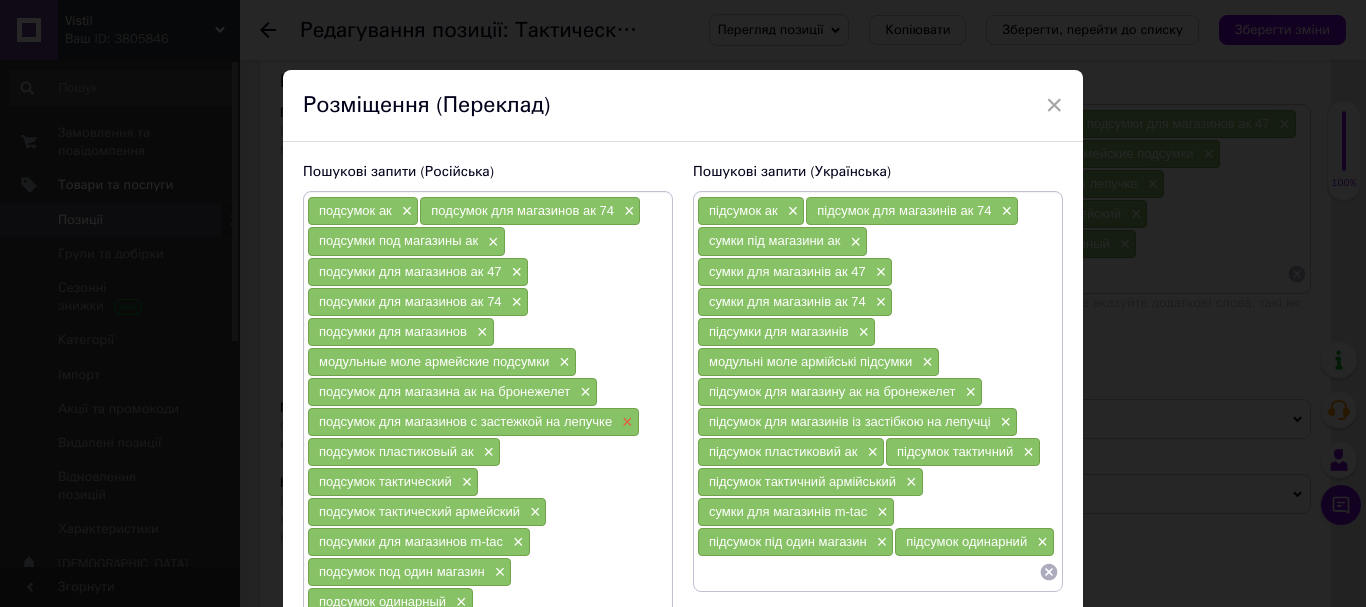 click on "×" at bounding box center [625, 422] 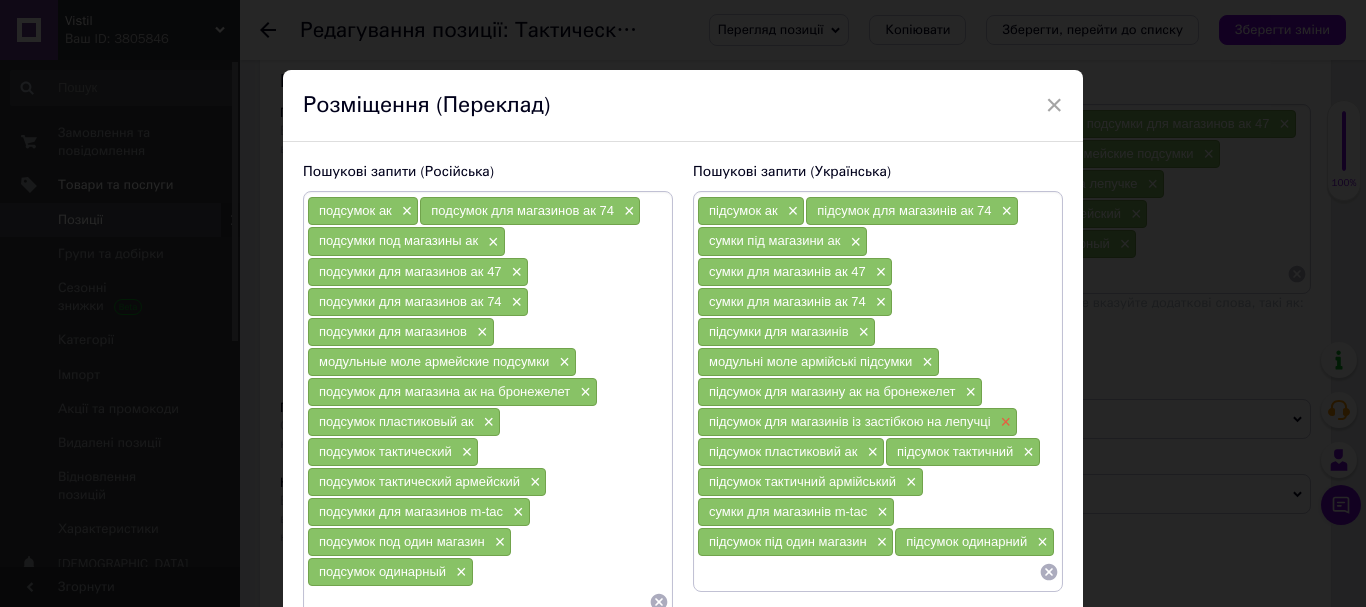 click on "×" at bounding box center [1004, 422] 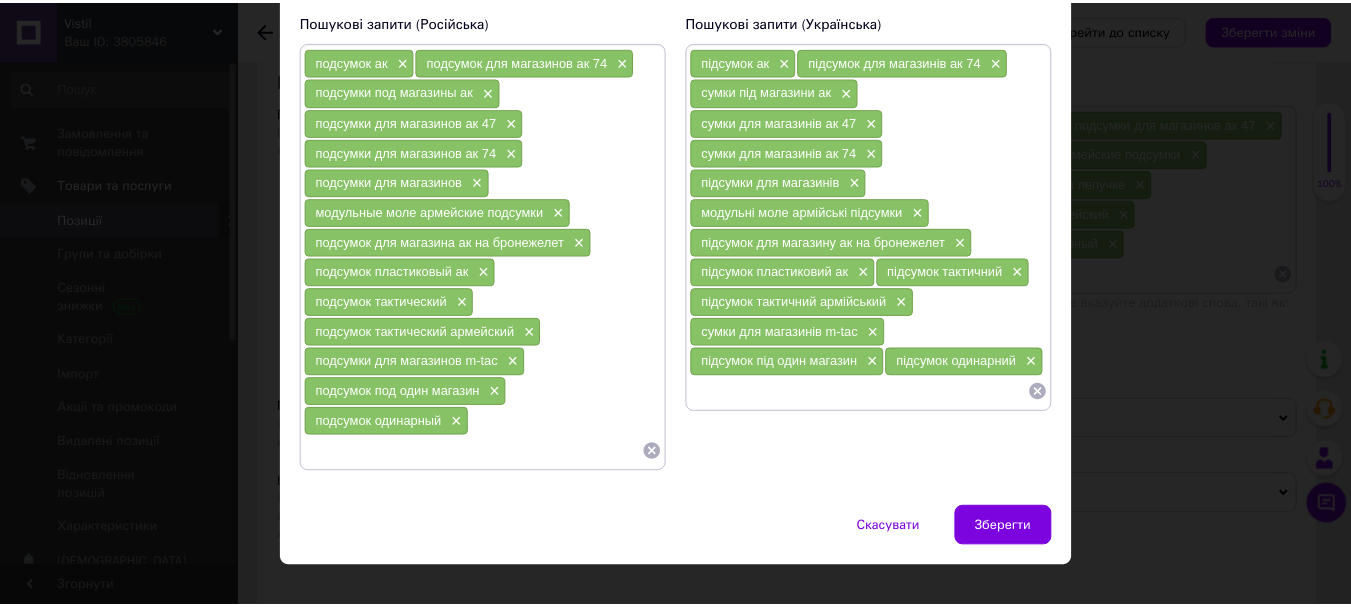 scroll, scrollTop: 151, scrollLeft: 0, axis: vertical 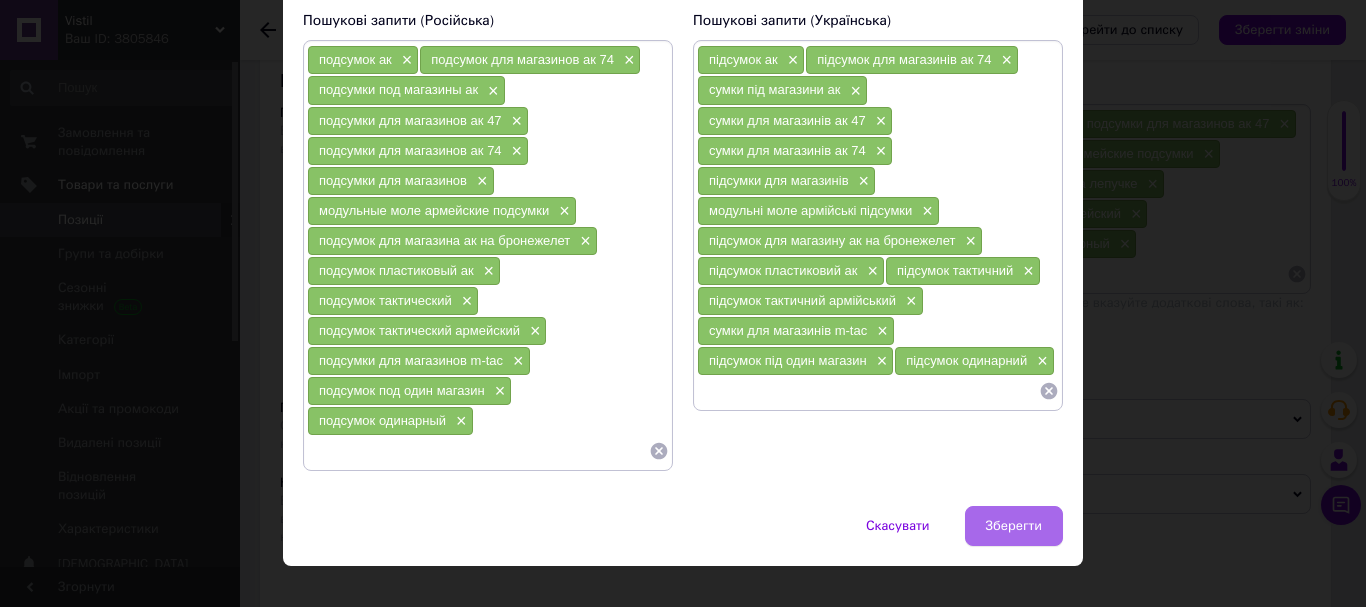 click on "Зберегти" at bounding box center (1014, 526) 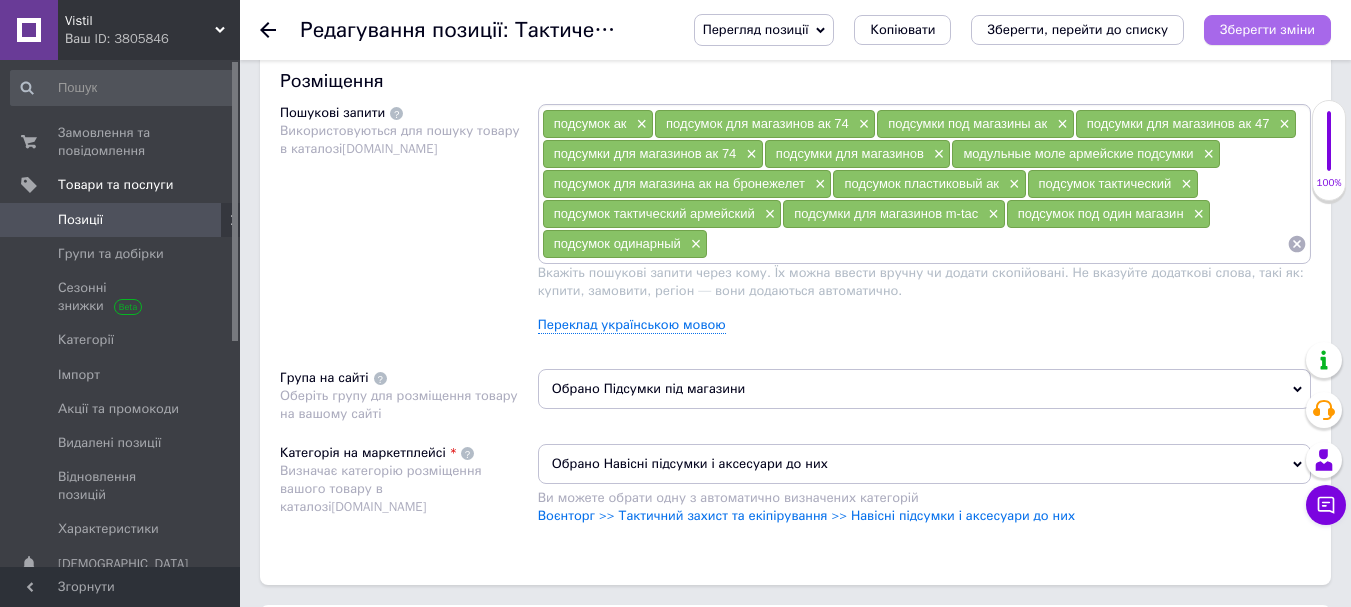 click on "Зберегти зміни" at bounding box center [1267, 29] 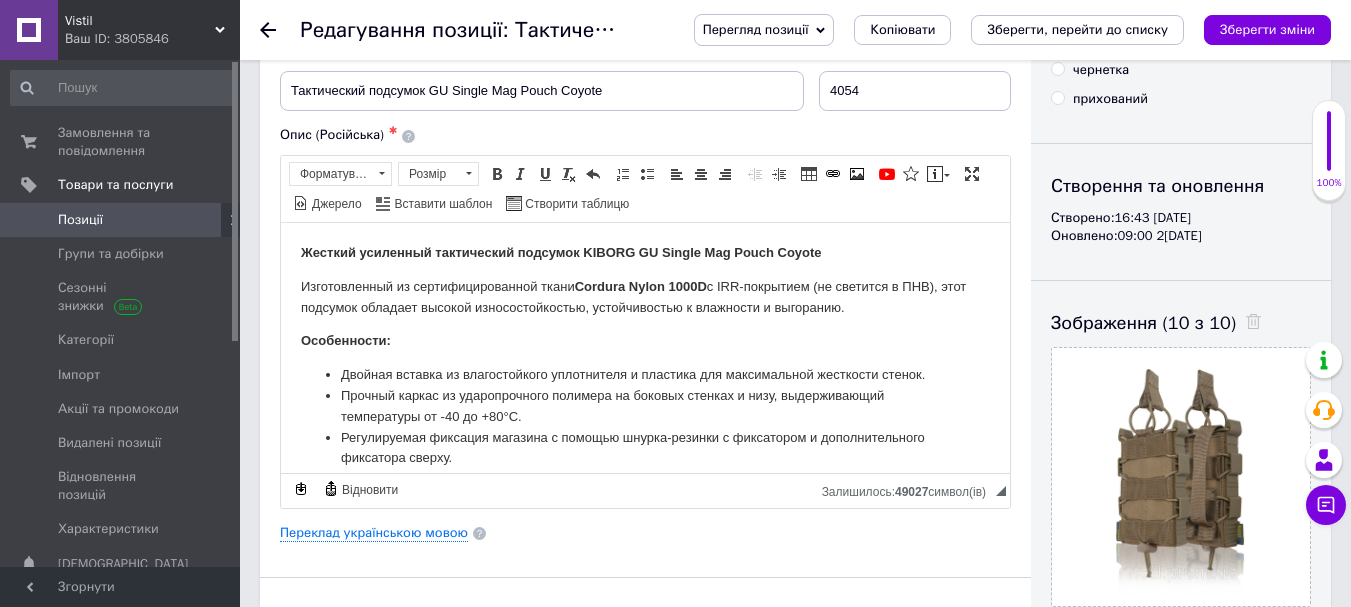 scroll, scrollTop: 0, scrollLeft: 0, axis: both 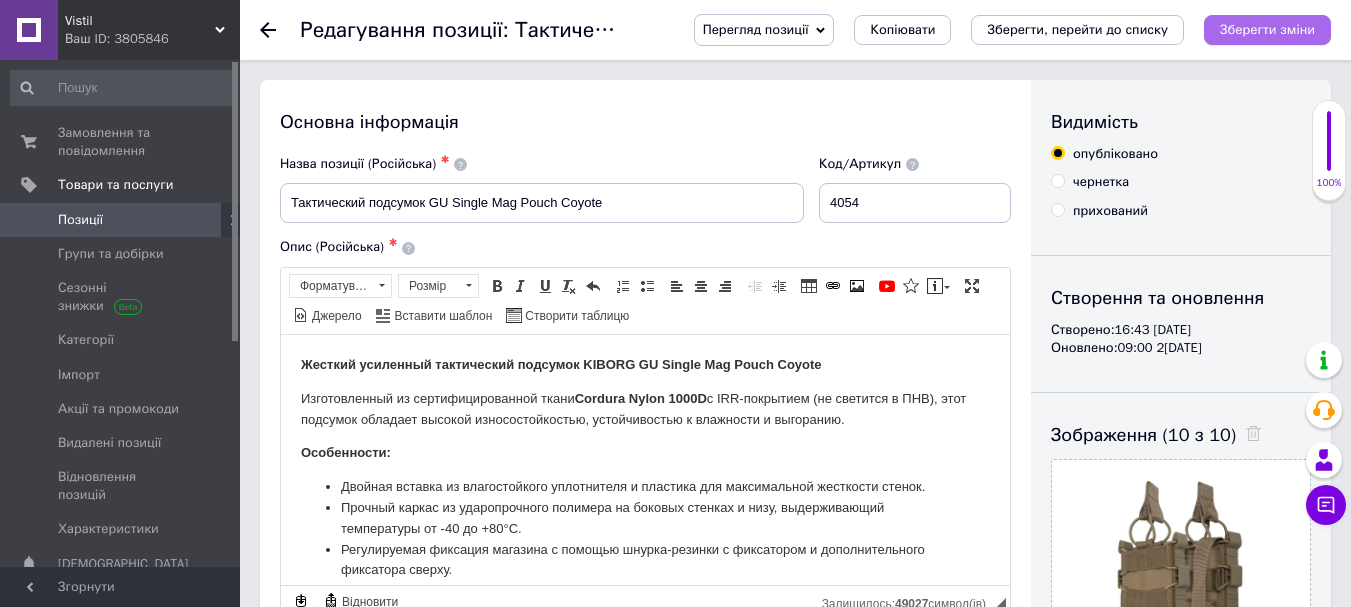 click on "Зберегти зміни" at bounding box center [1267, 29] 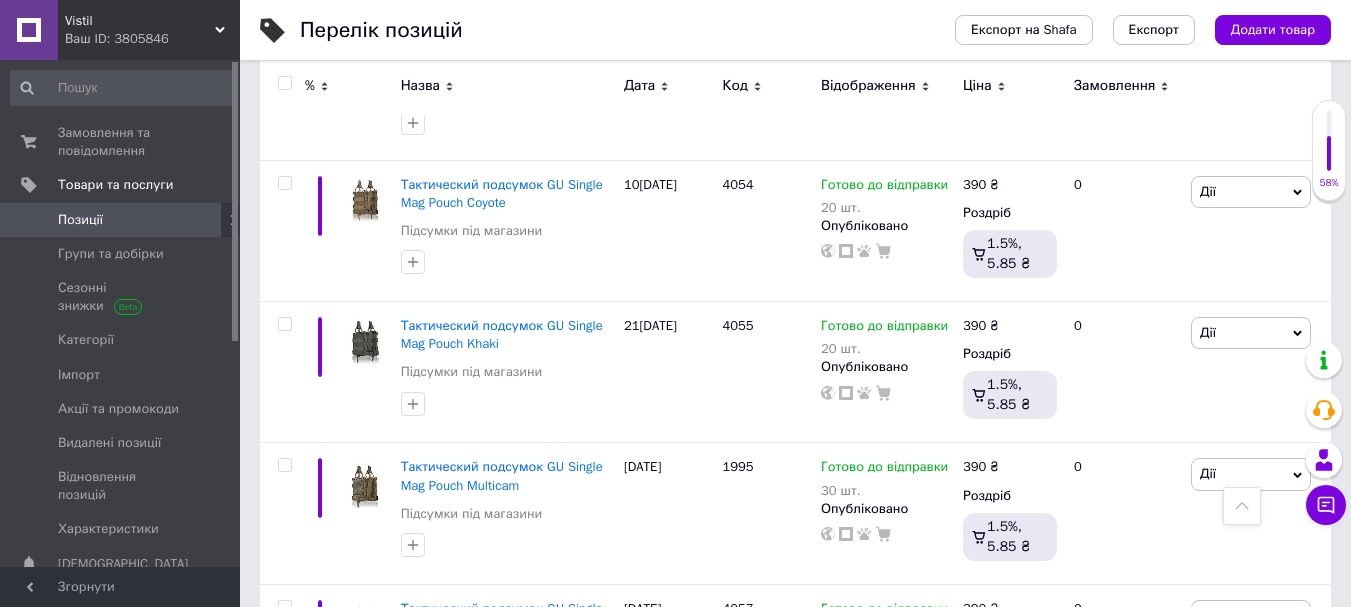 scroll, scrollTop: 1378, scrollLeft: 0, axis: vertical 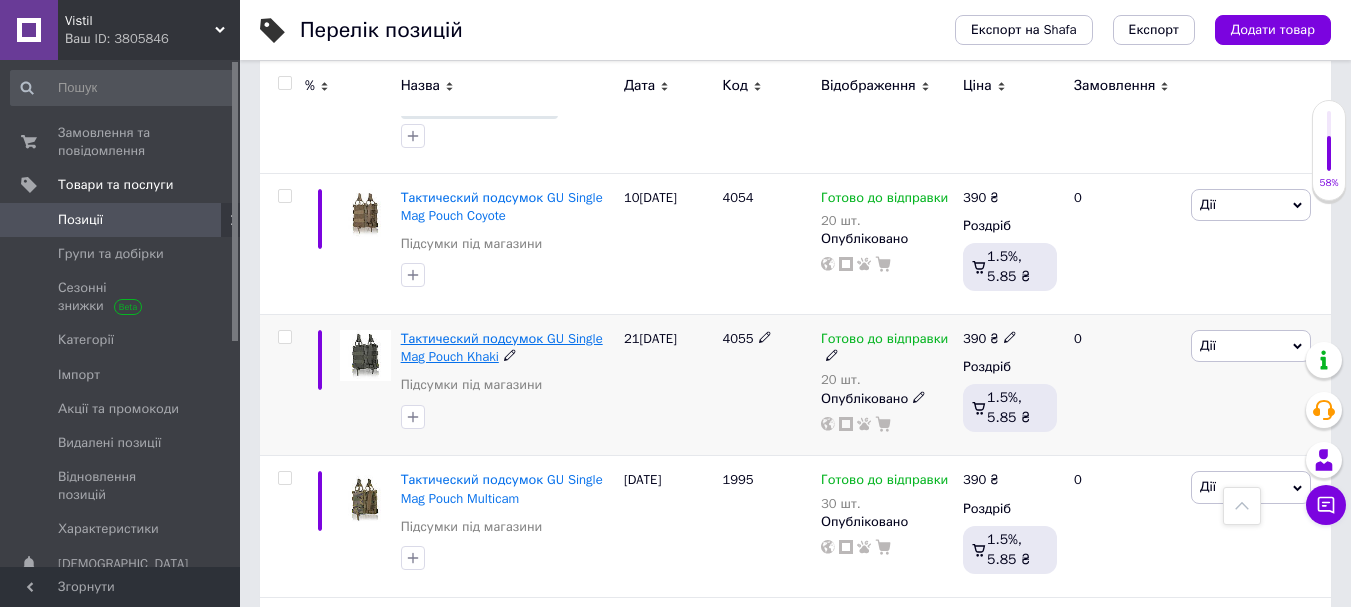 click on "Тактический подсумок  GU Single Mag Pouch Khaki" at bounding box center (502, 347) 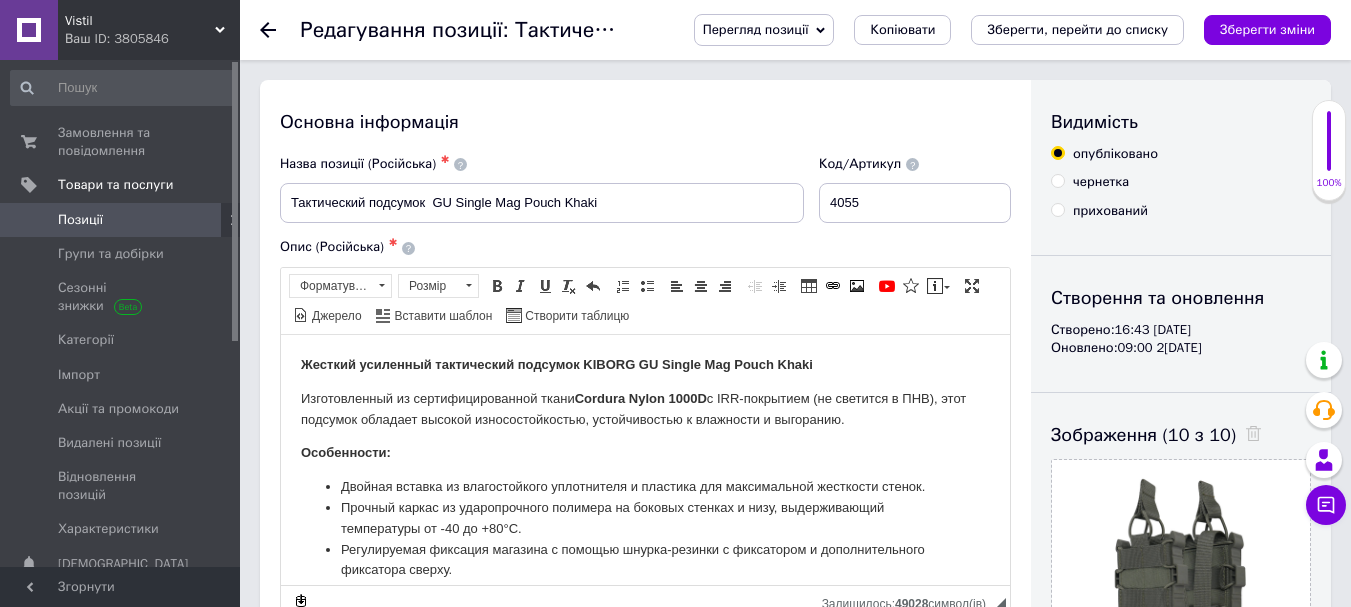 scroll, scrollTop: 0, scrollLeft: 0, axis: both 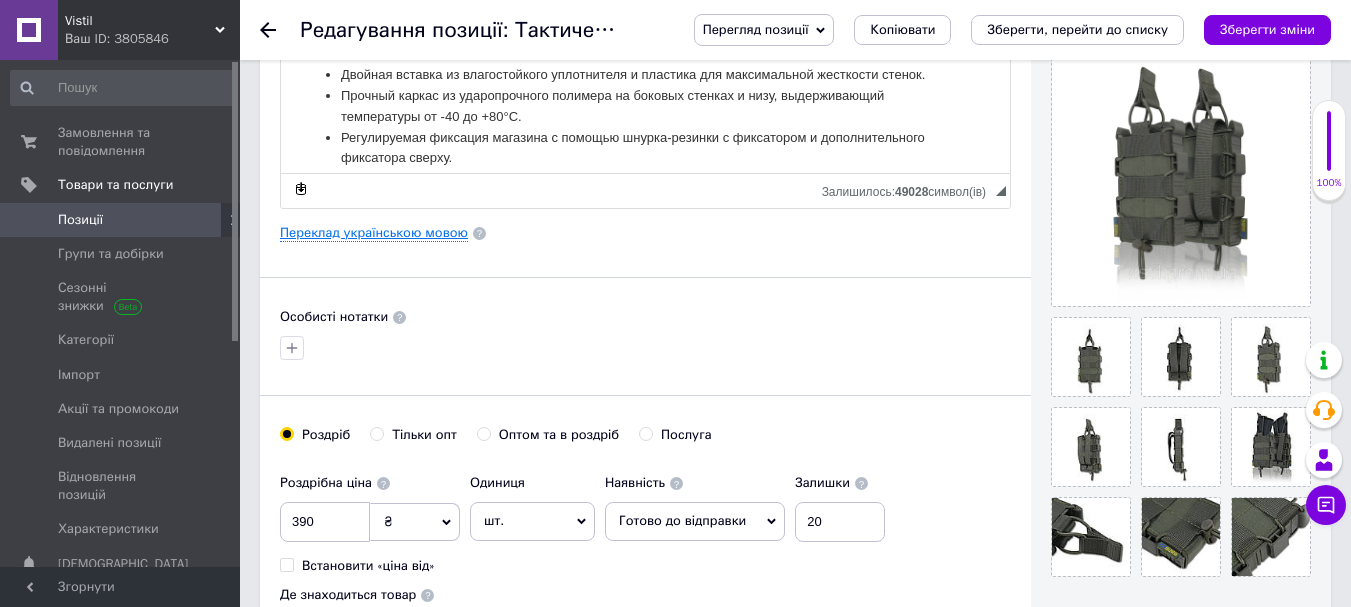 click on "Переклад українською мовою" at bounding box center (374, 233) 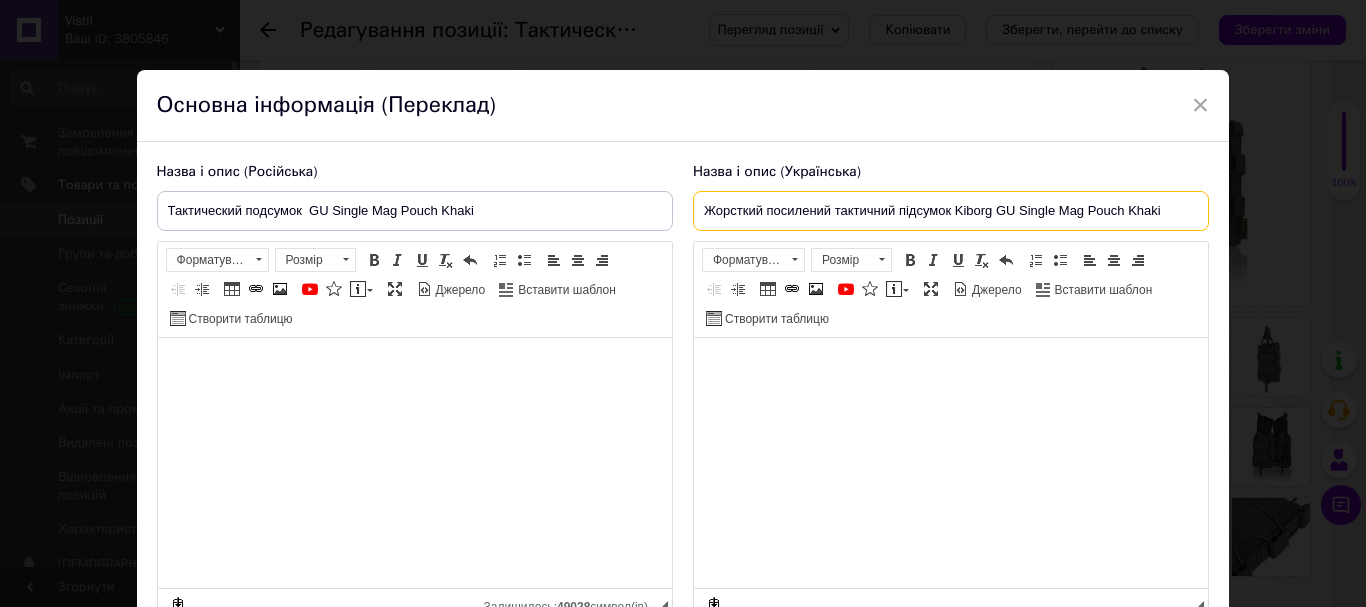 click on "Жорсткий посилений тактичний підсумок Kiborg GU Single Mag Pouch Khaki" at bounding box center (951, 211) 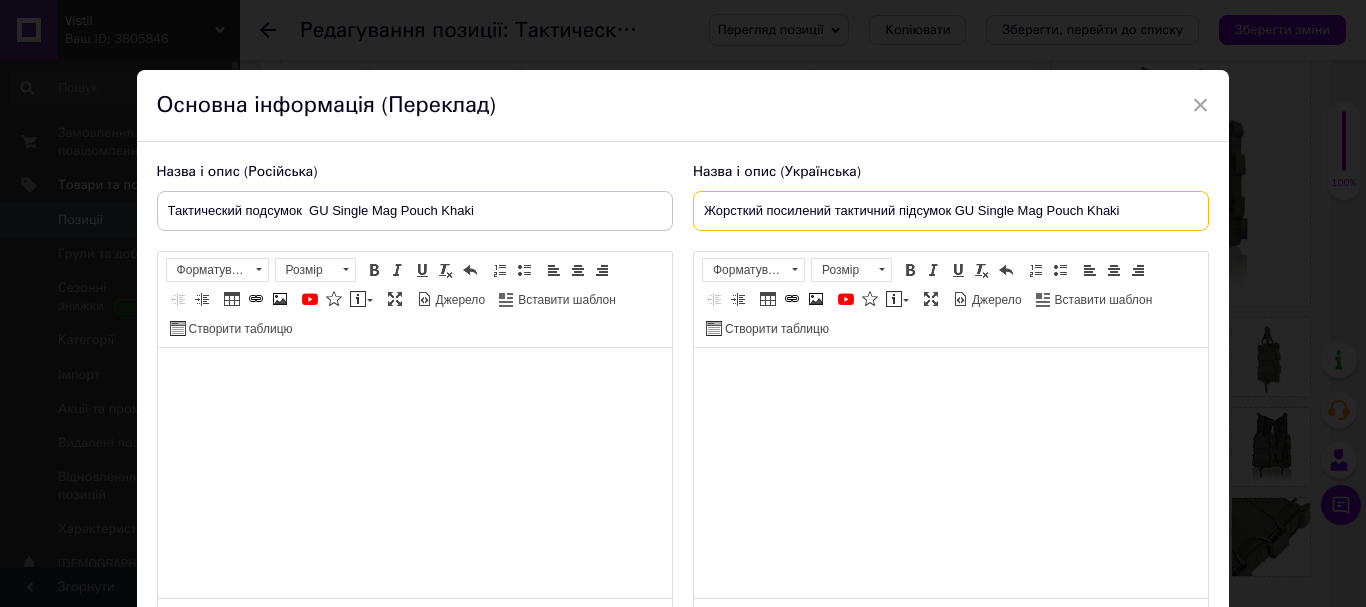 type on "Жорсткий посилений тактичний підсумок GU Single Mag Pouch Khaki" 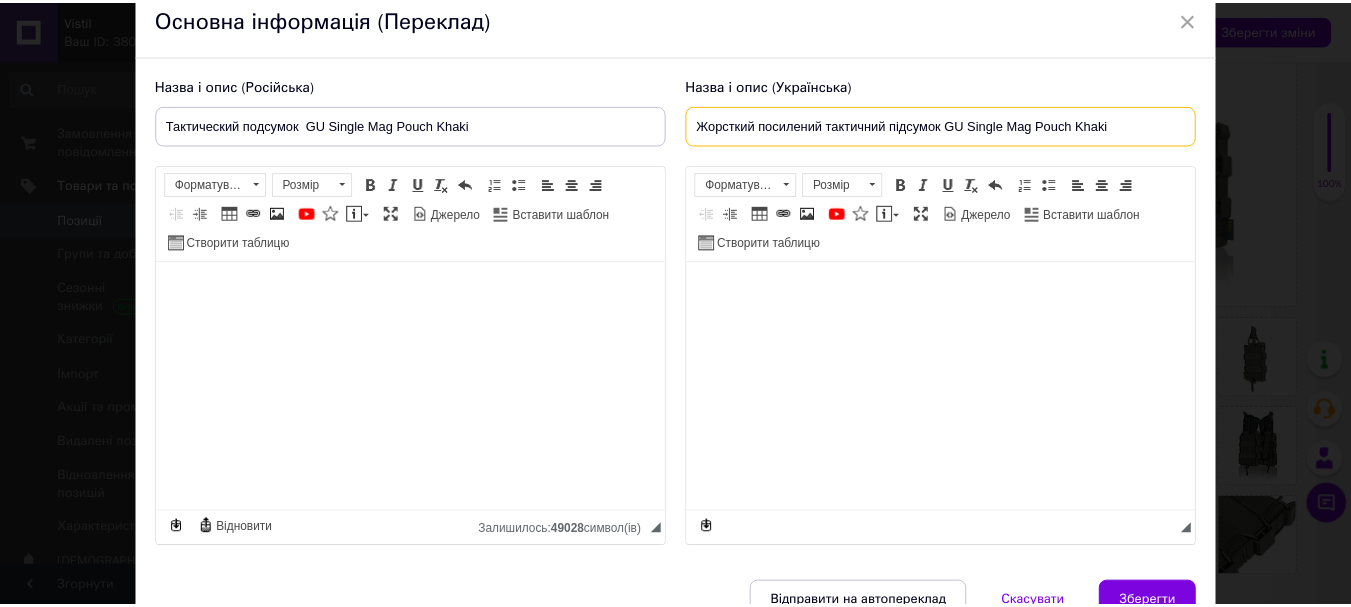 scroll, scrollTop: 148, scrollLeft: 0, axis: vertical 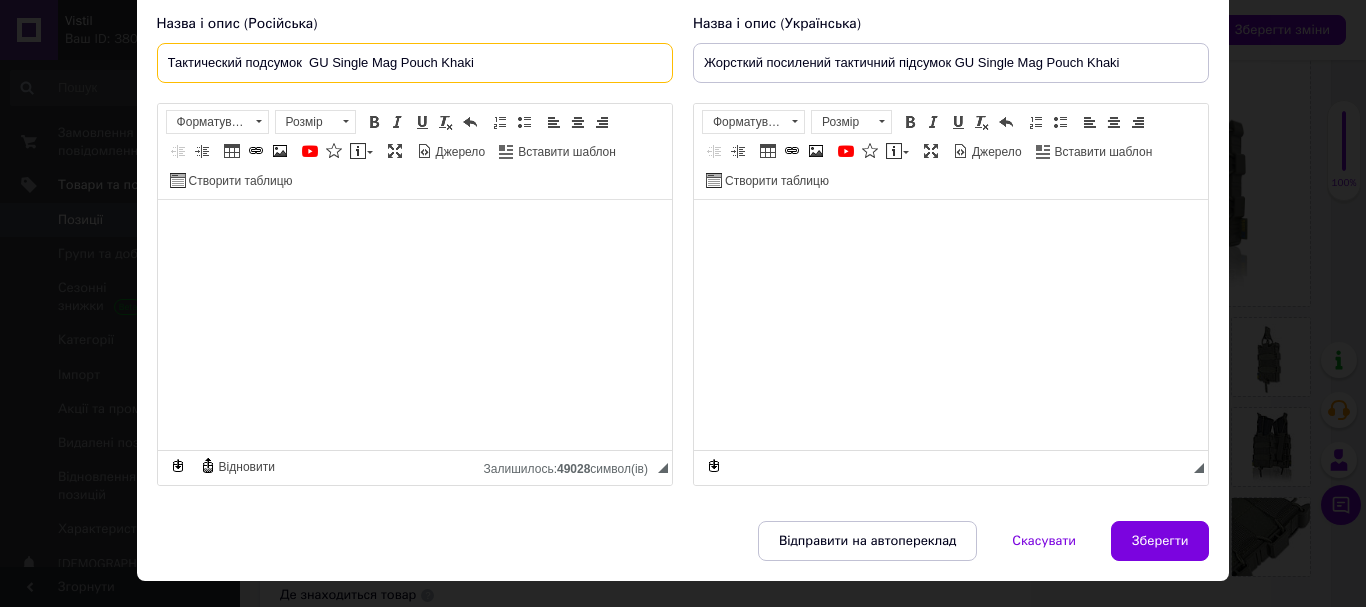 click on "Тактический подсумок  GU Single Mag Pouch Khaki" at bounding box center [415, 63] 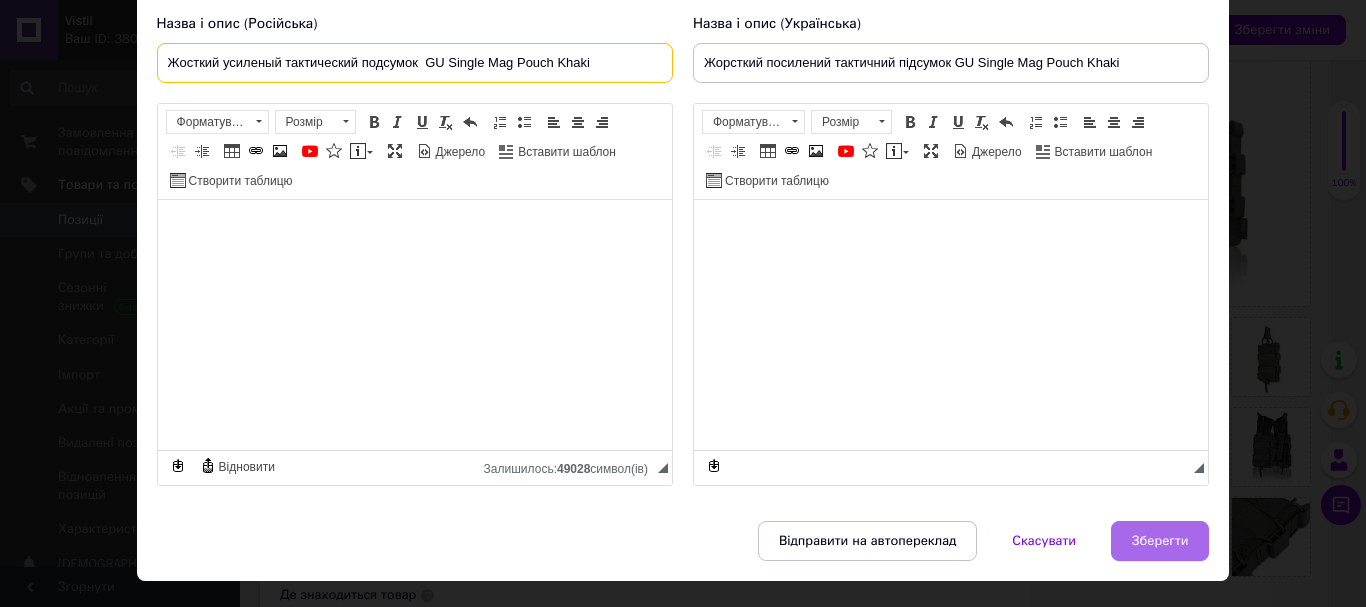 type on "Жосткий усиленый тактический подсумок  GU Single Mag Pouch Khaki" 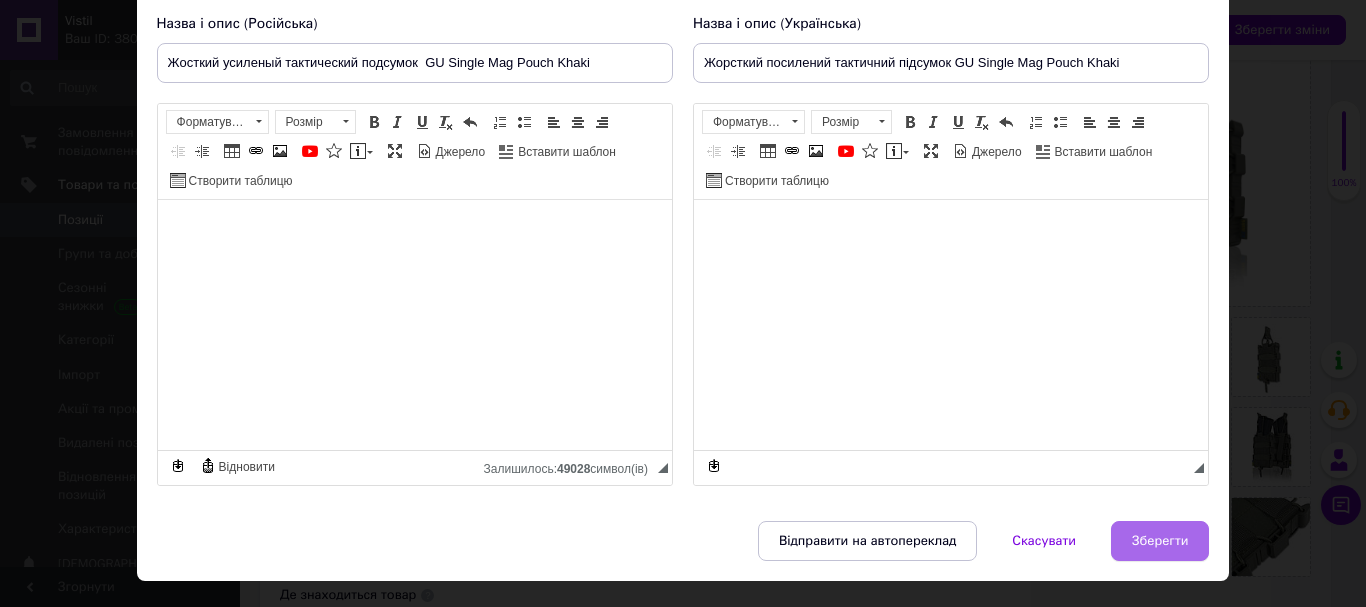 click on "Зберегти" at bounding box center [1160, 541] 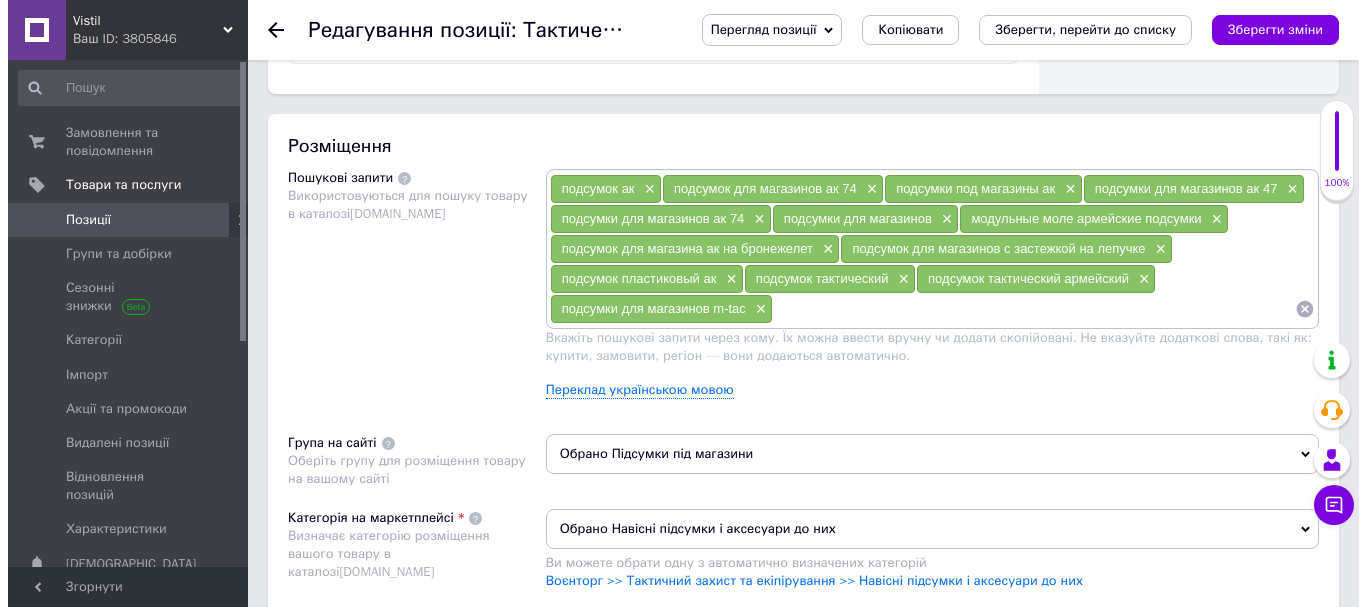 scroll, scrollTop: 1112, scrollLeft: 0, axis: vertical 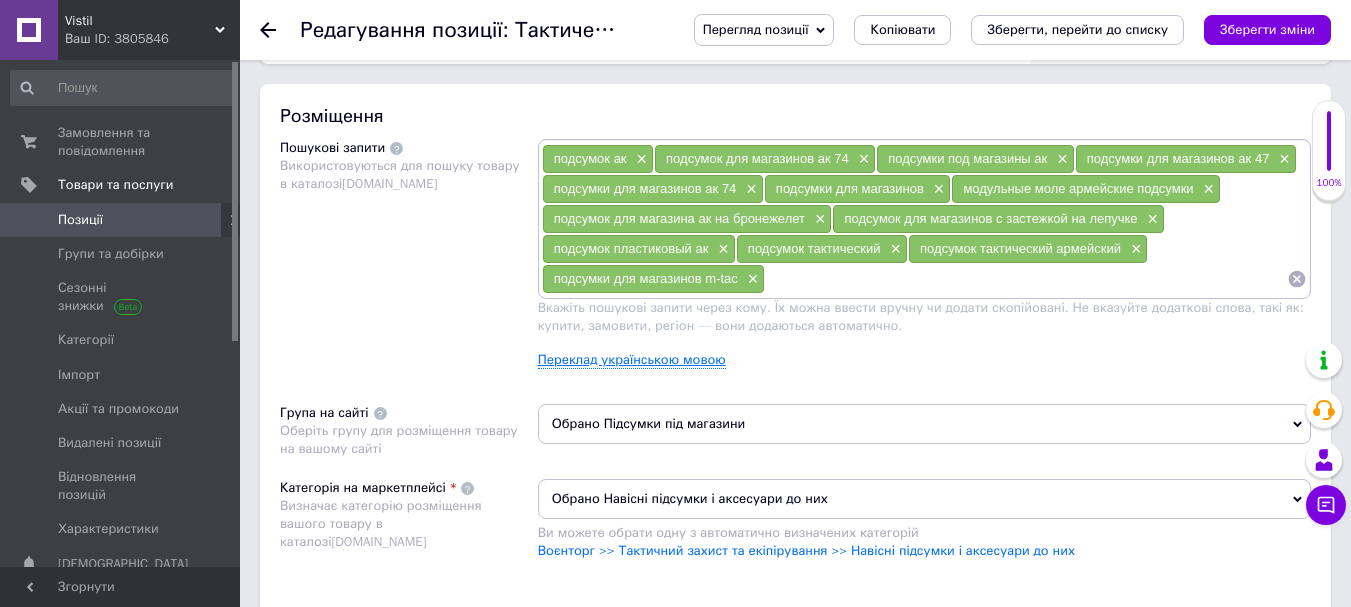 click on "Переклад українською мовою" at bounding box center [632, 360] 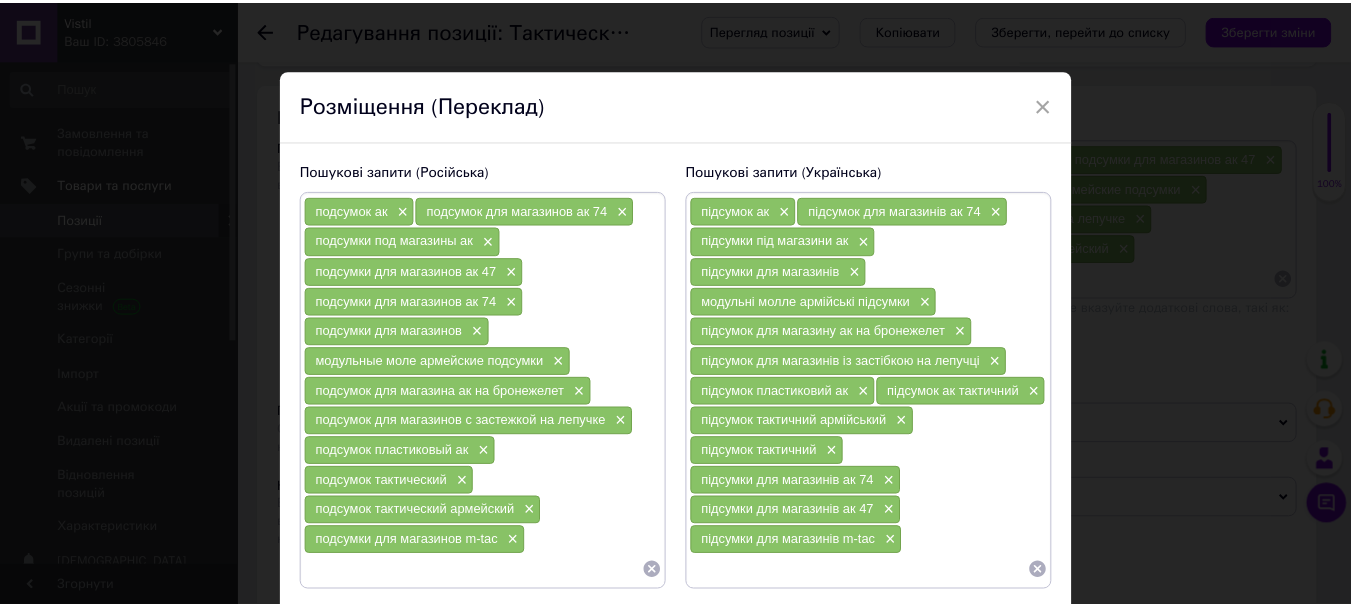 scroll, scrollTop: 113, scrollLeft: 0, axis: vertical 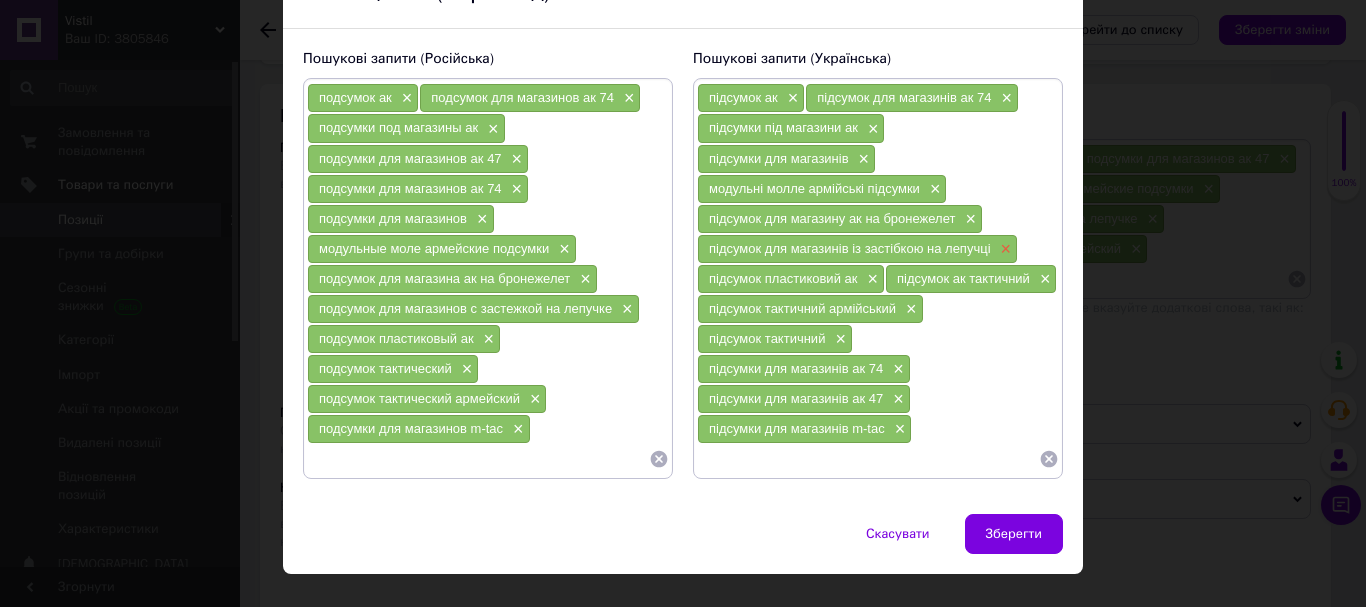 click on "×" at bounding box center (1004, 249) 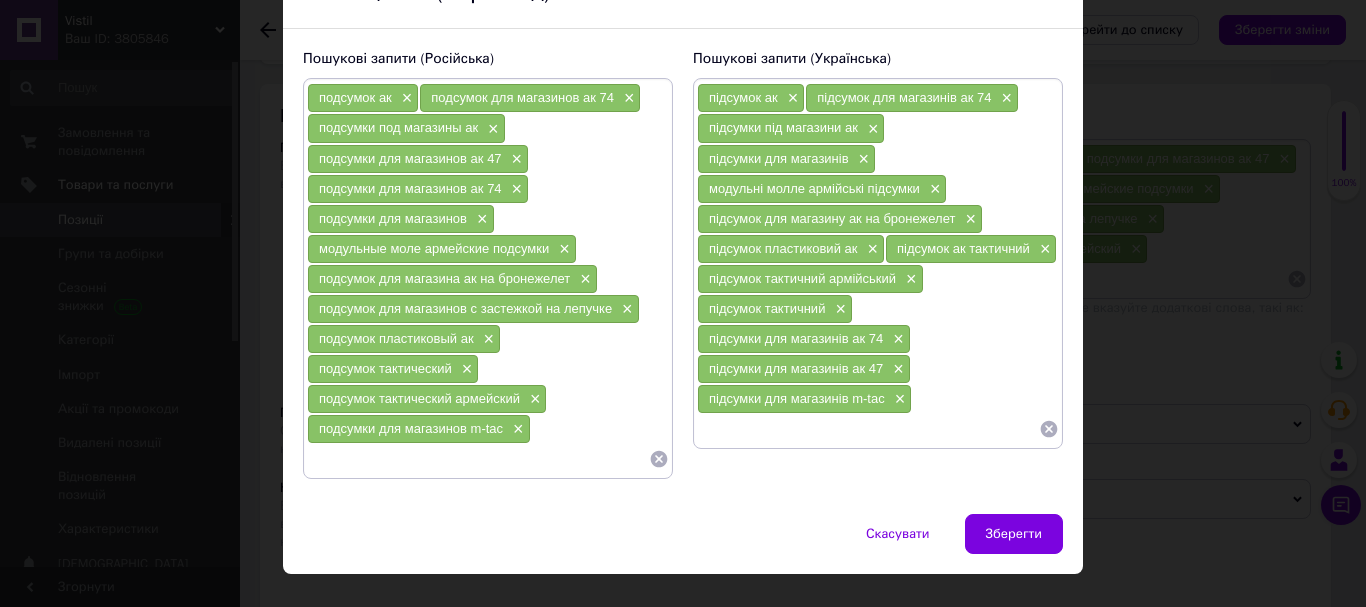 click at bounding box center (868, 429) 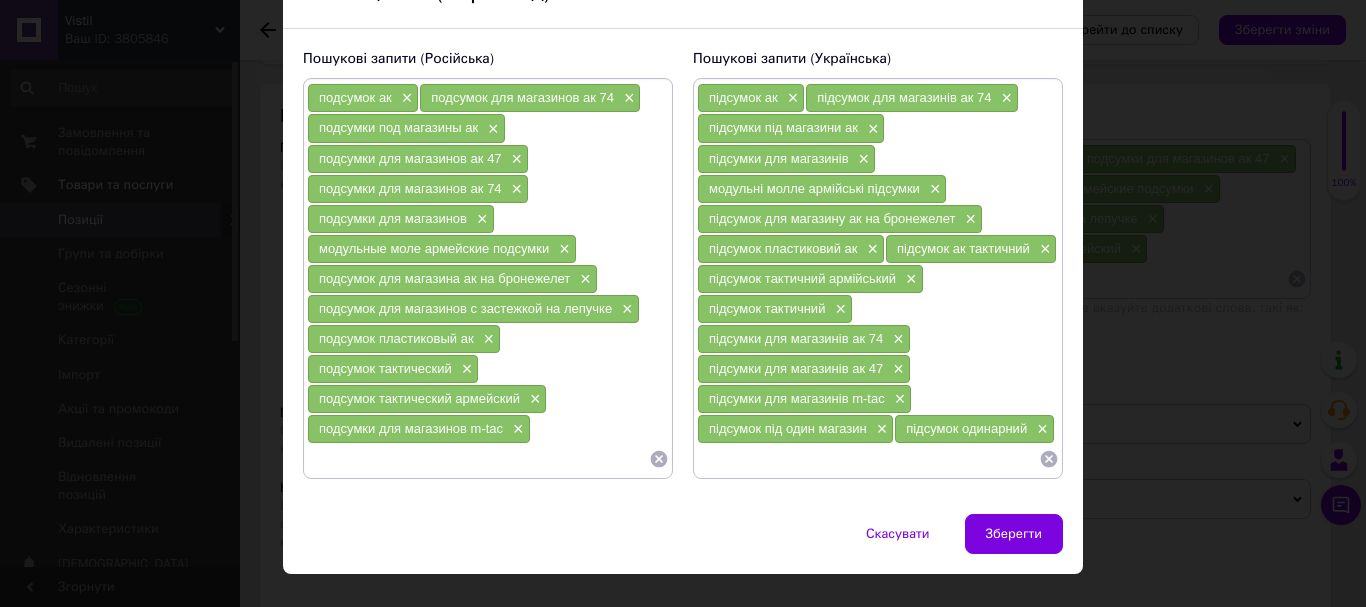 click at bounding box center [478, 459] 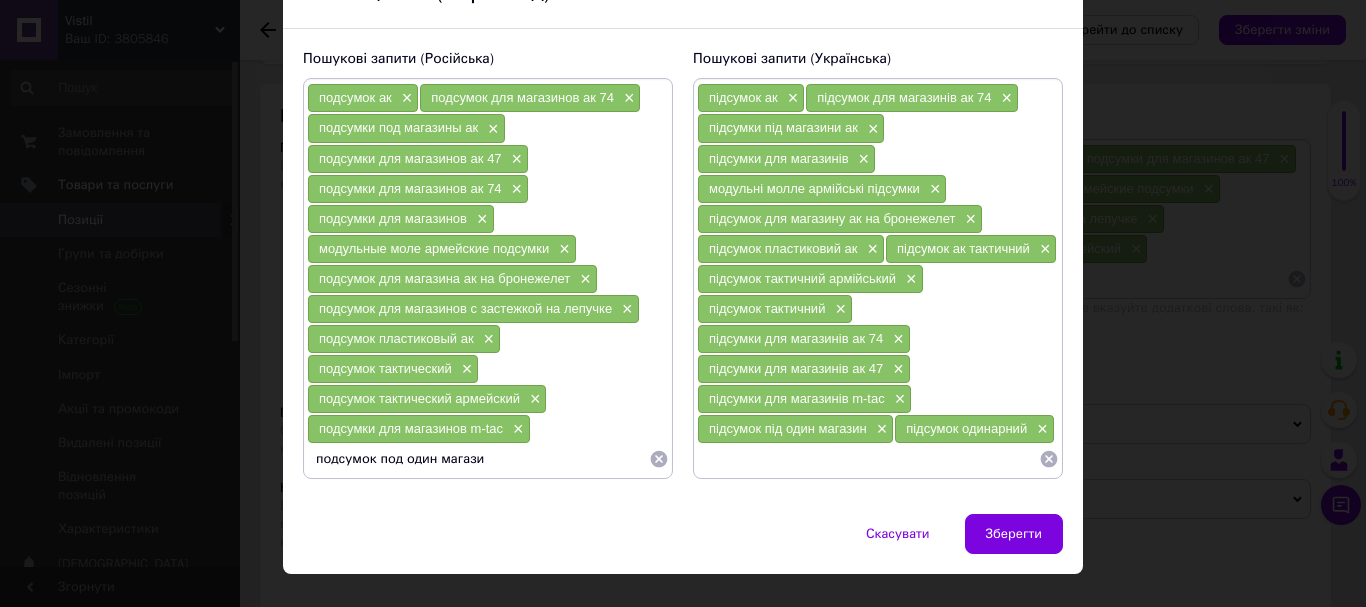 type on "подсумок под один магазин" 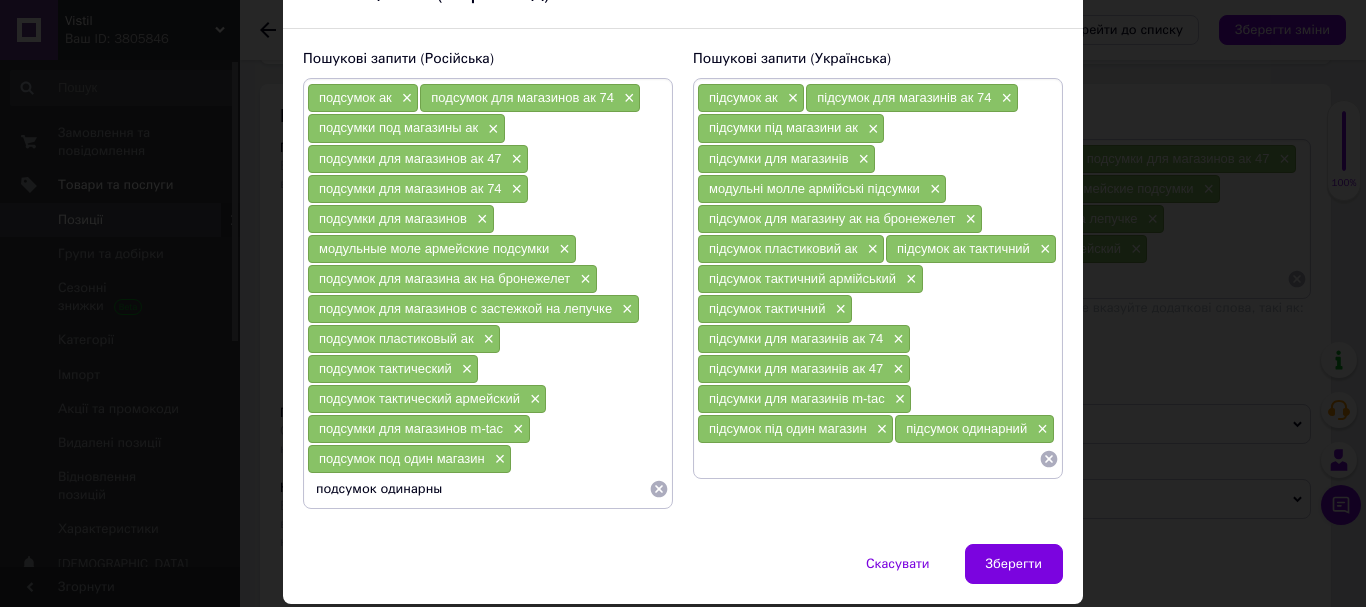 type on "подсумок одинарный" 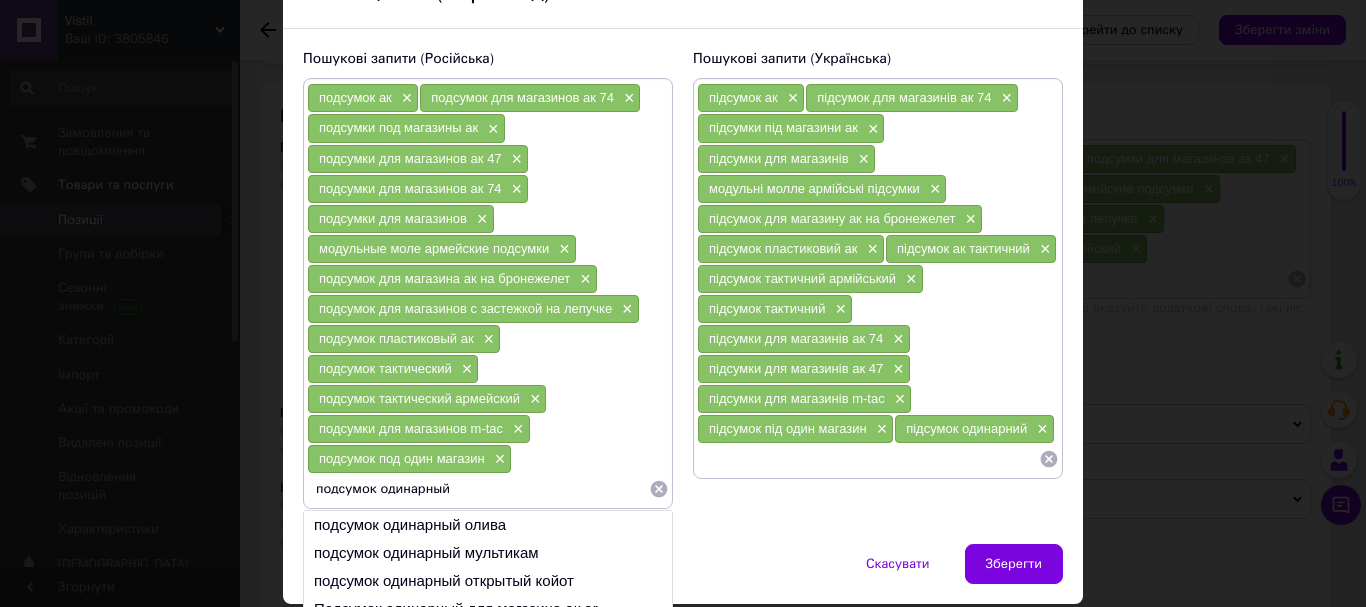 type 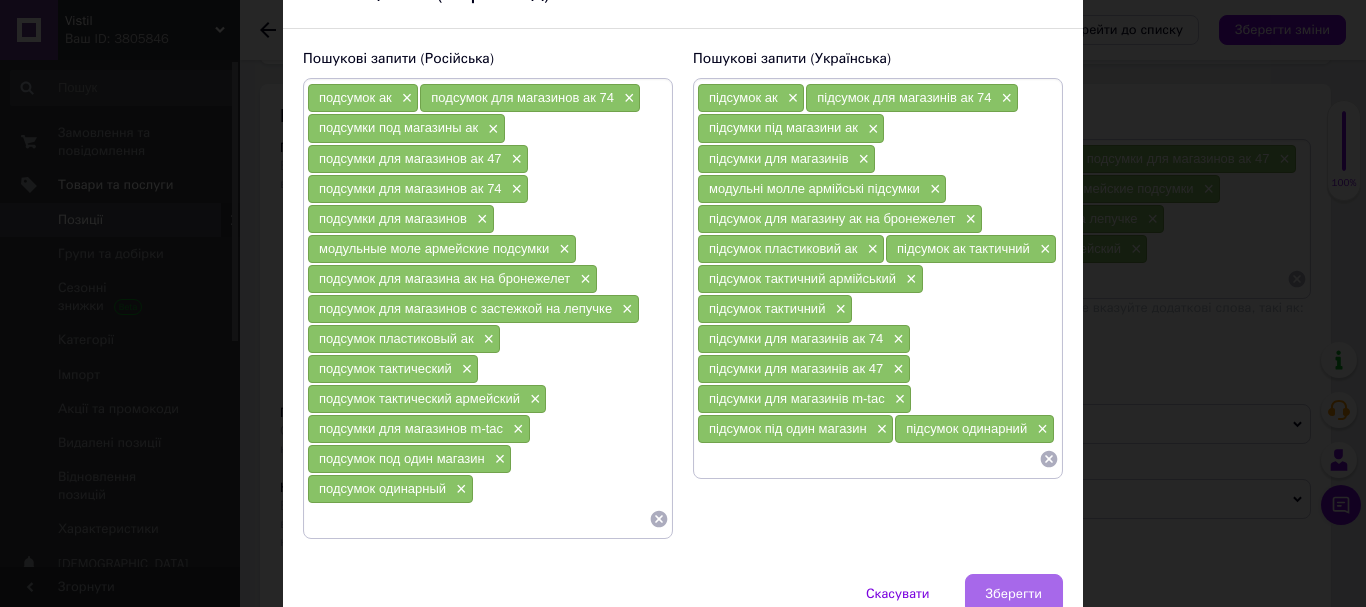 click on "Зберегти" at bounding box center (1014, 594) 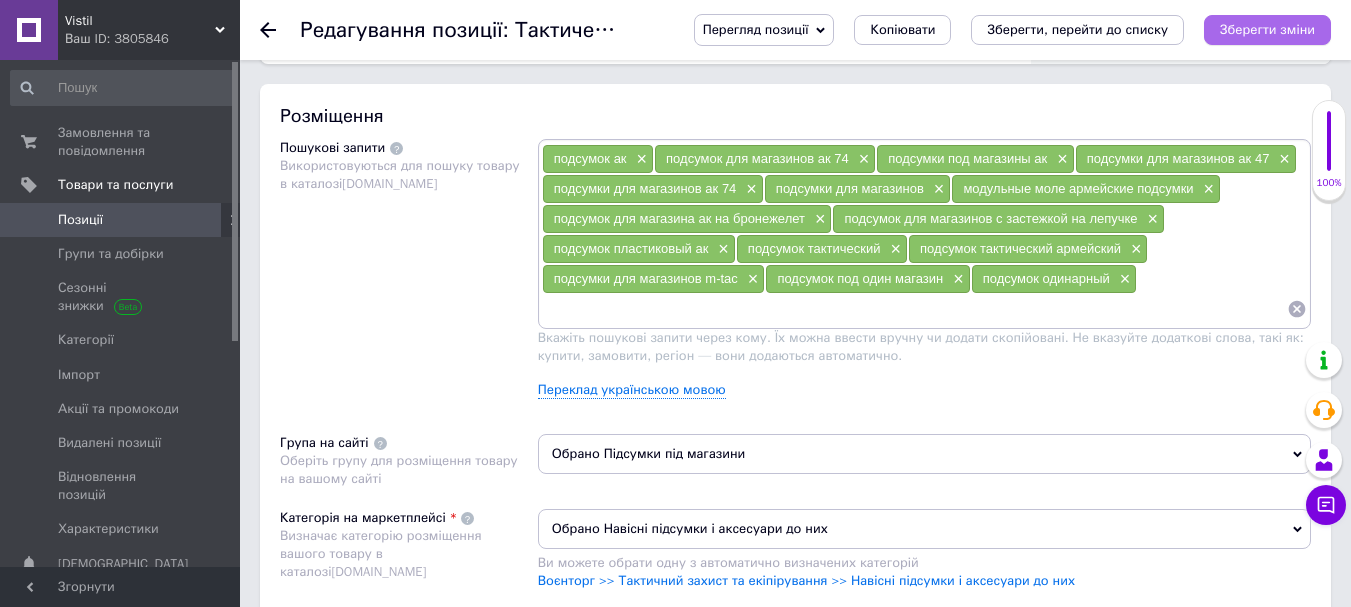 click on "Зберегти зміни" at bounding box center (1267, 29) 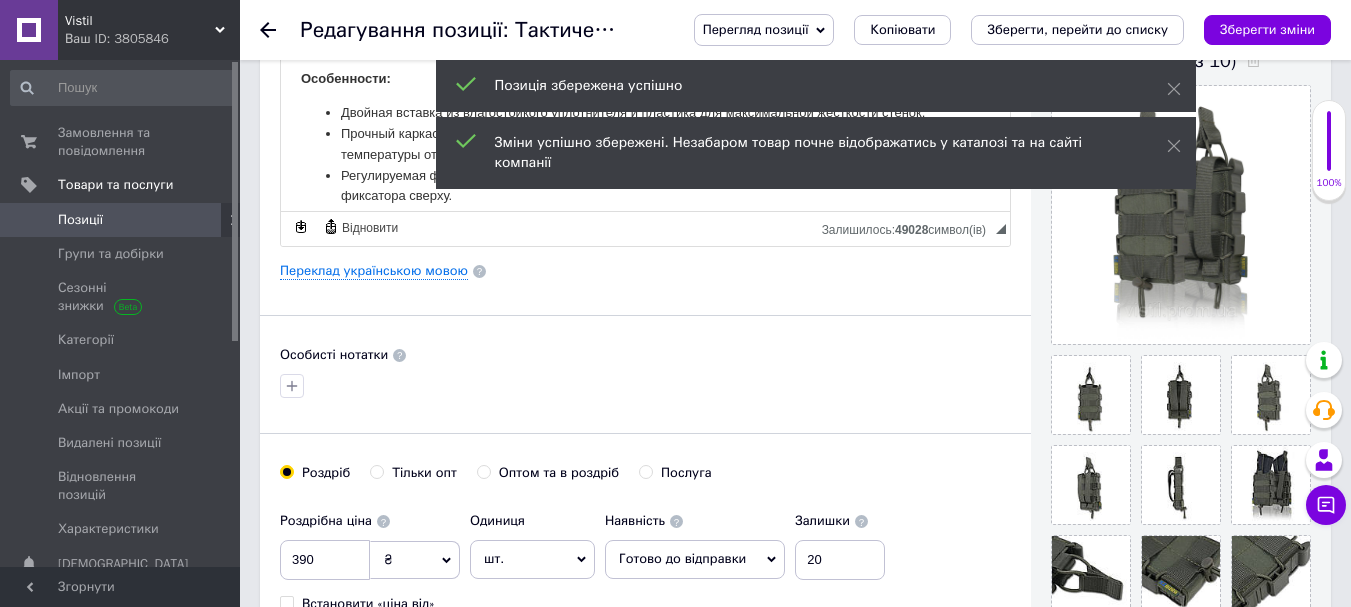 scroll, scrollTop: 0, scrollLeft: 0, axis: both 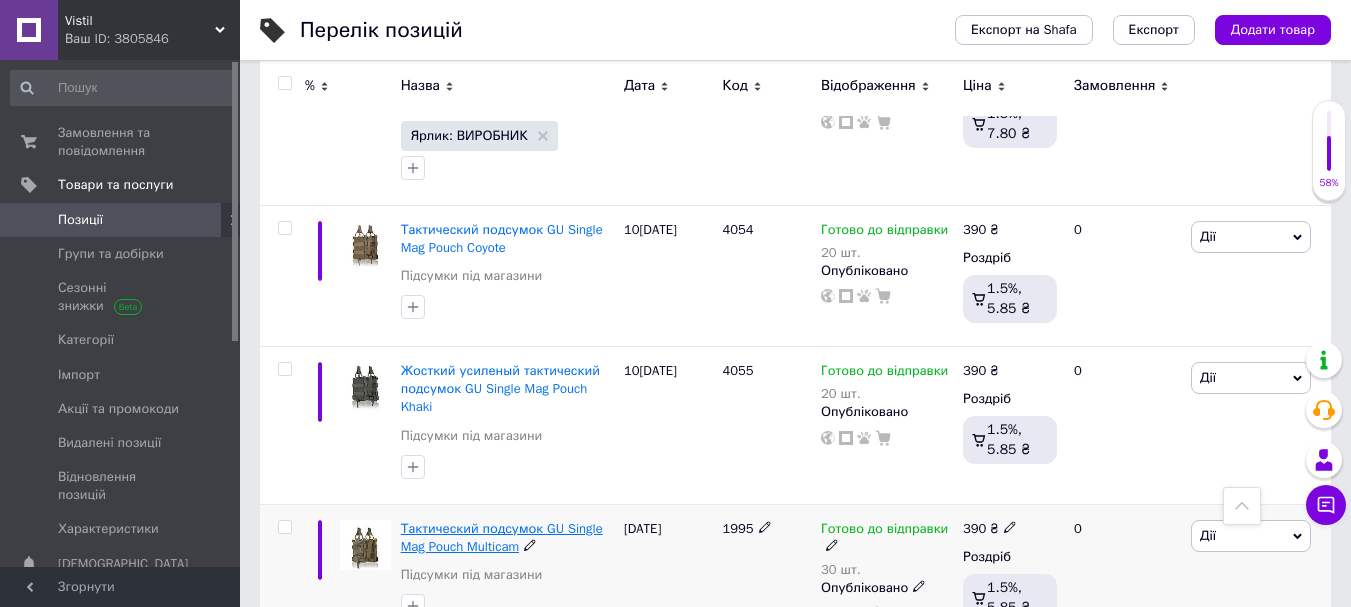 click on "Тактический подсумок GU Single Mag Pouch Multicam" at bounding box center [502, 537] 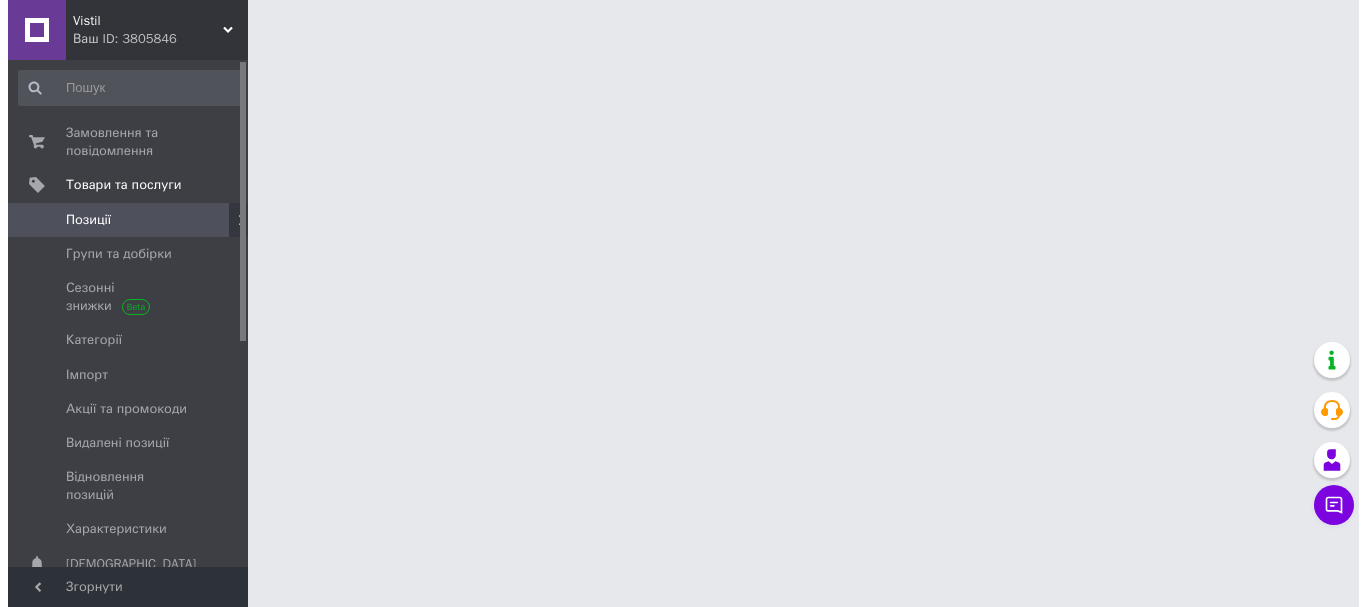 scroll, scrollTop: 0, scrollLeft: 0, axis: both 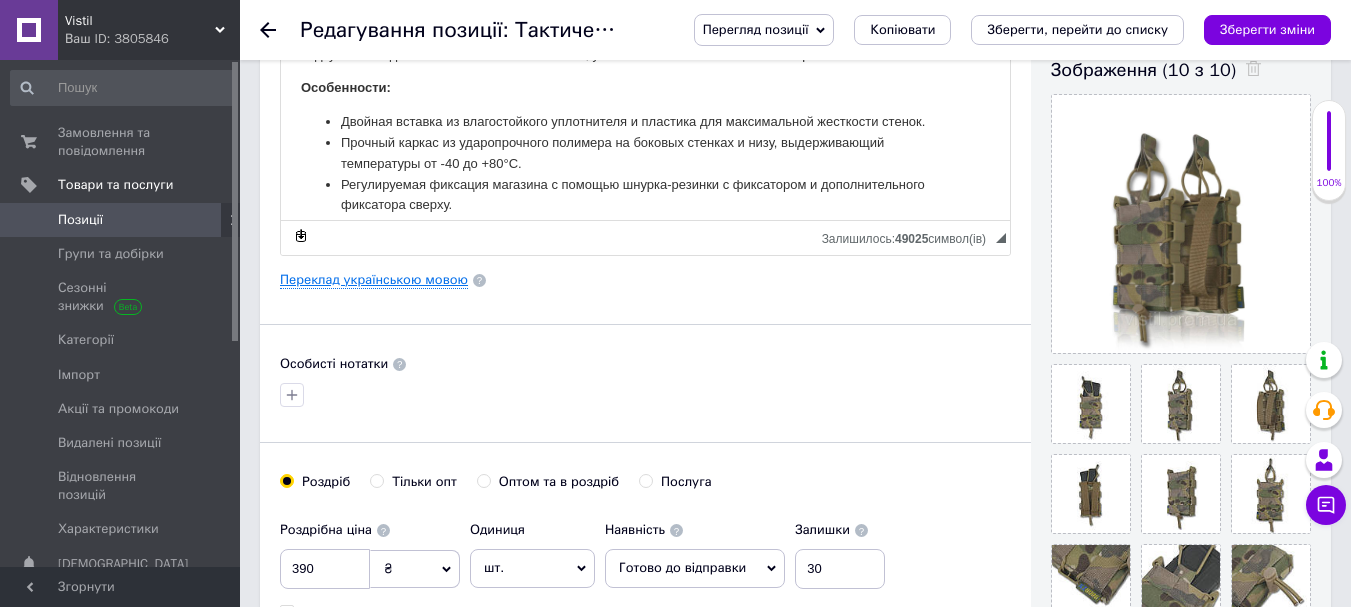 click on "Переклад українською мовою" at bounding box center [374, 280] 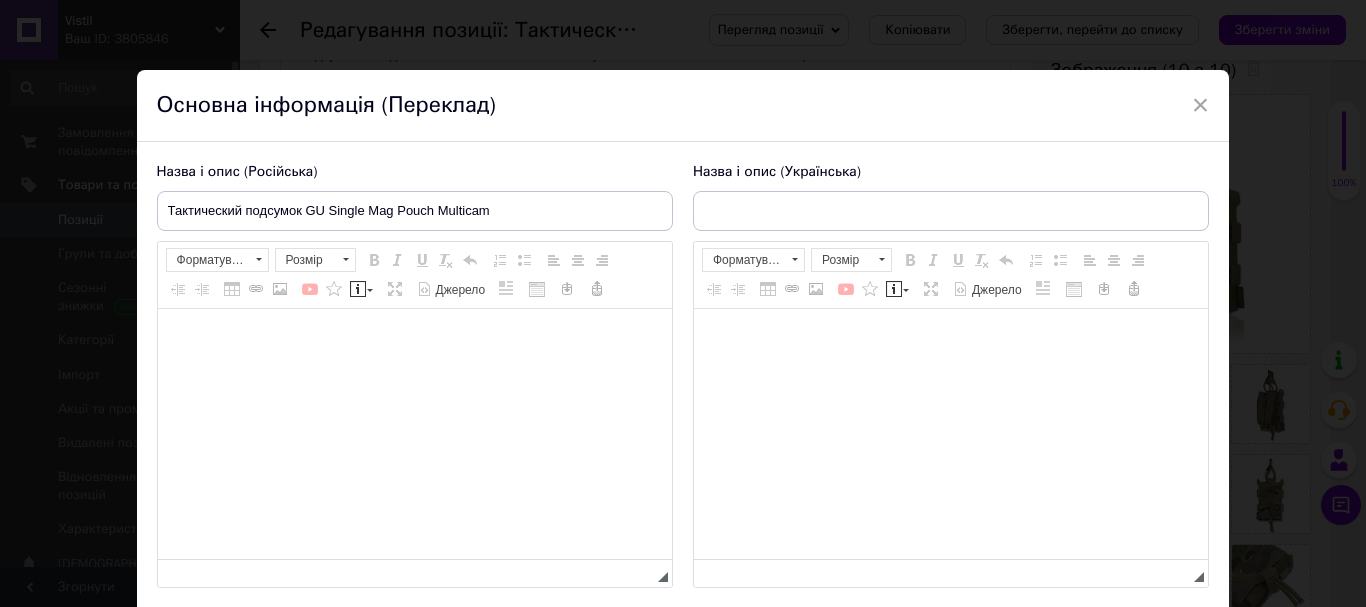 type on "Жорсткий посилений тактичний підсумок GU Single Mag Pouch Multicam" 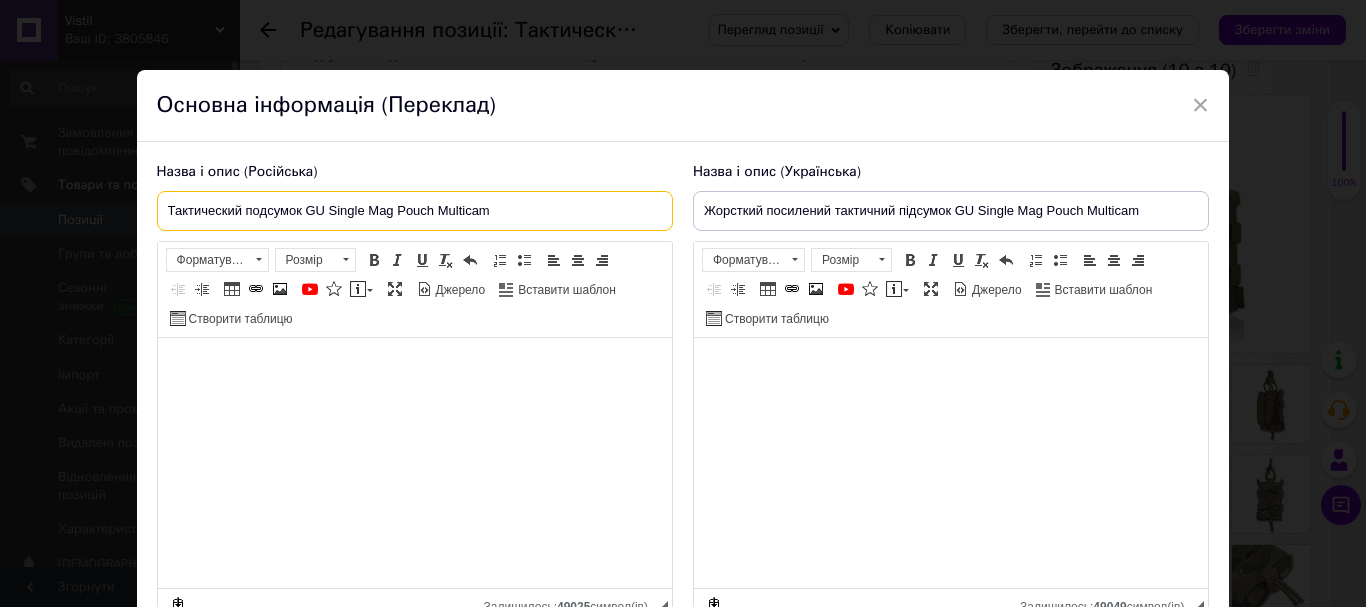 click on "Тактический подсумок GU Single Mag Pouch Multicam" at bounding box center [415, 211] 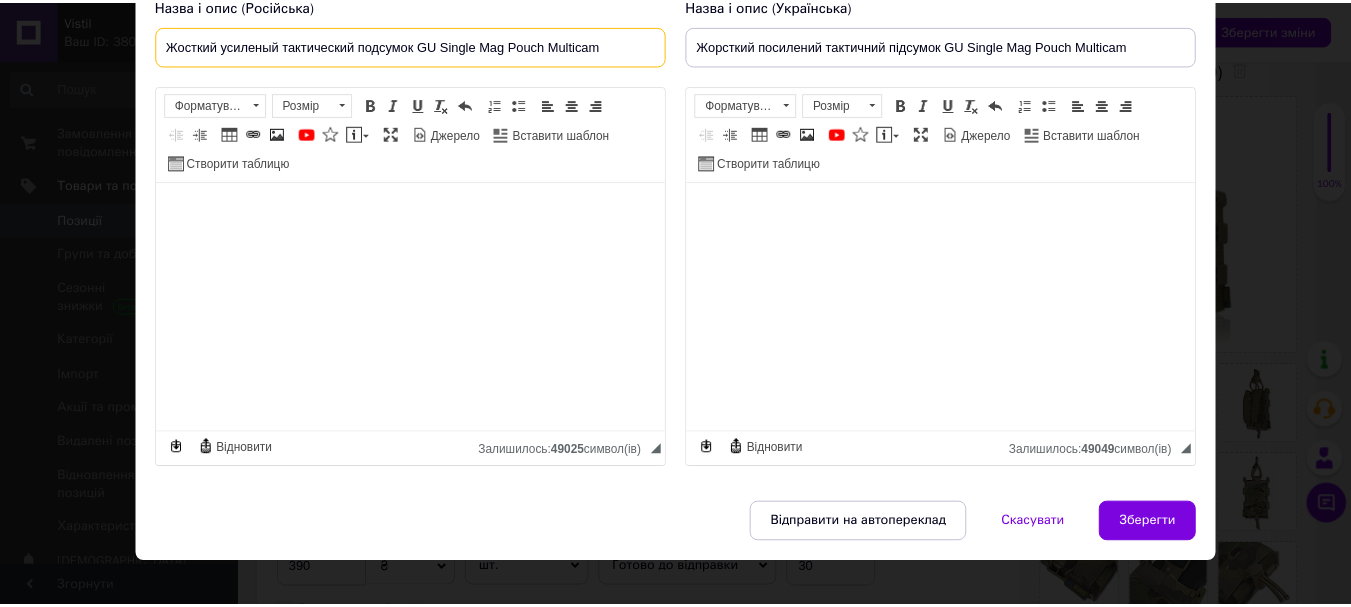 scroll, scrollTop: 192, scrollLeft: 0, axis: vertical 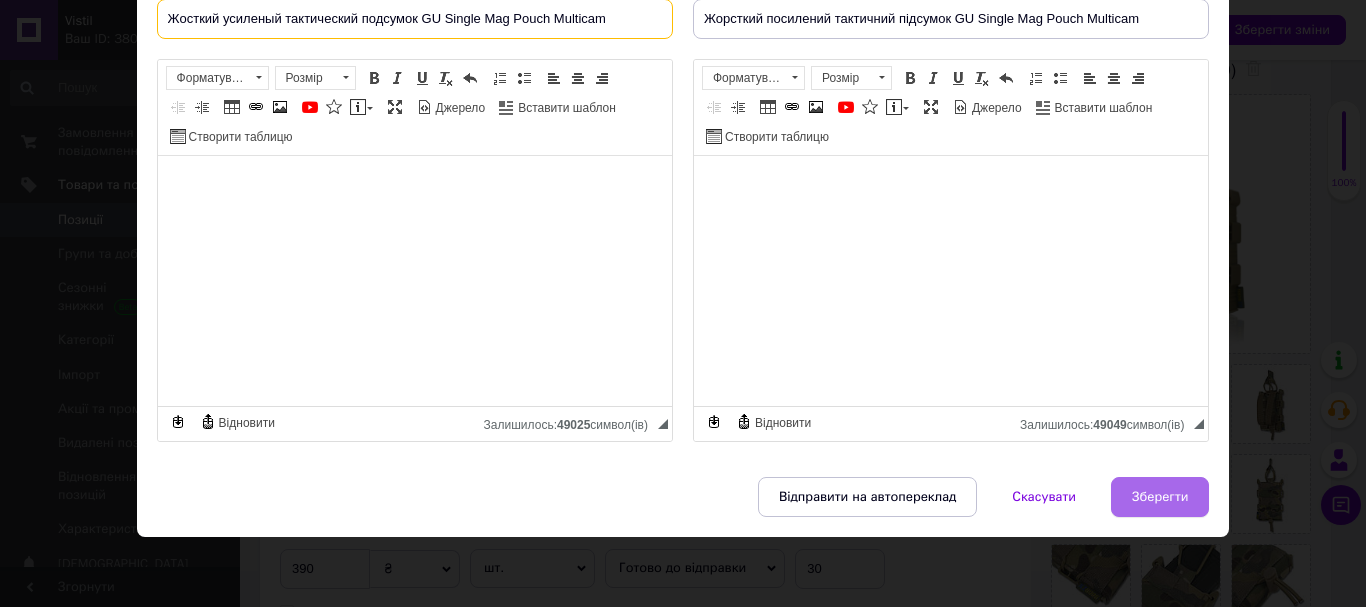 type on "Жосткий усиленый тактический подсумок GU Single Mag Pouch Multicam" 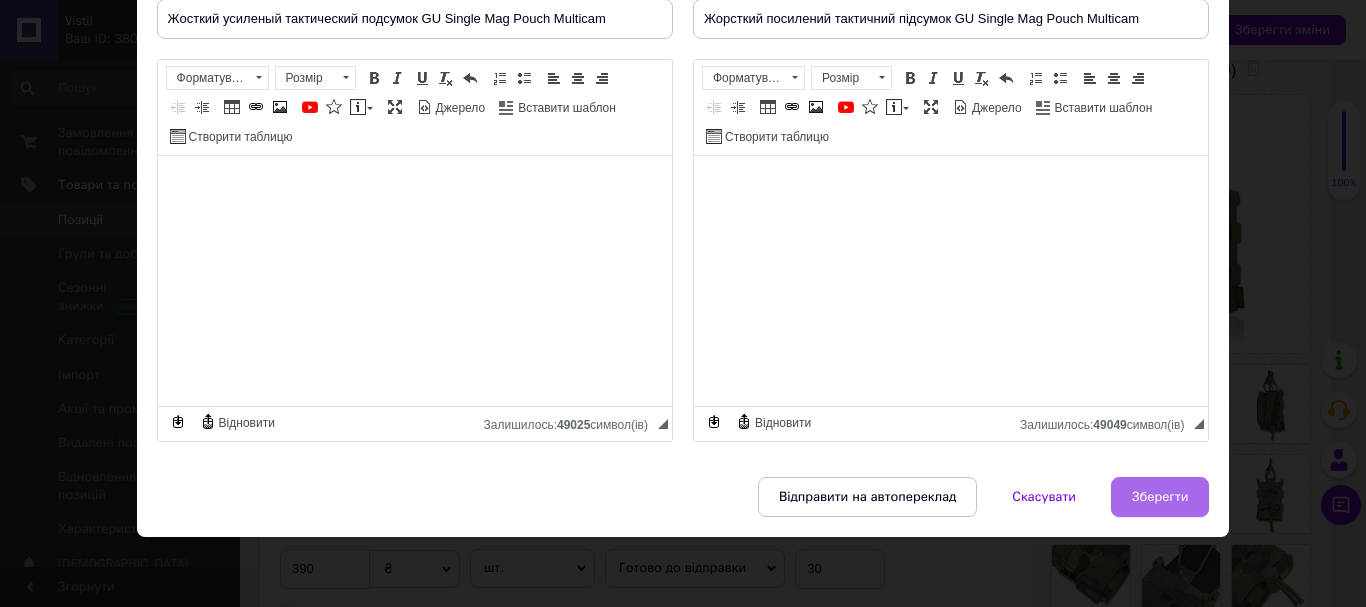 click on "Зберегти" at bounding box center [1160, 497] 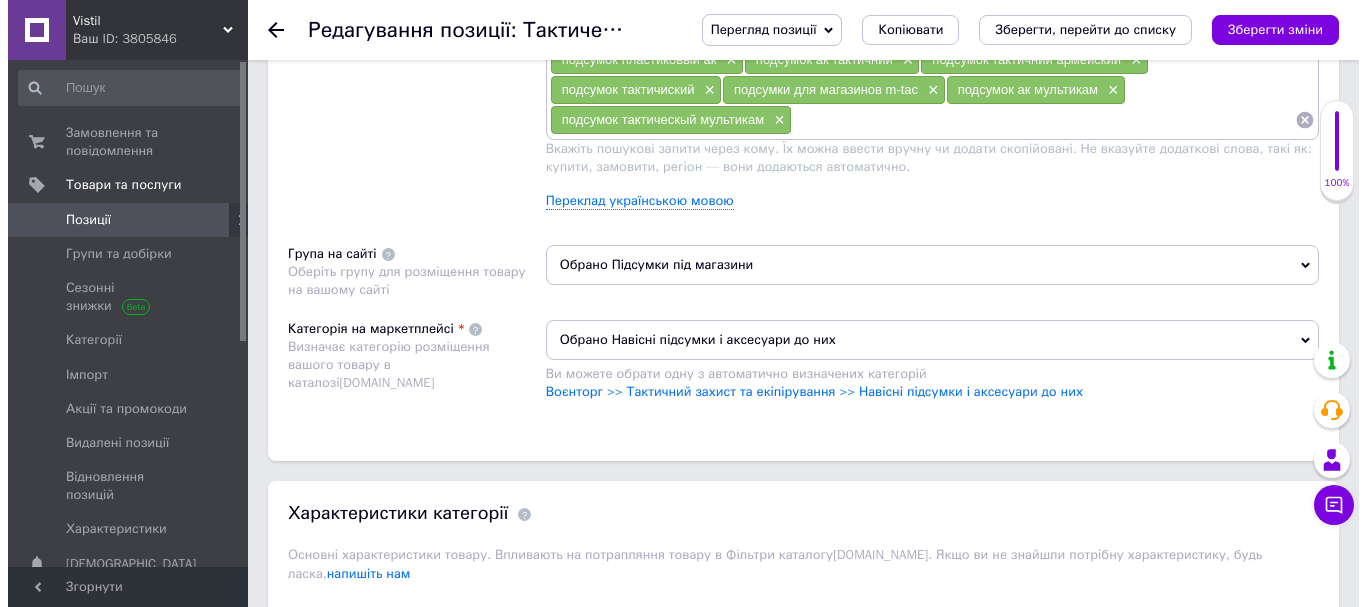 scroll, scrollTop: 1321, scrollLeft: 0, axis: vertical 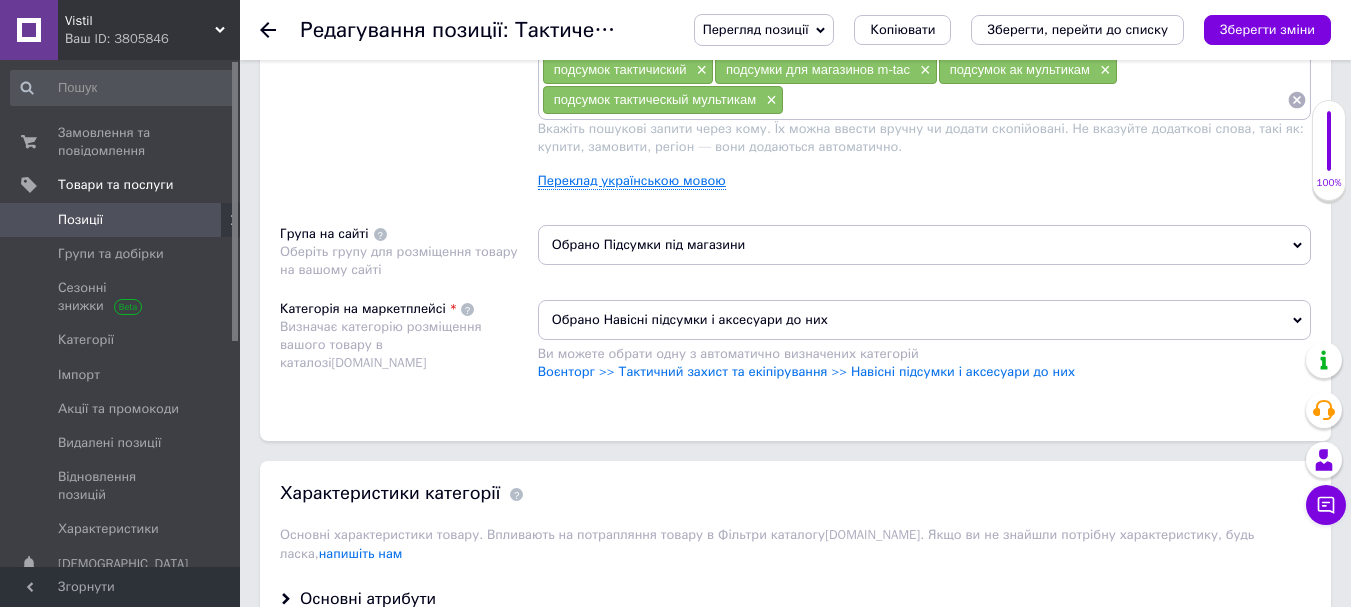 click on "Переклад українською мовою" at bounding box center [632, 181] 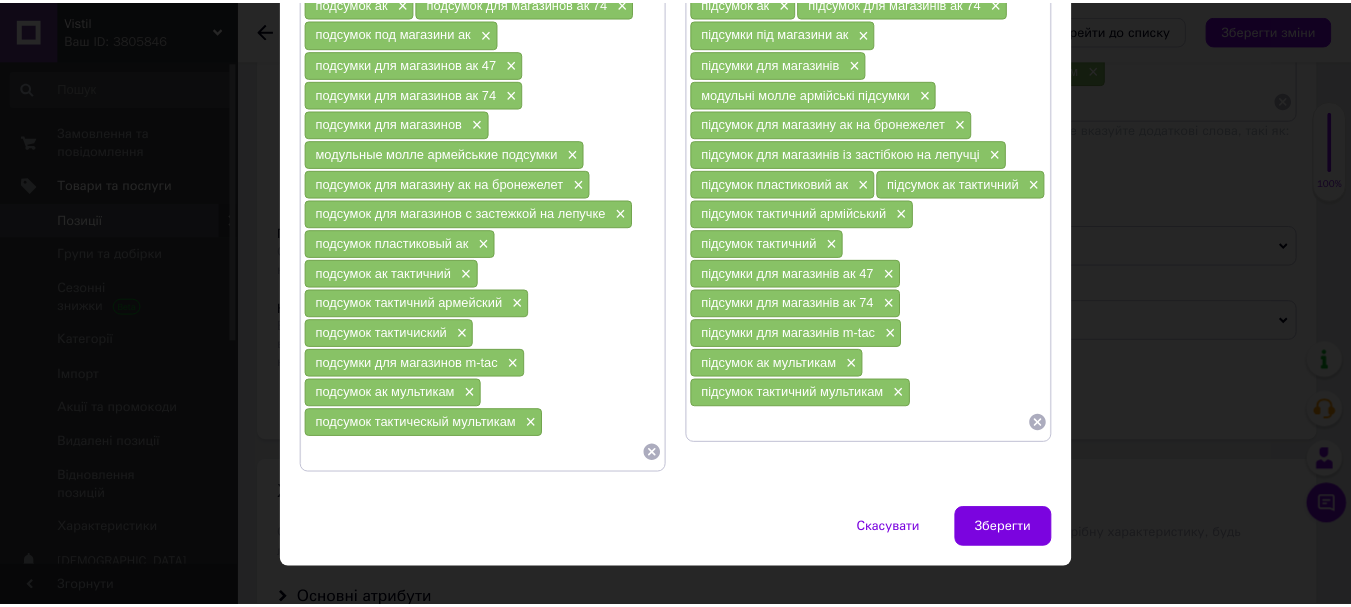 scroll, scrollTop: 213, scrollLeft: 0, axis: vertical 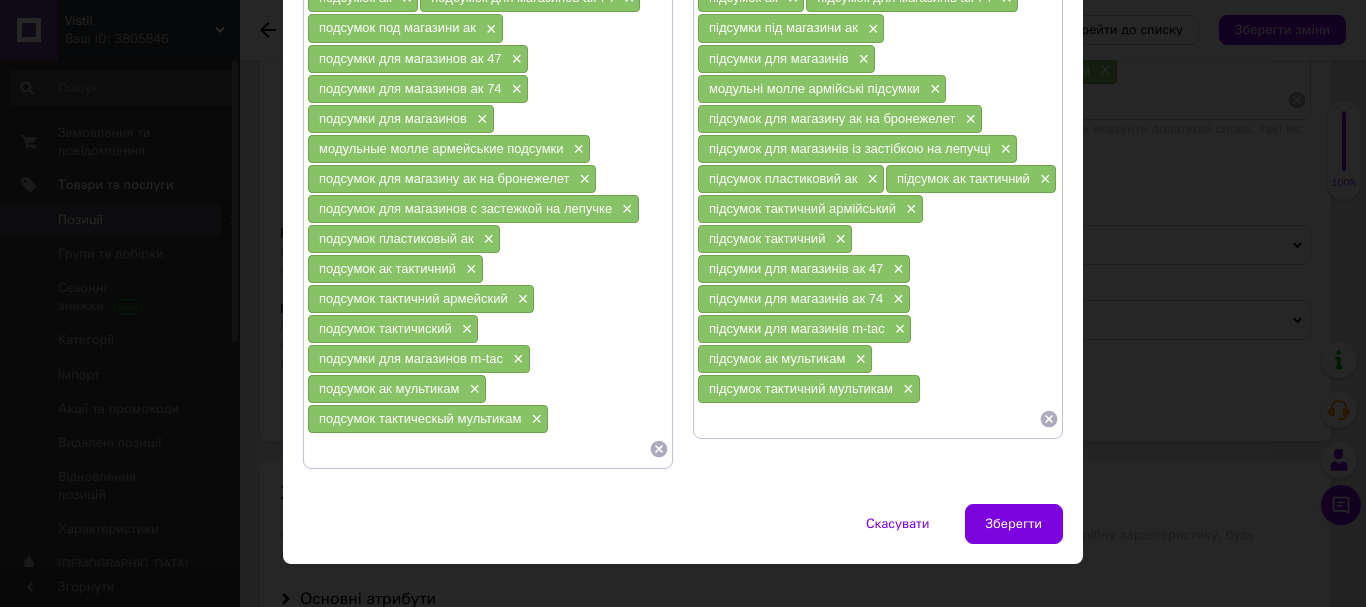click at bounding box center (868, 419) 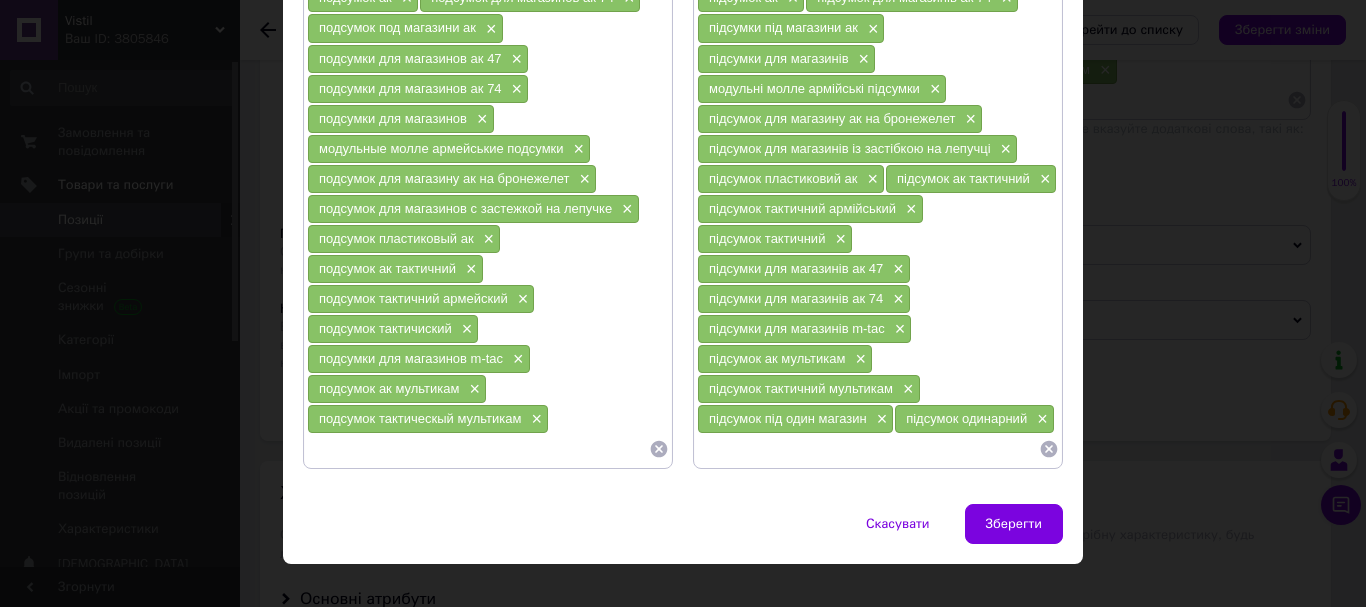 click at bounding box center (478, 449) 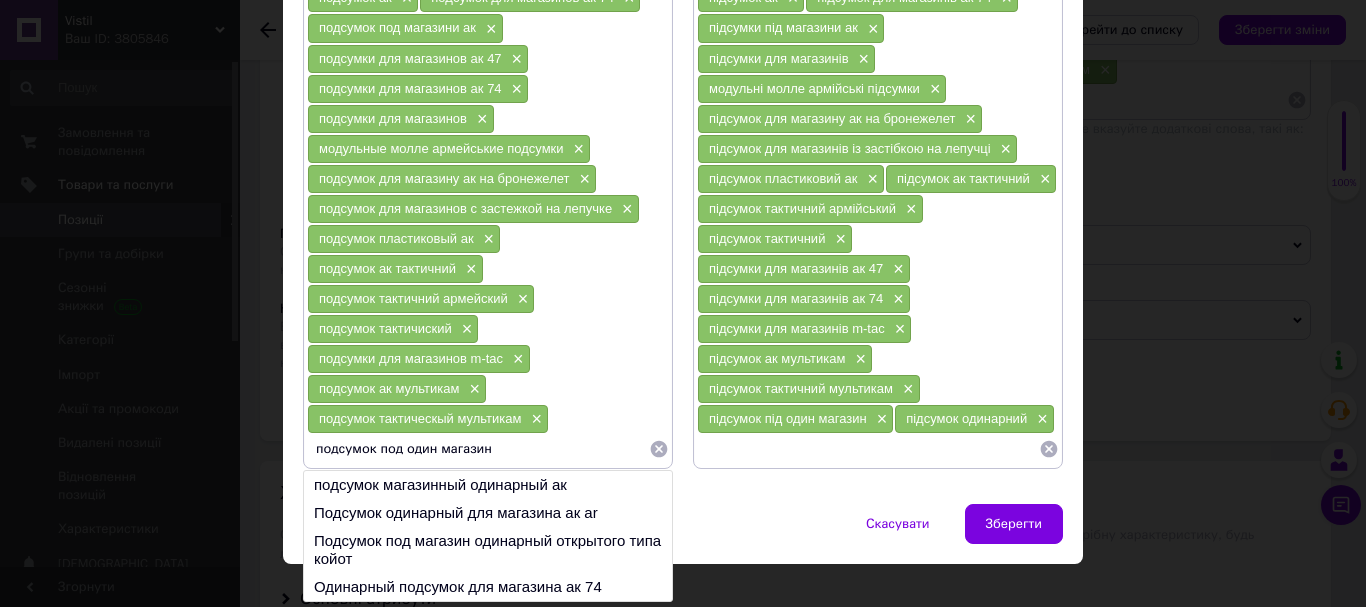 type on "подсумок под один магазин" 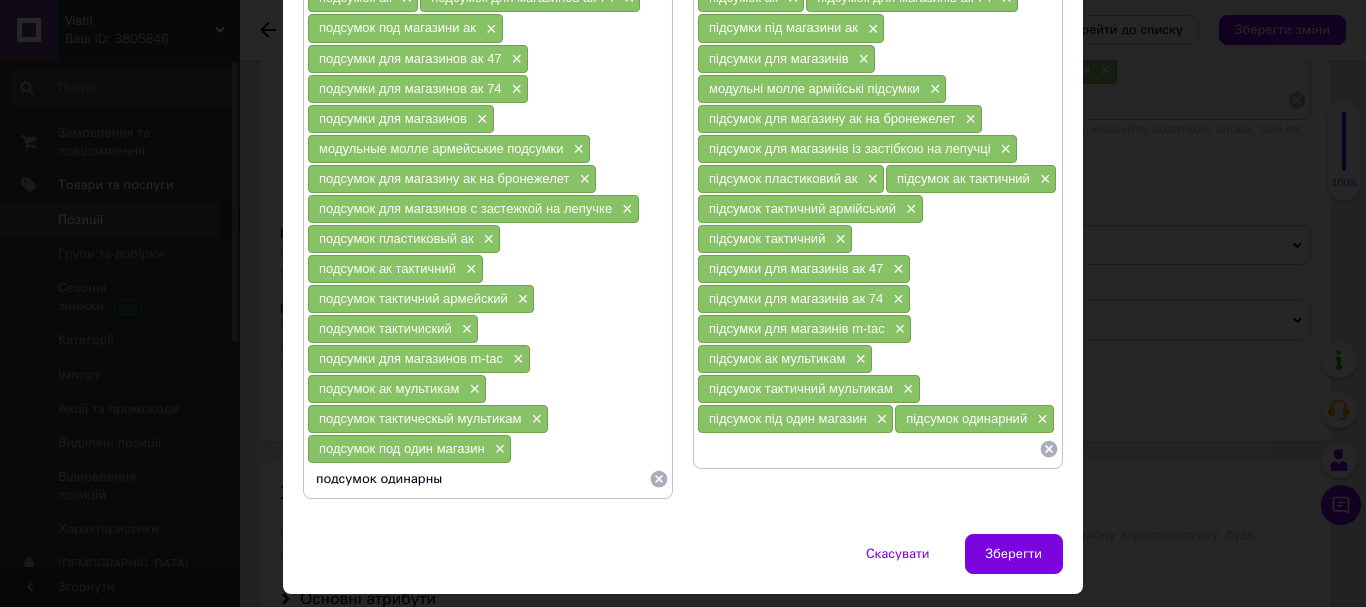 type on "подсумок одинарный" 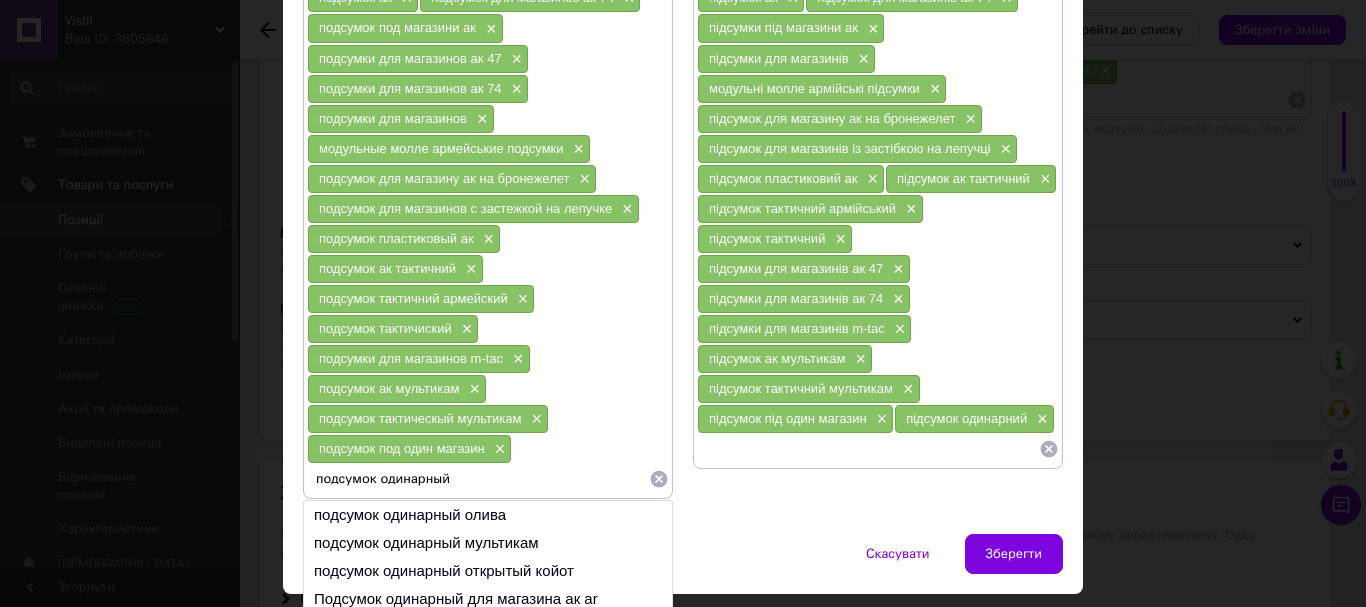 type 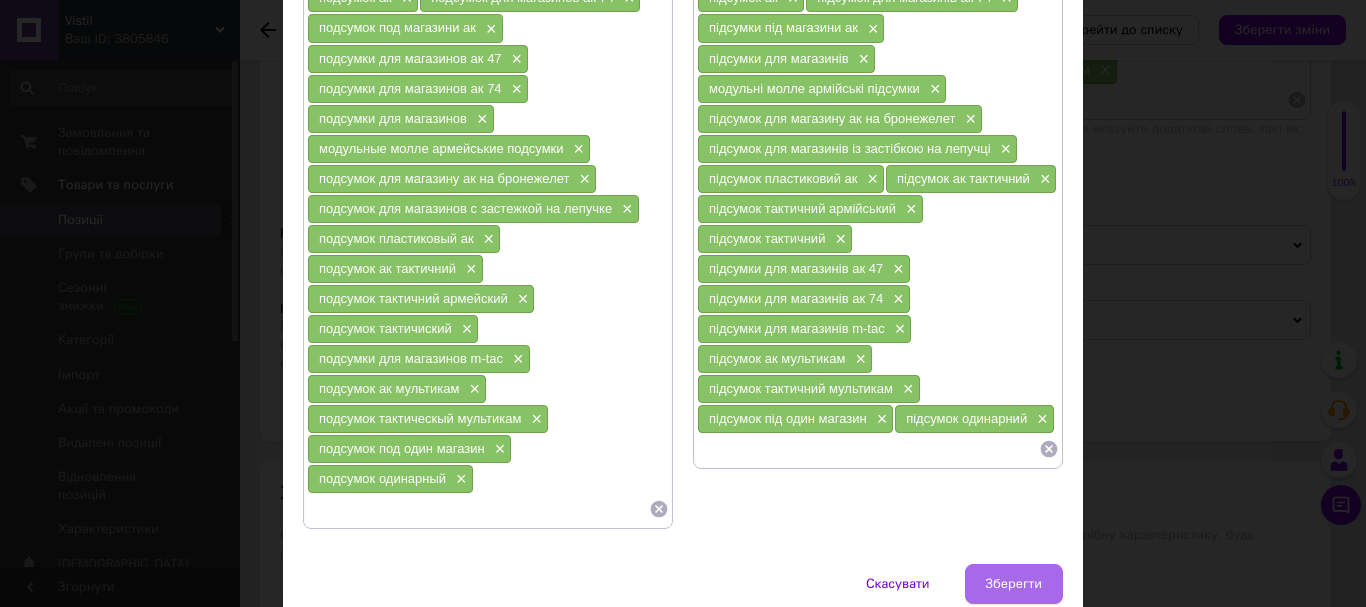 click on "Зберегти" at bounding box center [1014, 584] 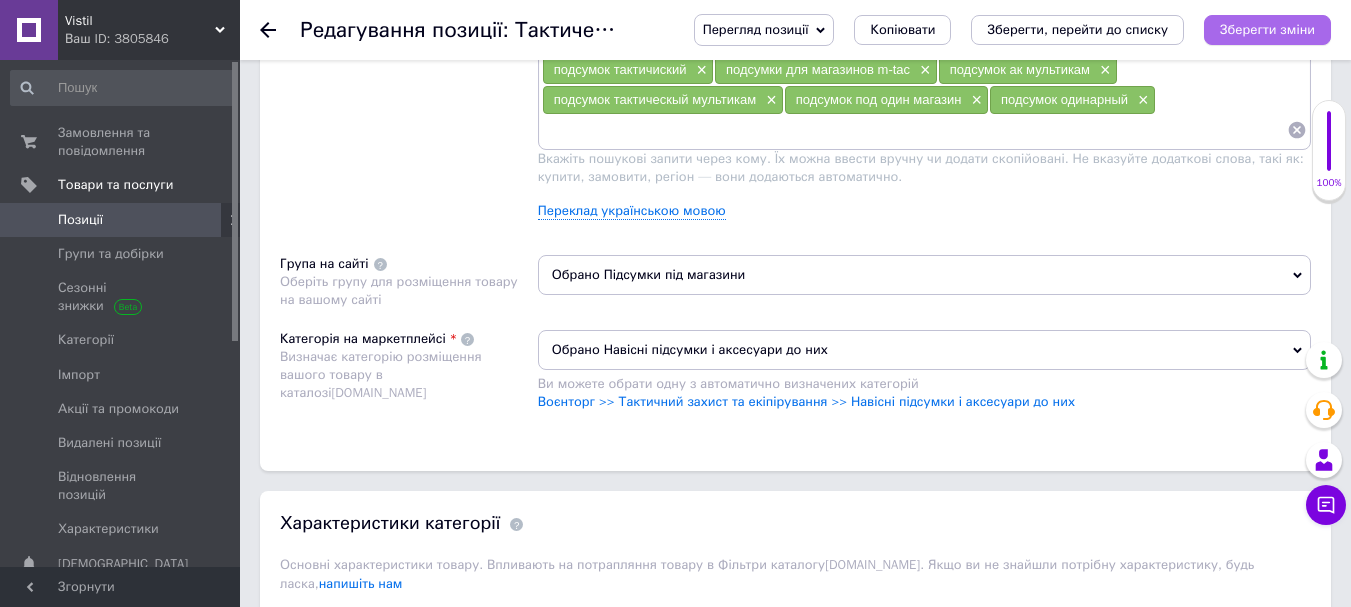 click on "Зберегти зміни" at bounding box center [1267, 29] 